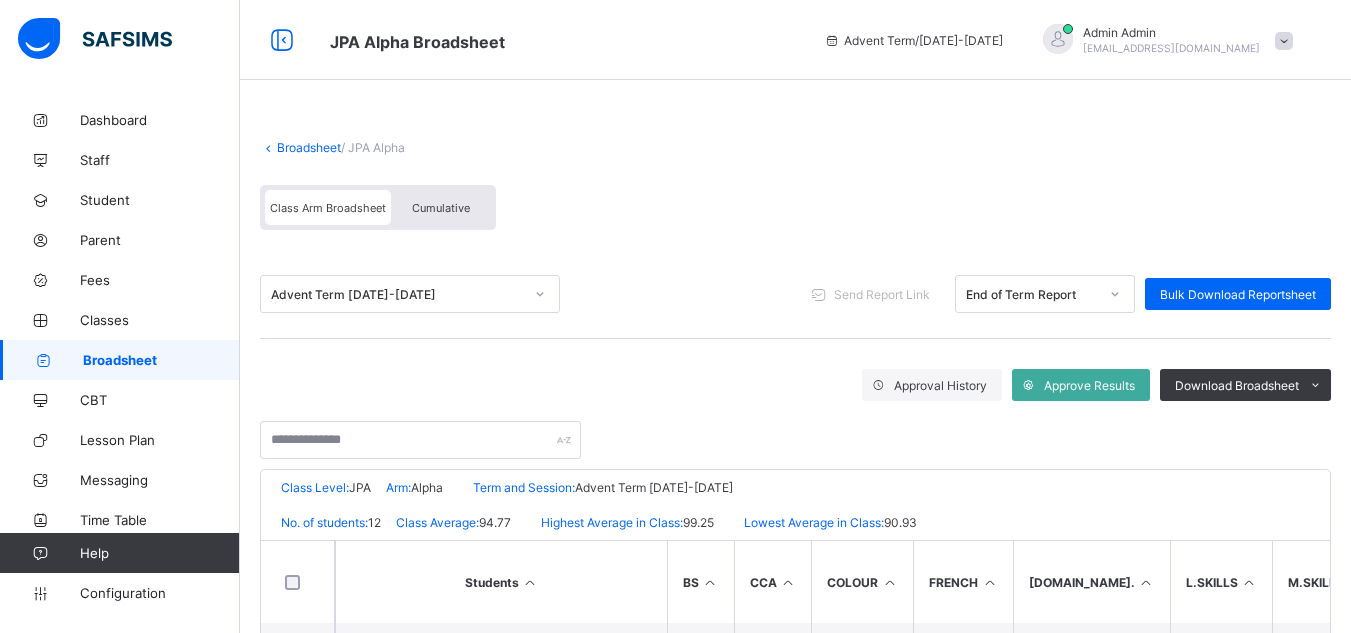 scroll, scrollTop: 0, scrollLeft: 0, axis: both 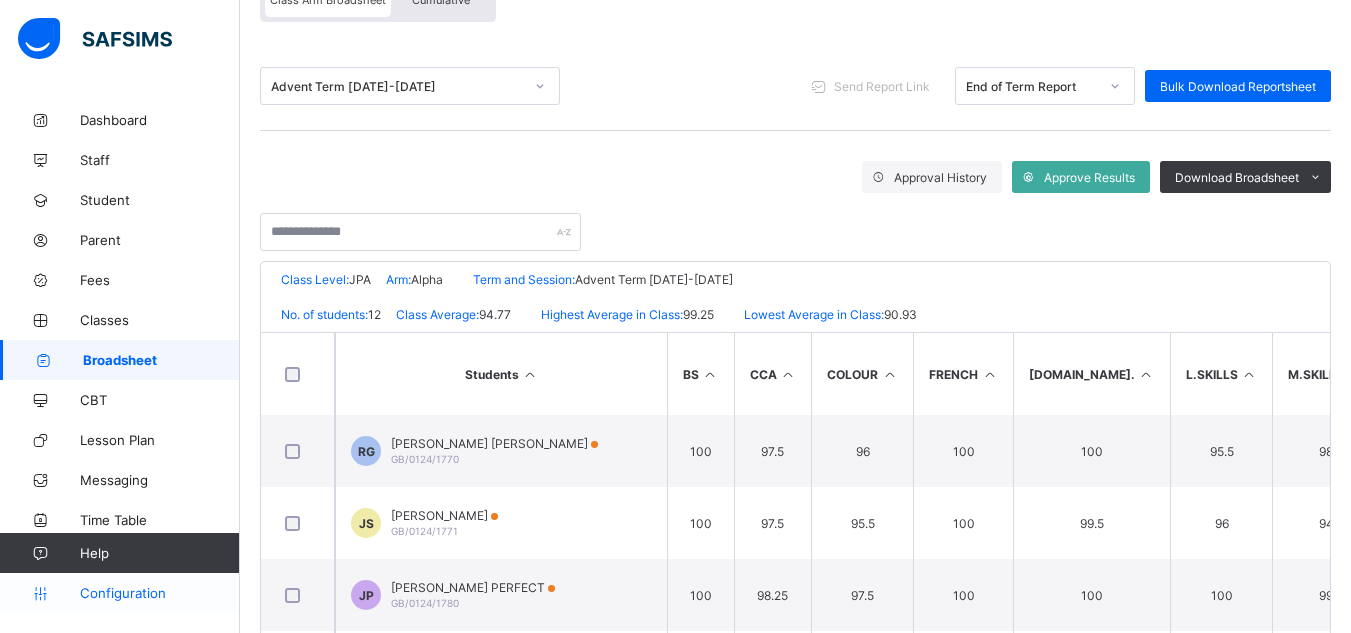 click on "Configuration" at bounding box center (159, 593) 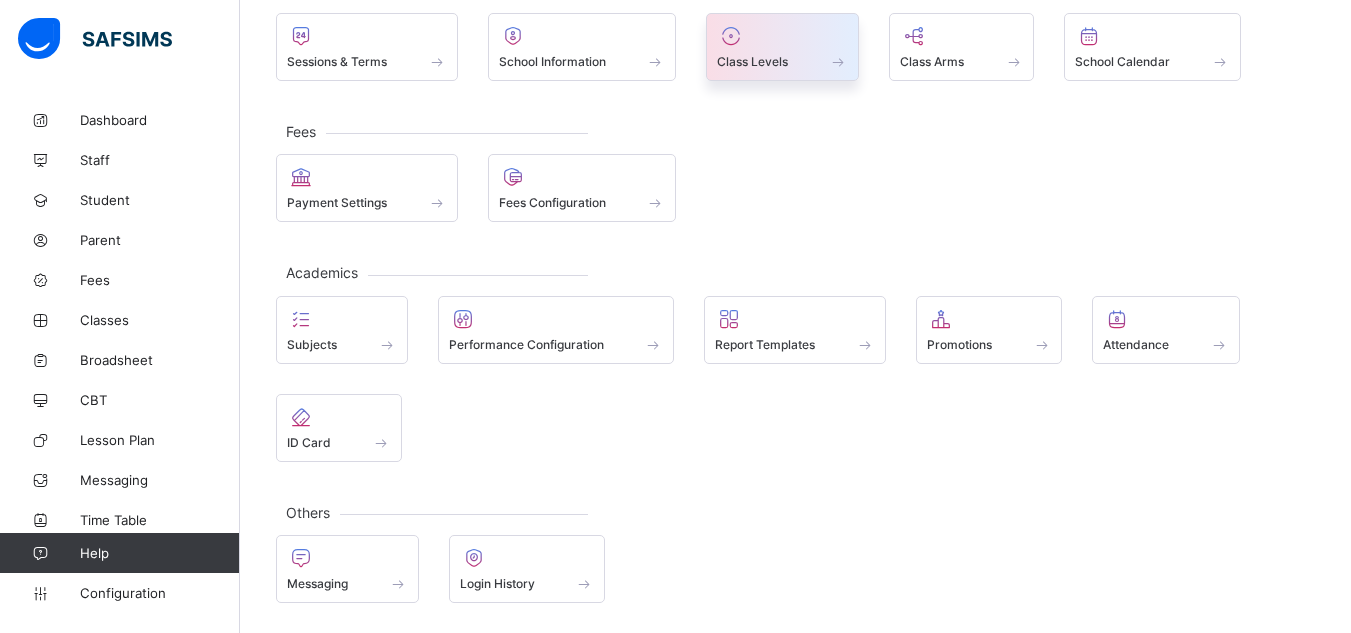 click on "Class Levels" at bounding box center [752, 61] 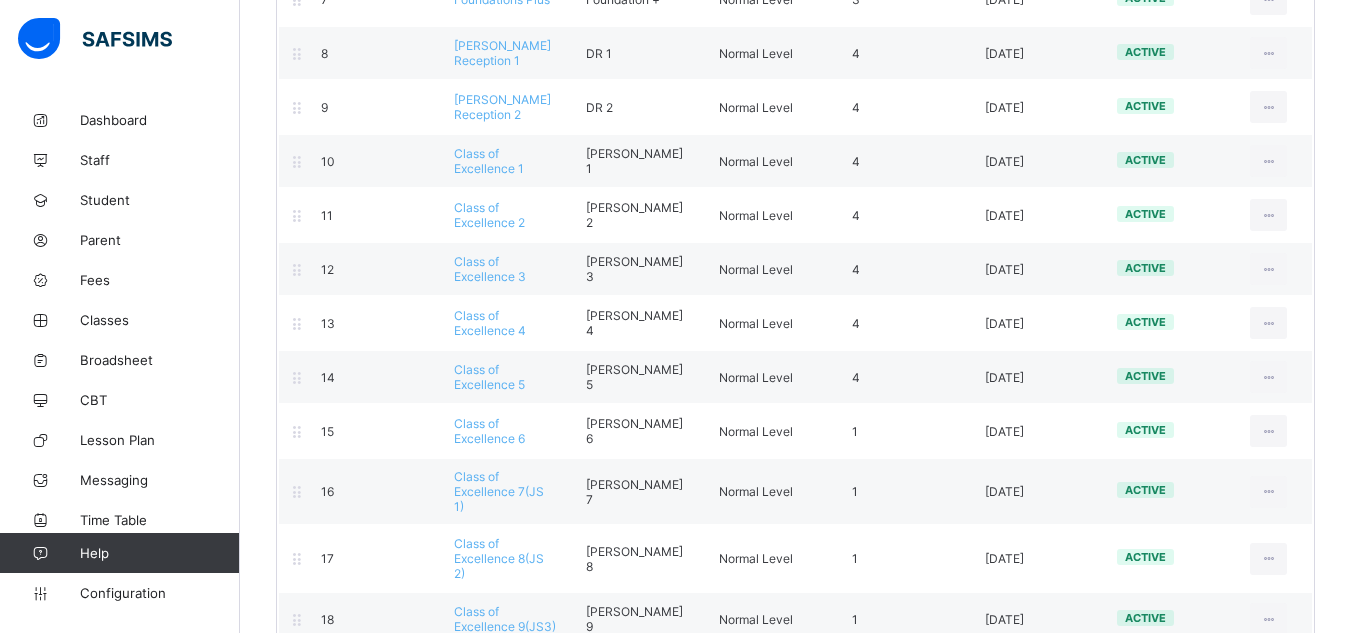 scroll, scrollTop: 616, scrollLeft: 0, axis: vertical 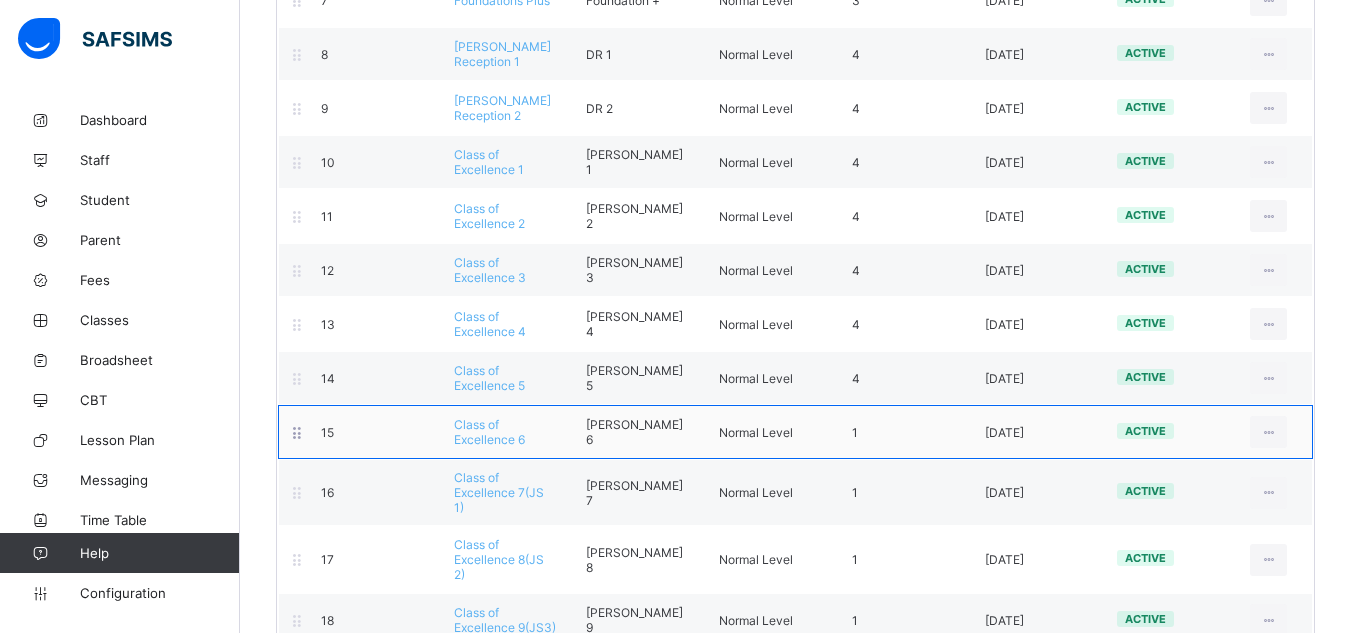 click on "Class of Excellence 6" at bounding box center (489, 432) 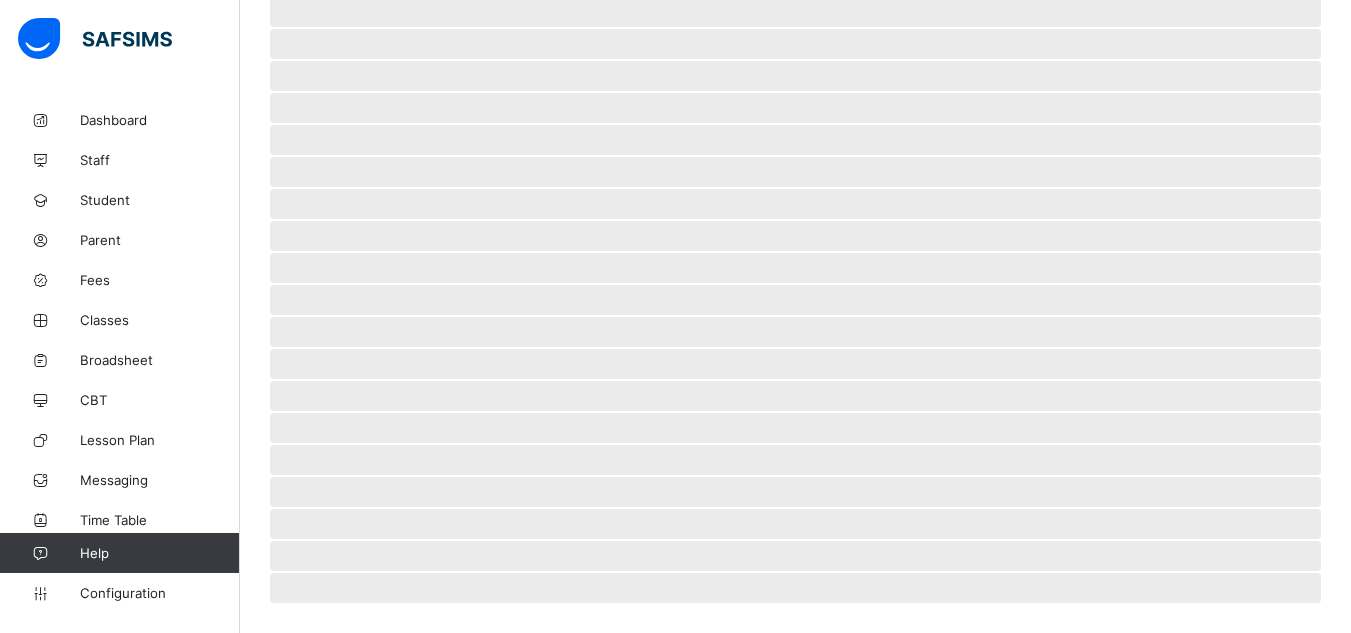 scroll, scrollTop: 0, scrollLeft: 0, axis: both 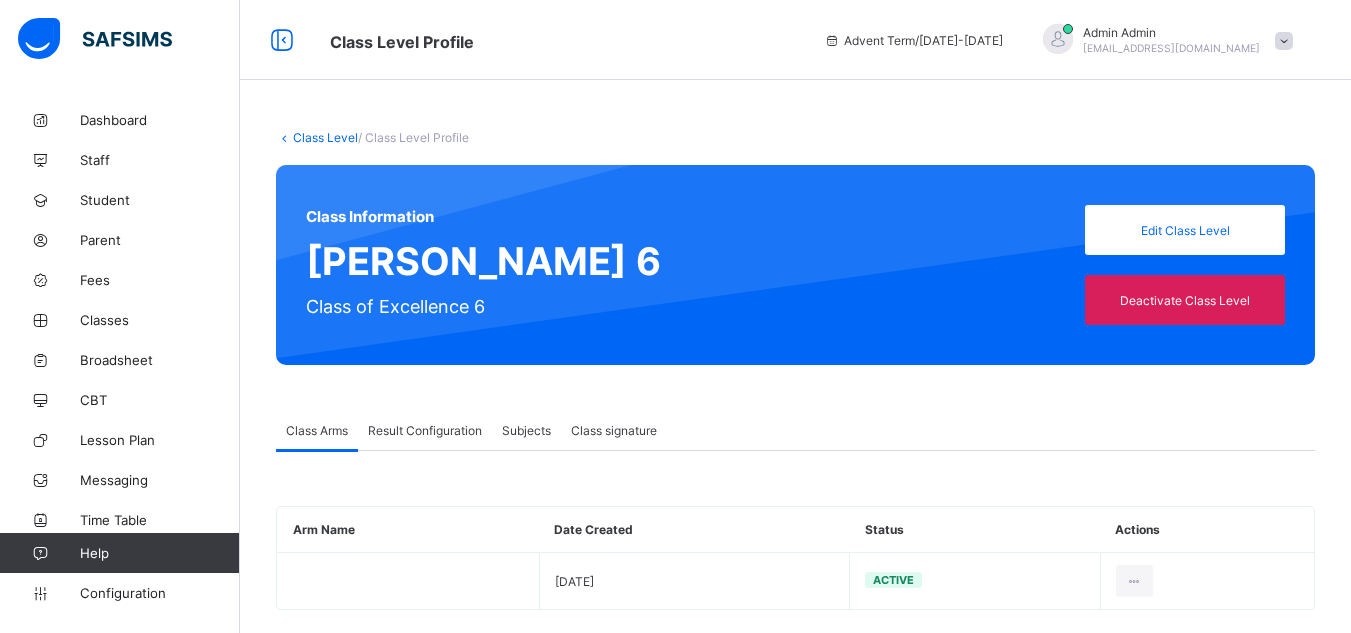click on "Class signature" at bounding box center (614, 430) 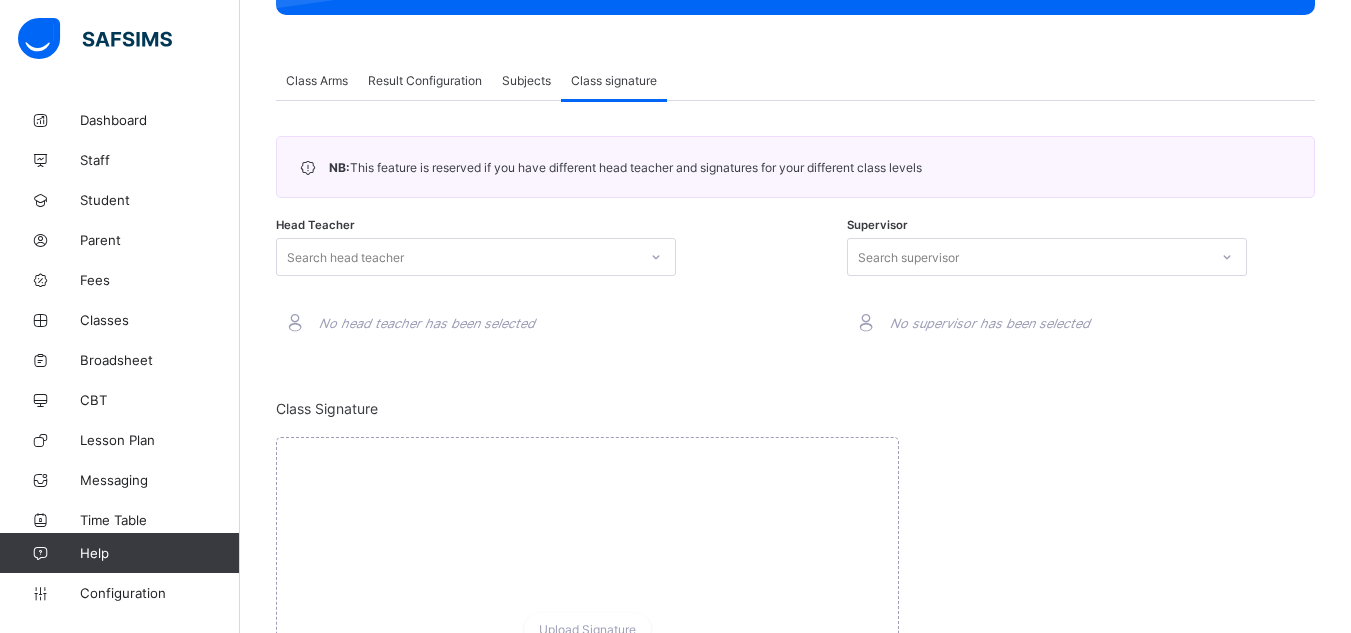 scroll, scrollTop: 351, scrollLeft: 0, axis: vertical 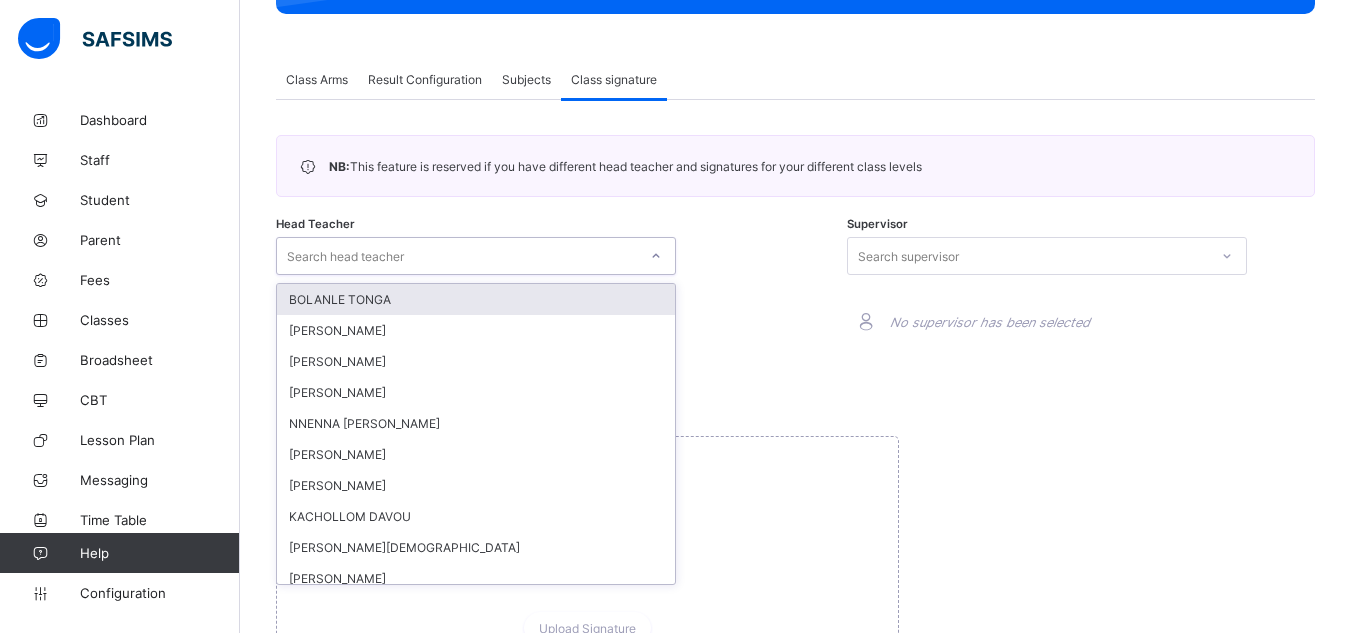 click on "Search head teacher" at bounding box center (457, 256) 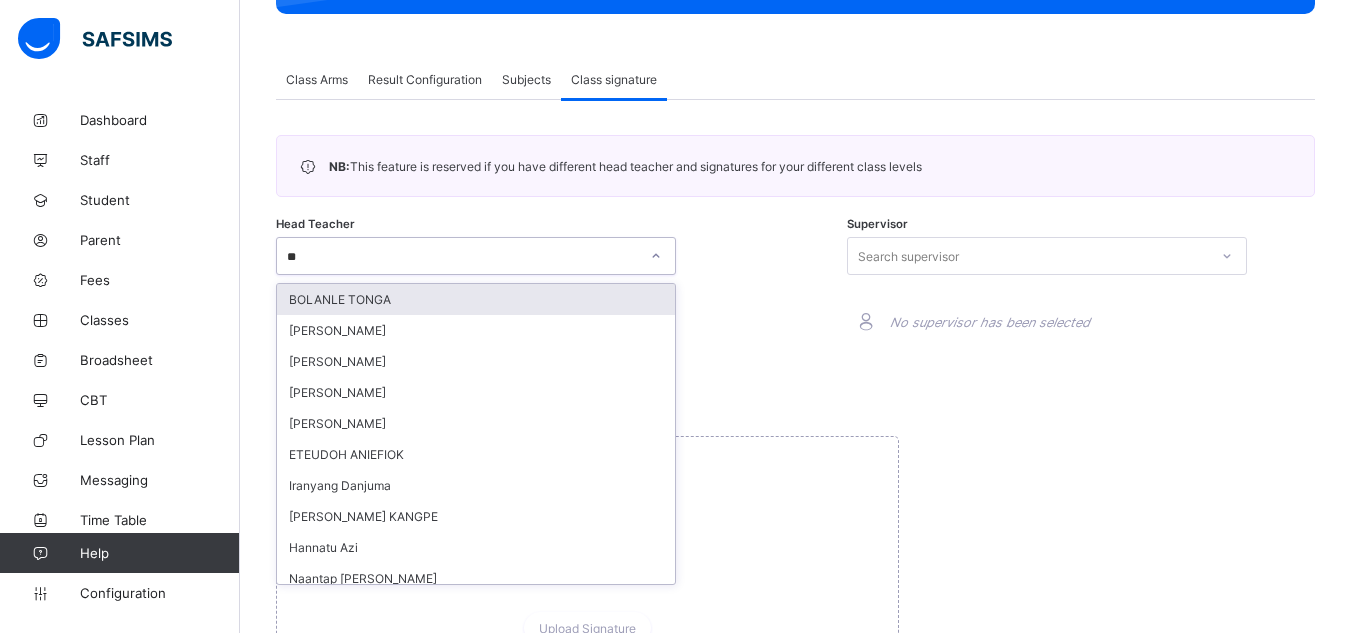 type on "***" 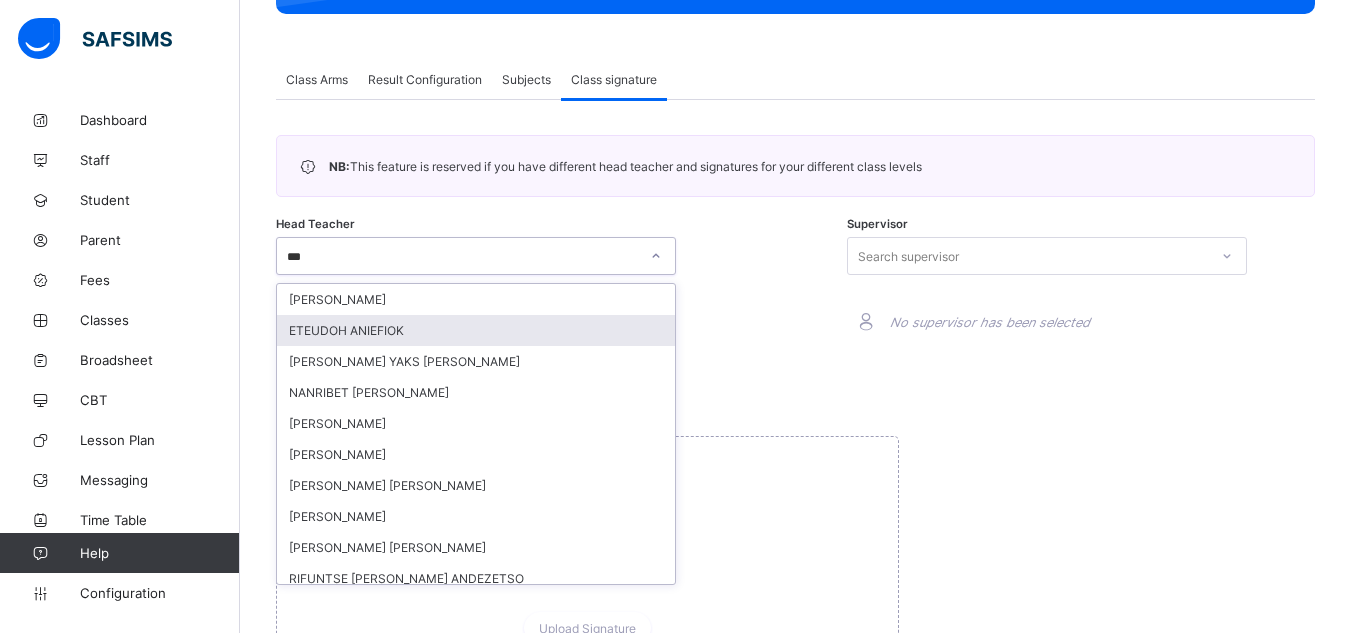 click on "ETEUDOH  ANIEFIOK" at bounding box center (476, 330) 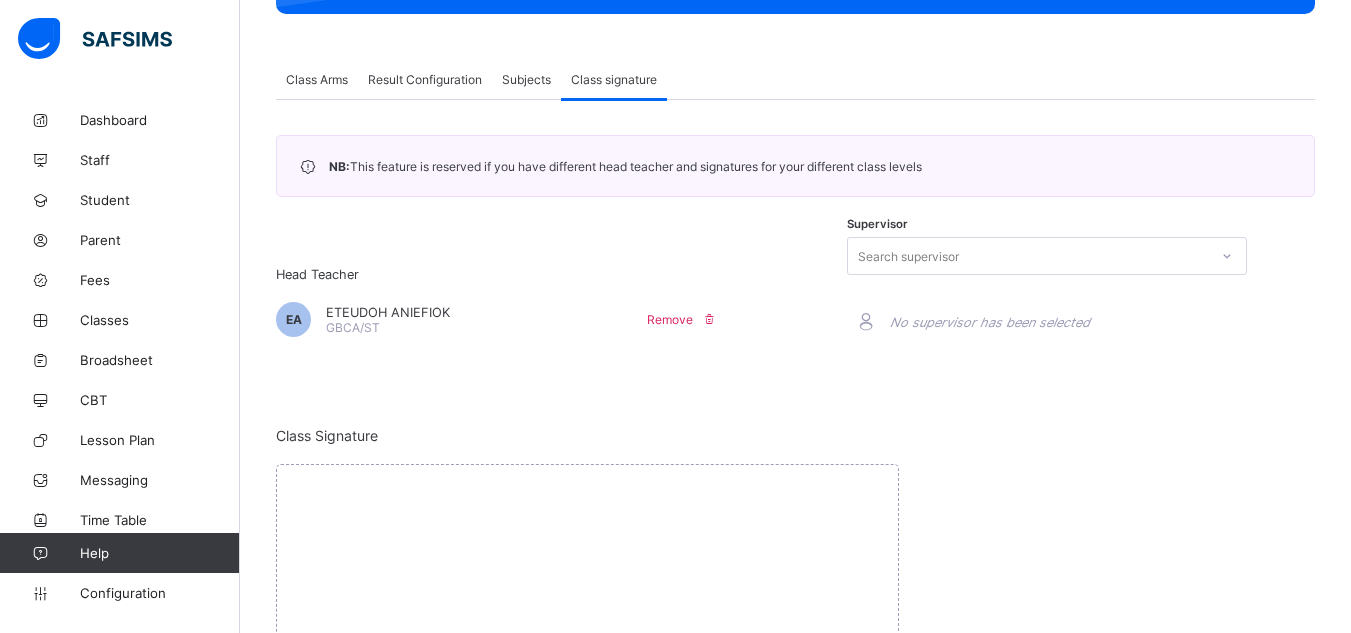 scroll, scrollTop: 481, scrollLeft: 0, axis: vertical 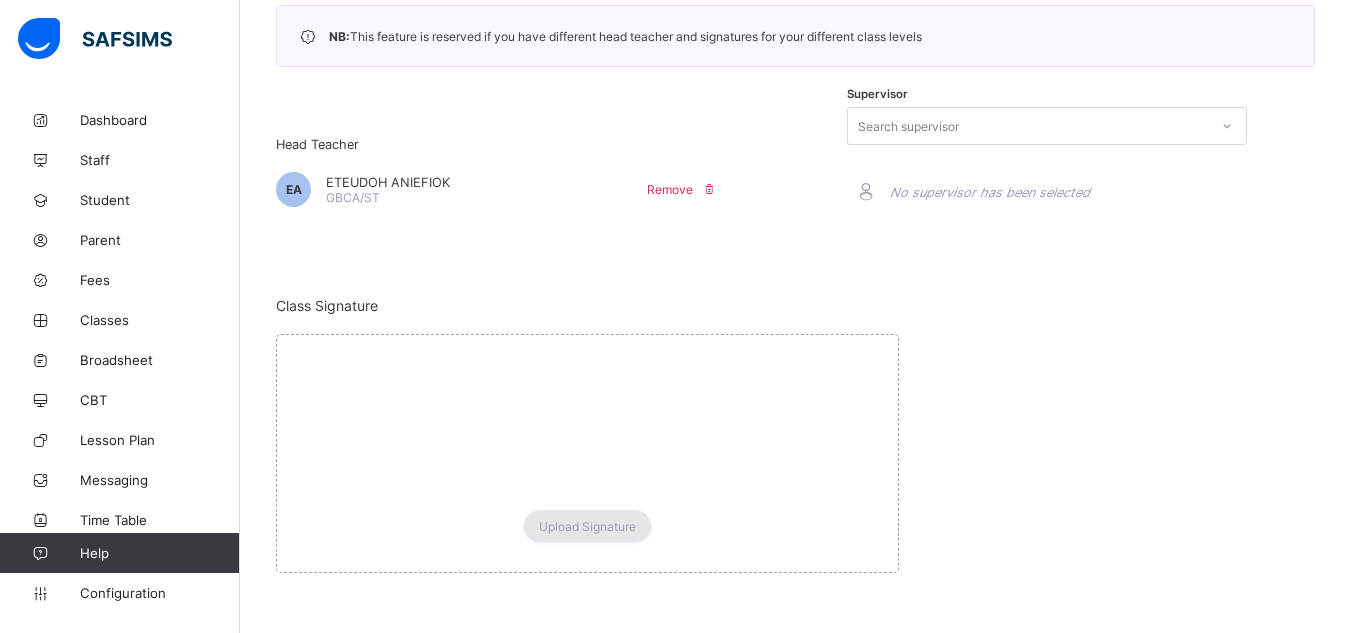 click on "Upload Signature" at bounding box center [587, 526] 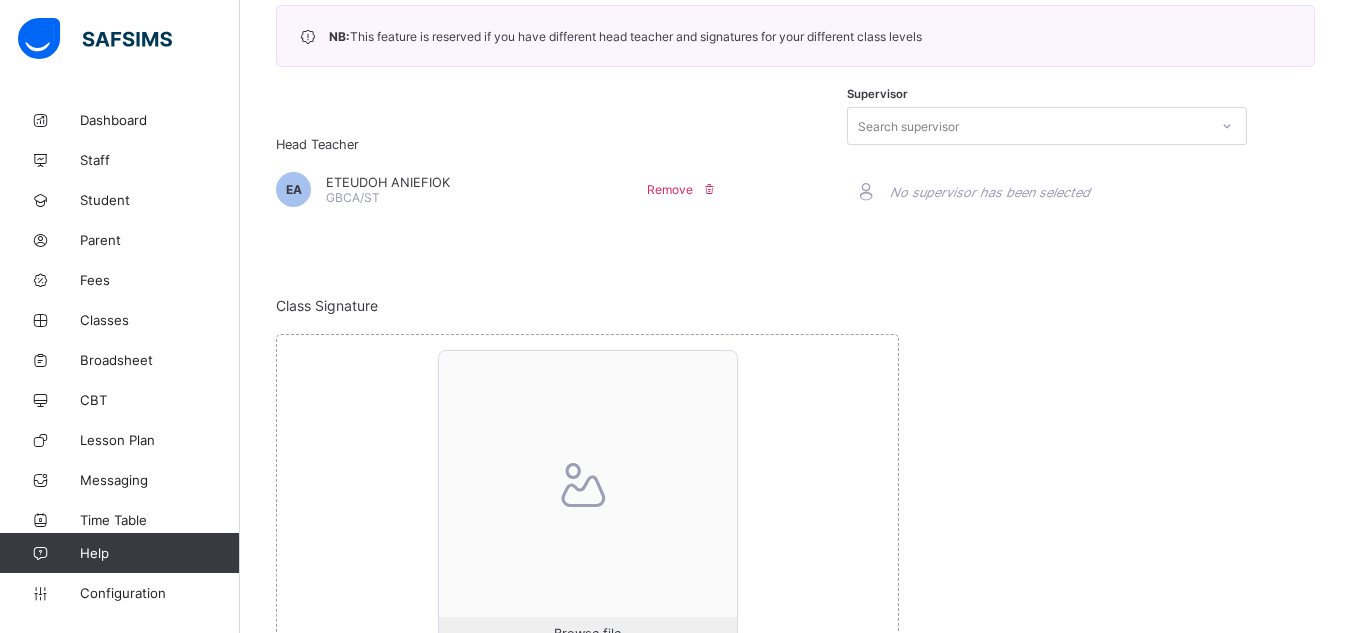 scroll, scrollTop: 631, scrollLeft: 0, axis: vertical 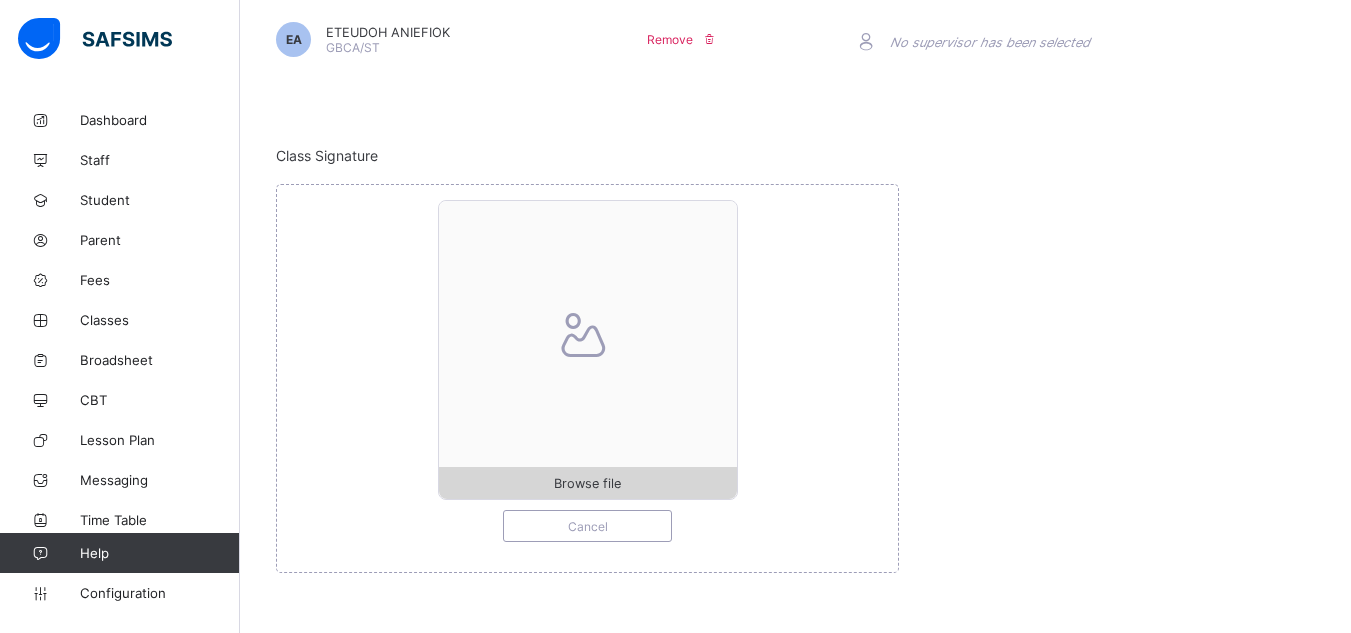 click on "Browse file" at bounding box center [587, 483] 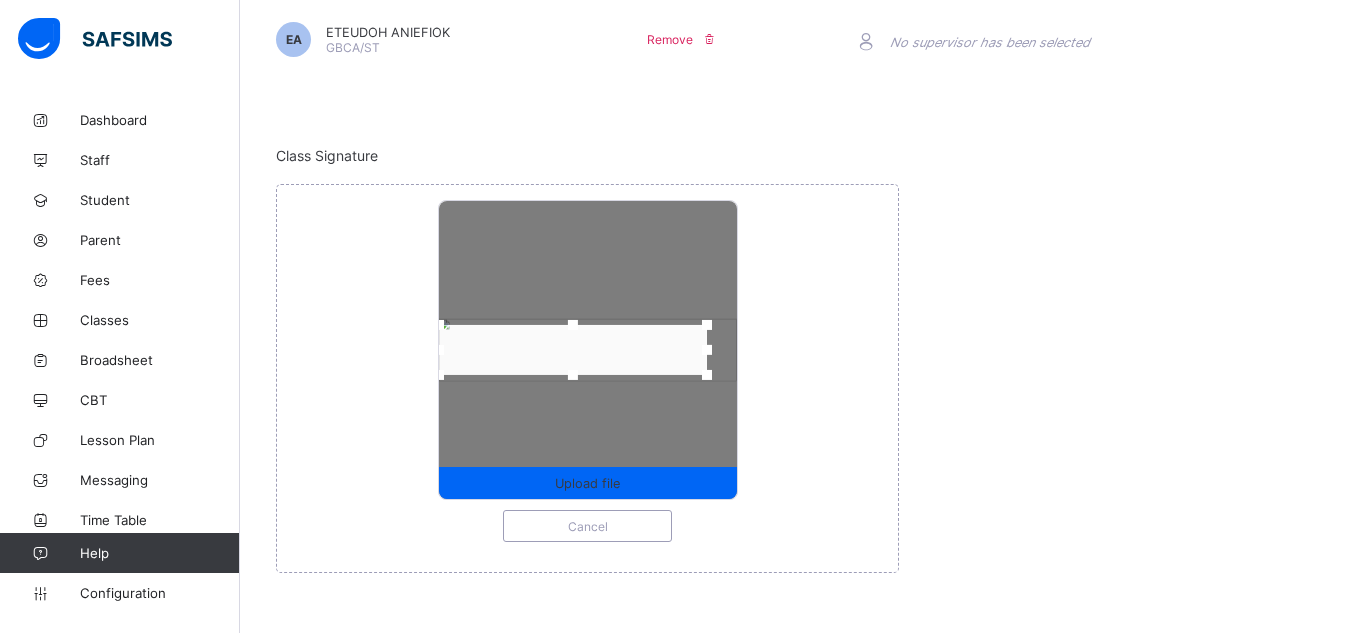 drag, startPoint x: 472, startPoint y: 349, endPoint x: 438, endPoint y: 347, distance: 34.058773 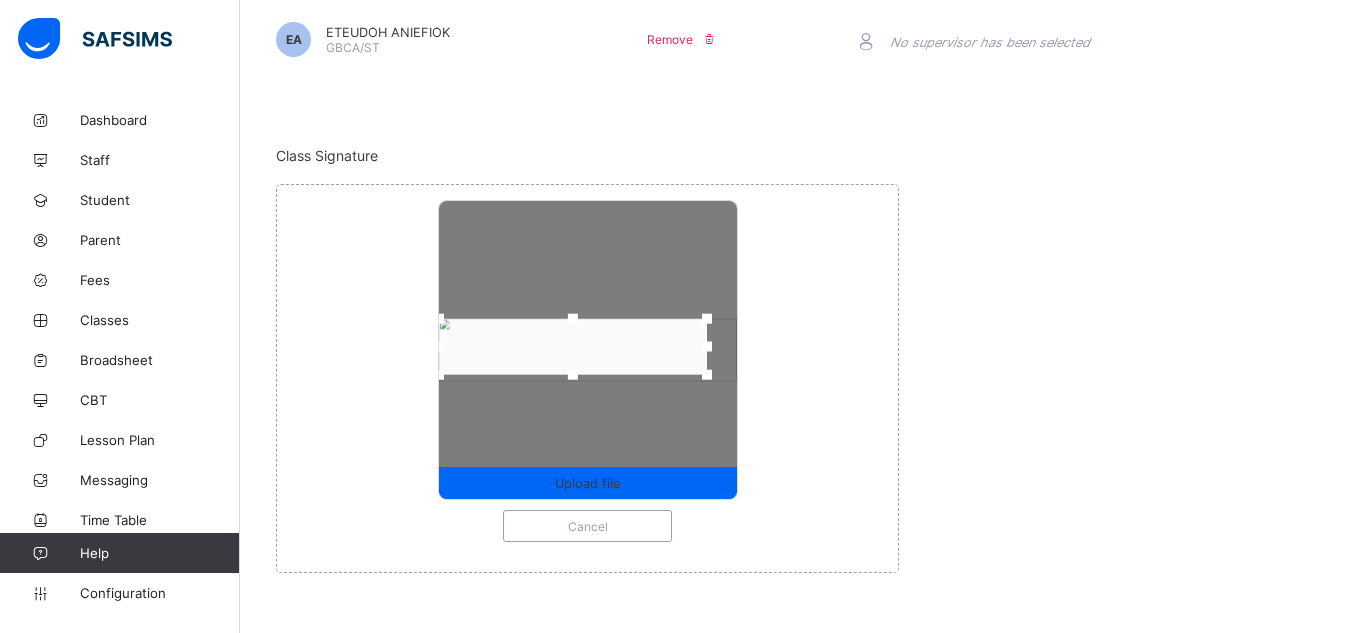 drag, startPoint x: 576, startPoint y: 324, endPoint x: 574, endPoint y: 310, distance: 14.142136 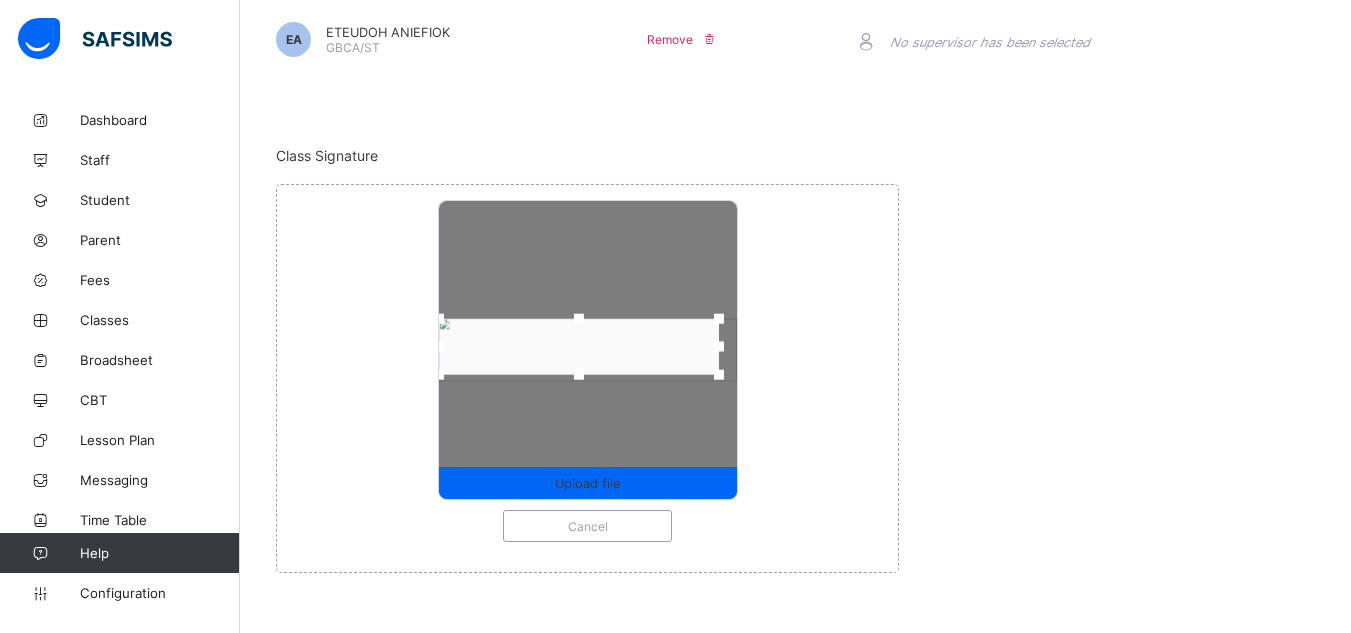 drag, startPoint x: 717, startPoint y: 345, endPoint x: 729, endPoint y: 348, distance: 12.369317 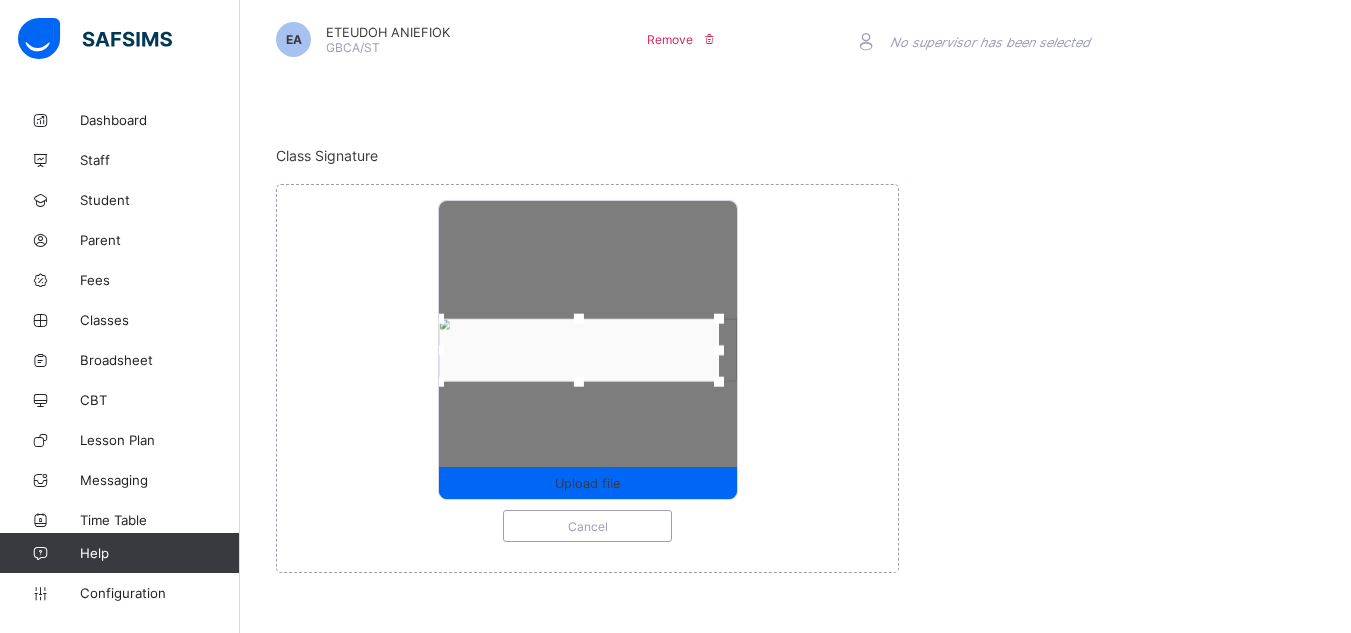 drag, startPoint x: 587, startPoint y: 381, endPoint x: 587, endPoint y: 396, distance: 15 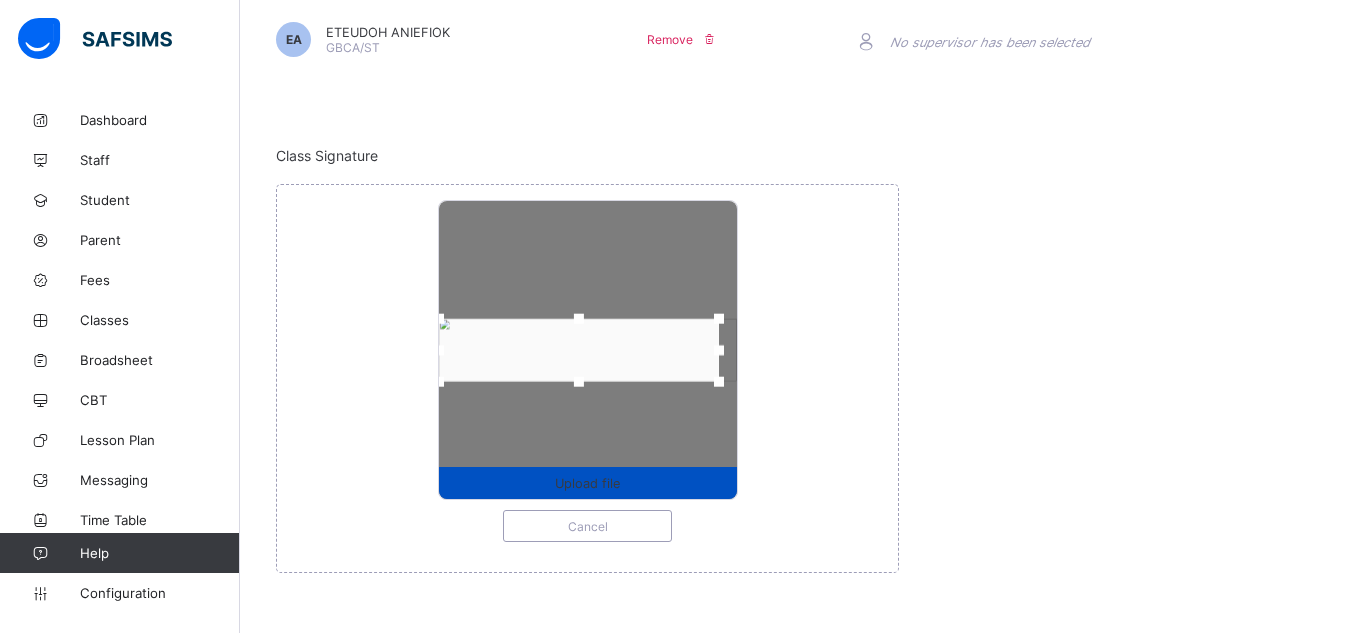 click on "Upload file" at bounding box center [587, 483] 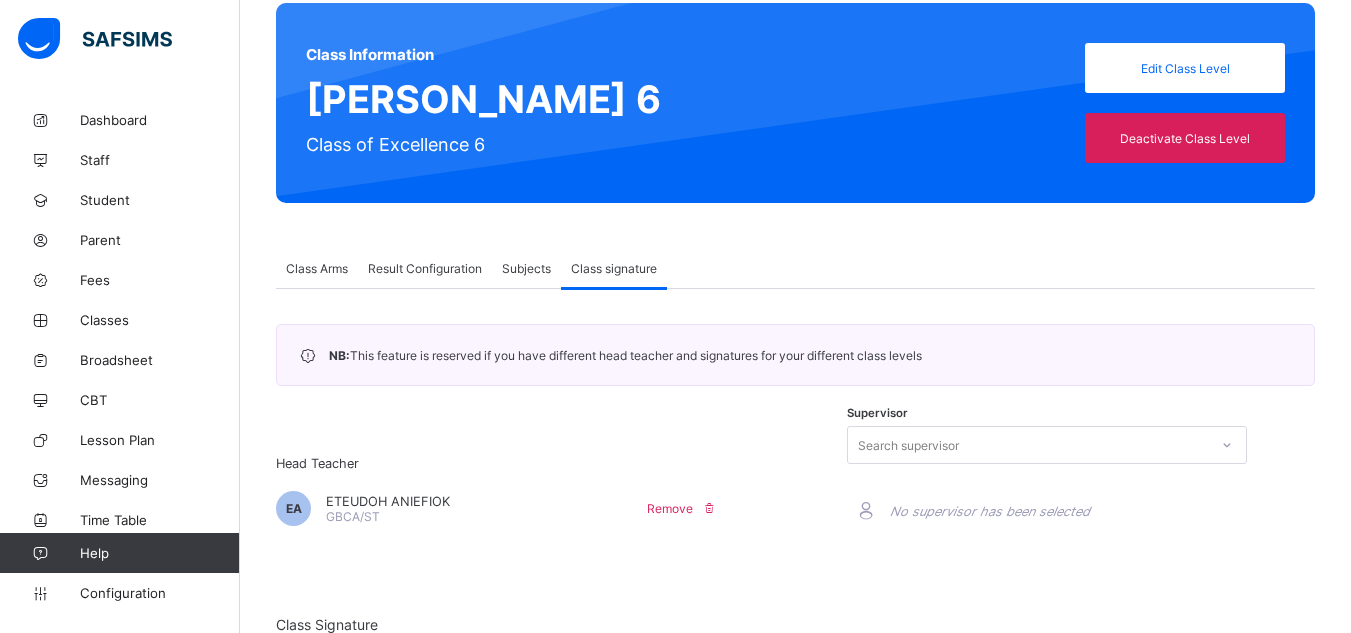 scroll, scrollTop: 0, scrollLeft: 0, axis: both 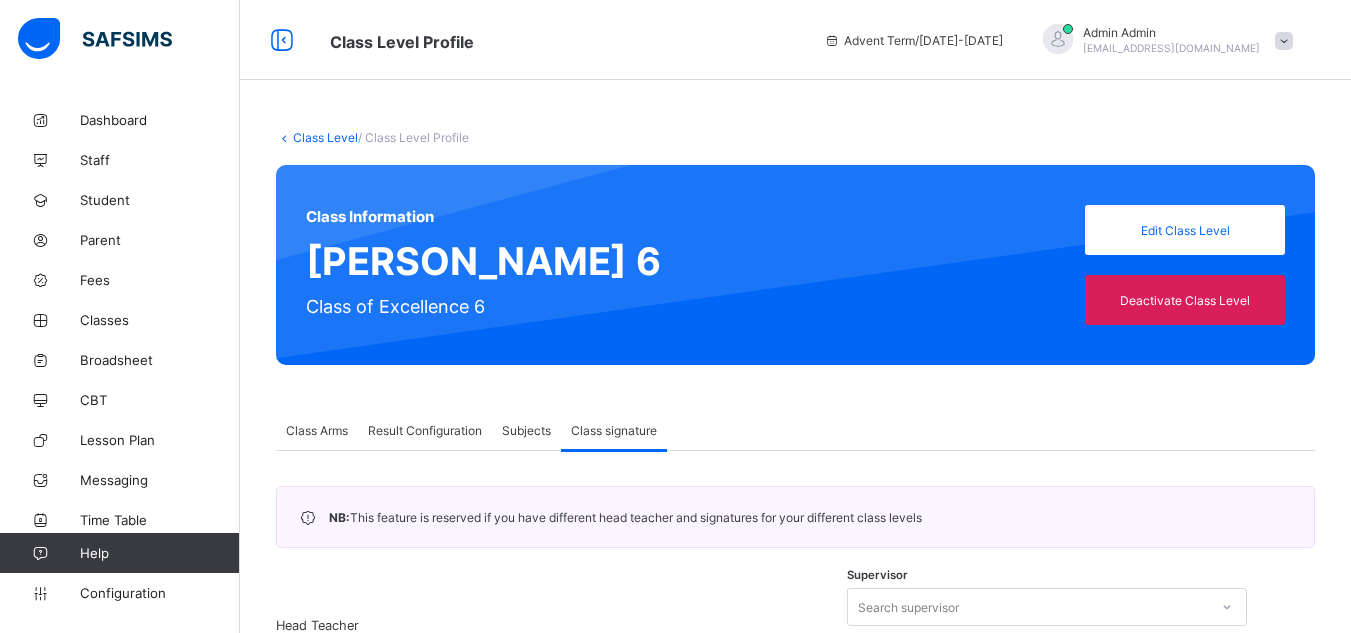 click on "Class Level" at bounding box center (325, 137) 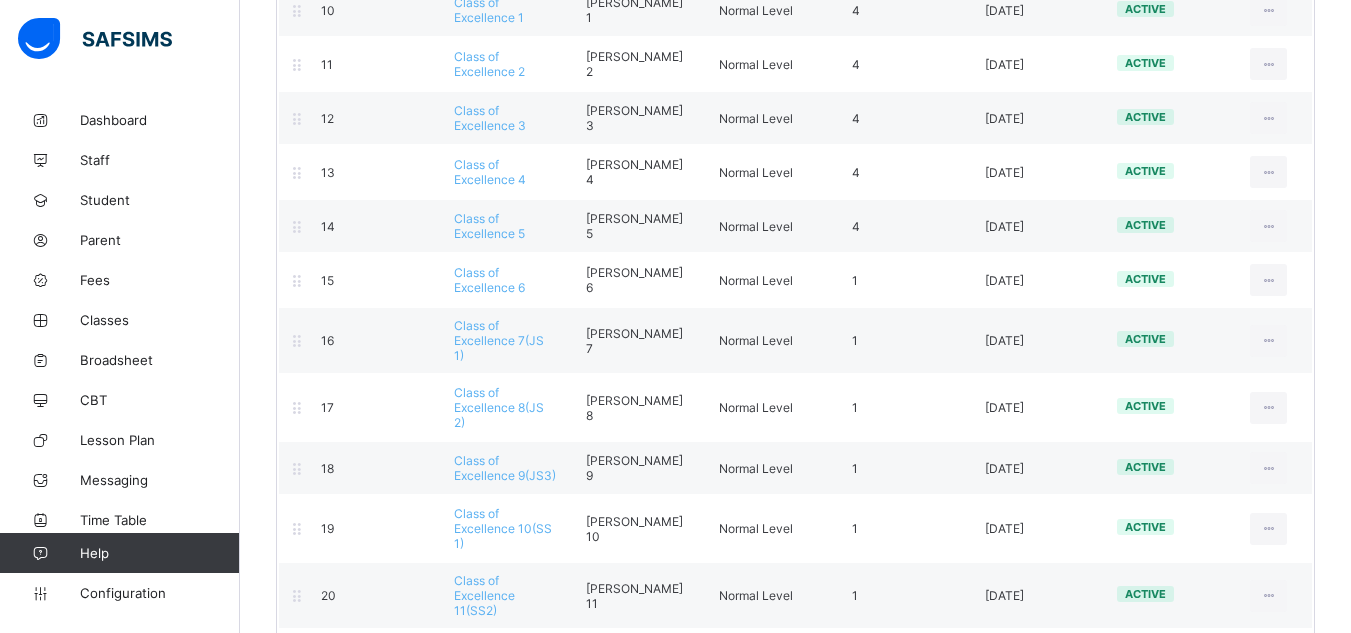 scroll, scrollTop: 729, scrollLeft: 0, axis: vertical 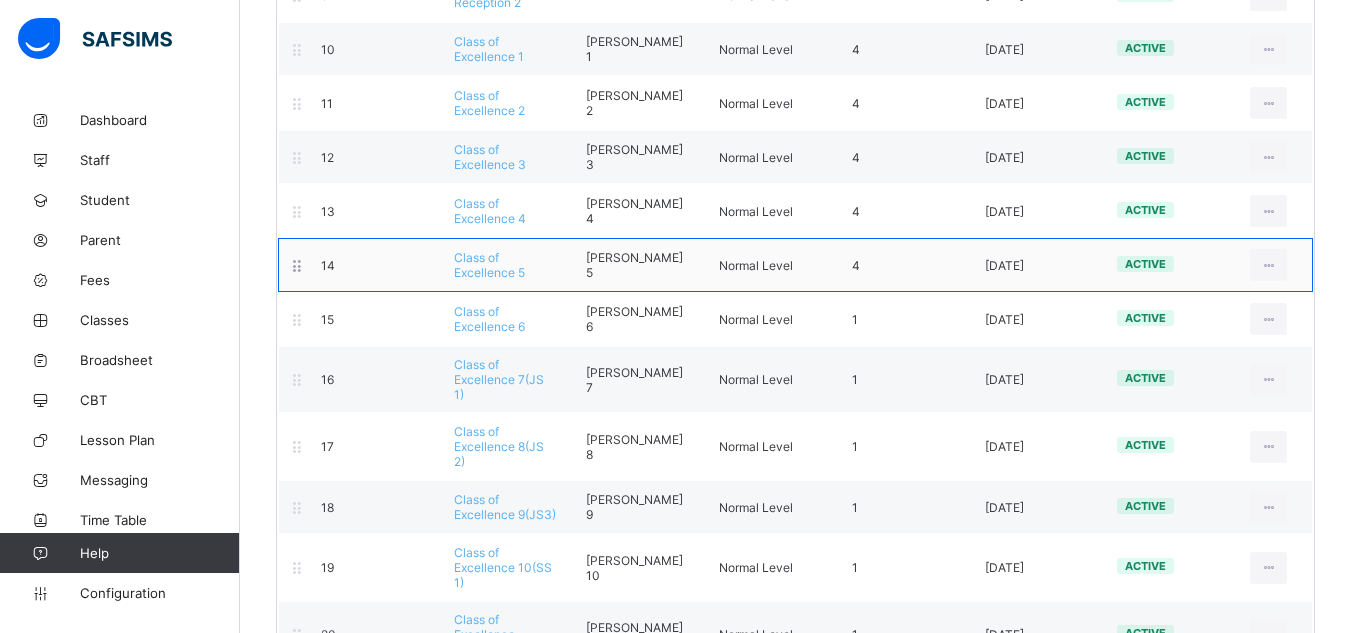 click on "Class of Excellence 5" at bounding box center [489, 265] 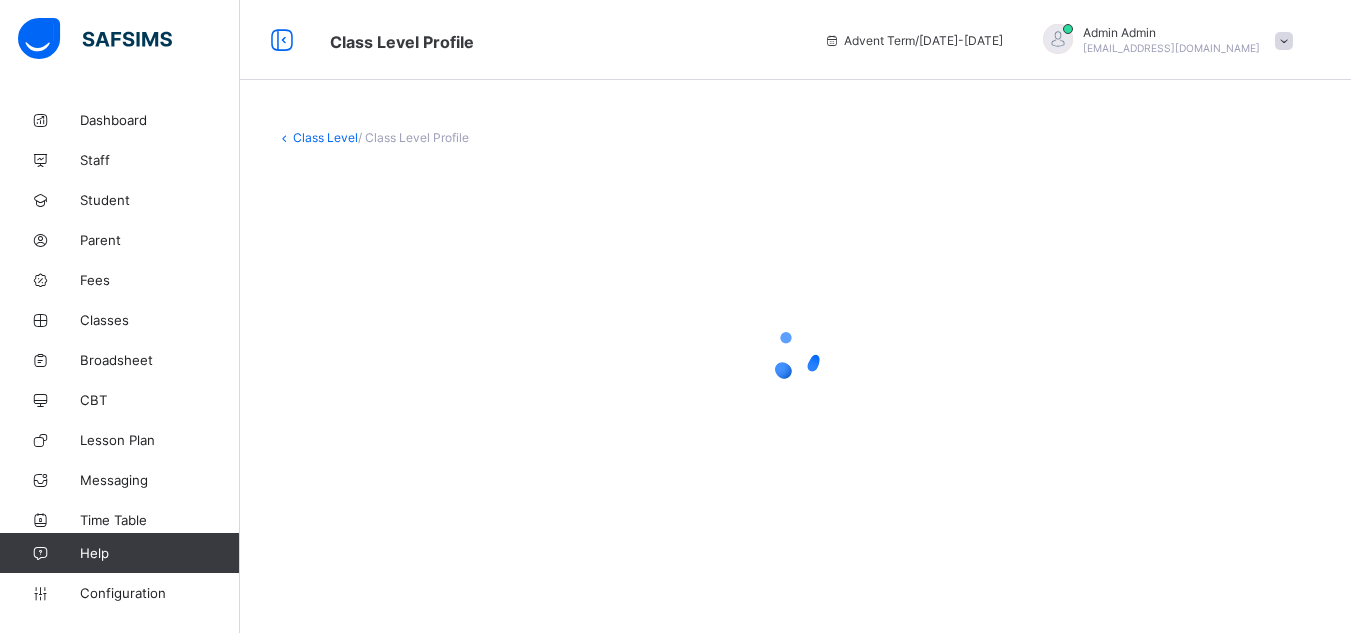 scroll, scrollTop: 0, scrollLeft: 0, axis: both 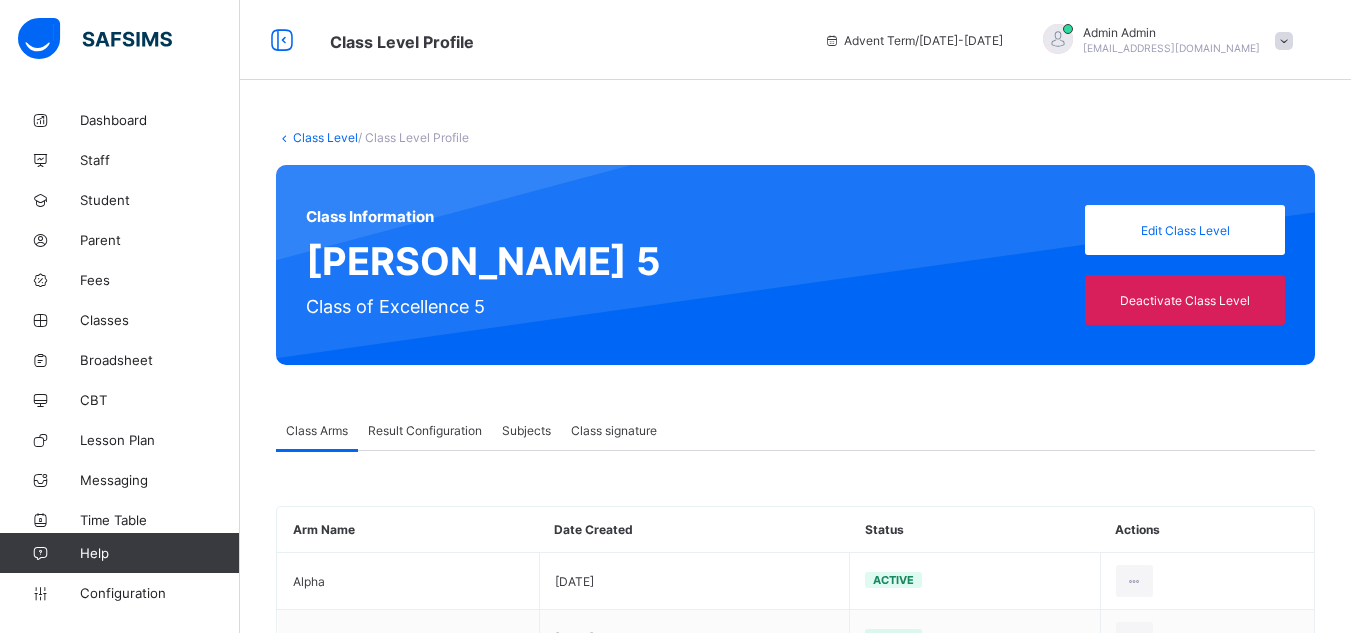 click on "Class signature" at bounding box center (614, 430) 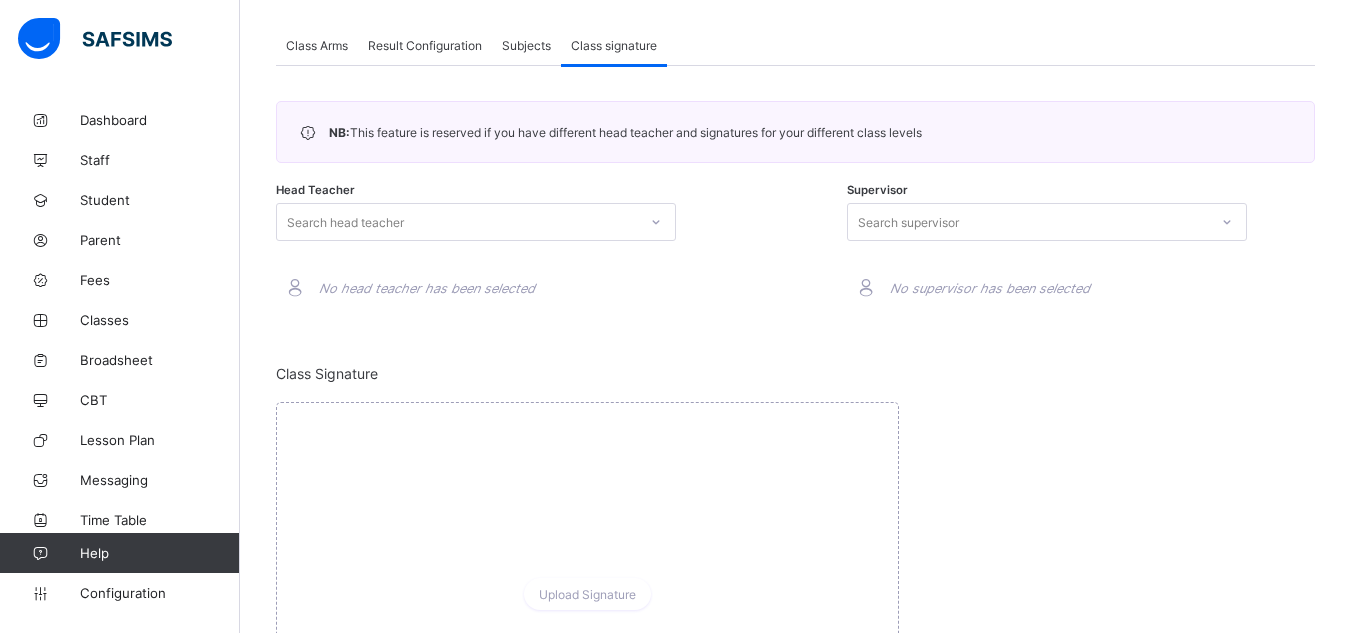 scroll, scrollTop: 453, scrollLeft: 0, axis: vertical 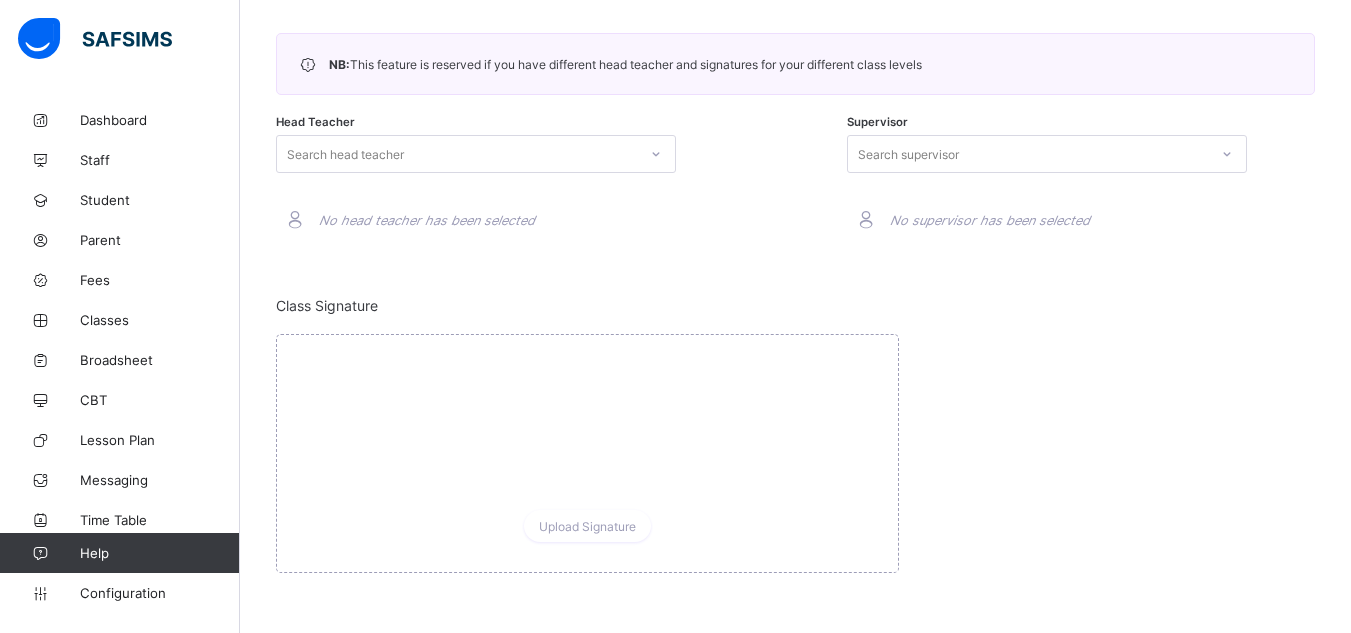 click on "Search head teacher" at bounding box center (457, 154) 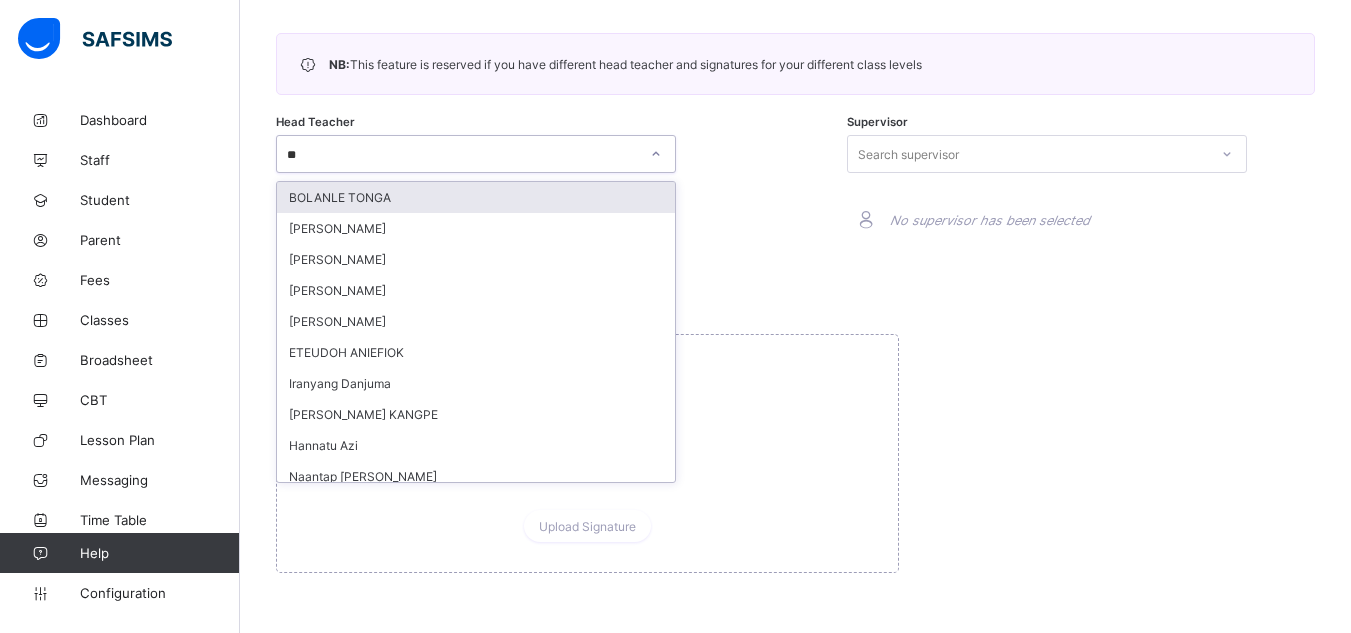 type on "***" 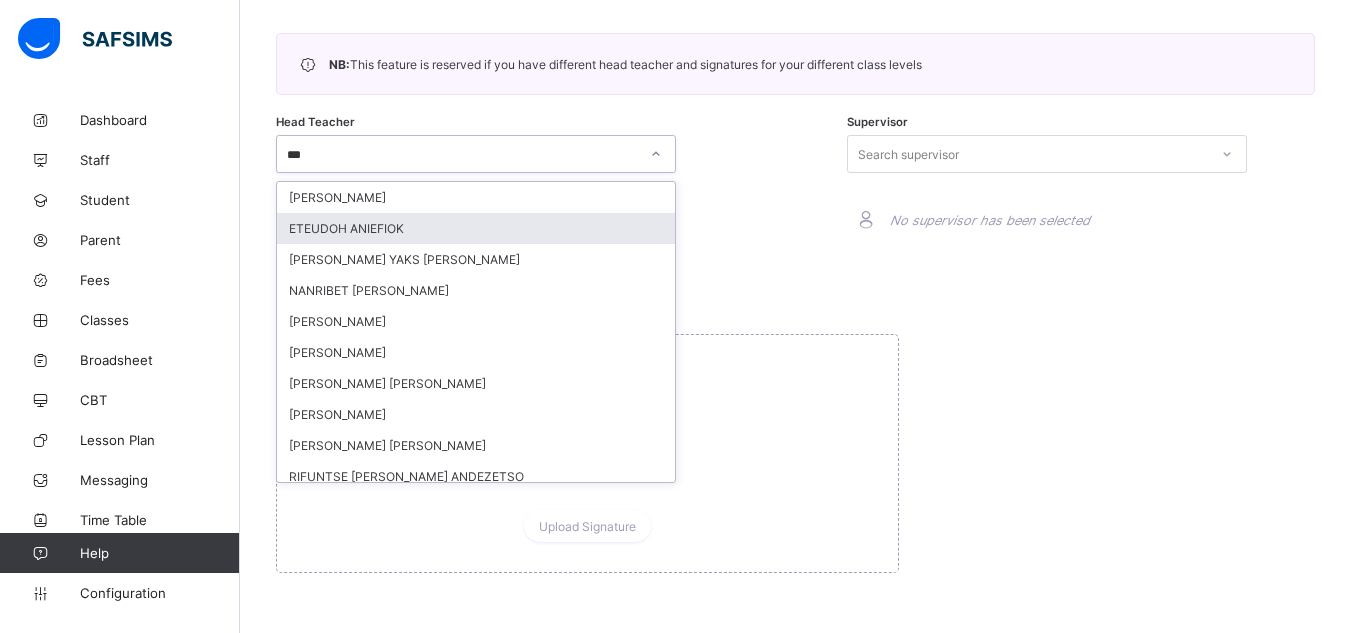 click on "ETEUDOH  ANIEFIOK" at bounding box center [476, 228] 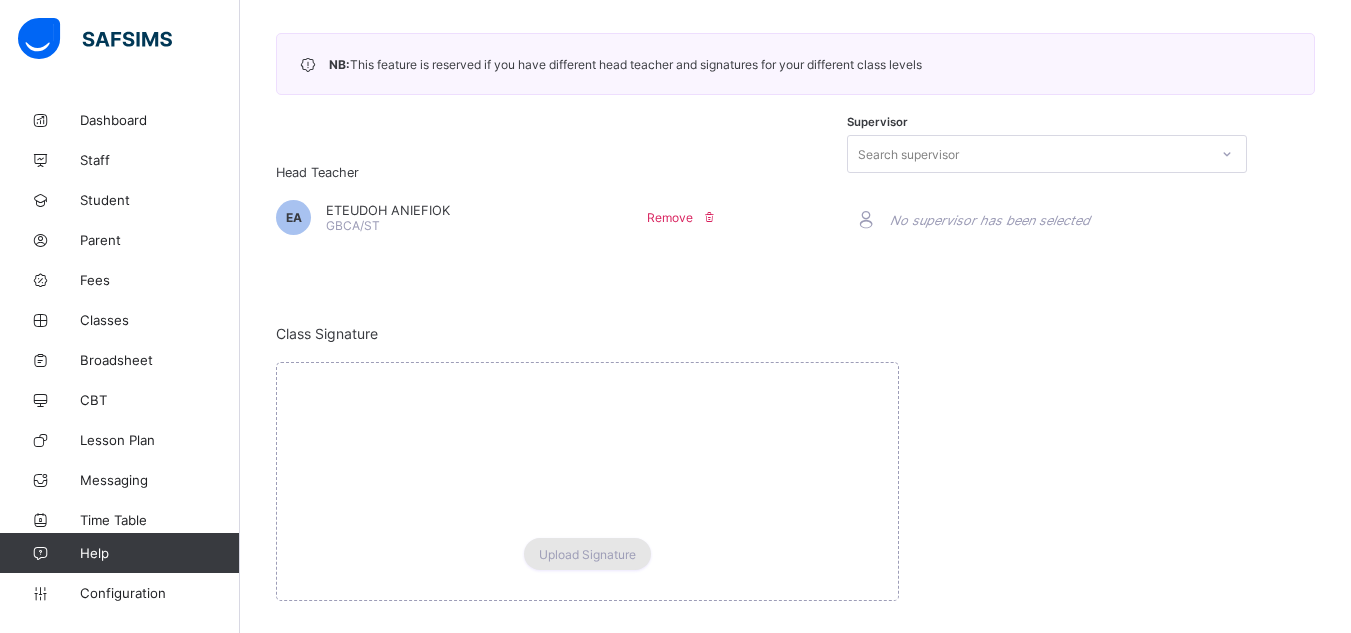 click on "Upload Signature" at bounding box center [587, 554] 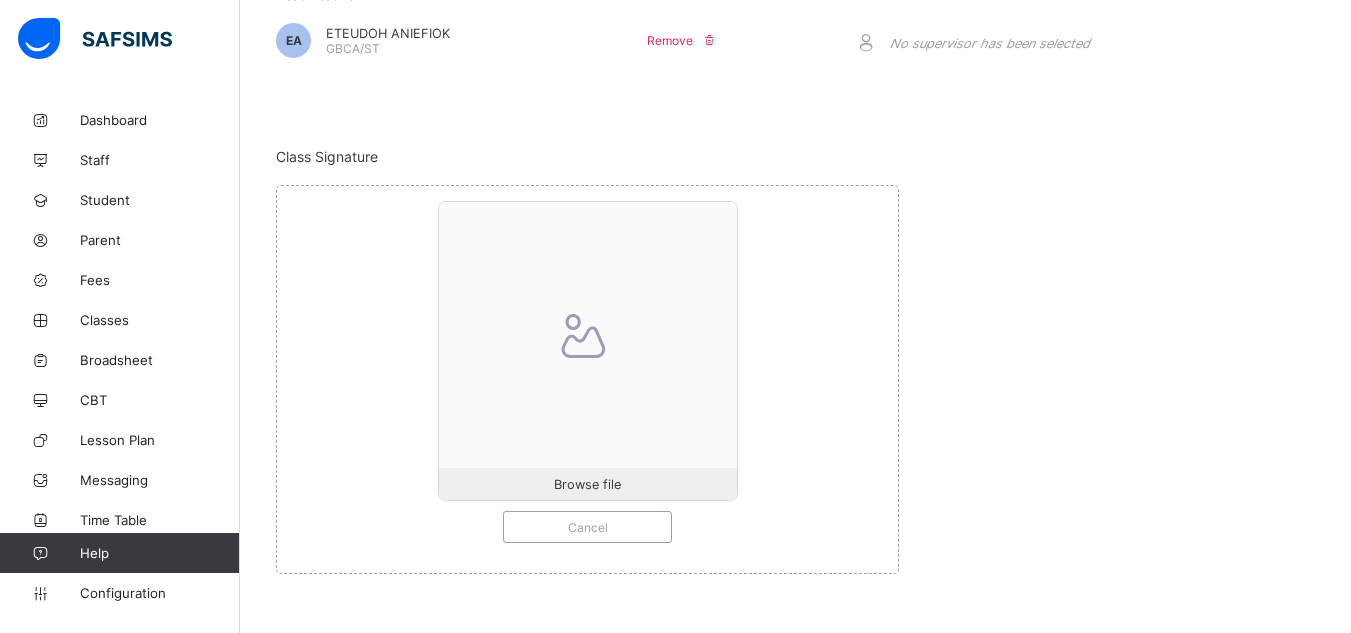 scroll, scrollTop: 631, scrollLeft: 0, axis: vertical 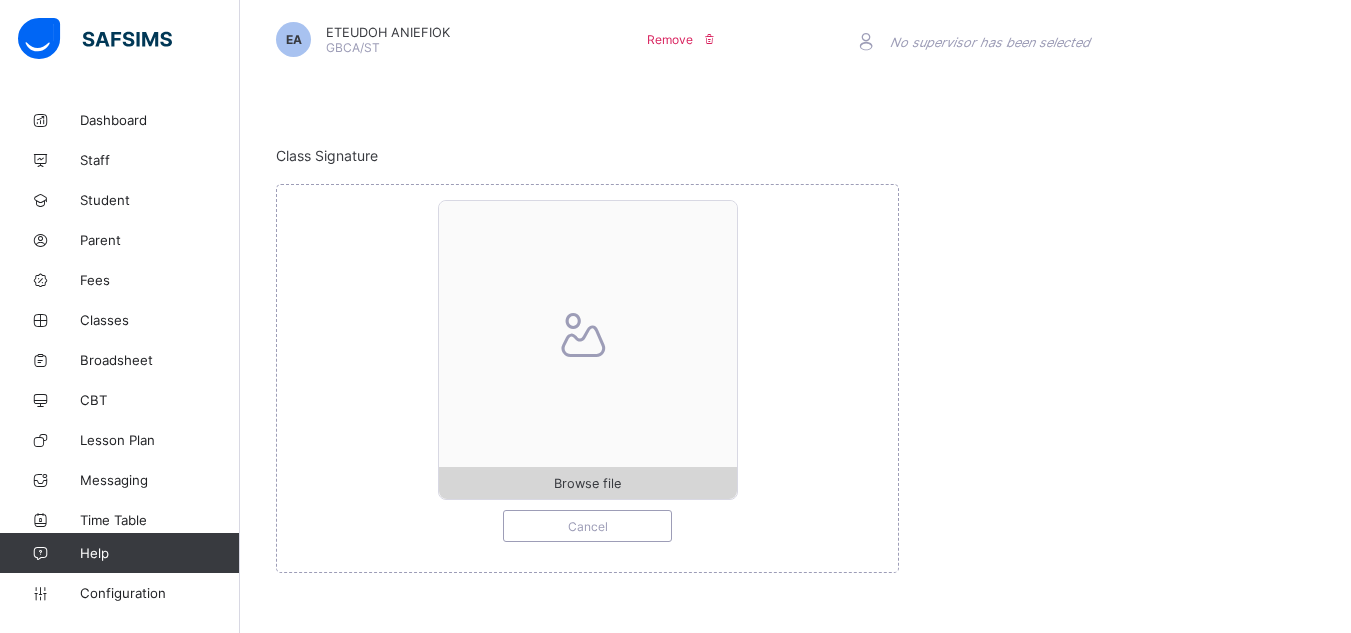 click on "Browse file" at bounding box center (587, 483) 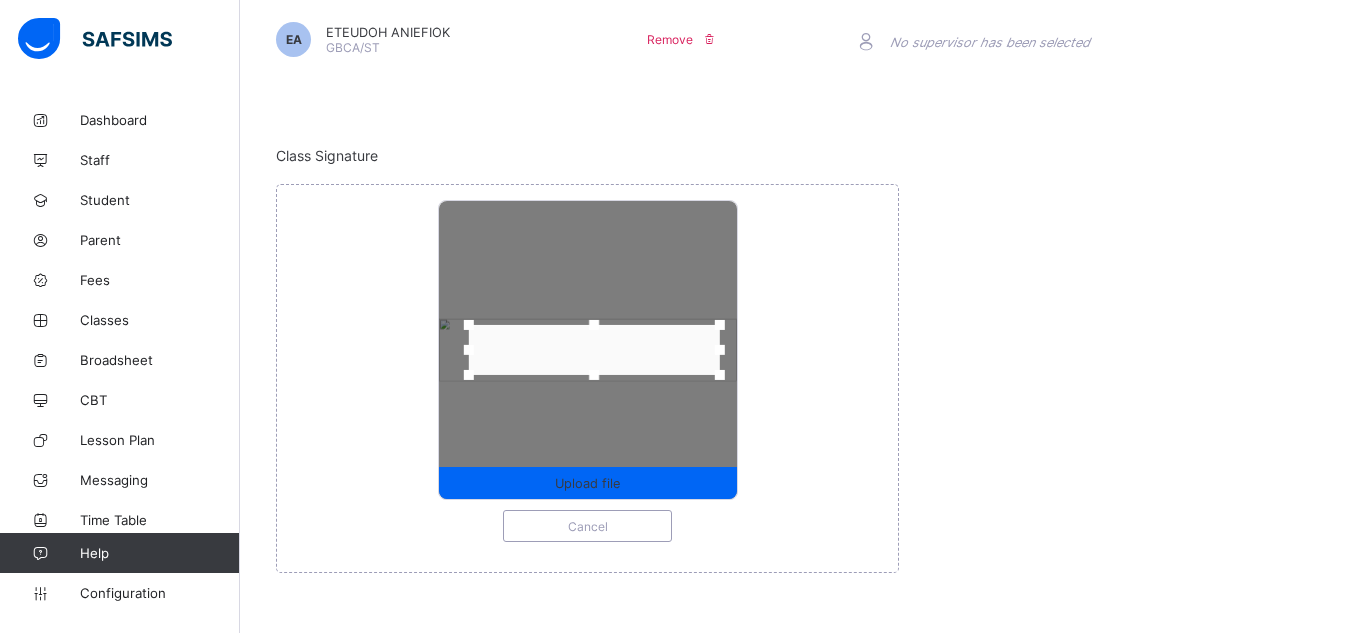 drag, startPoint x: 714, startPoint y: 350, endPoint x: 728, endPoint y: 350, distance: 14 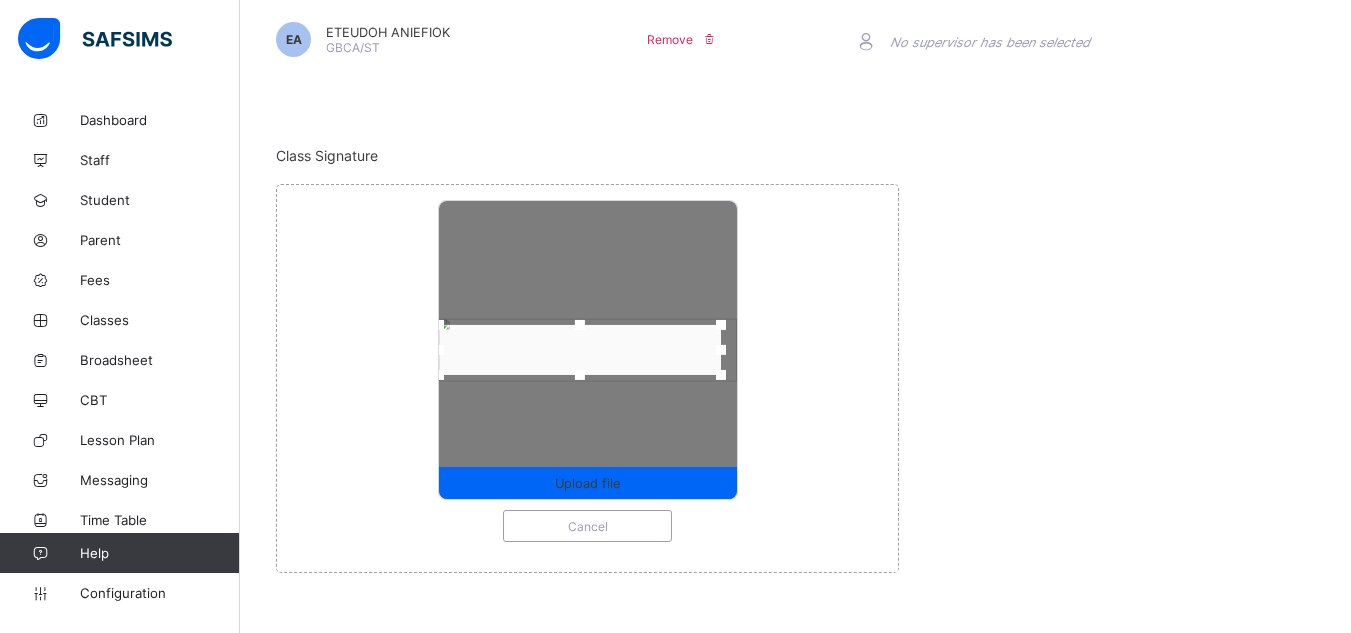 drag, startPoint x: 474, startPoint y: 350, endPoint x: 443, endPoint y: 346, distance: 31.257 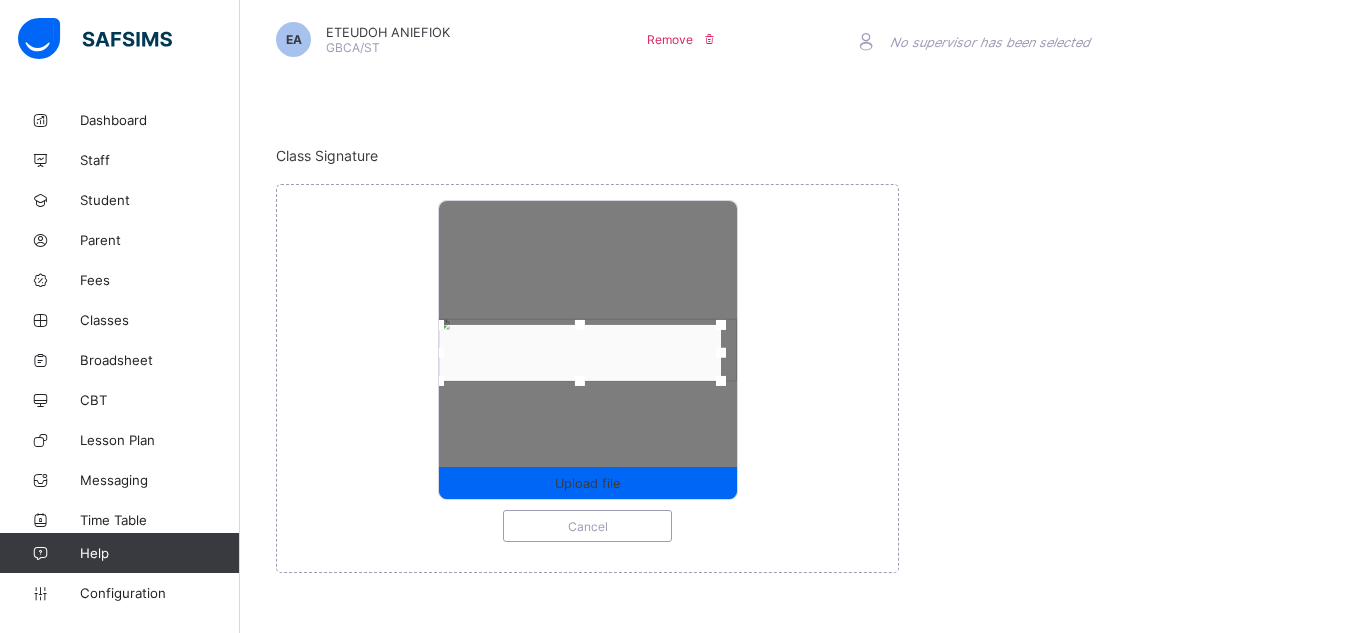 drag, startPoint x: 585, startPoint y: 374, endPoint x: 585, endPoint y: 393, distance: 19 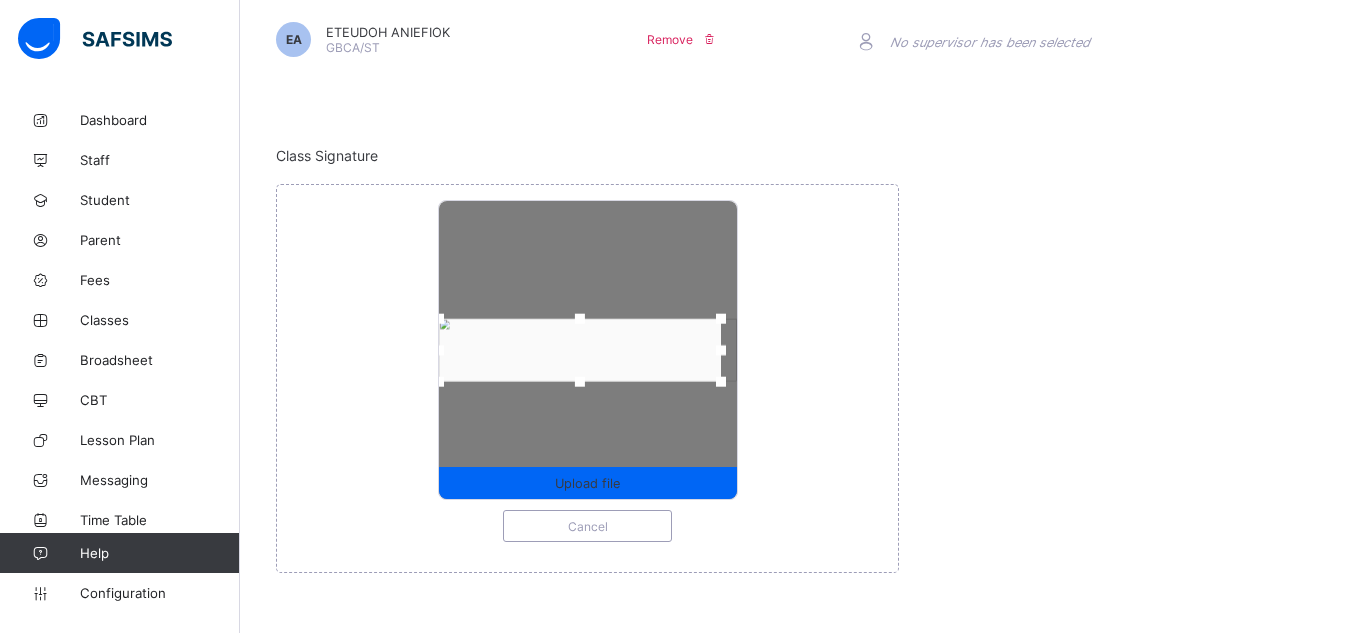 drag, startPoint x: 585, startPoint y: 324, endPoint x: 585, endPoint y: 312, distance: 12 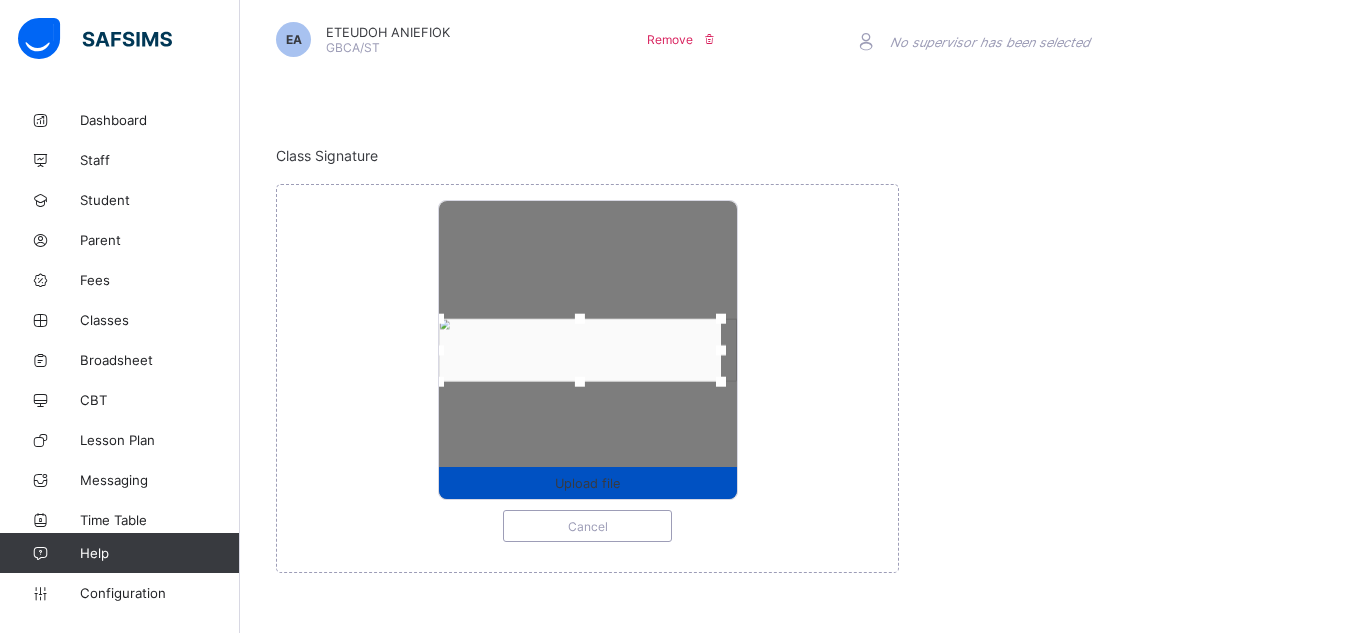 click on "Upload file" at bounding box center [587, 483] 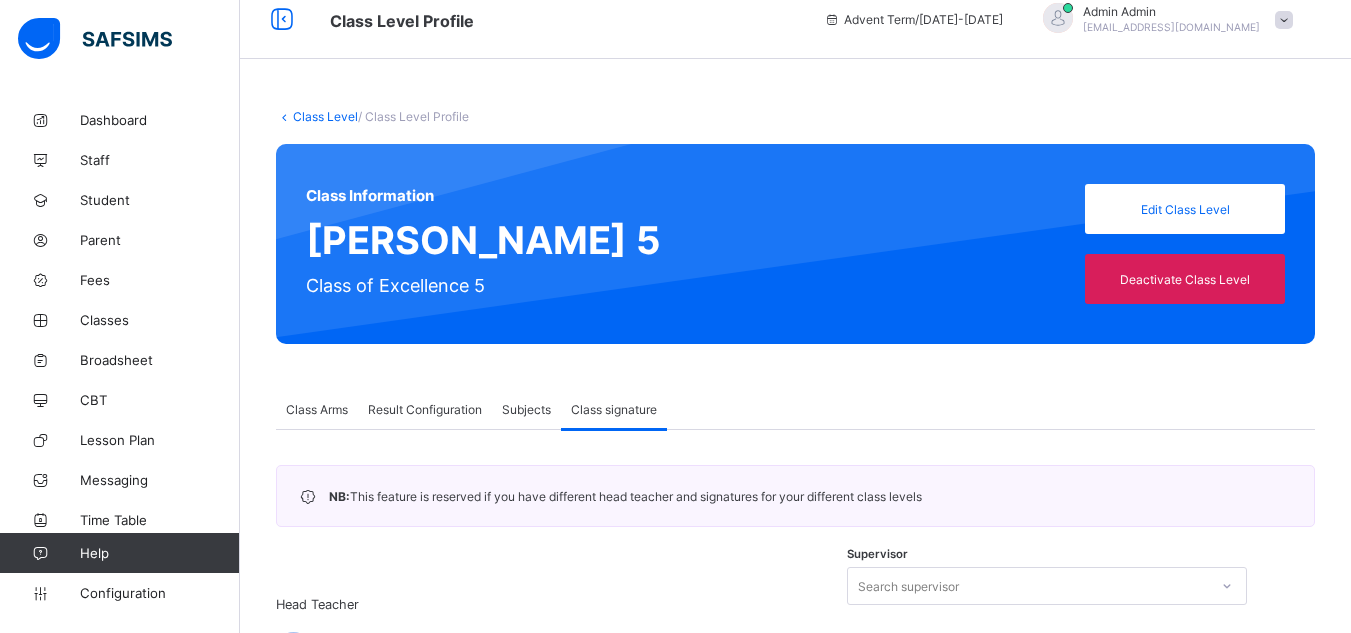 scroll, scrollTop: 0, scrollLeft: 0, axis: both 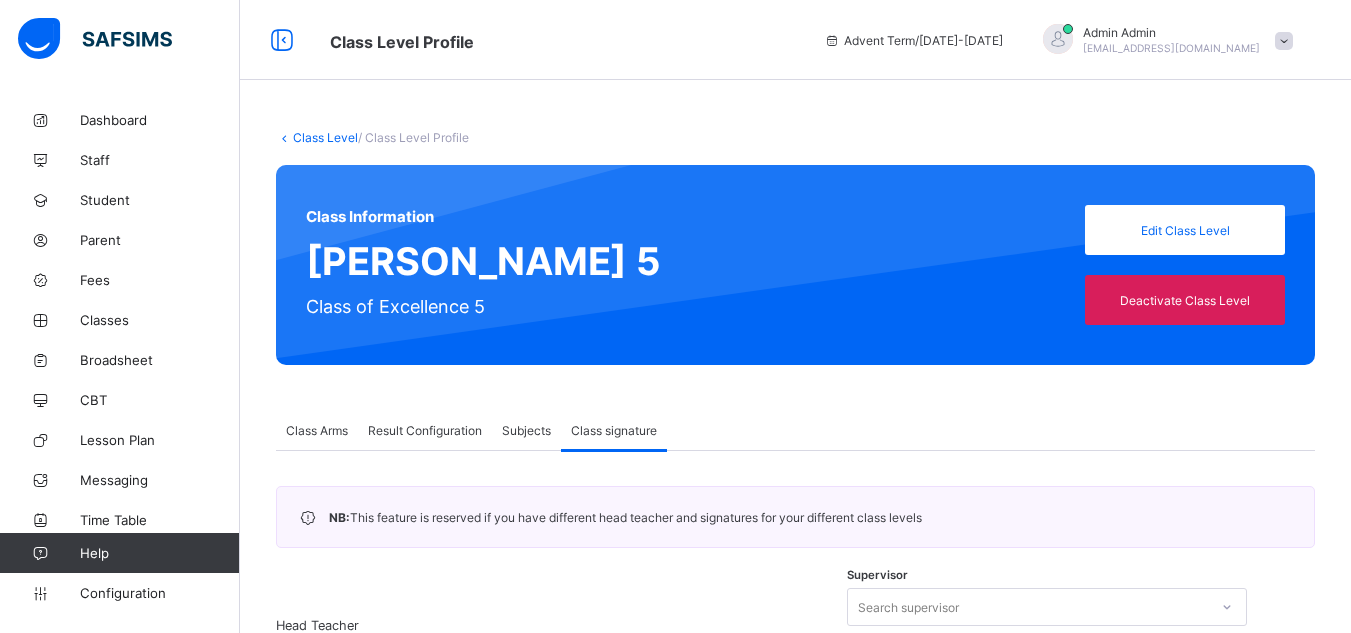 click on "Class Level" at bounding box center [325, 137] 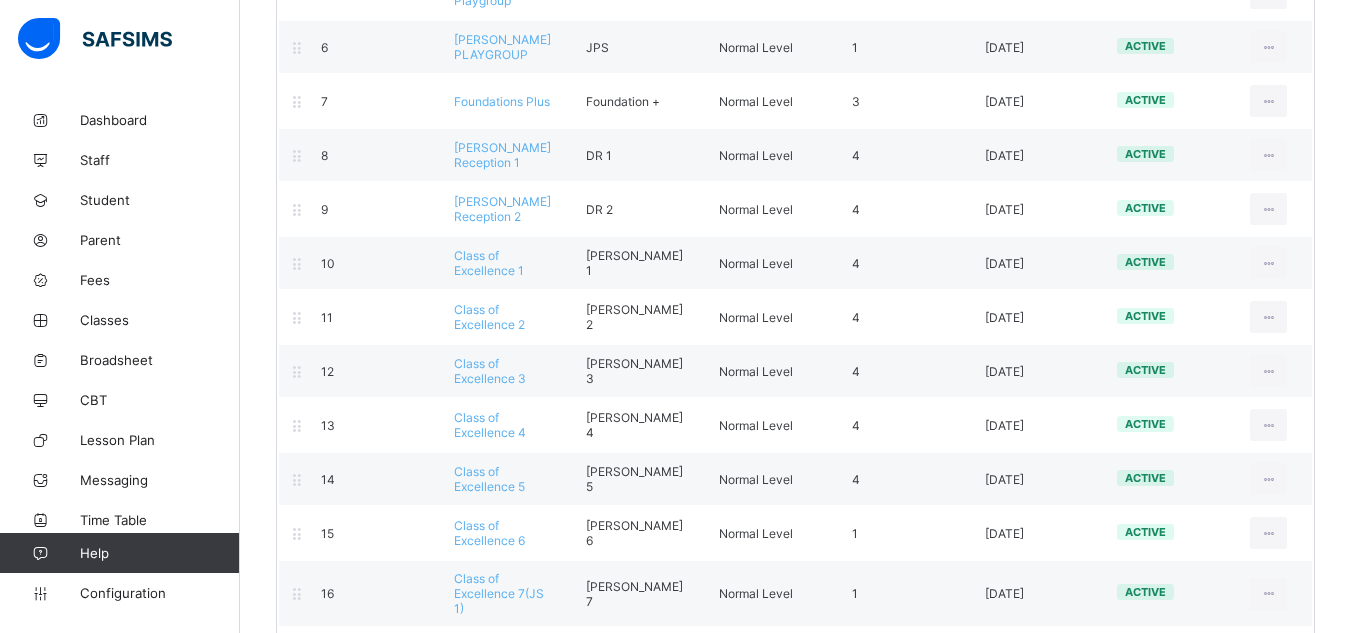 scroll, scrollTop: 516, scrollLeft: 0, axis: vertical 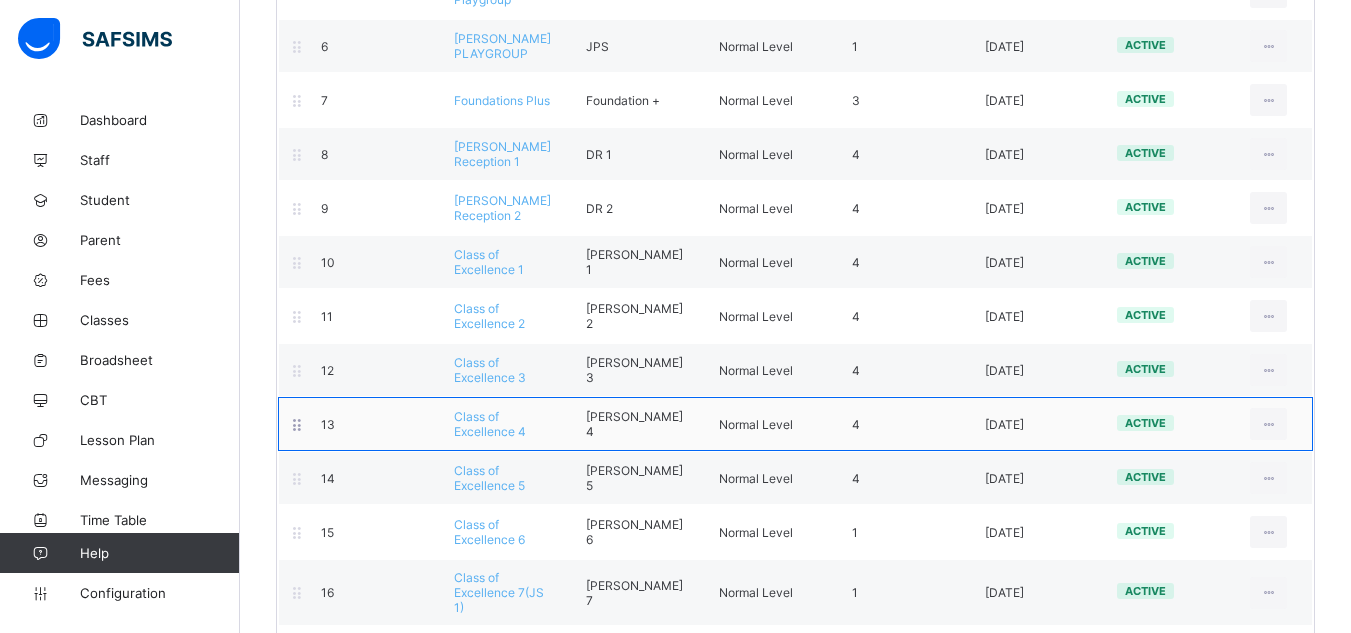click on "Class of Excellence 4" at bounding box center [490, 424] 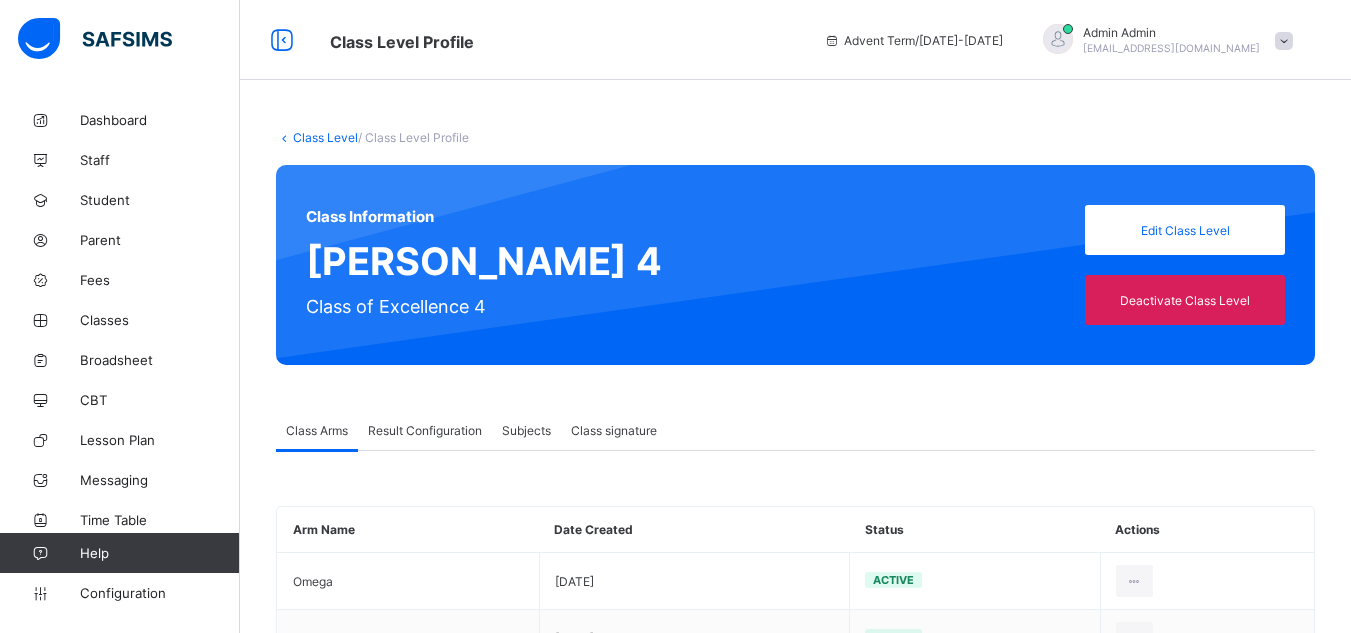 click on "Class signature" at bounding box center (614, 430) 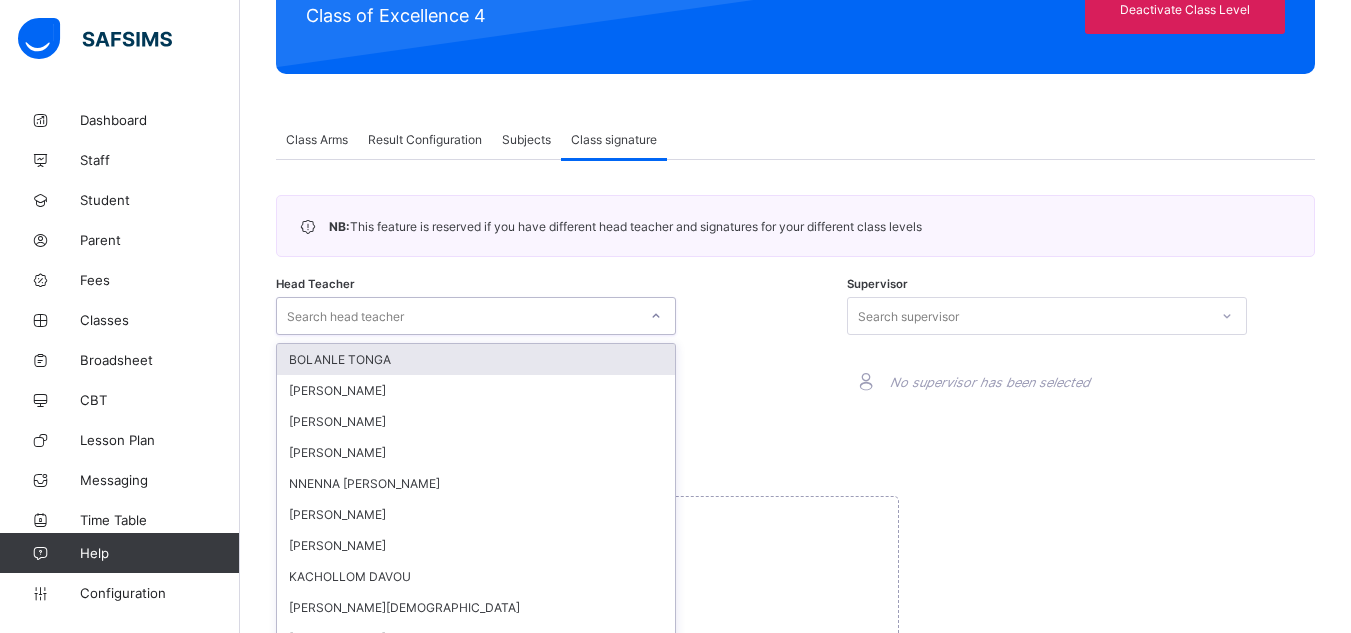 scroll, scrollTop: 311, scrollLeft: 0, axis: vertical 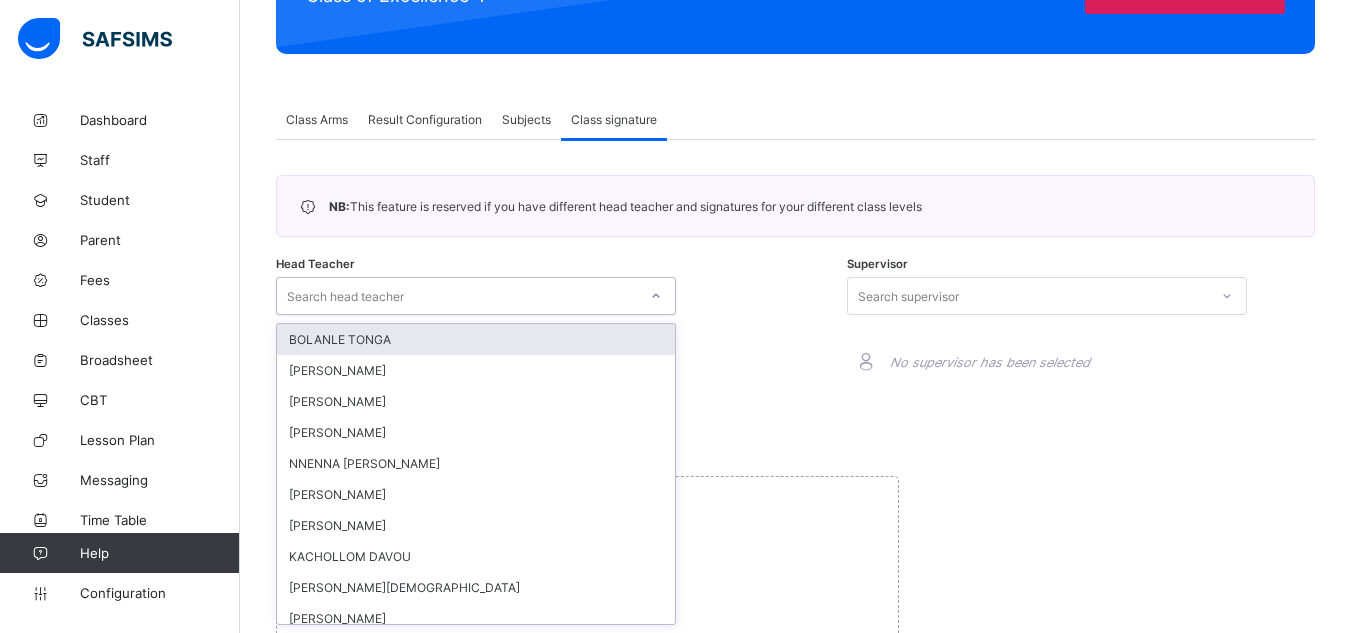click on "Search head teacher" at bounding box center (476, 296) 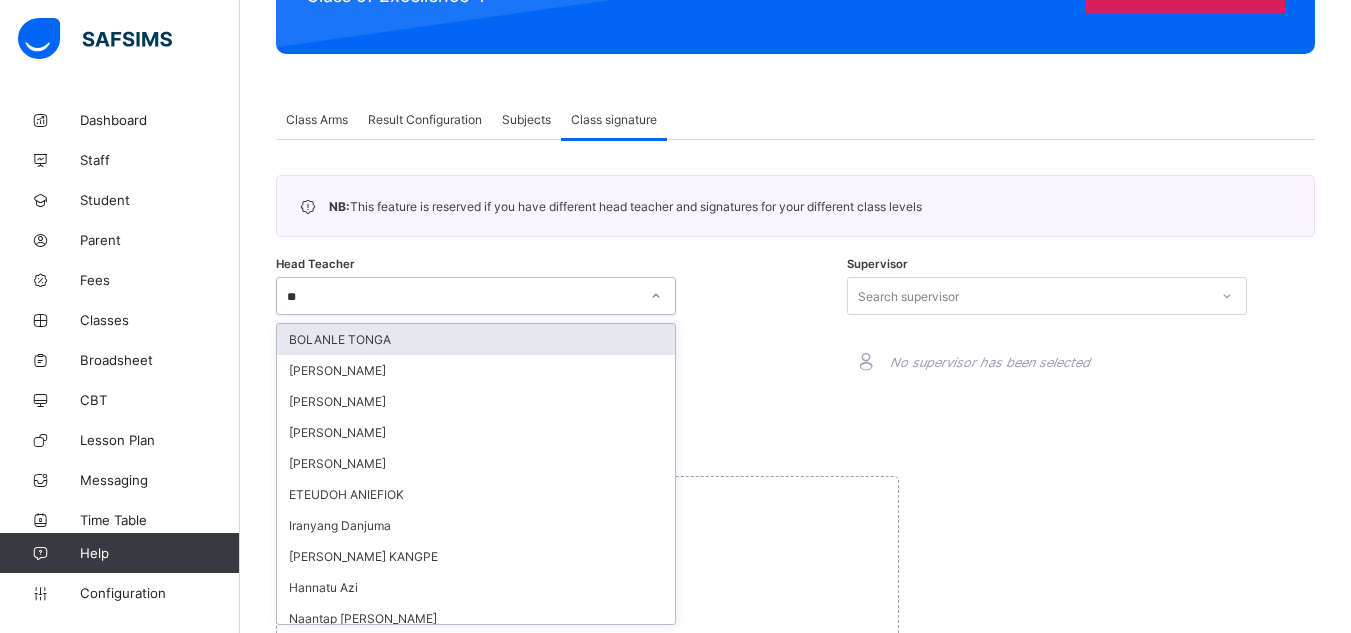 type on "***" 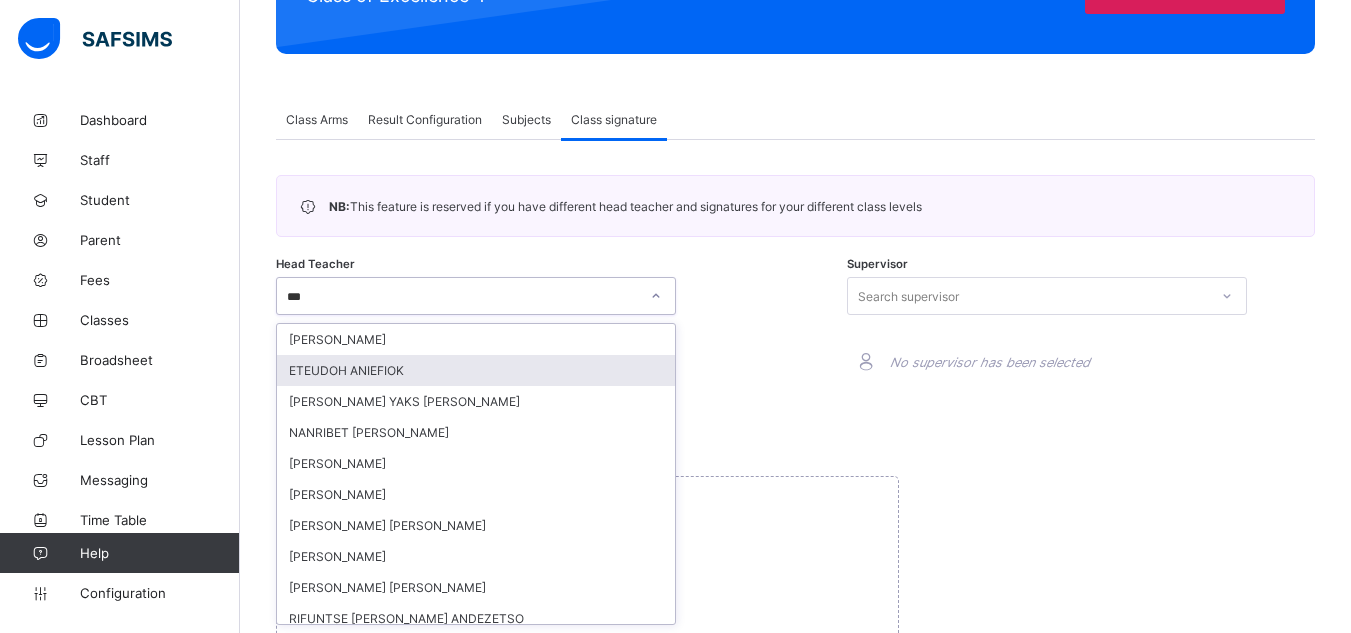 click on "ETEUDOH  ANIEFIOK" at bounding box center [476, 370] 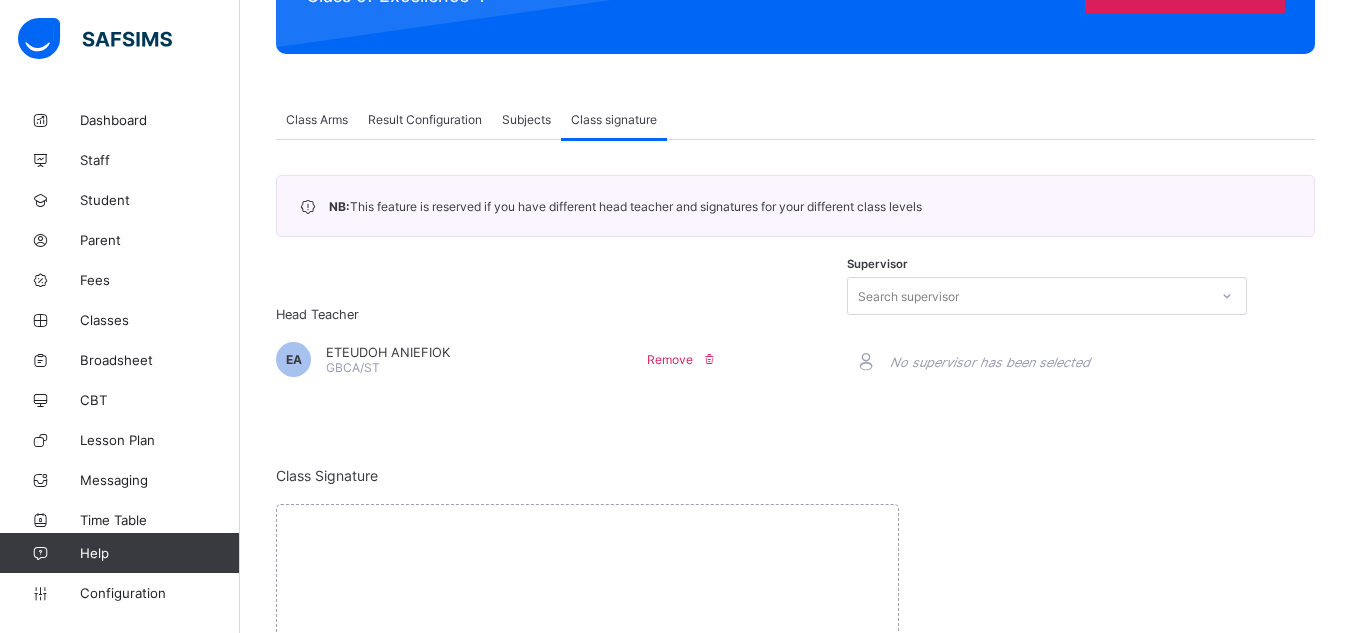 scroll, scrollTop: 481, scrollLeft: 0, axis: vertical 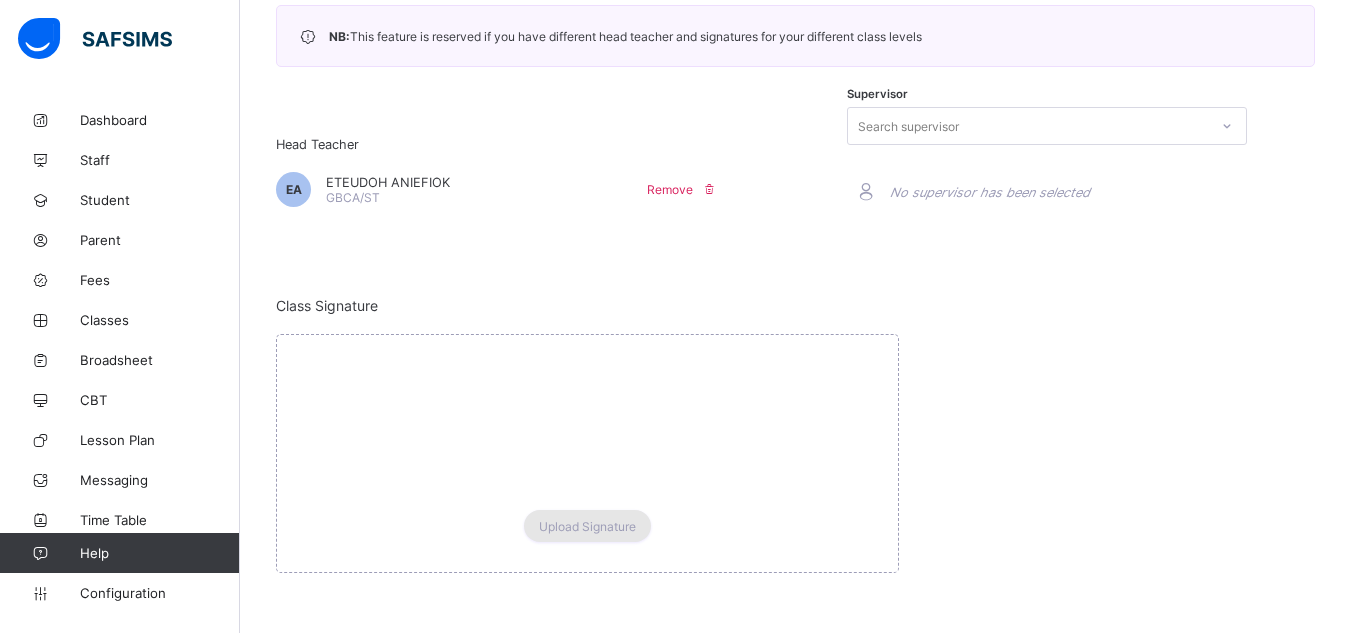 click on "Upload Signature" at bounding box center [587, 526] 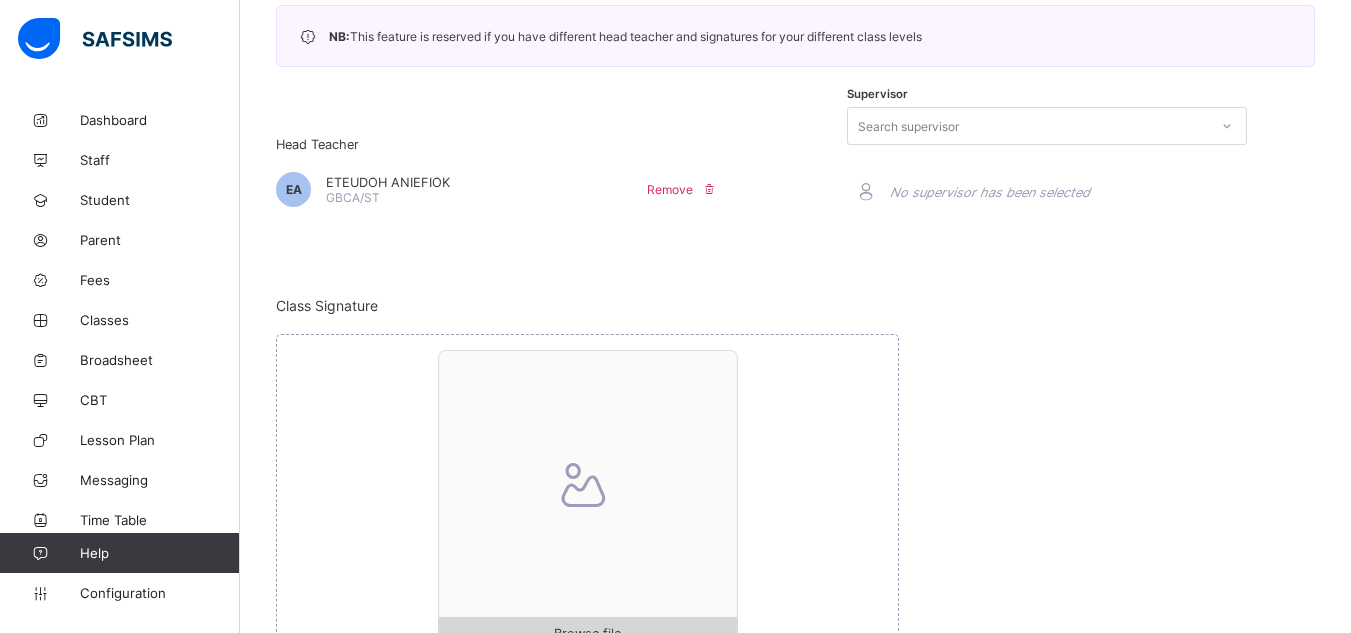 click on "Browse file" at bounding box center [588, 633] 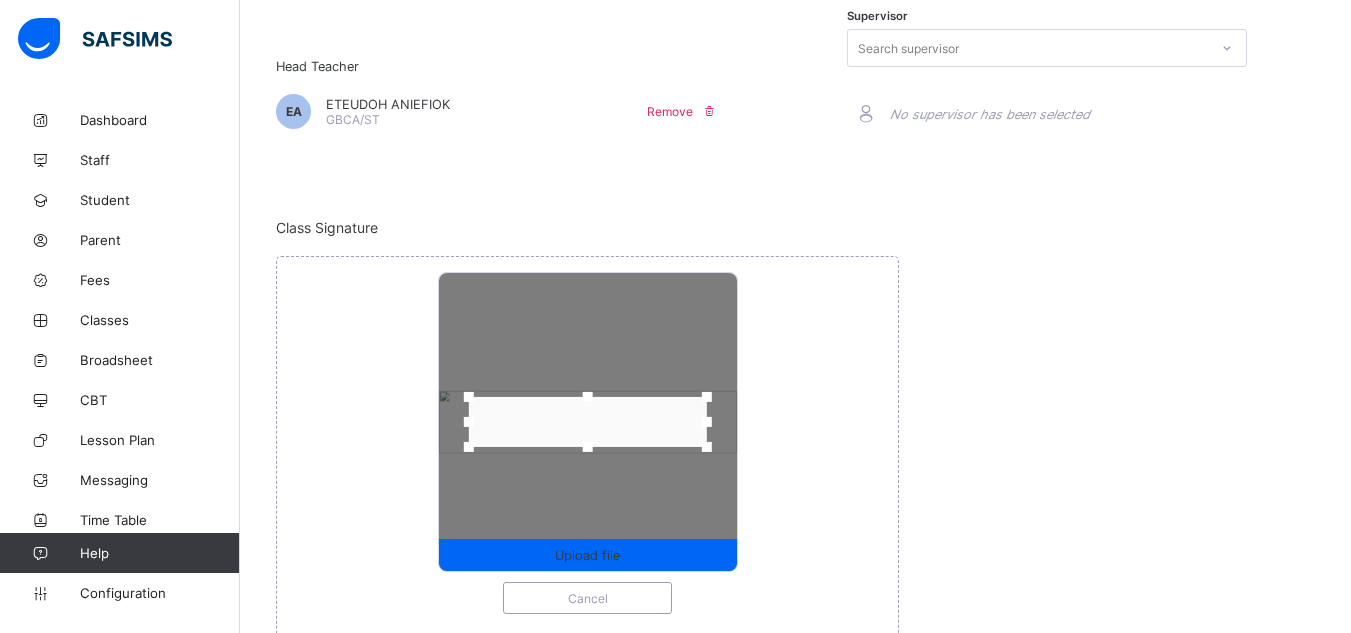 scroll, scrollTop: 566, scrollLeft: 0, axis: vertical 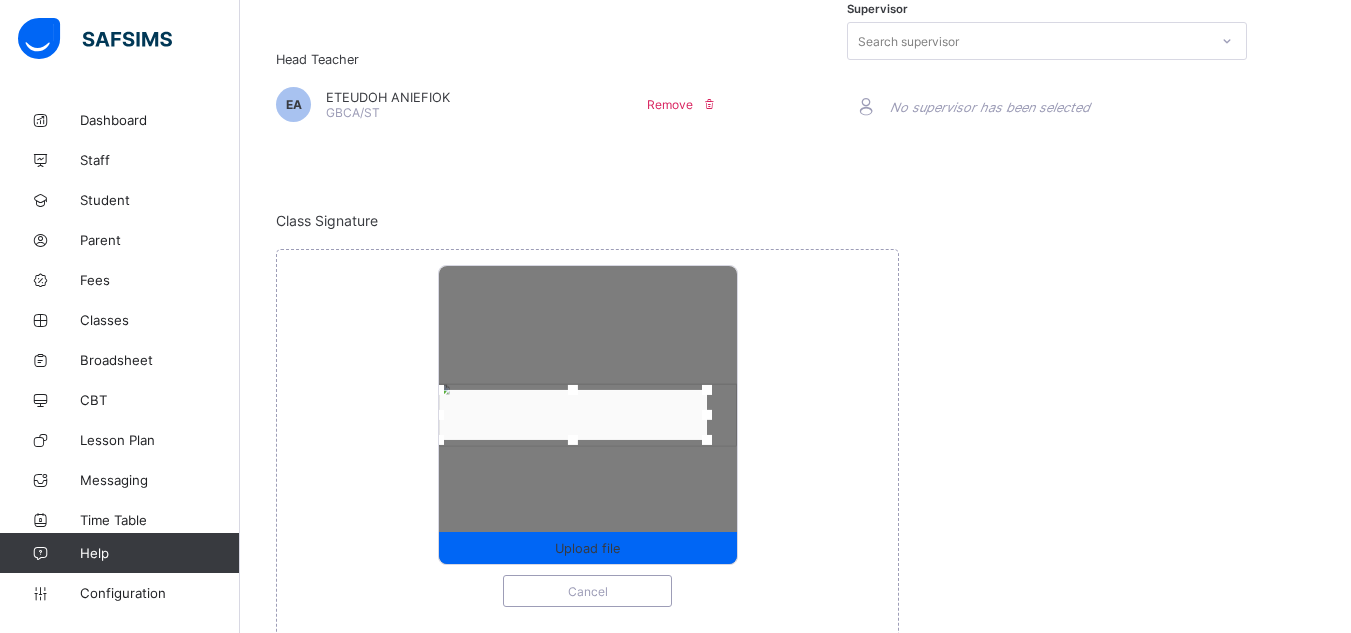 drag, startPoint x: 473, startPoint y: 415, endPoint x: 441, endPoint y: 412, distance: 32.140316 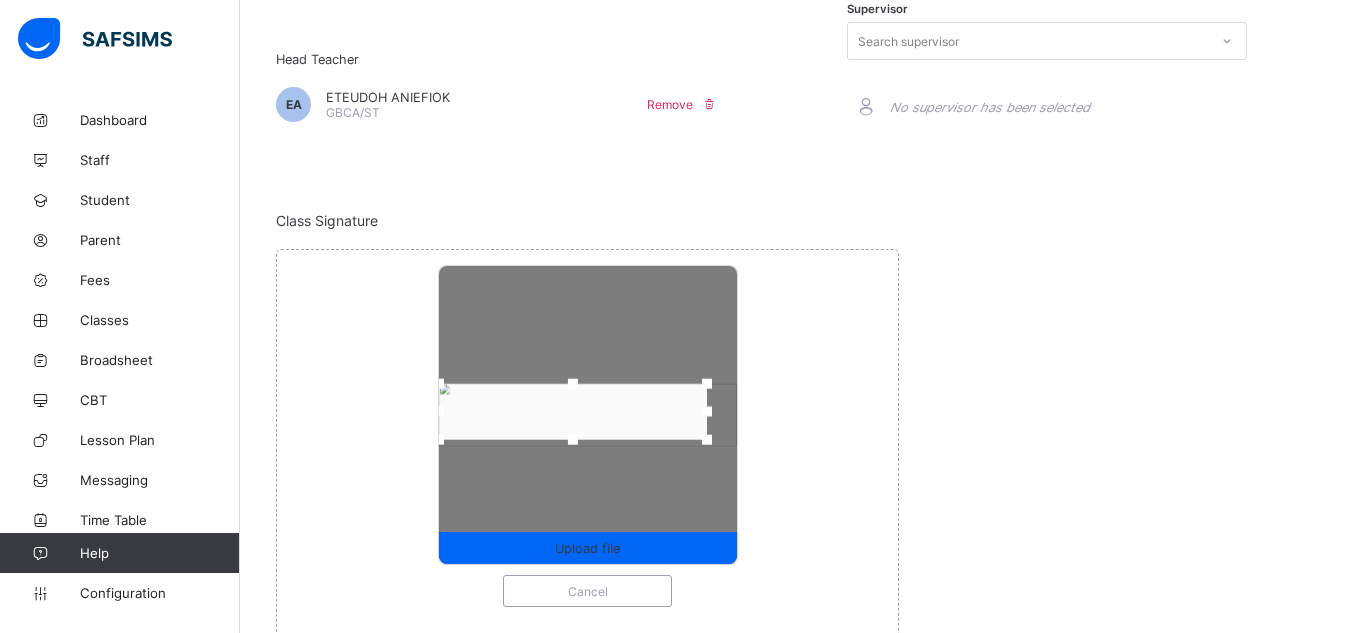 drag, startPoint x: 577, startPoint y: 387, endPoint x: 577, endPoint y: 375, distance: 12 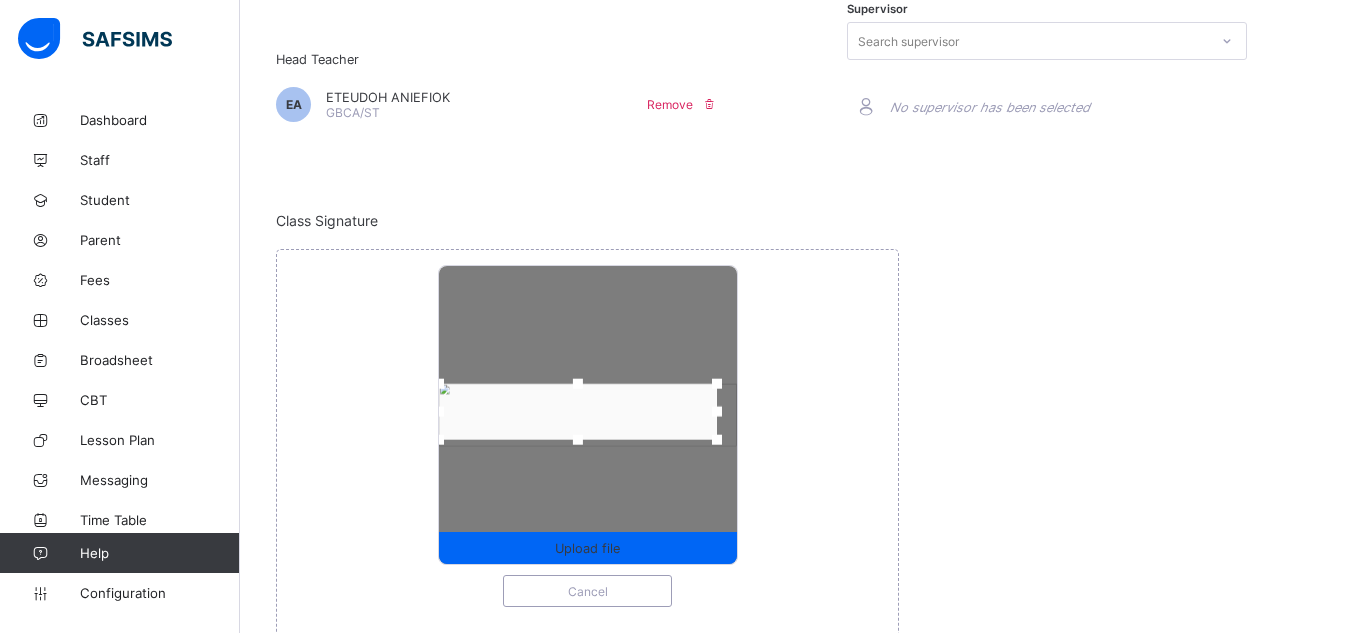 drag, startPoint x: 715, startPoint y: 413, endPoint x: 731, endPoint y: 416, distance: 16.27882 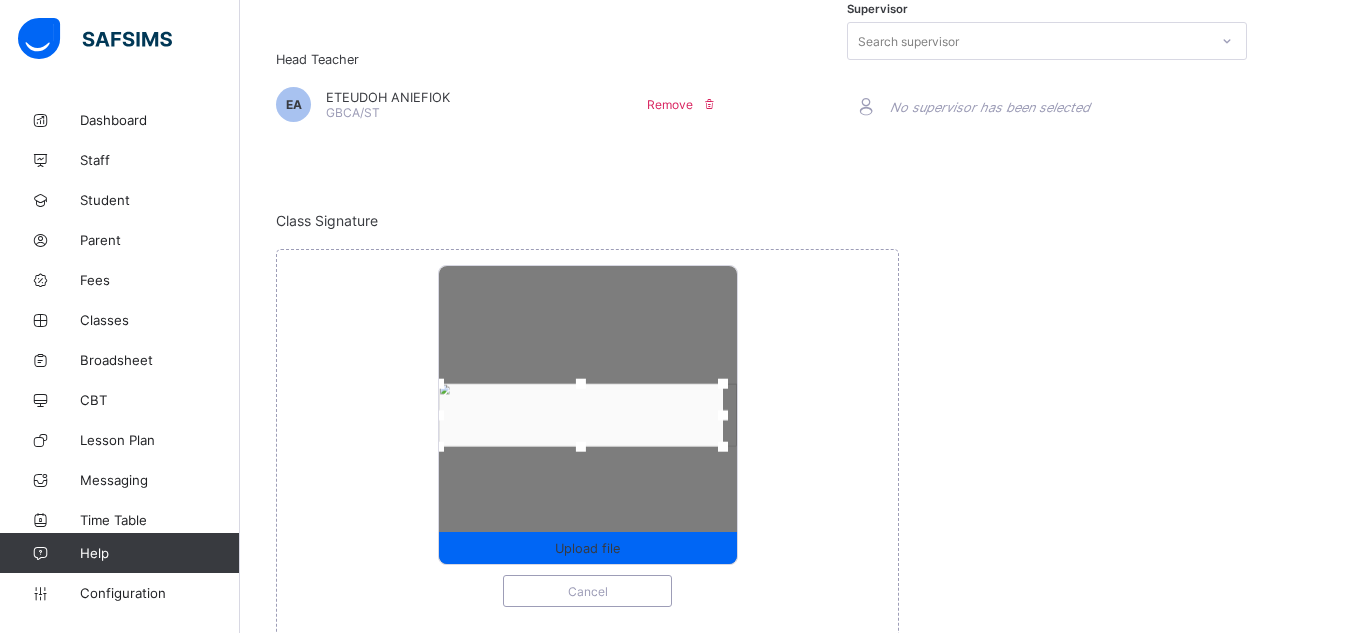 drag, startPoint x: 586, startPoint y: 441, endPoint x: 586, endPoint y: 455, distance: 14 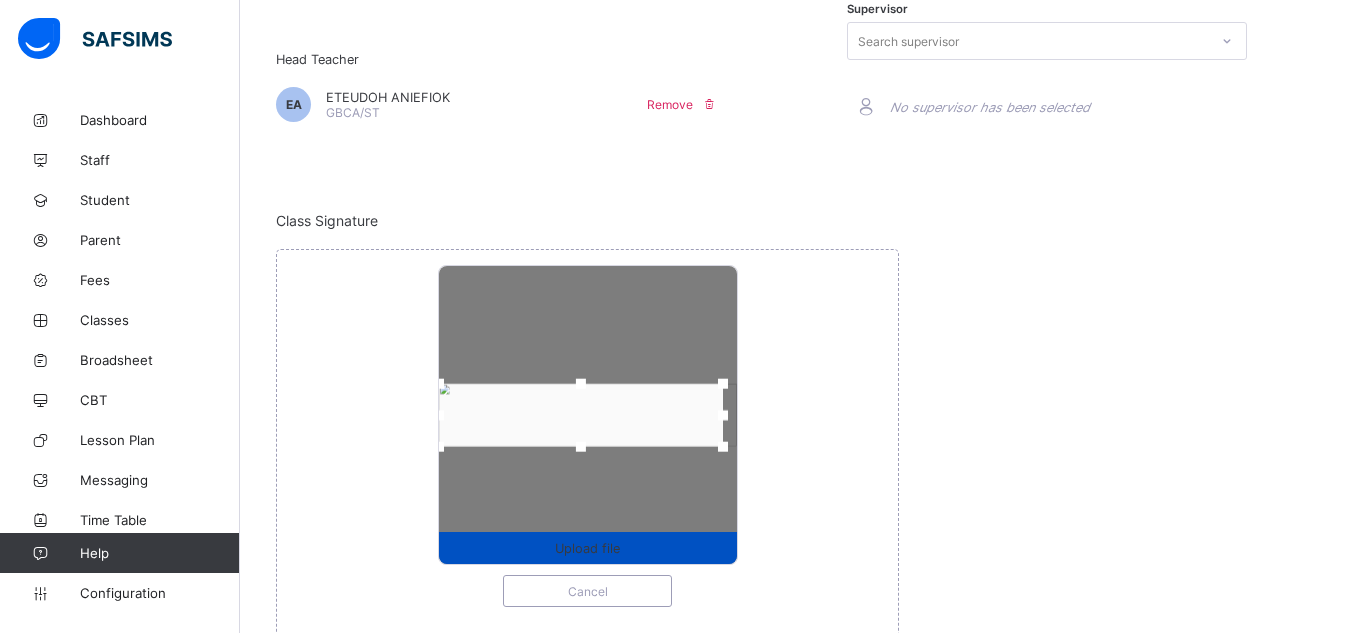 click on "Upload file" at bounding box center [587, 548] 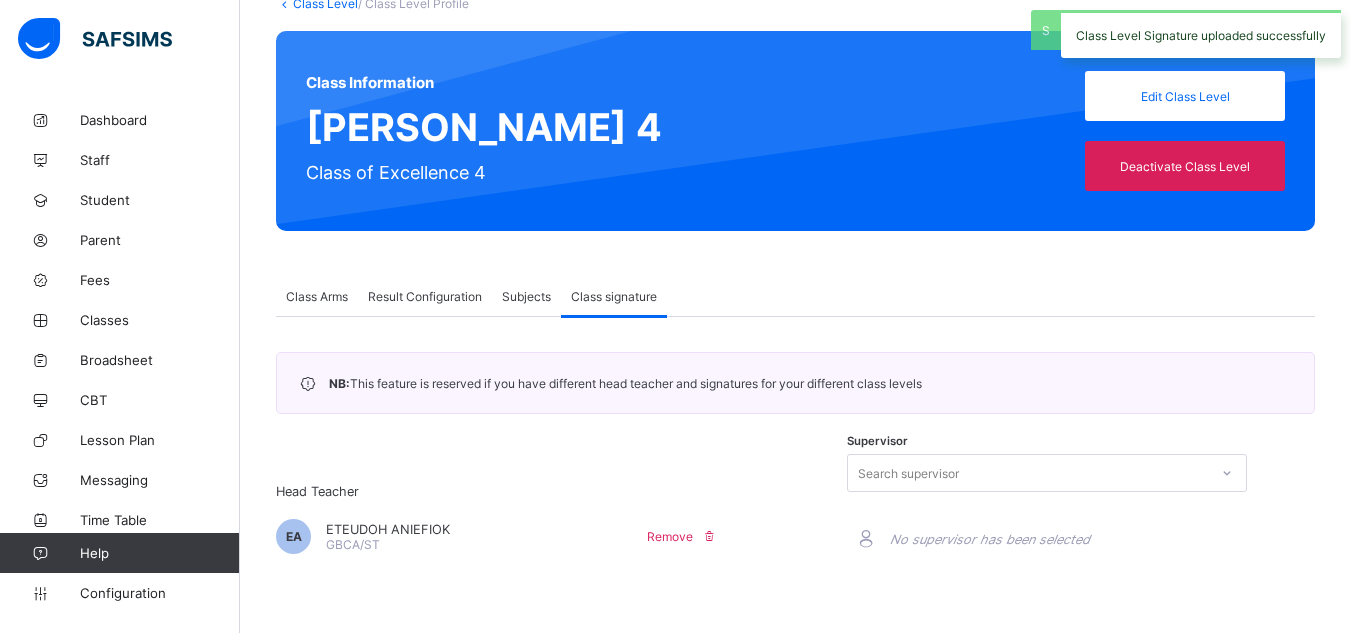 scroll, scrollTop: 0, scrollLeft: 0, axis: both 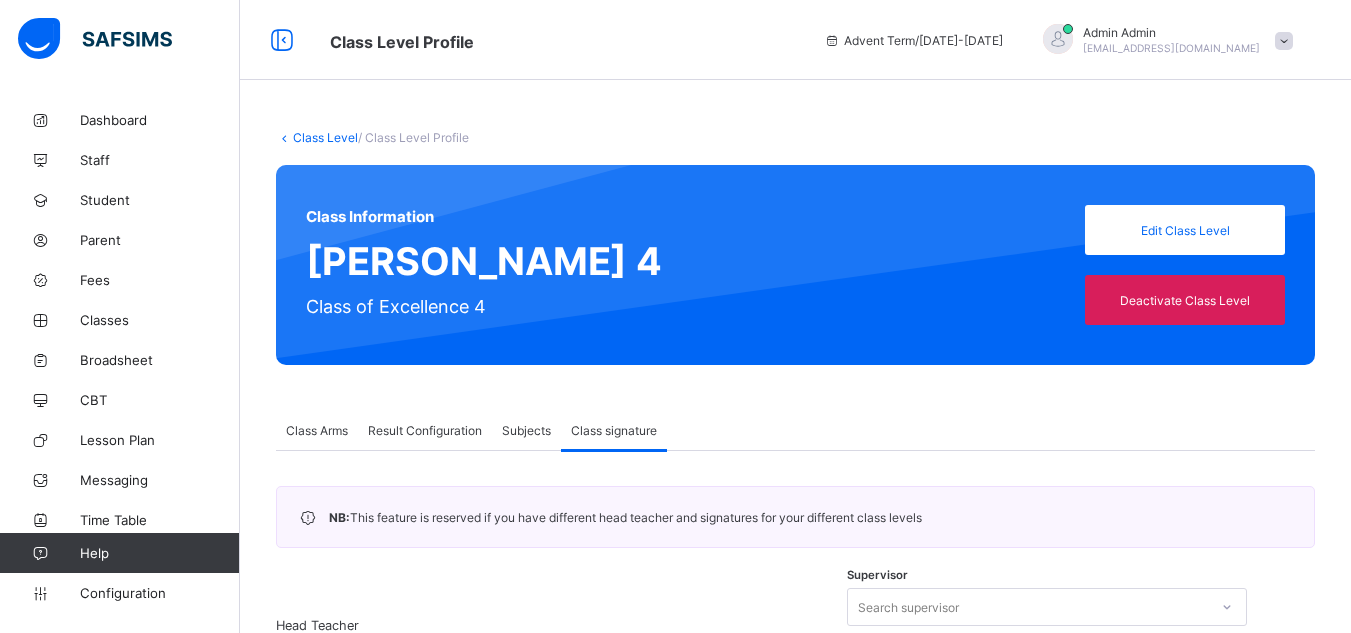 click on "Class Level" at bounding box center [325, 137] 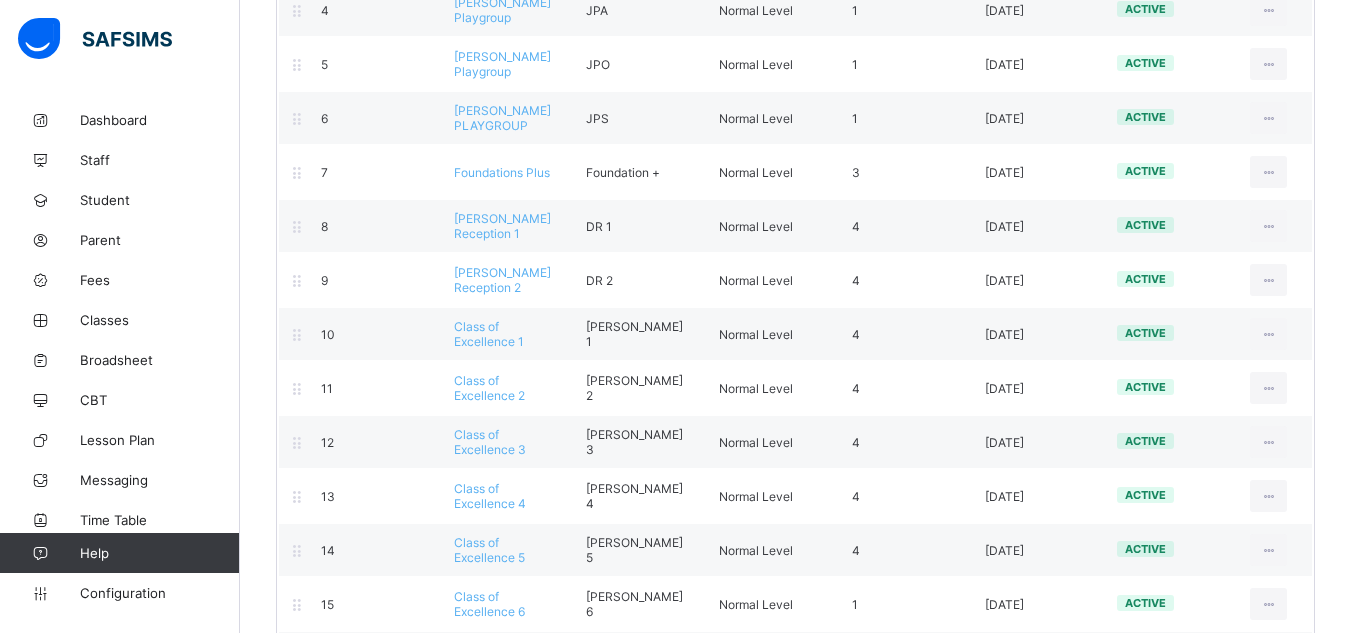 scroll, scrollTop: 445, scrollLeft: 0, axis: vertical 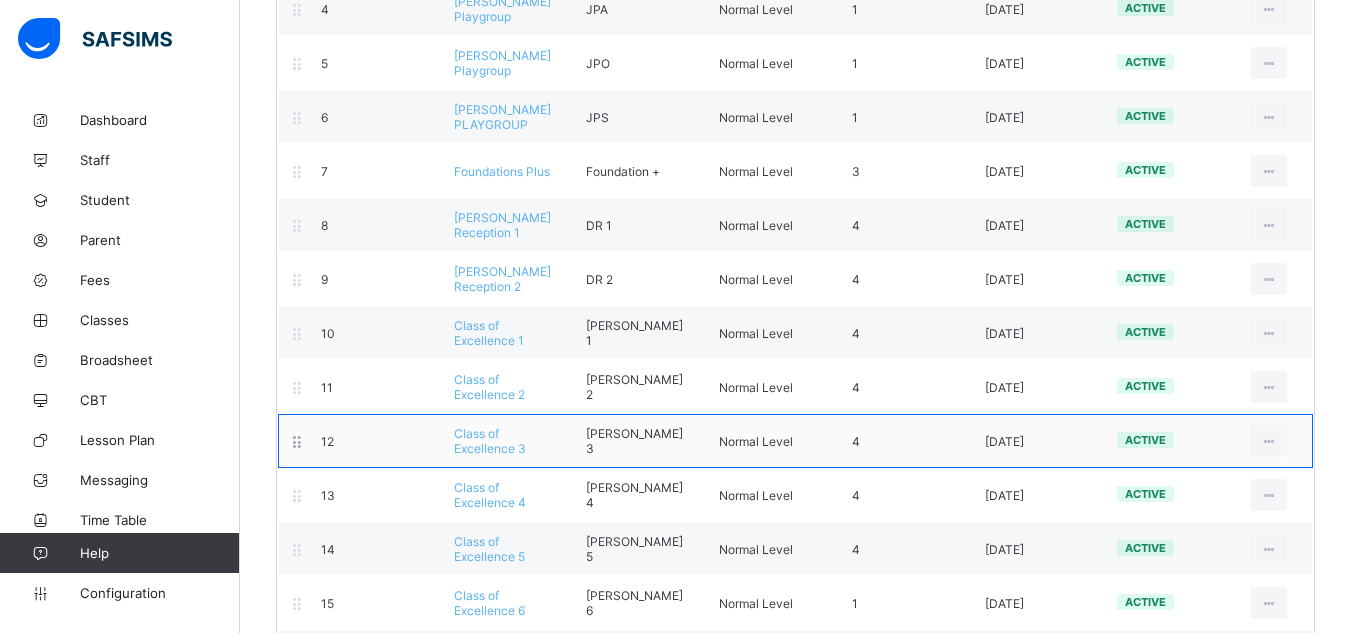 click on "Class of Excellence 3" at bounding box center [490, 441] 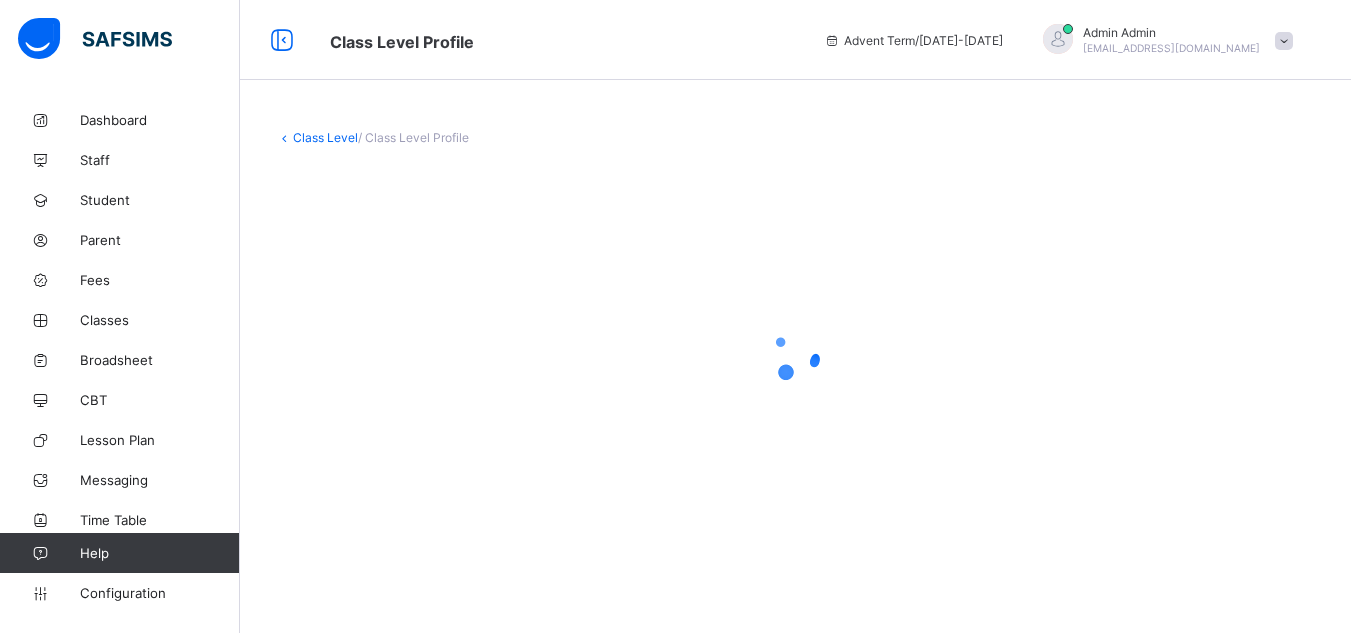 scroll, scrollTop: 0, scrollLeft: 0, axis: both 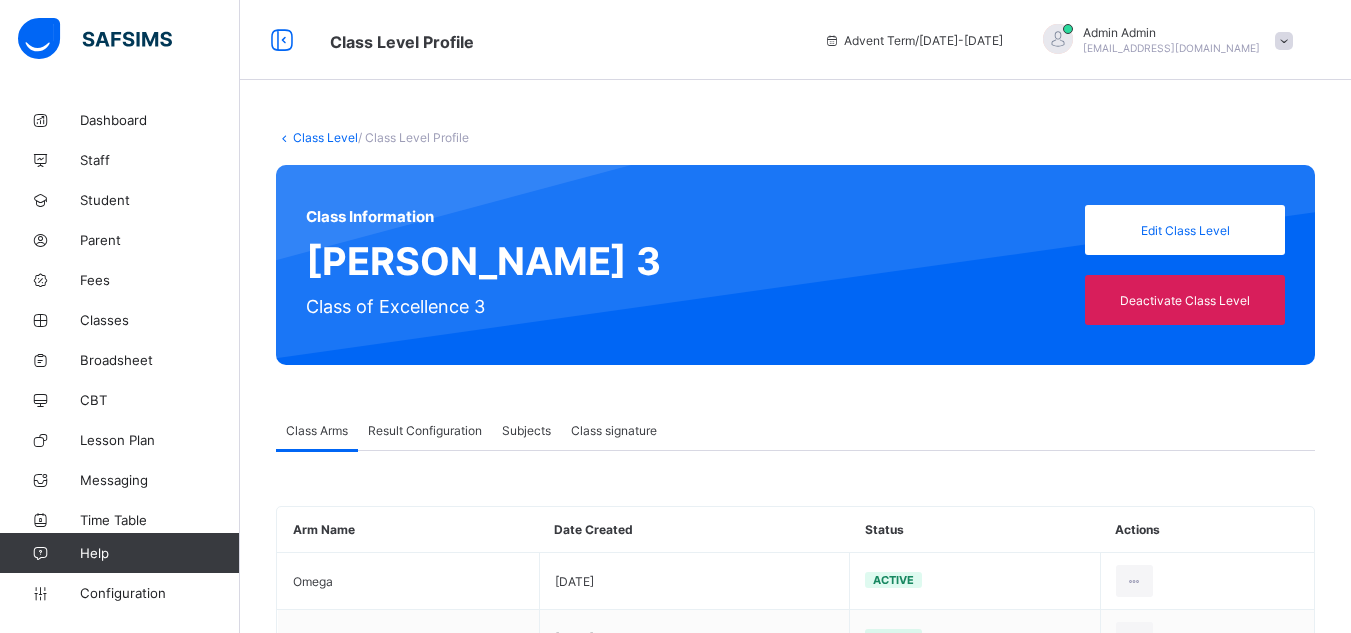 click on "Class signature" at bounding box center (614, 430) 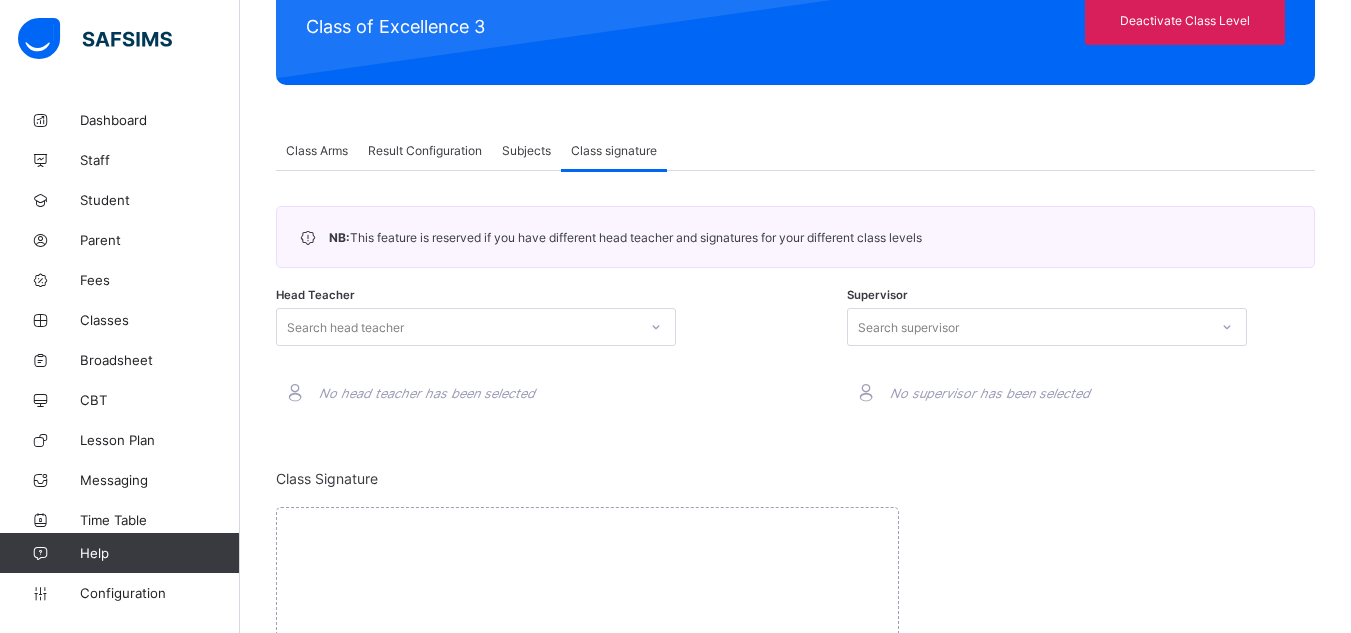 scroll, scrollTop: 288, scrollLeft: 0, axis: vertical 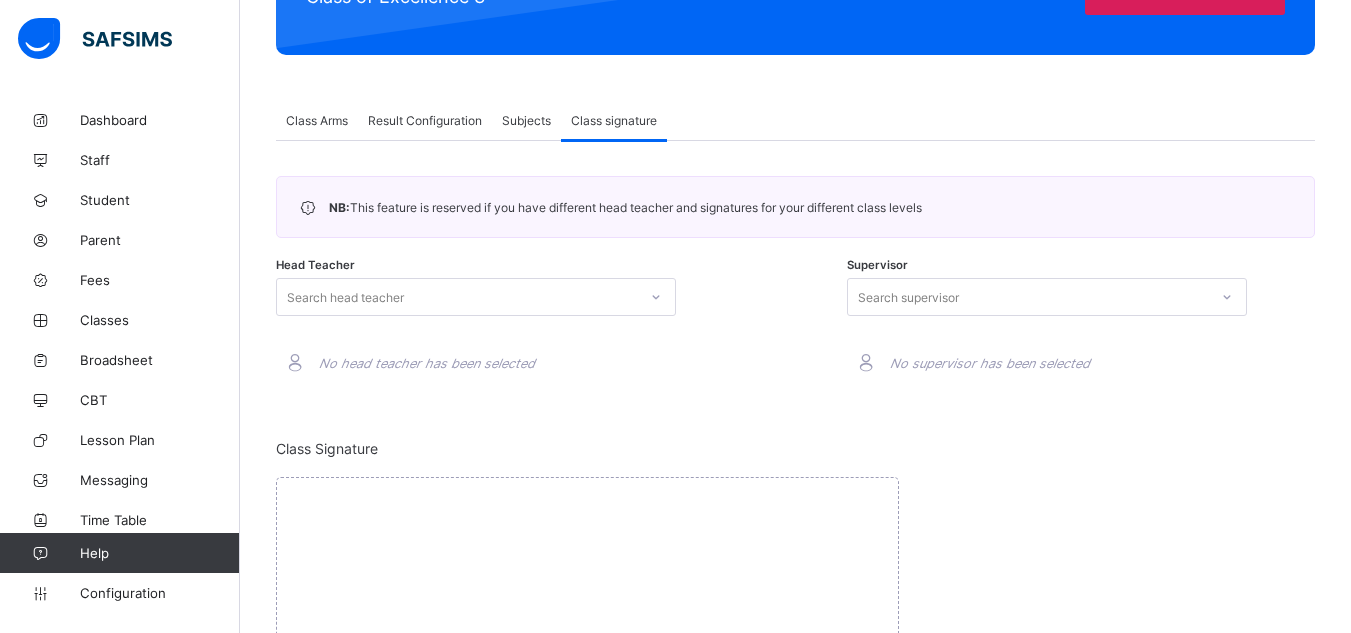 click on "Head Teacher Search head teacher     No head teacher has been selected" at bounding box center [510, 329] 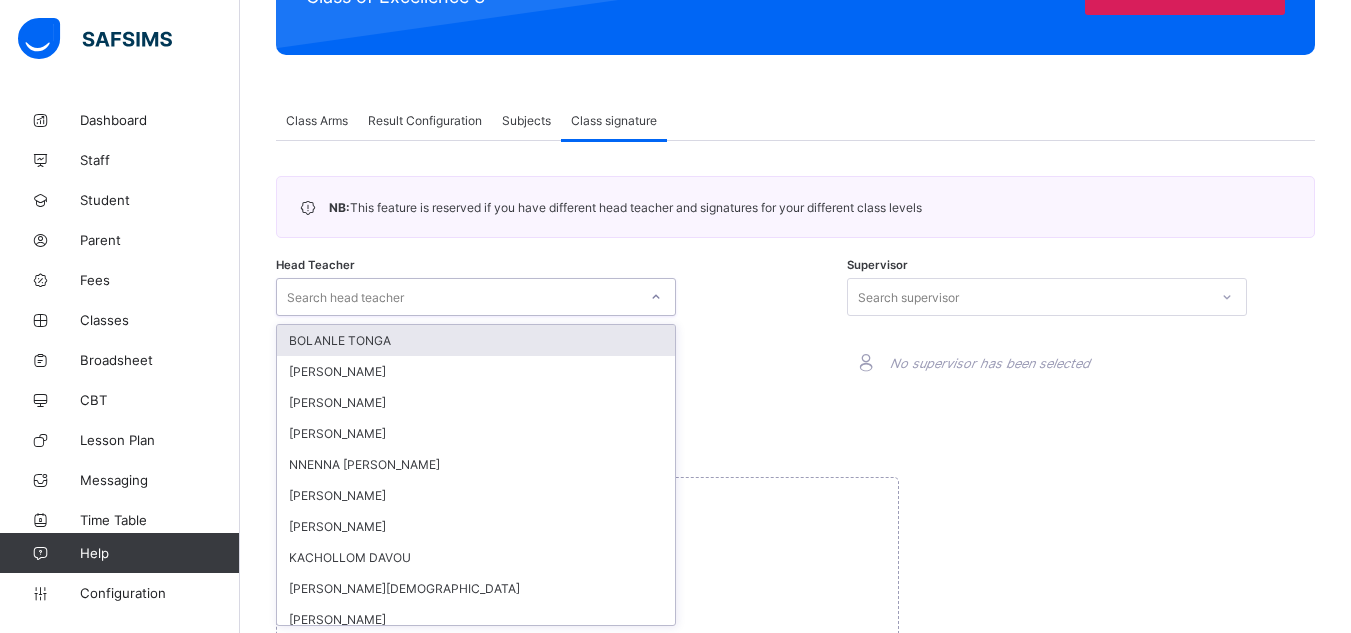 scroll, scrollTop: 311, scrollLeft: 0, axis: vertical 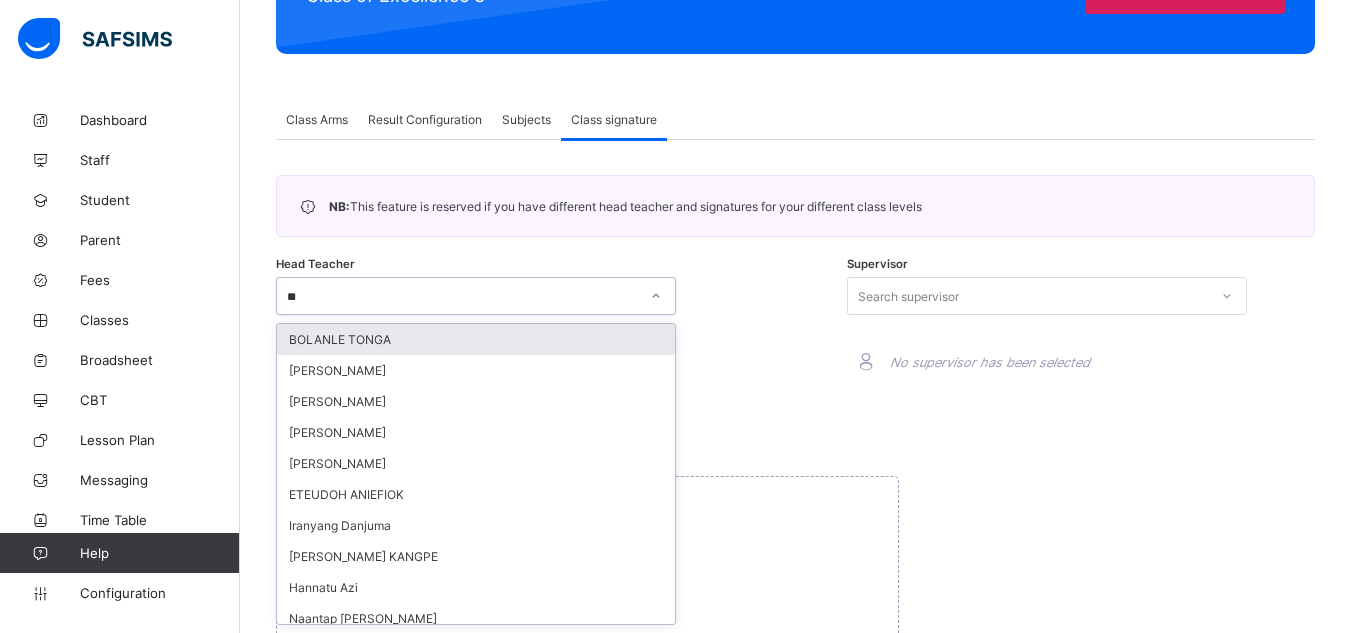 type on "***" 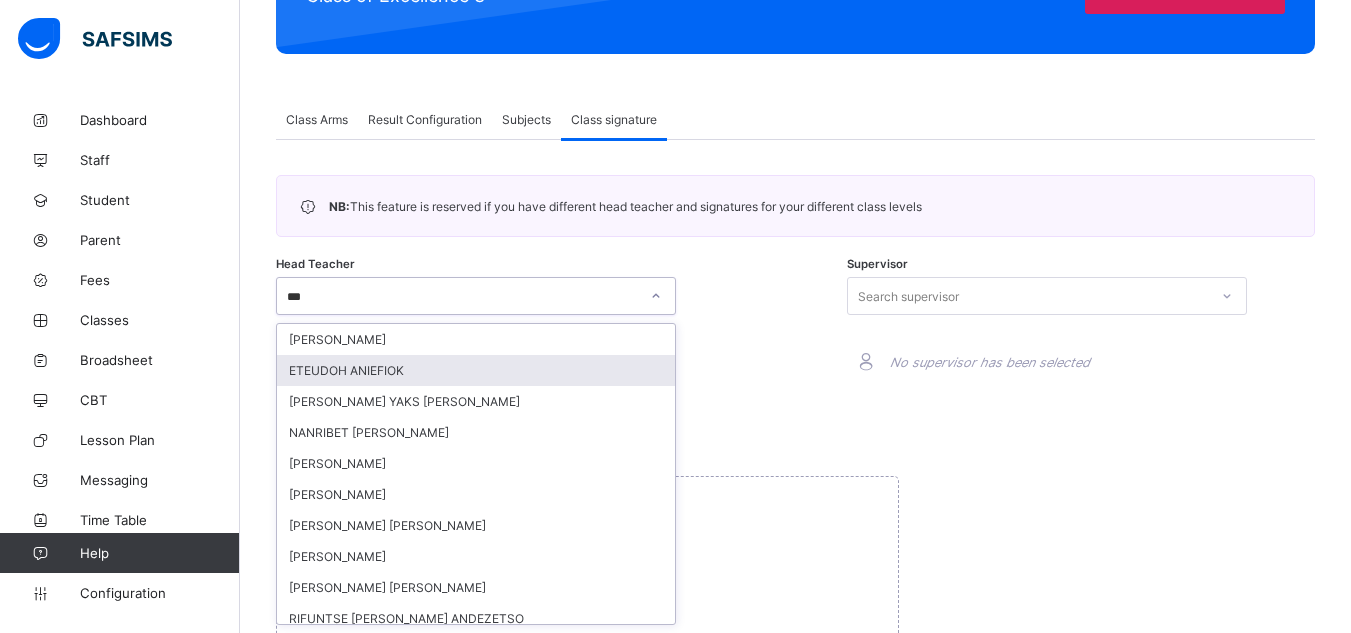 click on "ETEUDOH  ANIEFIOK" at bounding box center (476, 370) 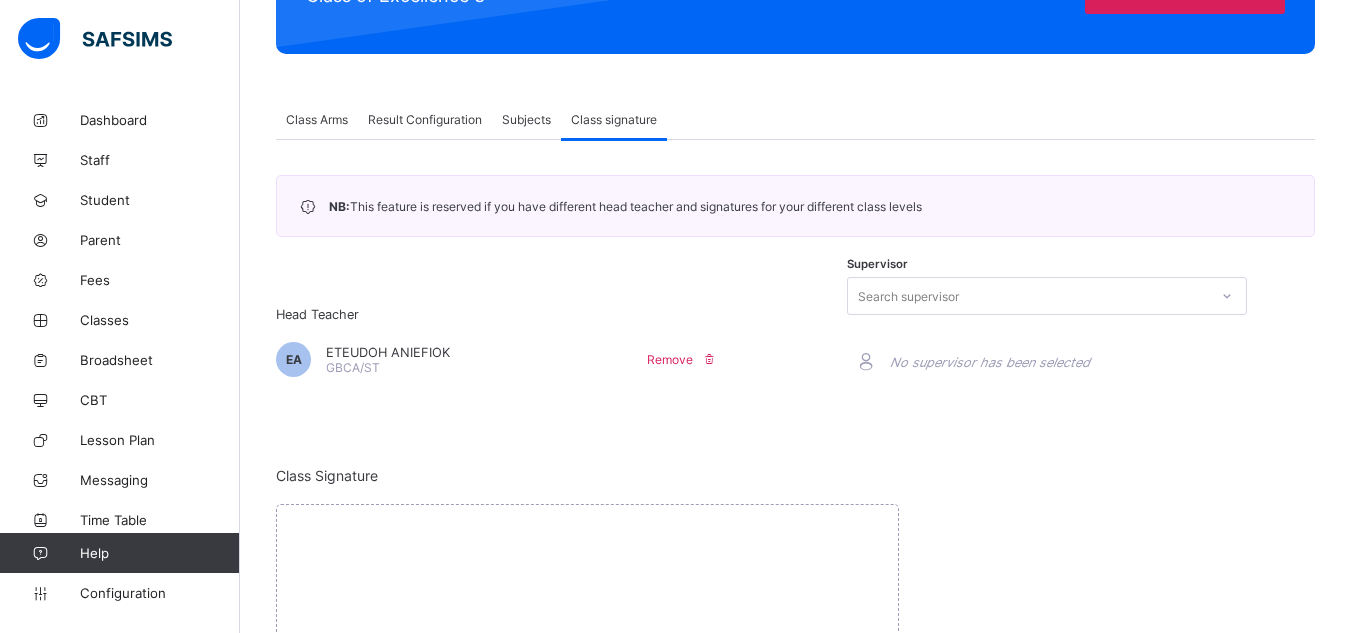 scroll, scrollTop: 481, scrollLeft: 0, axis: vertical 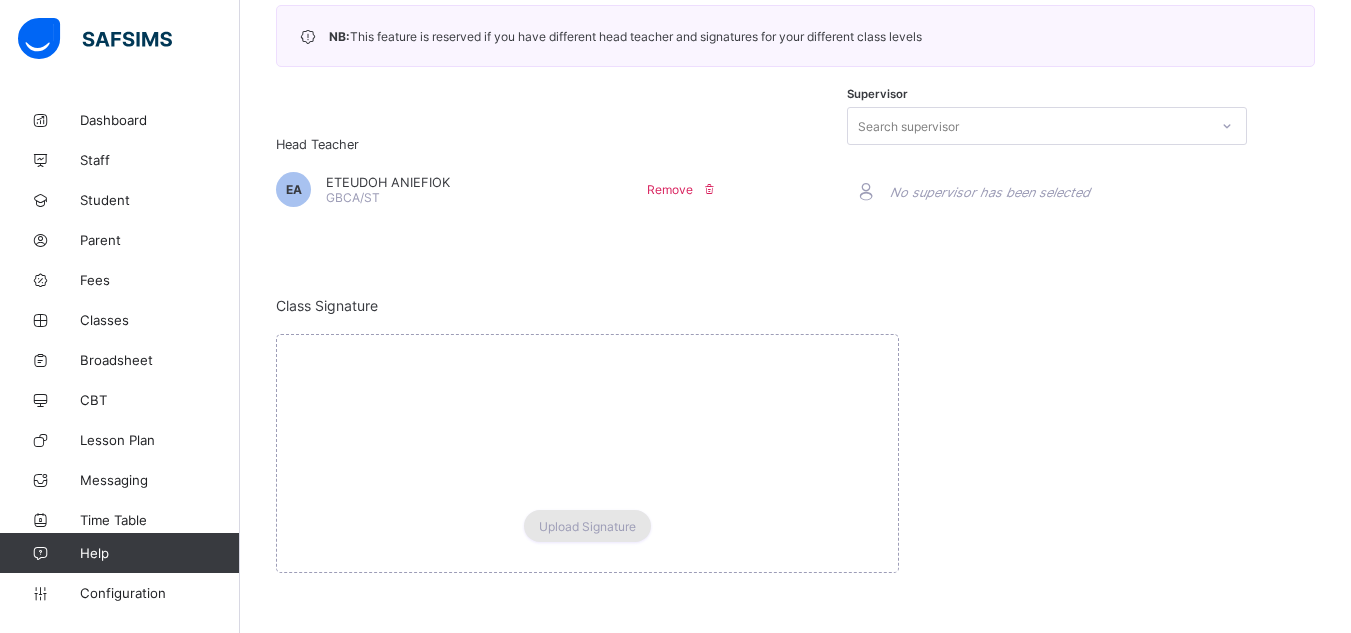 click on "Upload Signature" at bounding box center [587, 526] 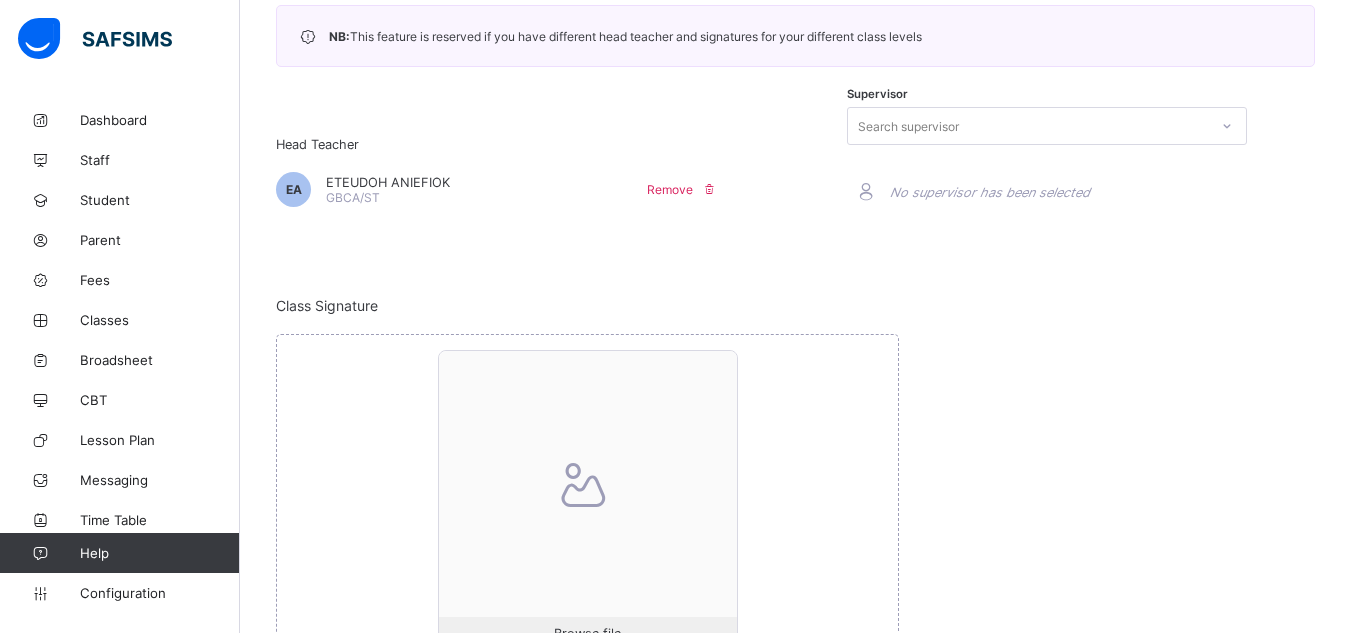 scroll, scrollTop: 631, scrollLeft: 0, axis: vertical 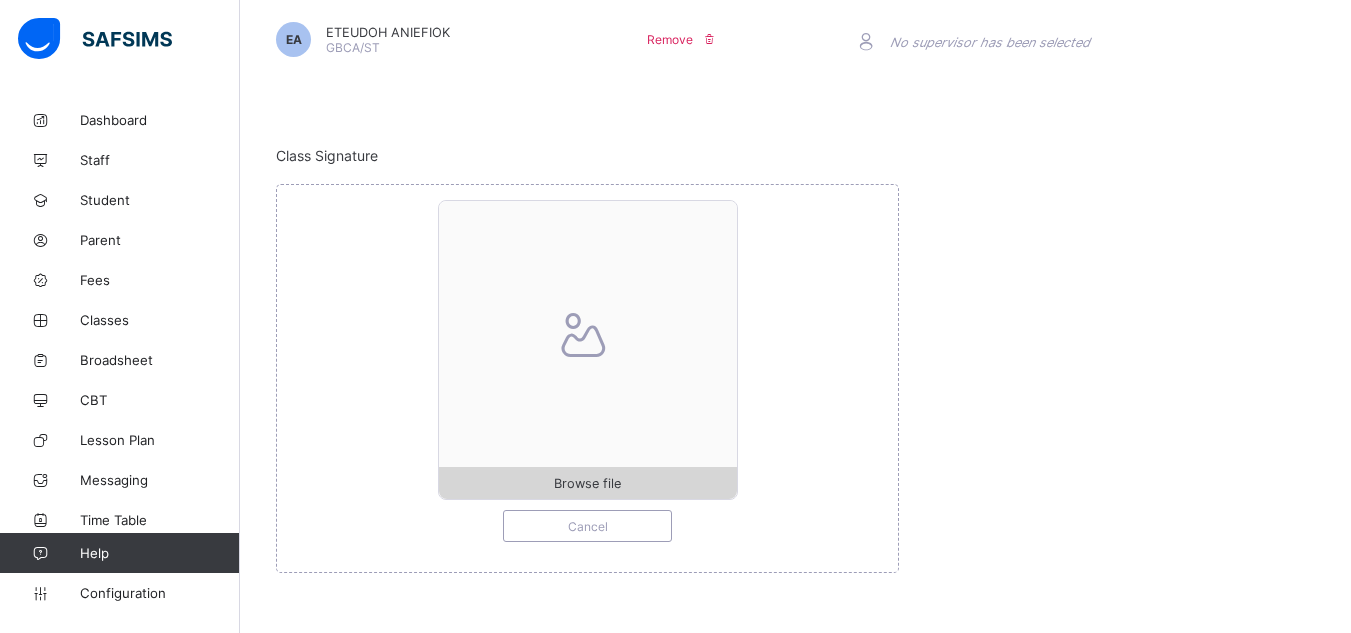 click on "Browse file" at bounding box center [587, 483] 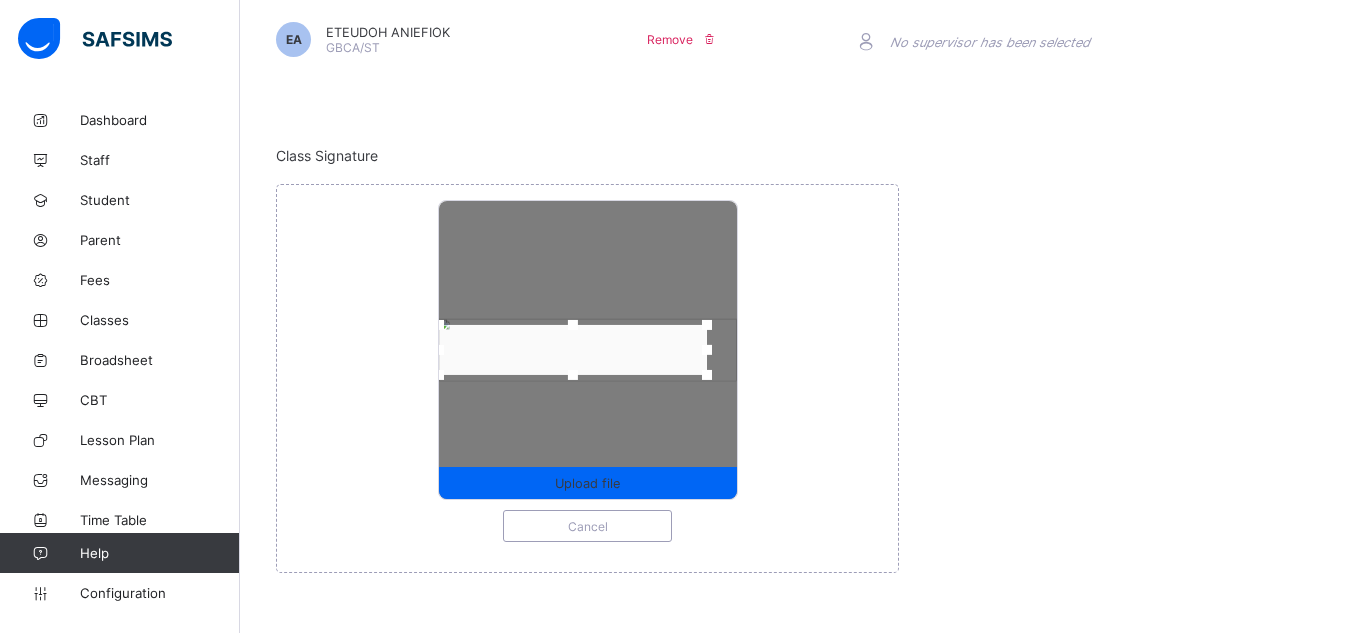 drag, startPoint x: 475, startPoint y: 354, endPoint x: 445, endPoint y: 346, distance: 31.04835 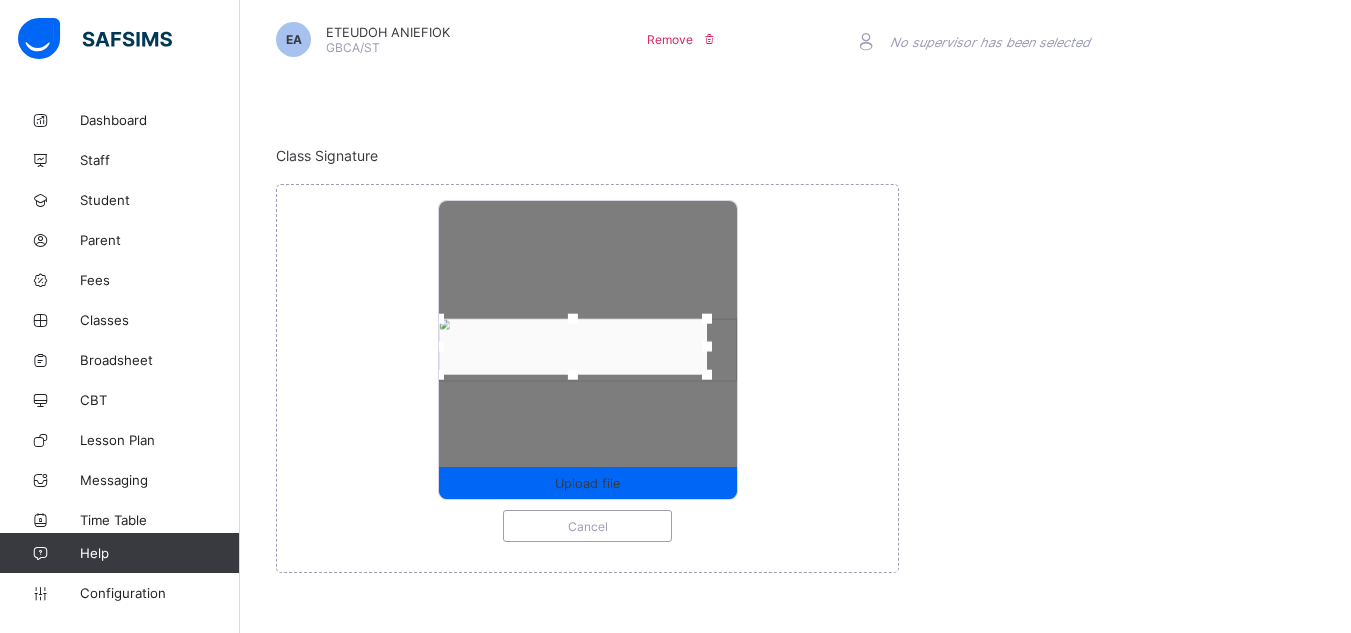 drag, startPoint x: 580, startPoint y: 324, endPoint x: 575, endPoint y: 315, distance: 10.29563 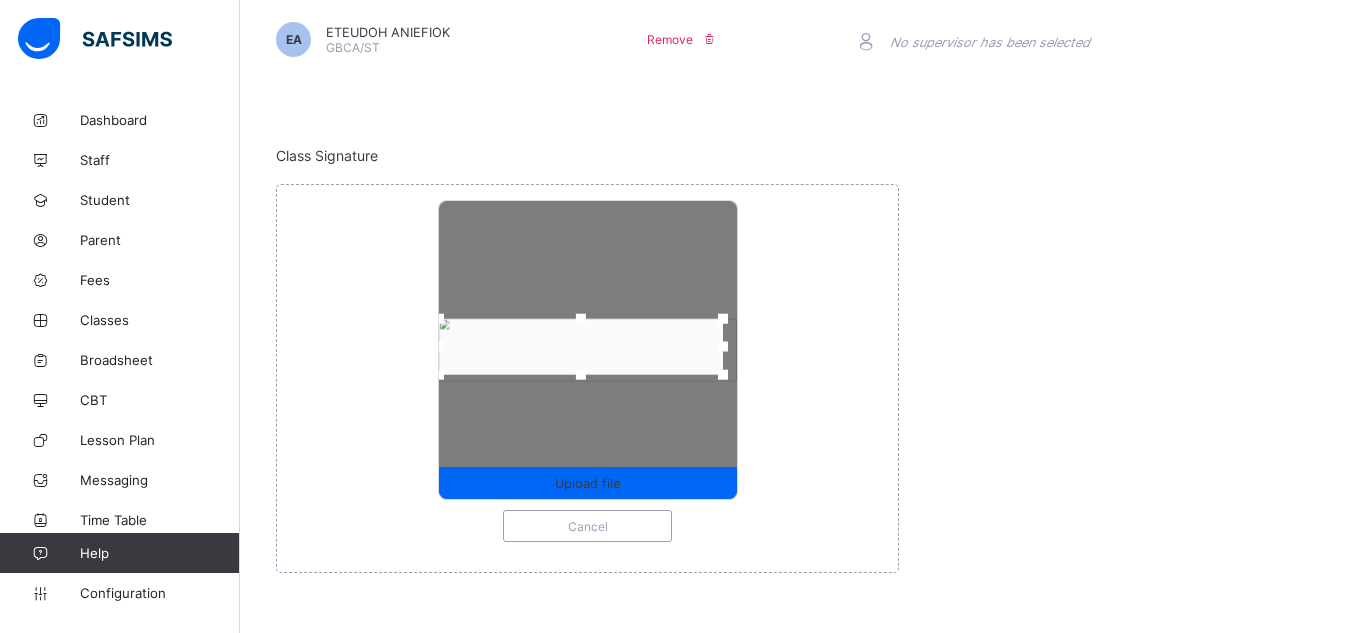 drag, startPoint x: 714, startPoint y: 347, endPoint x: 731, endPoint y: 349, distance: 17.117243 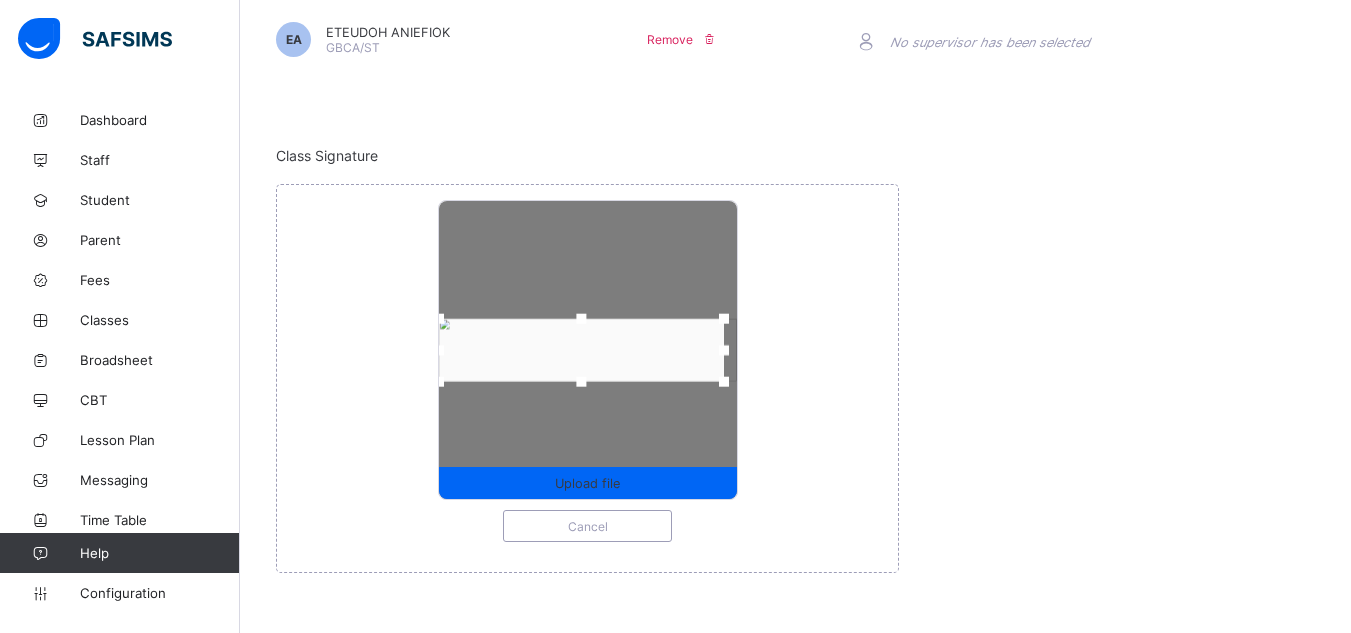drag, startPoint x: 586, startPoint y: 378, endPoint x: 589, endPoint y: 393, distance: 15.297058 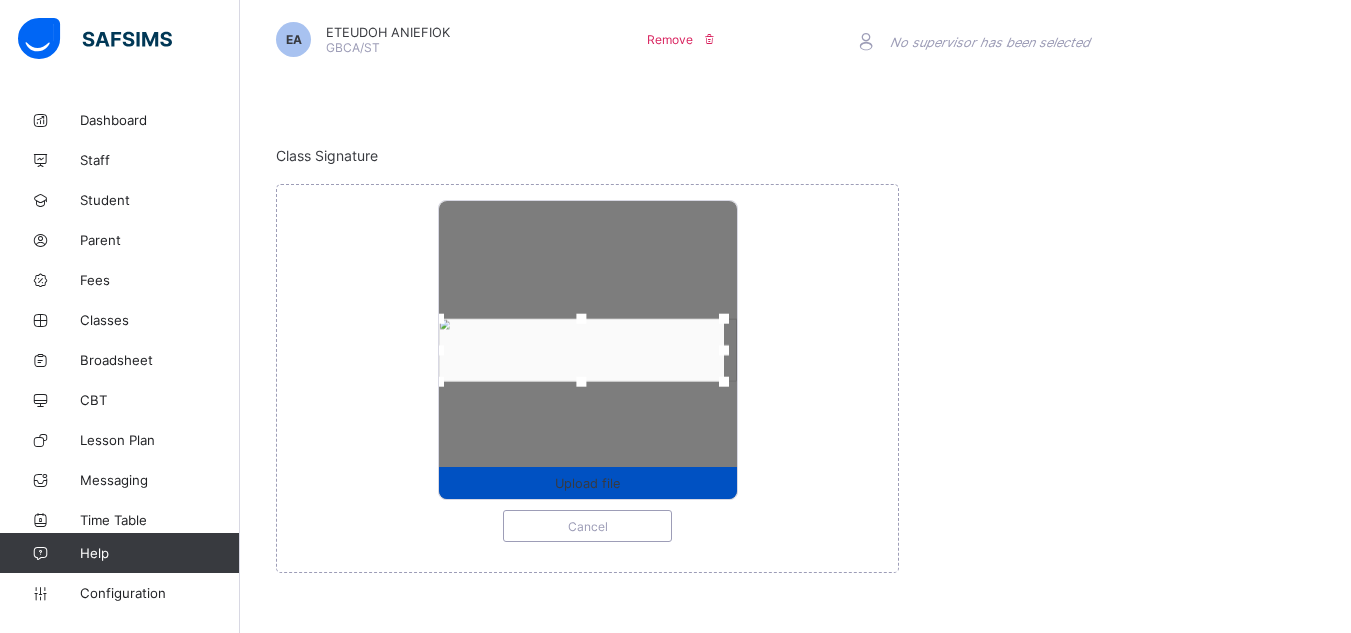 click on "Upload file" at bounding box center [587, 483] 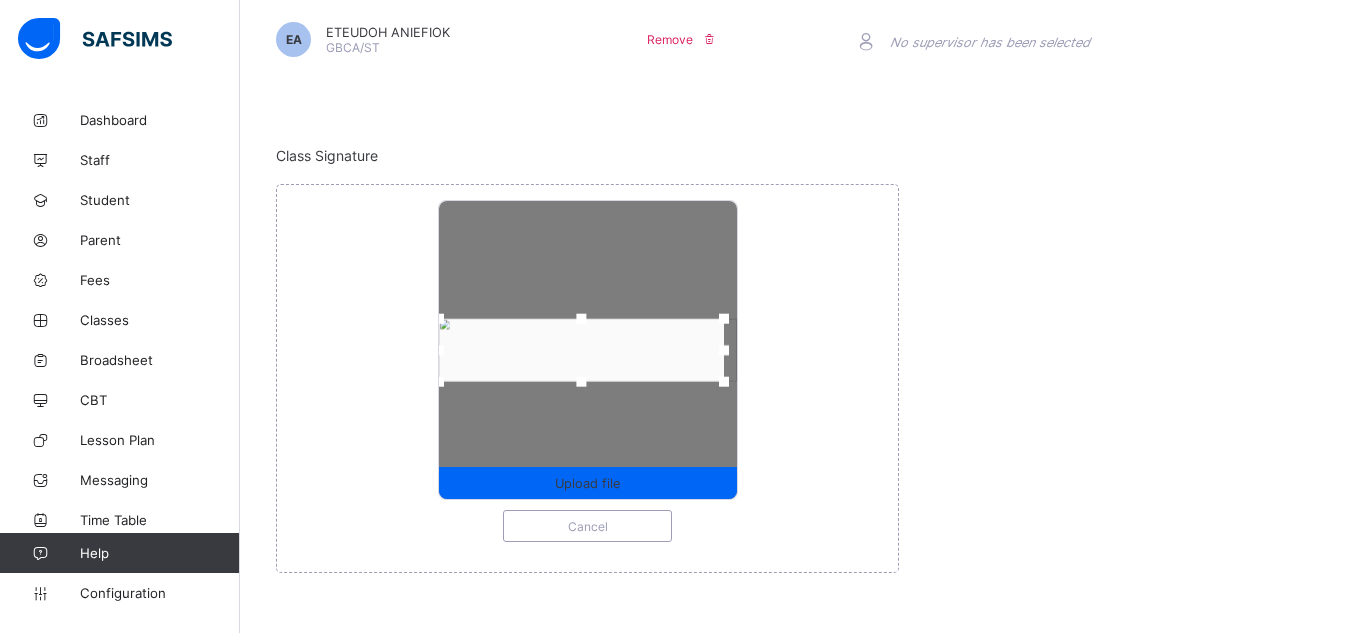 click on "NB:  This feature is reserved if you have different head teacher and signatures for your different class levels    Head Teacher  EA ETEUDOH  ANIEFIOK   GBCA/ST    Remove  Supervisor Search supervisor     No supervisor has been selected Class Signature Upload file Cancel" at bounding box center (795, 214) 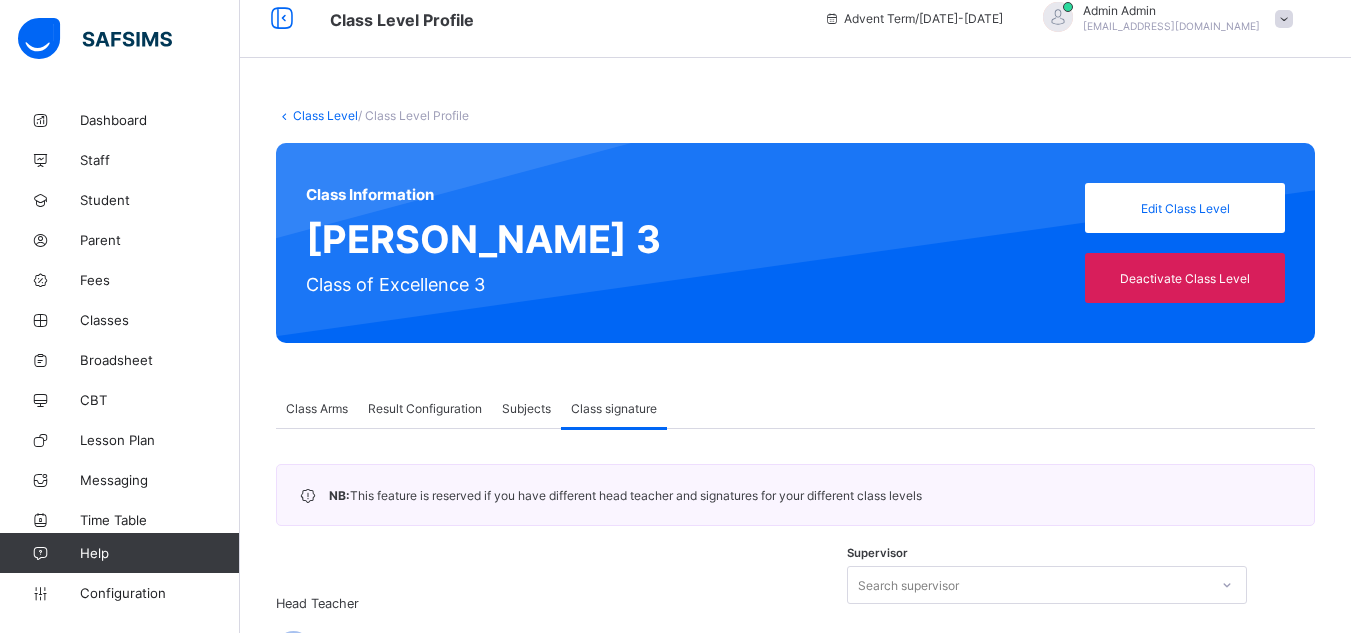 scroll, scrollTop: 0, scrollLeft: 0, axis: both 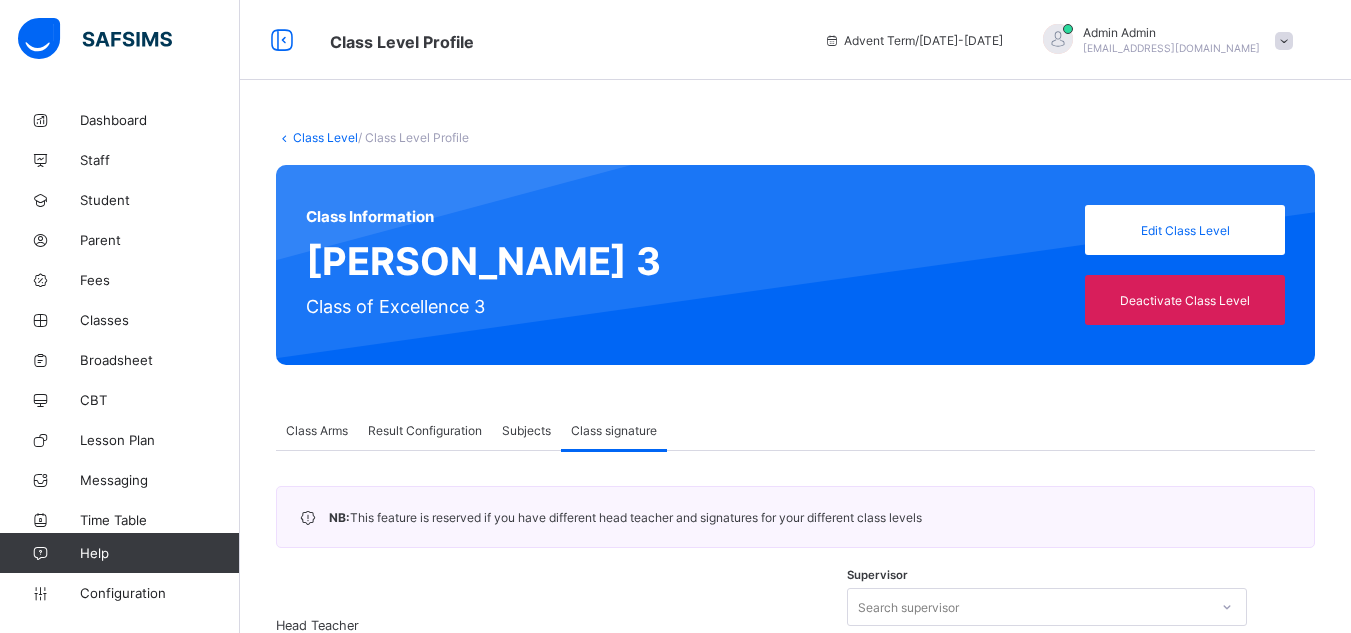 click on "Class Level" at bounding box center [325, 137] 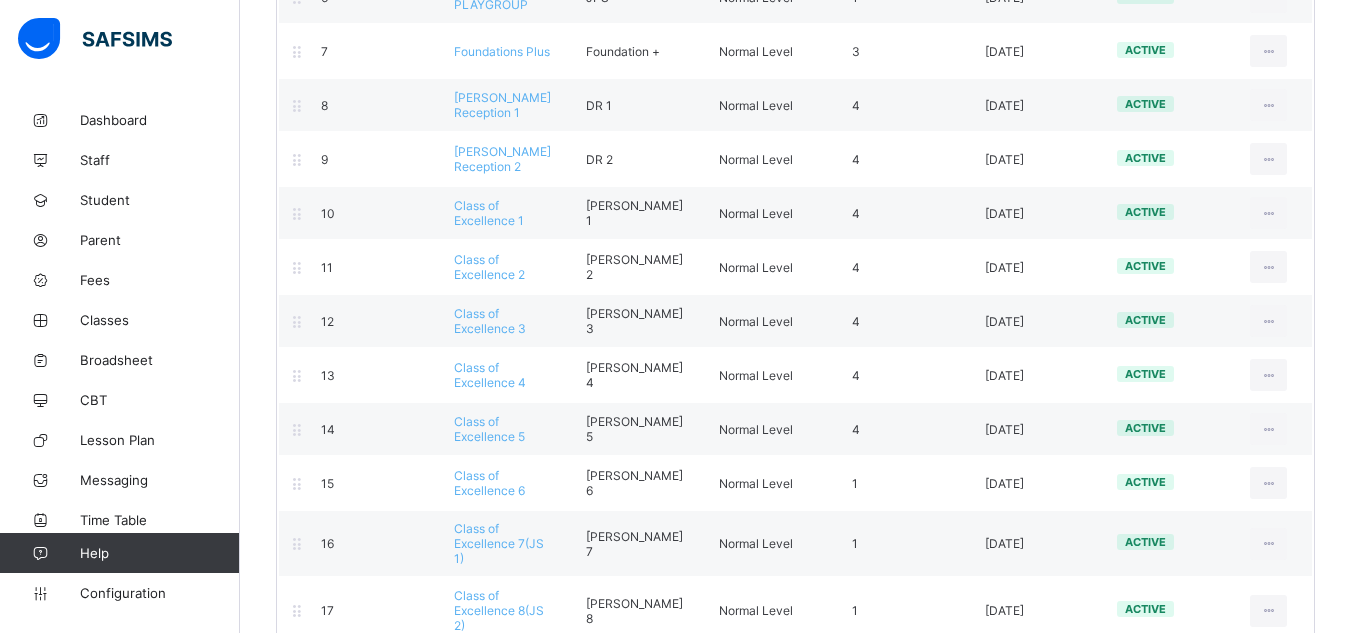 scroll, scrollTop: 566, scrollLeft: 0, axis: vertical 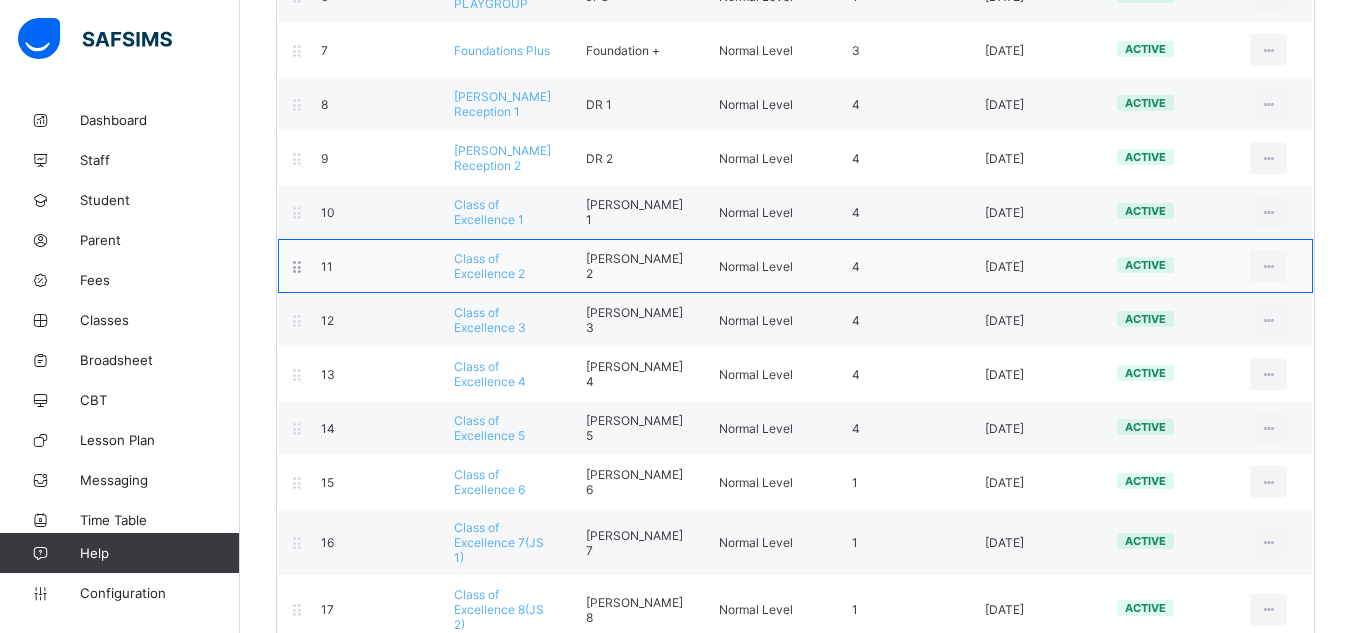 click on "Class of Excellence 2" at bounding box center (489, 266) 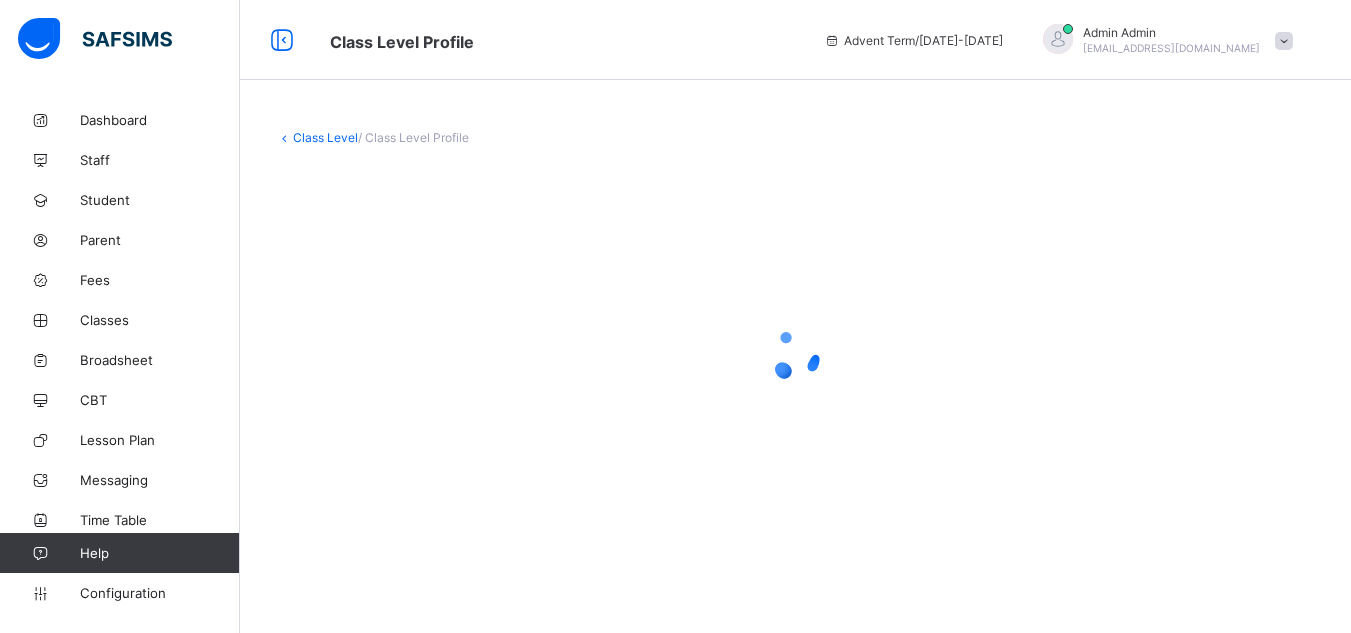 scroll, scrollTop: 0, scrollLeft: 0, axis: both 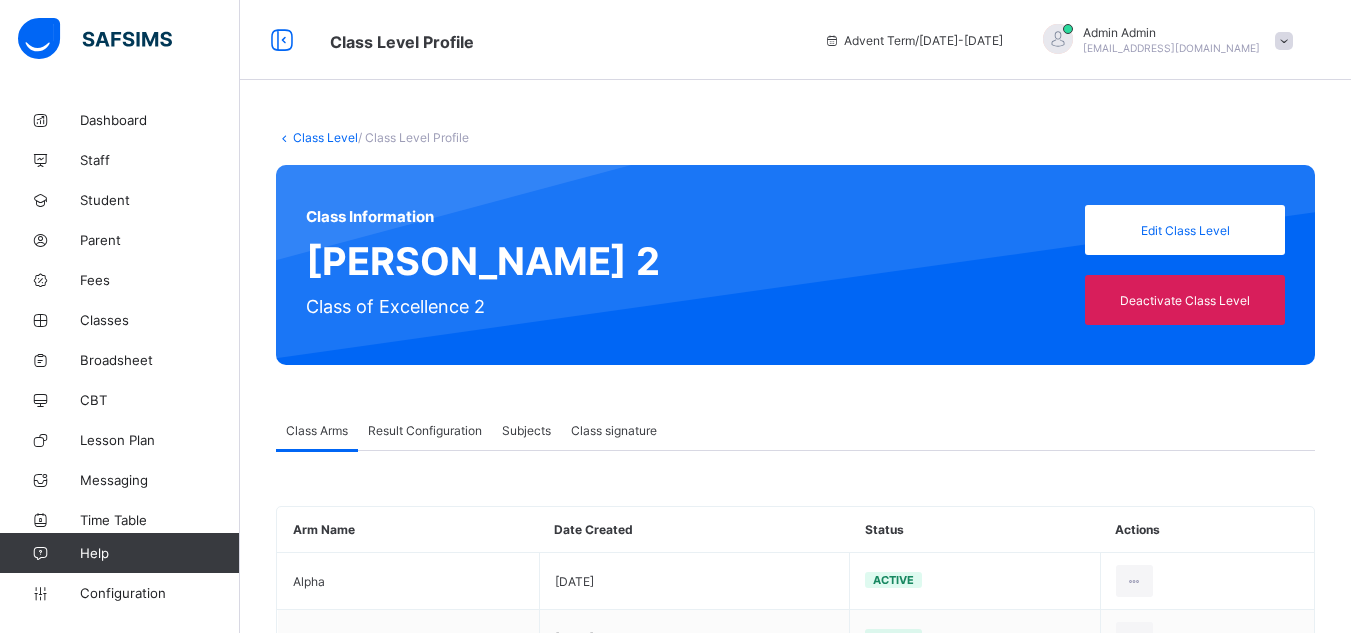 click on "Class signature" at bounding box center [614, 430] 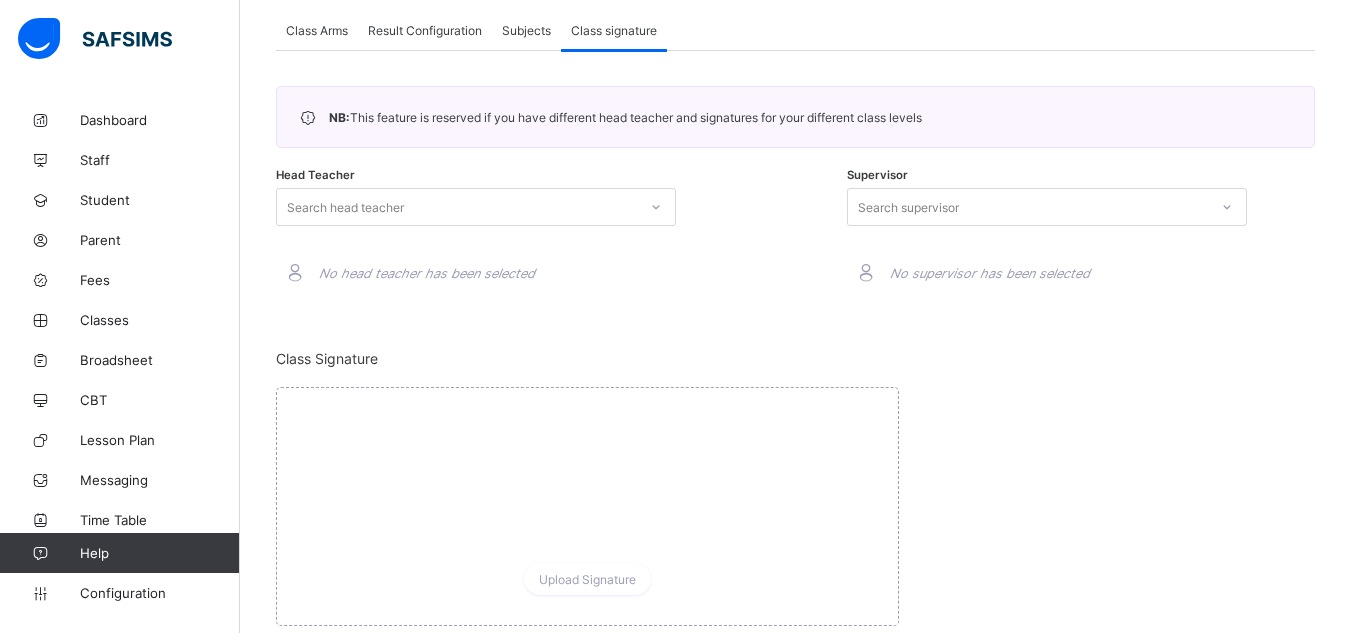 scroll, scrollTop: 401, scrollLeft: 0, axis: vertical 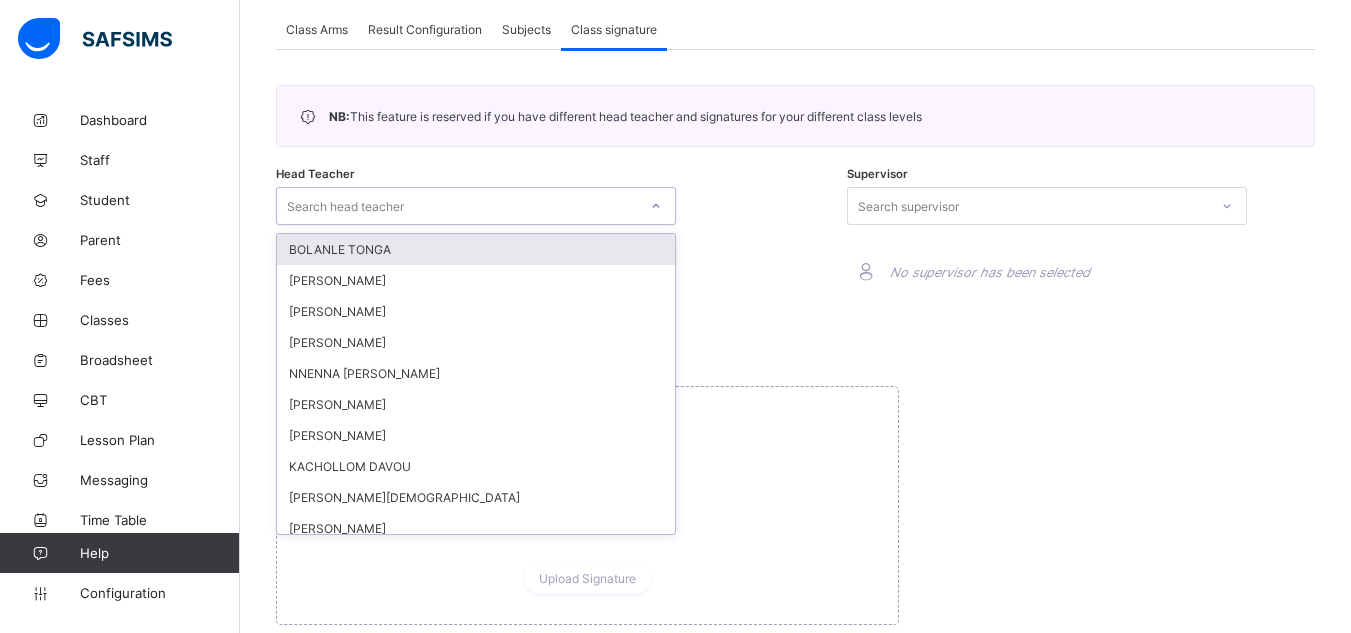 click on "Search head teacher" at bounding box center [457, 206] 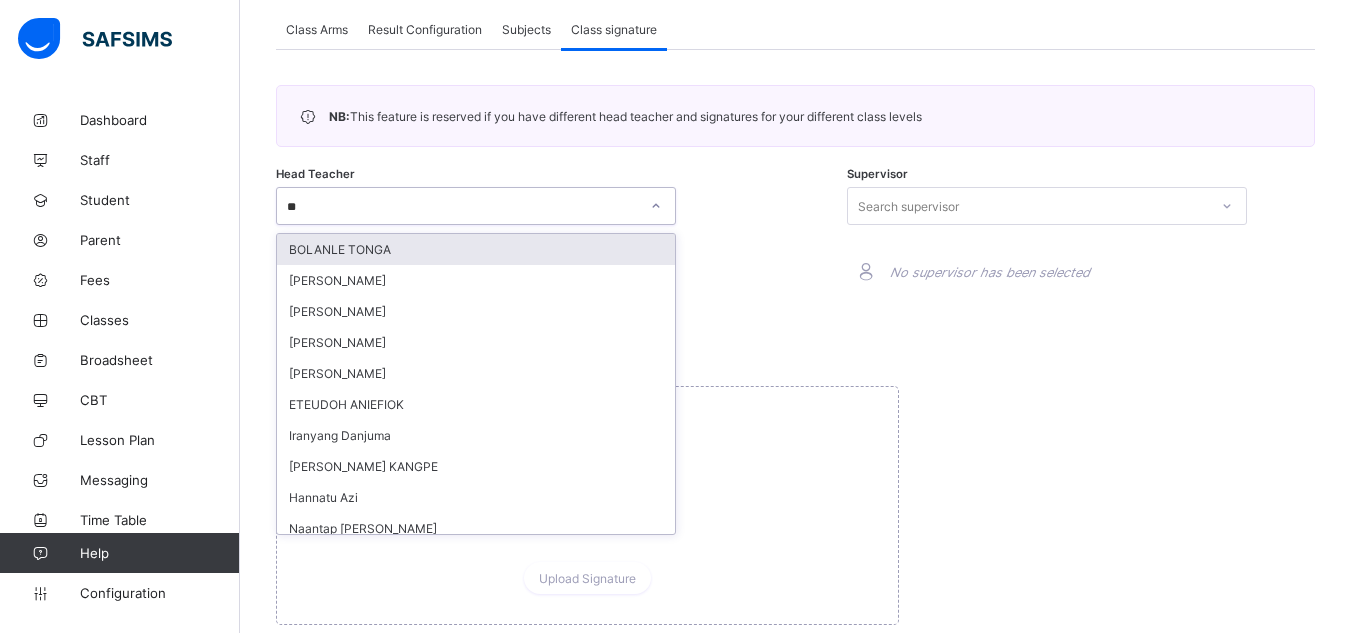 type on "***" 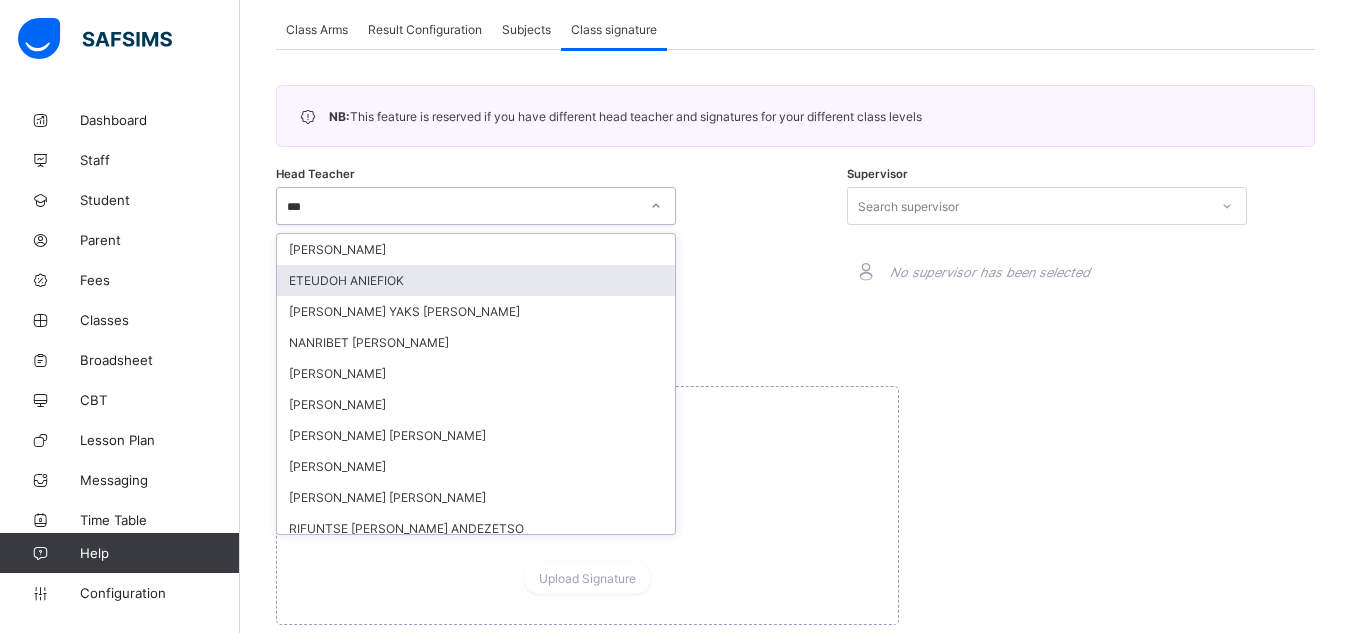 click on "ETEUDOH  ANIEFIOK" at bounding box center (476, 280) 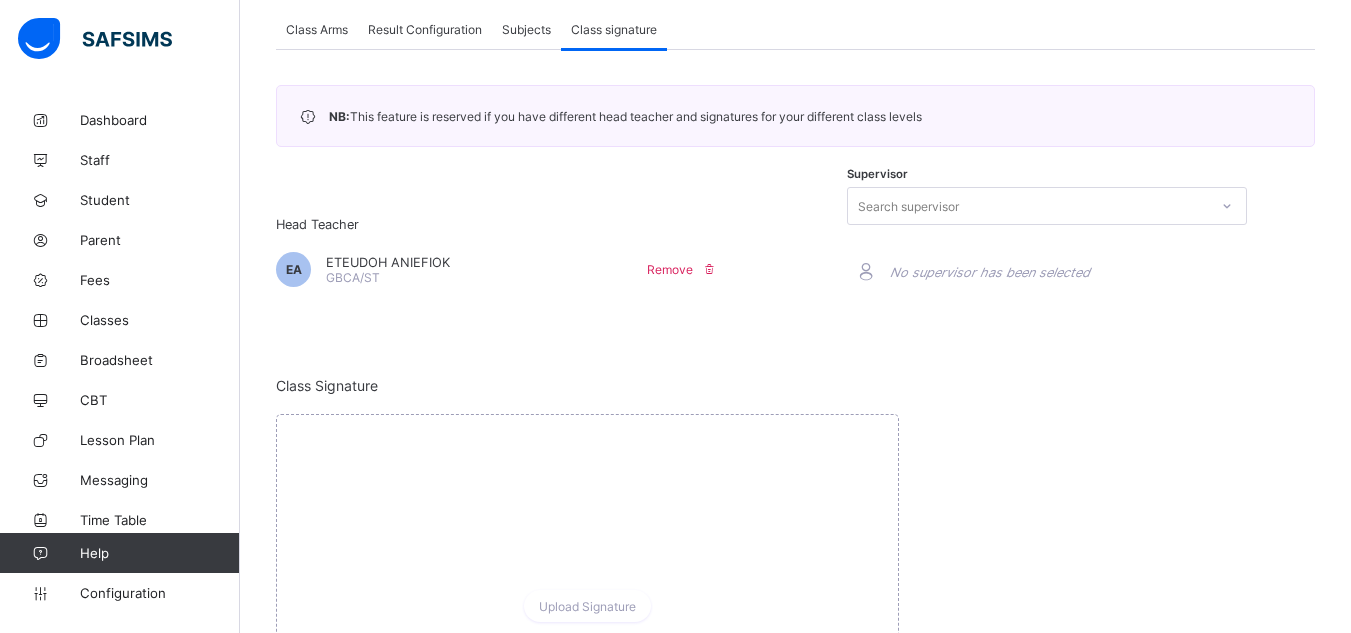 scroll, scrollTop: 481, scrollLeft: 0, axis: vertical 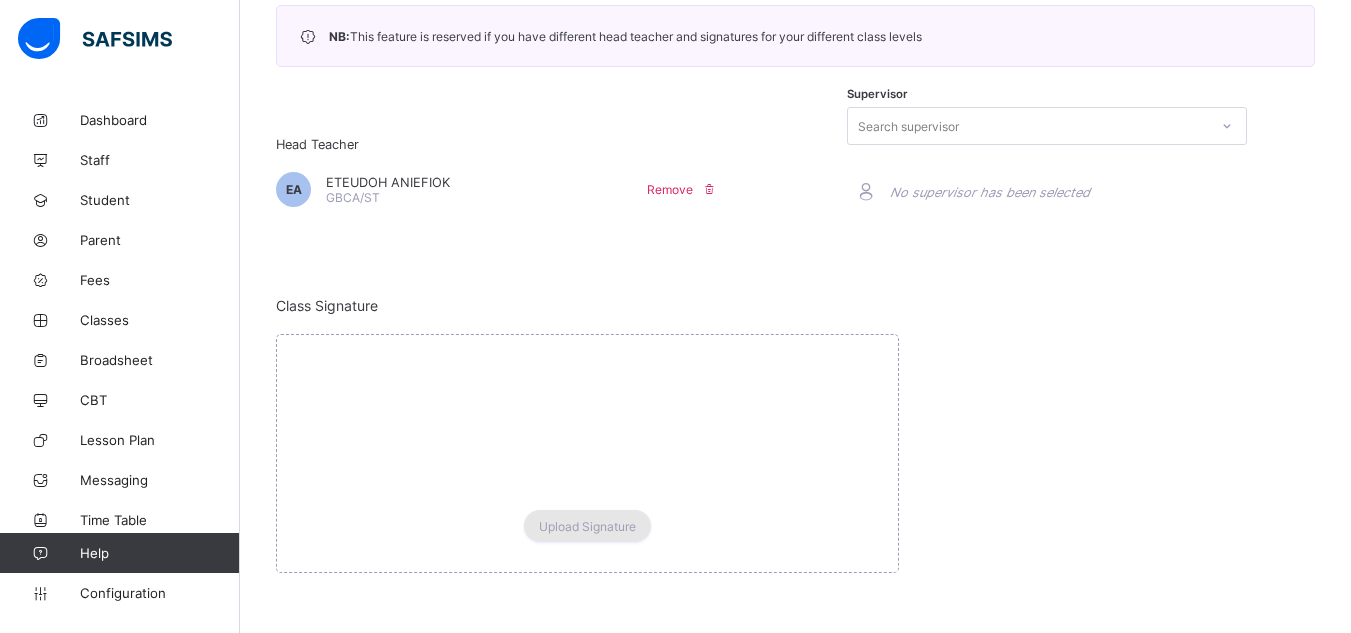 click on "Upload Signature" at bounding box center [587, 526] 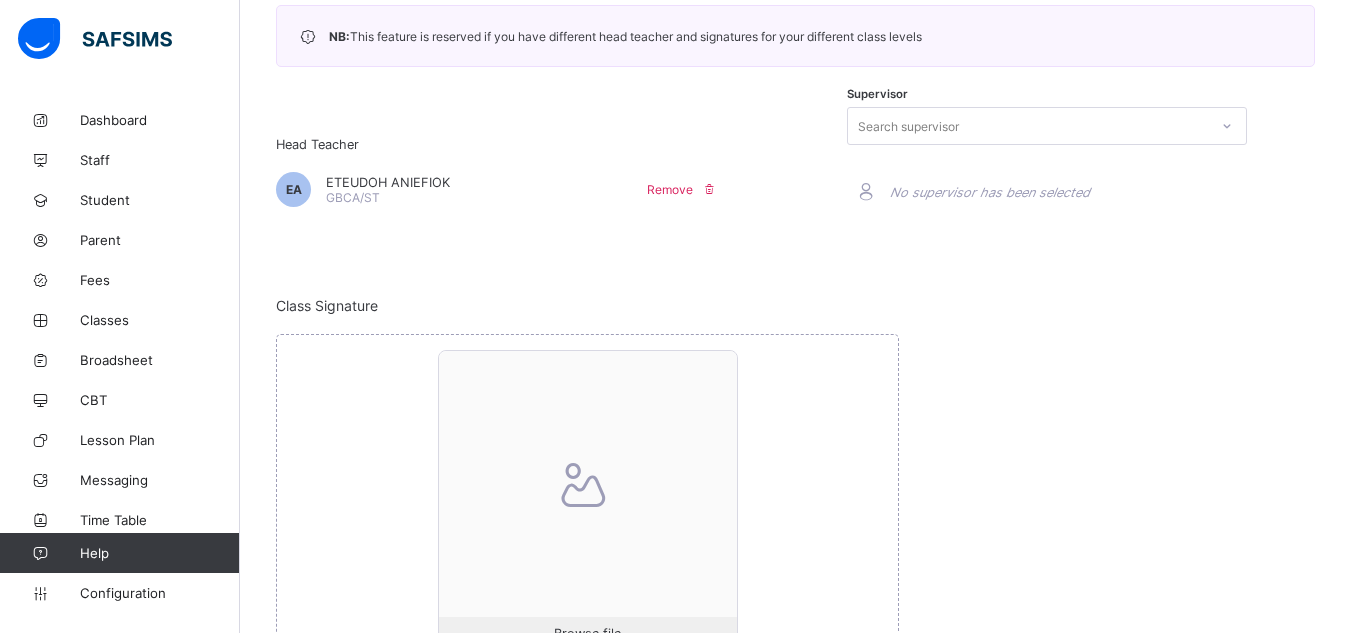 scroll, scrollTop: 631, scrollLeft: 0, axis: vertical 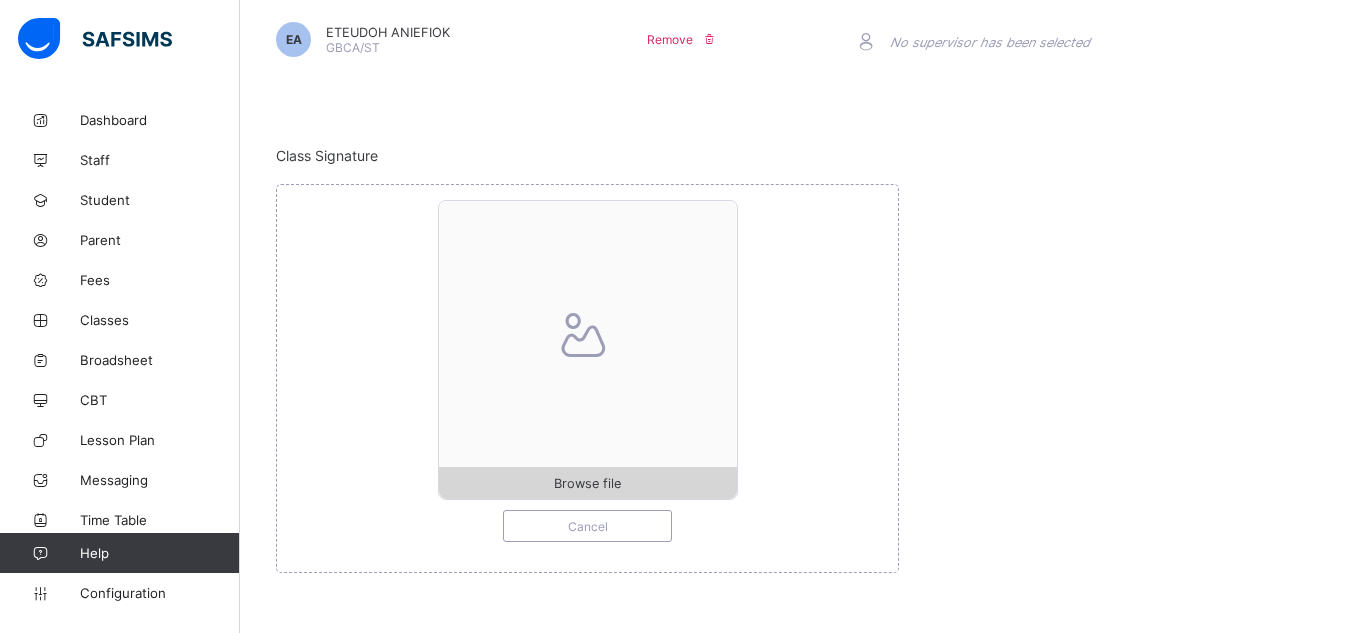 click on "Browse file" at bounding box center [587, 483] 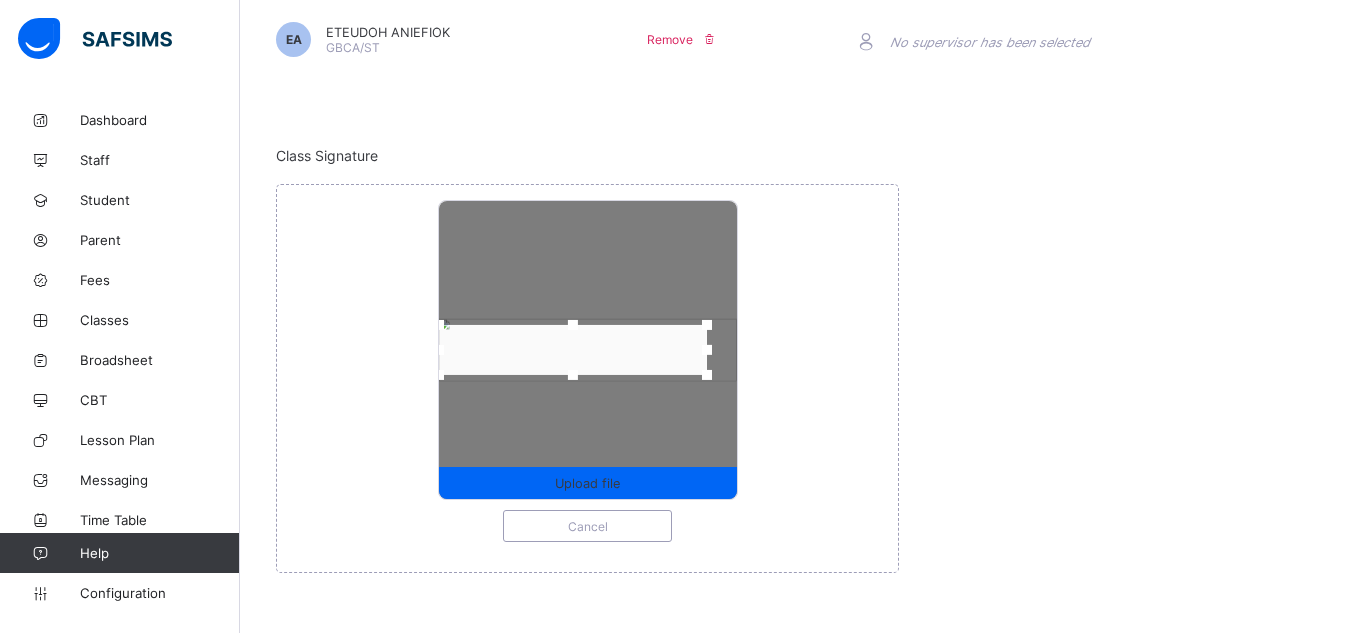 drag, startPoint x: 477, startPoint y: 351, endPoint x: 445, endPoint y: 350, distance: 32.01562 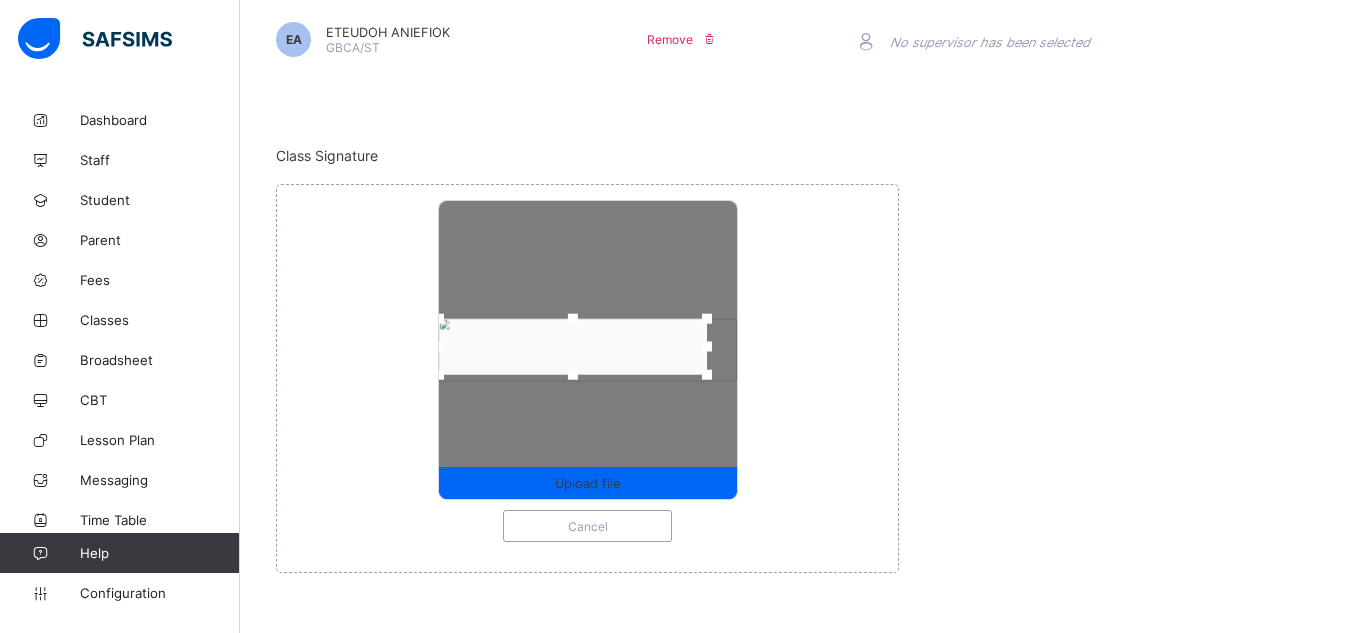 click at bounding box center [573, 319] 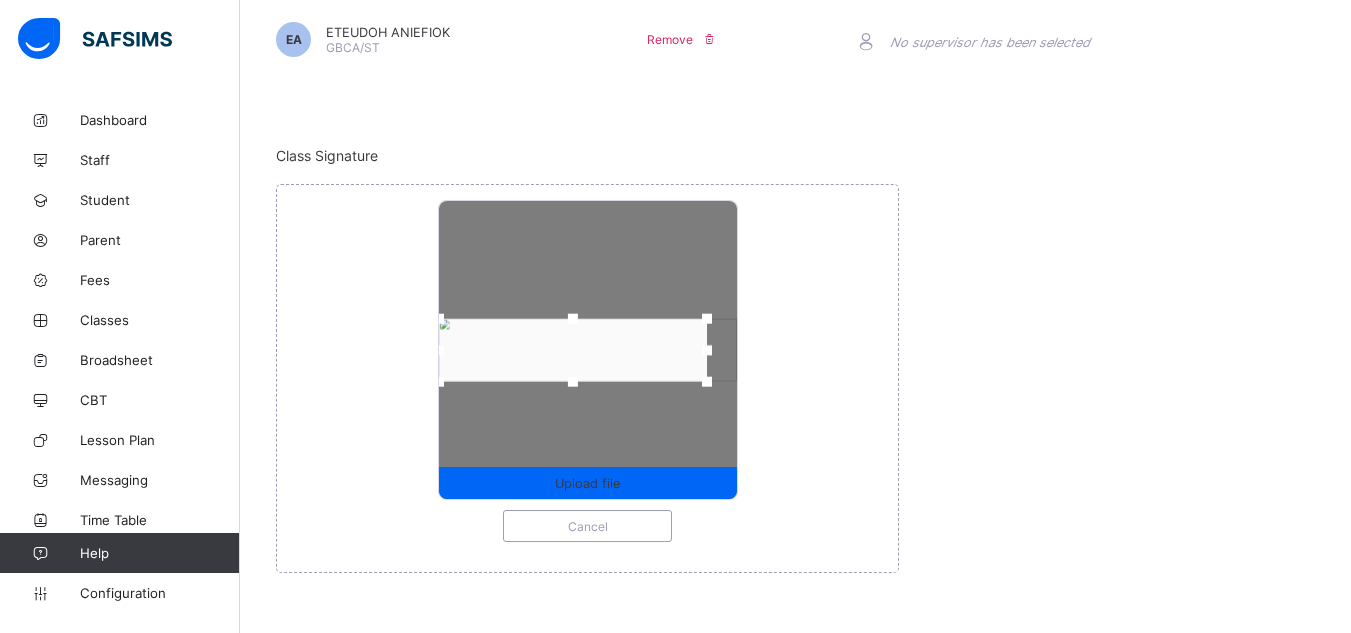 click at bounding box center [573, 381] 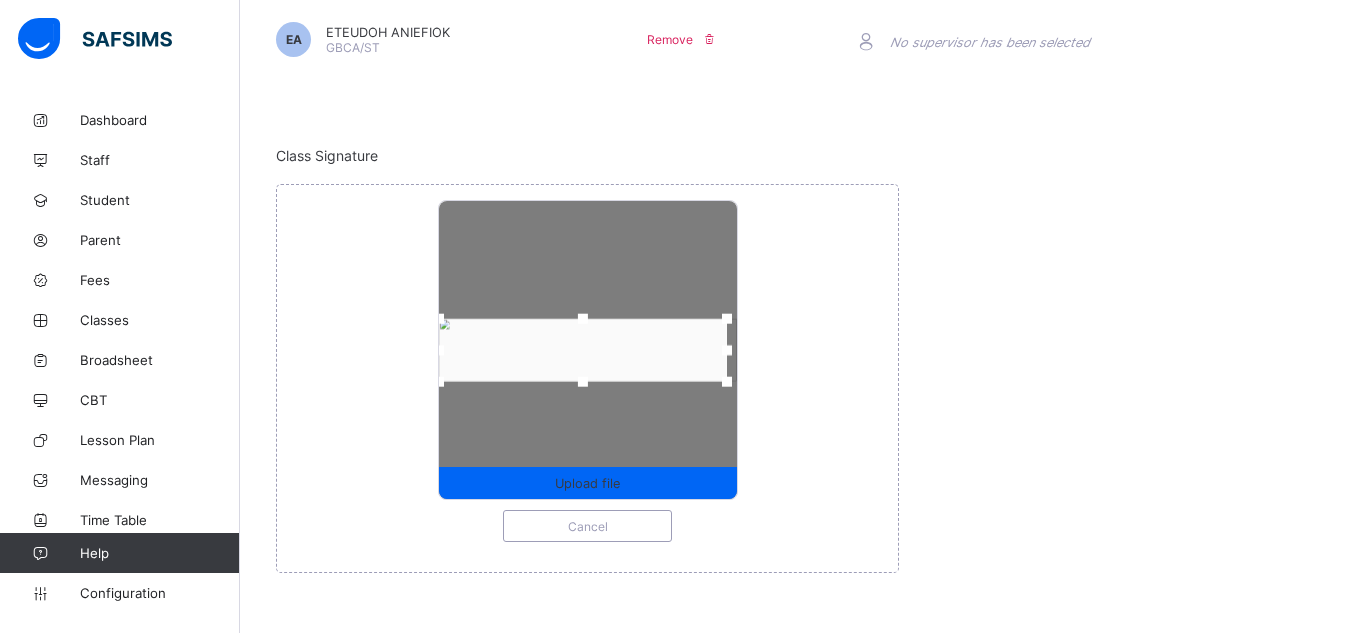 drag, startPoint x: 710, startPoint y: 352, endPoint x: 730, endPoint y: 355, distance: 20.22375 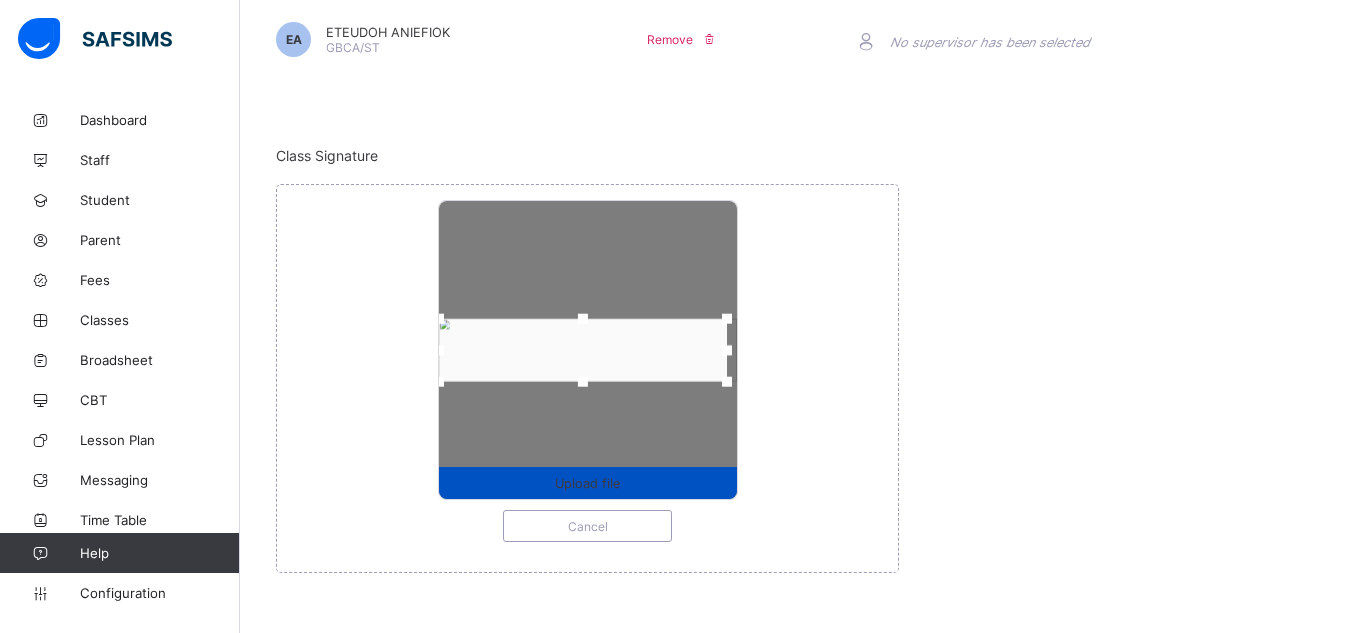 click on "Upload file" at bounding box center (587, 483) 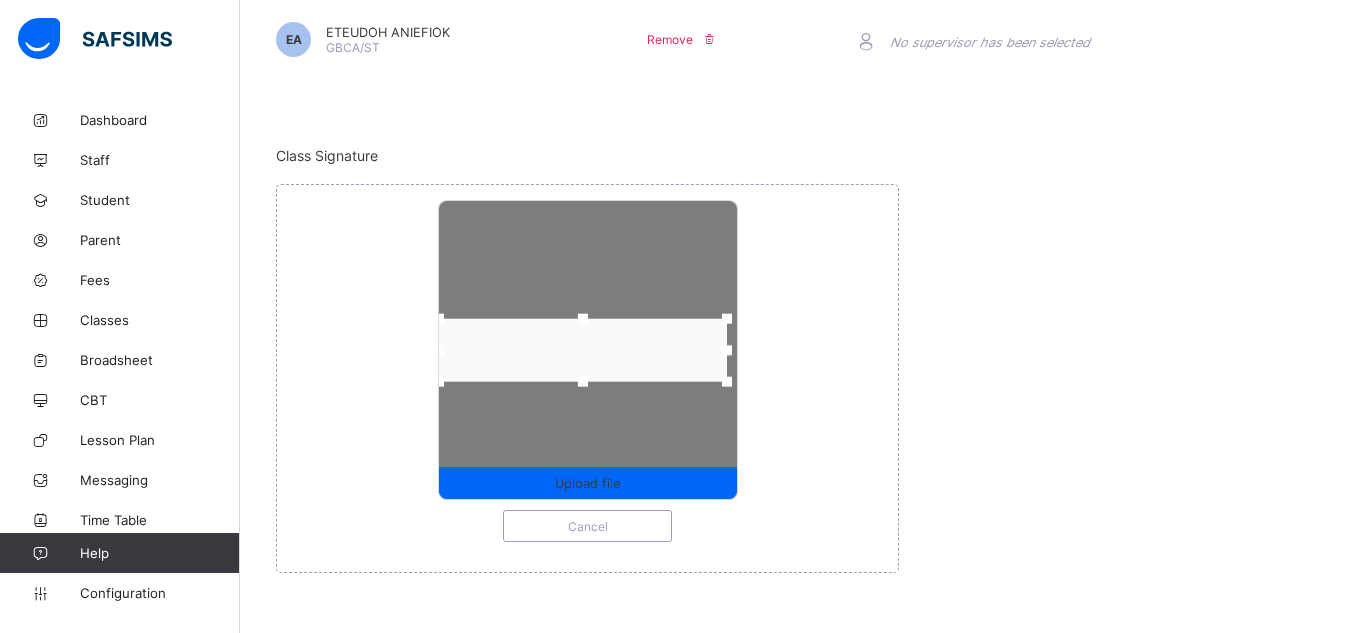 click on "NB:  This feature is reserved if you have different head teacher and signatures for your different class levels    Head Teacher  EA ETEUDOH  ANIEFIOK   GBCA/ST    Remove  Supervisor Search supervisor     No supervisor has been selected Class Signature Upload file Cancel" at bounding box center (795, 214) 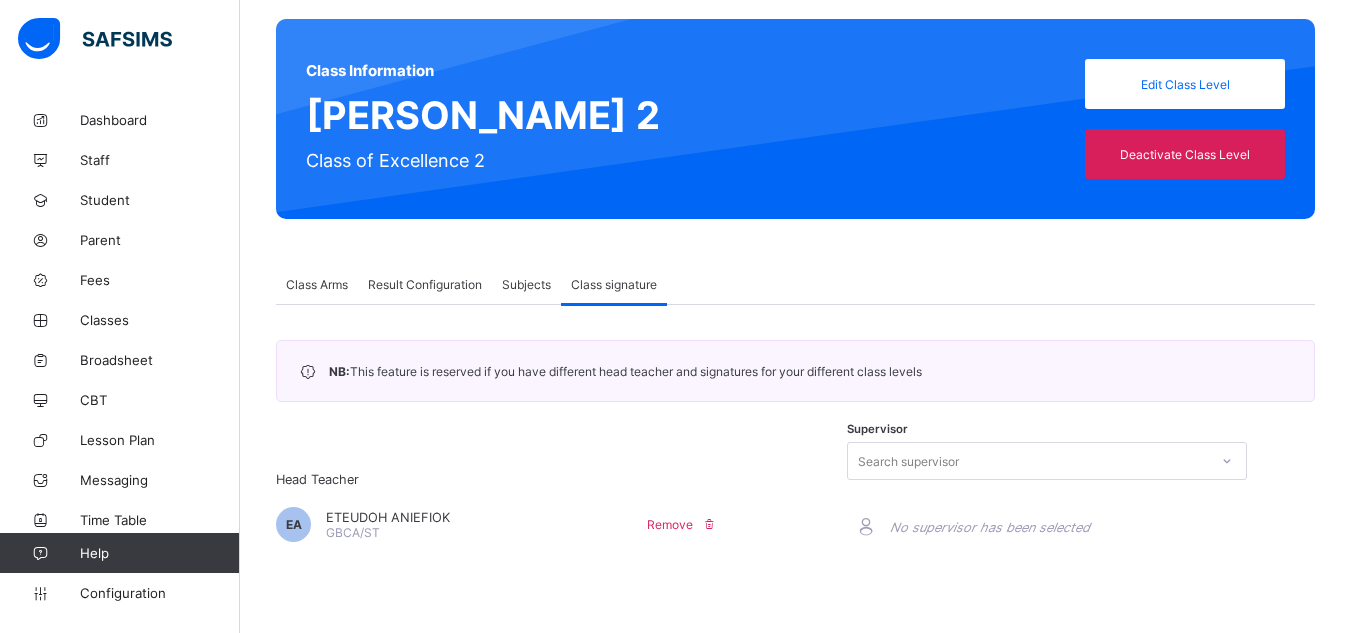 scroll, scrollTop: 0, scrollLeft: 0, axis: both 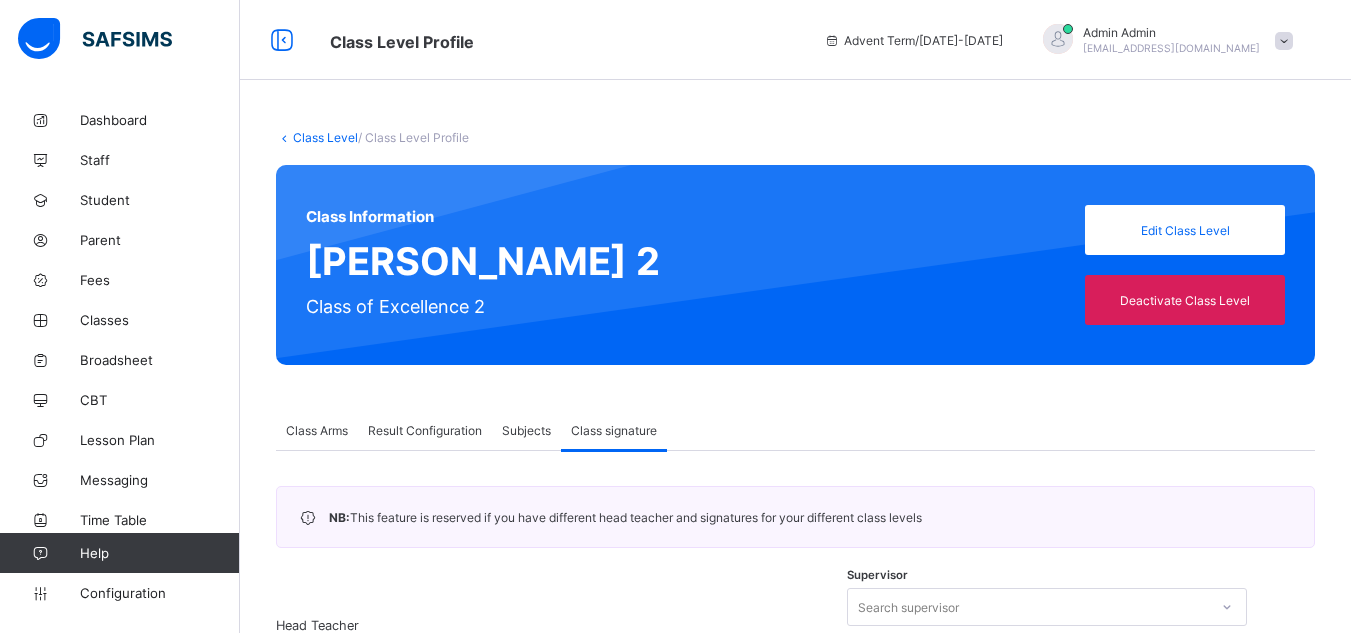 click on "Class Level" at bounding box center (325, 137) 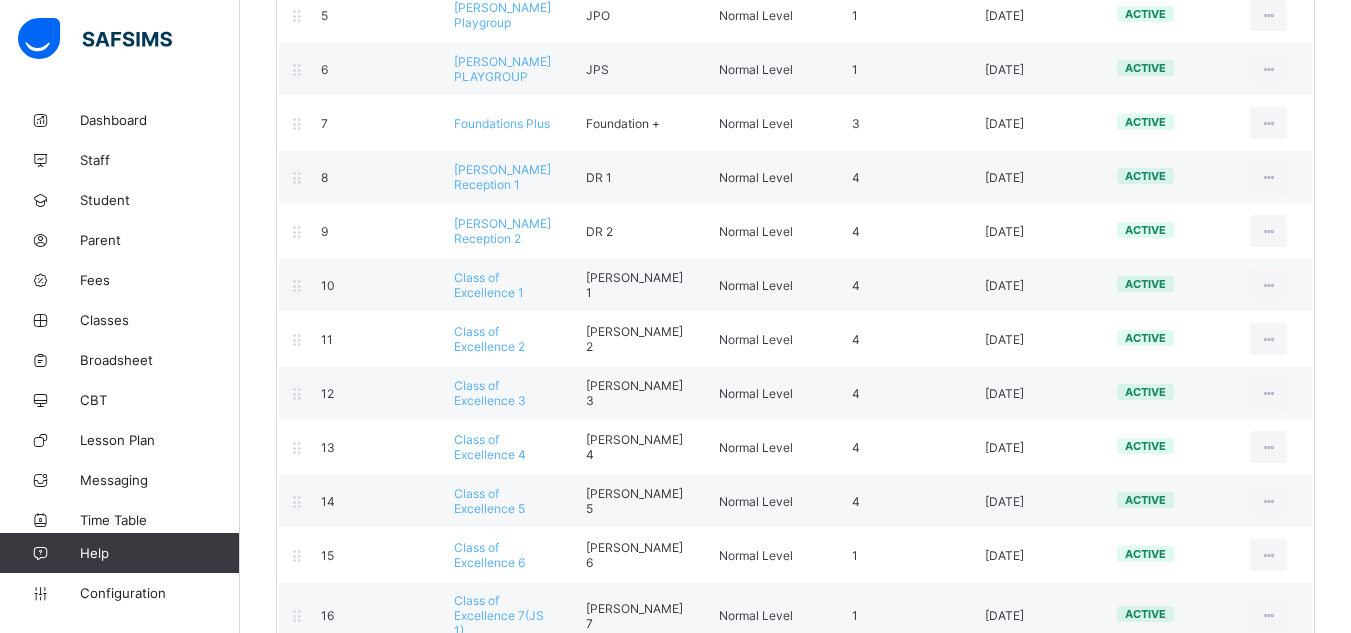 scroll, scrollTop: 495, scrollLeft: 0, axis: vertical 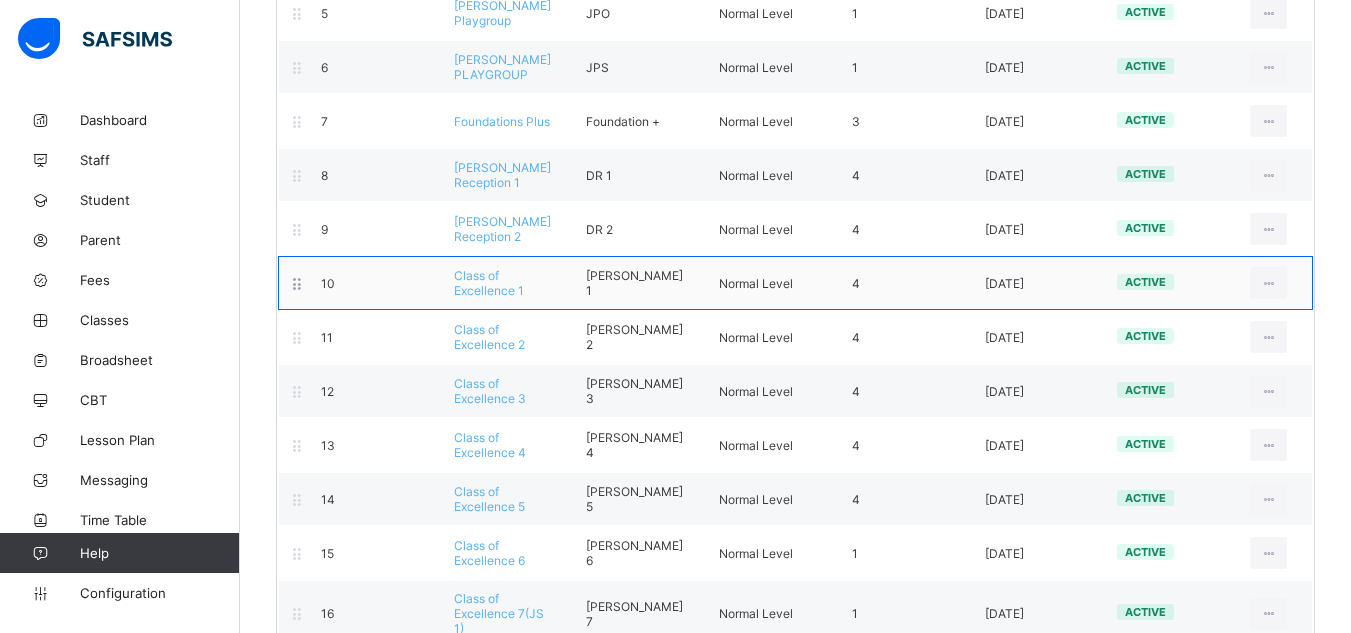 click on "Class of Excellence 1" at bounding box center (489, 283) 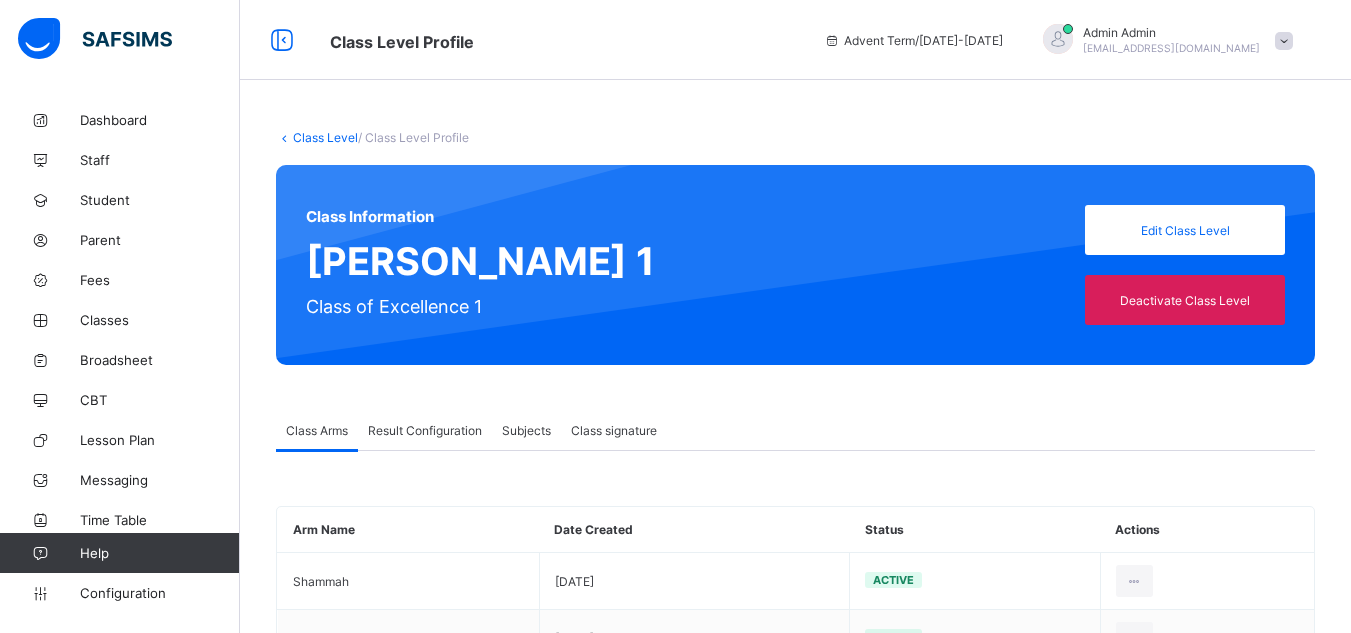 click on "Class signature" at bounding box center [614, 430] 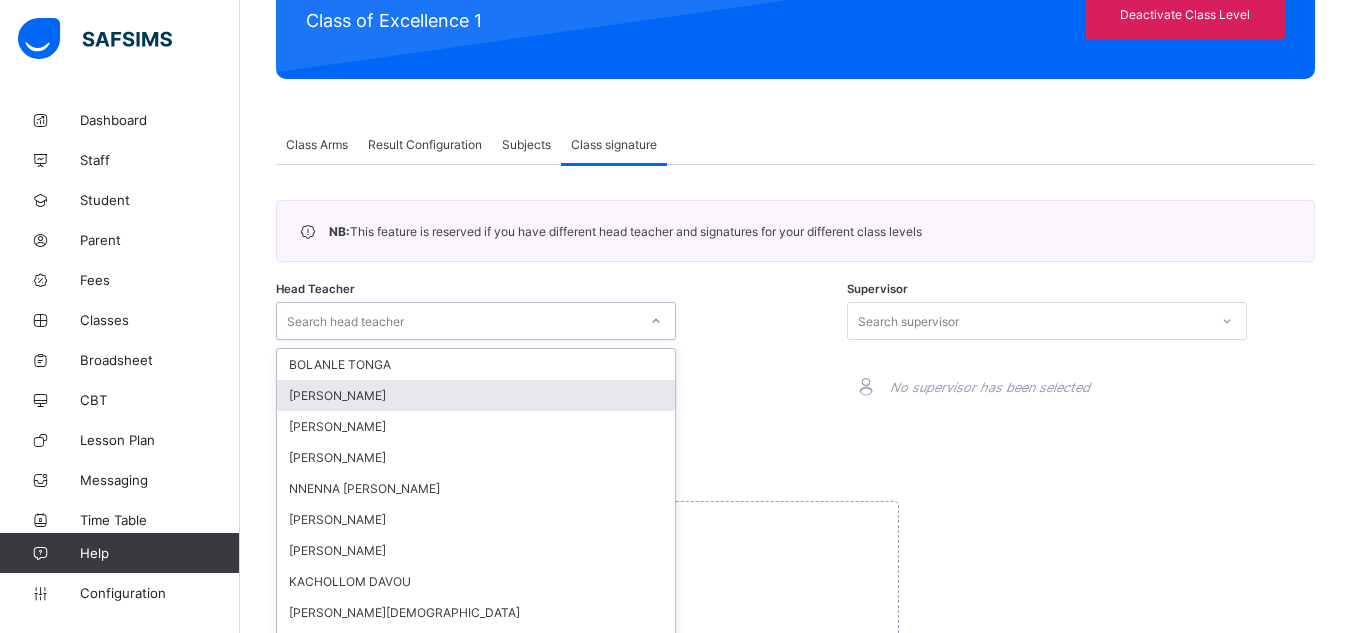 scroll, scrollTop: 311, scrollLeft: 0, axis: vertical 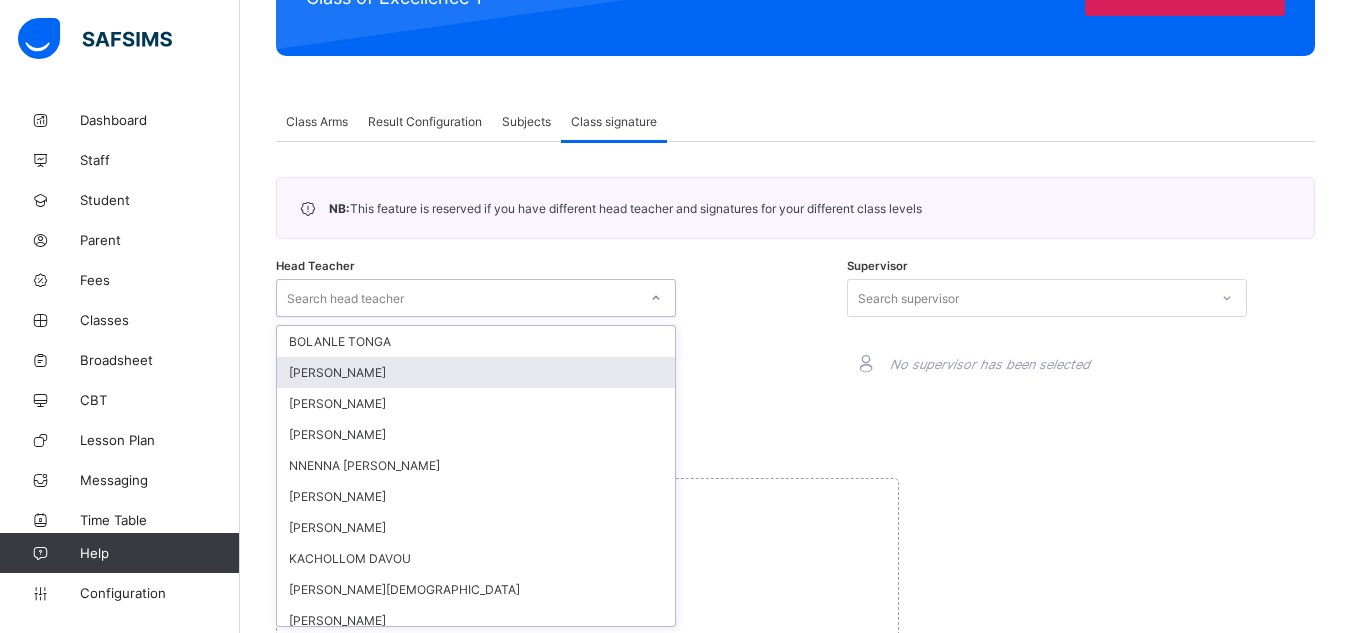 click on "option RUTH  AYEGBA focused, 2 of 293. 293 results available. Use Up and Down to choose options, press Enter to select the currently focused option, press Escape to exit the menu, press Tab to select the option and exit the menu. Search head teacher BOLANLE  TONGA RUTH  AYEGBA MARTIN PASCHAL UMANA HASSAN KUMSHWAN DAGUNG NNENNA DORCAS OSONDU PATRICIA YAR MAMU HASSAN KUMSHWAN DAGUNG KACHOLLOM  DAVOU BLESSING   MOSES-GODOS VIVIAN  DANIEL ETEUDOH  ANIEFIOK AARON  OLALEYE HEZEKIAH Iranyang  Danjuma RETTONG JOHNSON  KANGPE SARAH  PAM JAMES  Hannatu   Azi AONDOVER   IORZA Naantap  Elijah  Bibang  support  Support SARAH CHUWANG BITRUS SARAH MWANTI GYANG ANNI EFFIONG  SAM CHINYERE CHINWE CHUKWUDEBELU Support  Team MATHEW  LIVINUS JOY  BAMA FRIDAY  BRAIMOH HYOK DANLADI FON GRACE  MANG RACHAEL ASHI ATUNA MAUREEN EKOJOKA AREMU LINDA FEYISETAN WINFUL EMMANUEL DAVOU GWOM LOHNAN DANLADI GWAMZHI TONGRYANG JOSEPH YANGSHWA MANJI  LIKITA JANET OLUWAYEMISI AYORINDE ANNA  ATANG HAPPINESS SHANGO JOSEPH JOHN BWOR TANGKAT" at bounding box center (476, 298) 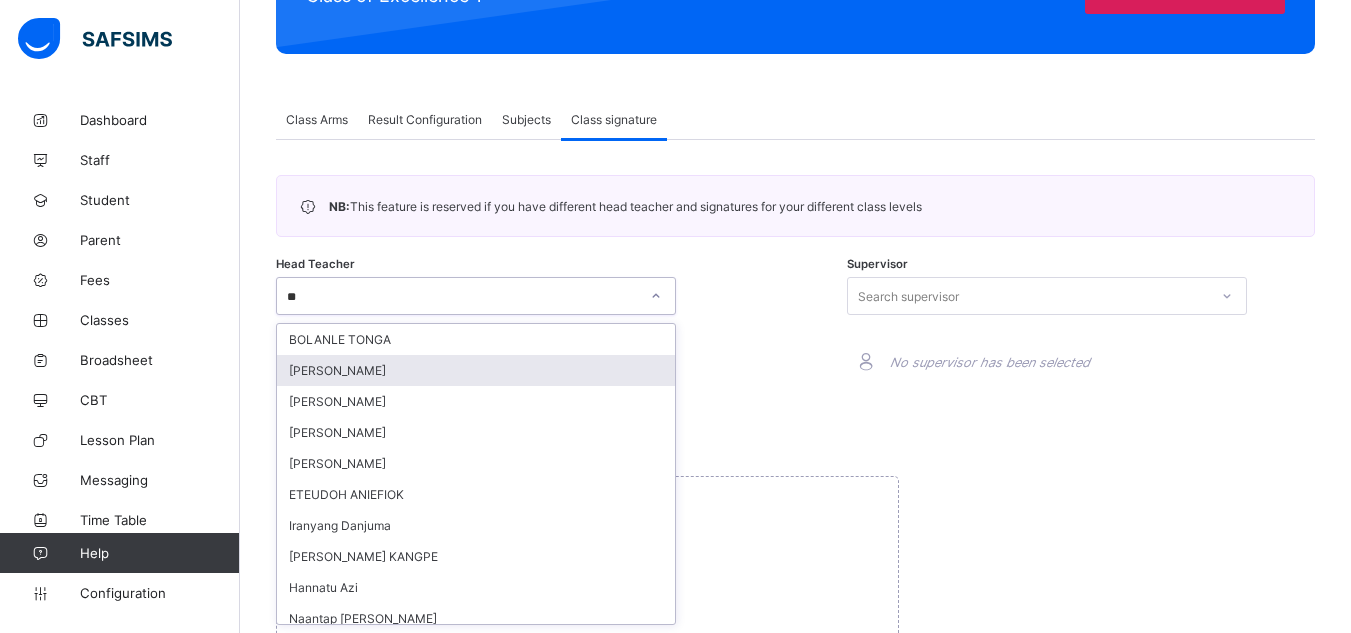 type on "***" 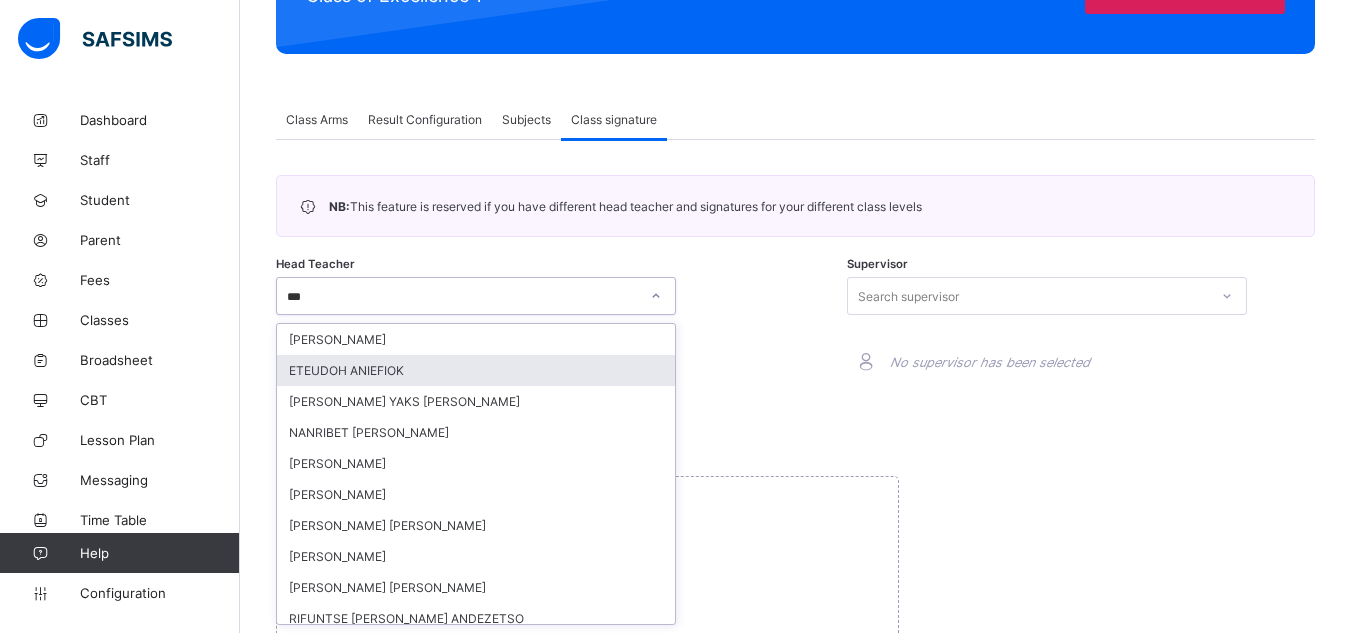 click on "ETEUDOH  ANIEFIOK" at bounding box center [476, 370] 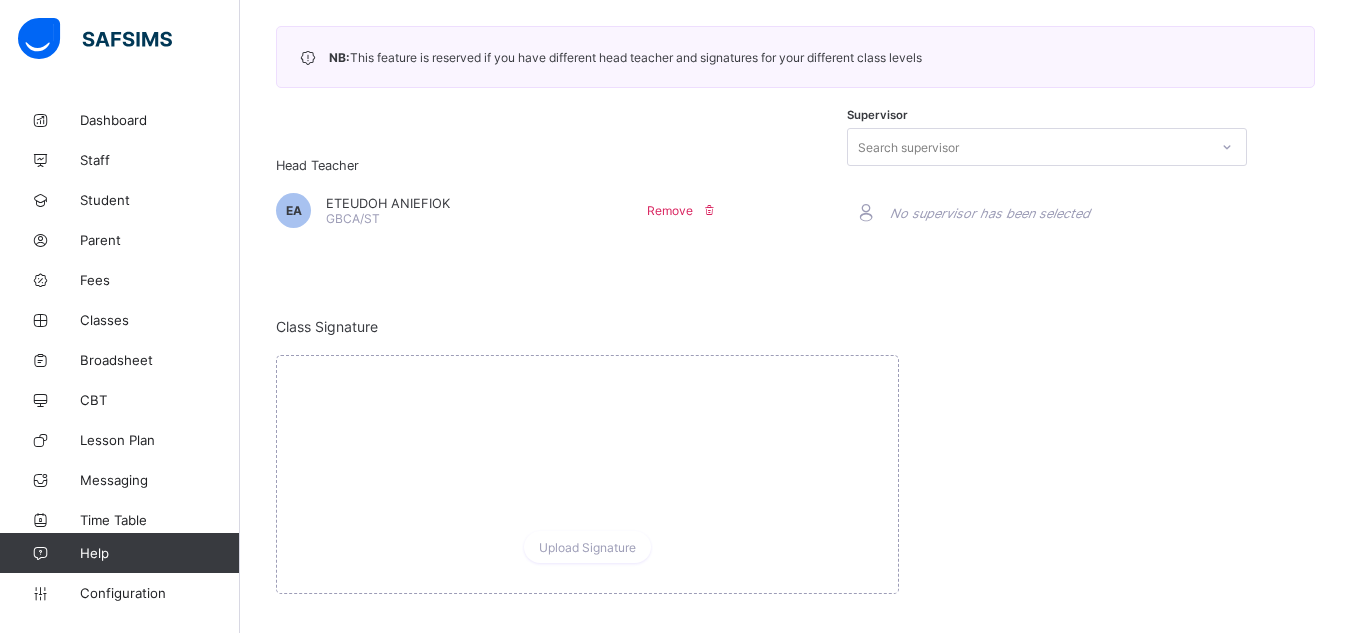 scroll, scrollTop: 481, scrollLeft: 0, axis: vertical 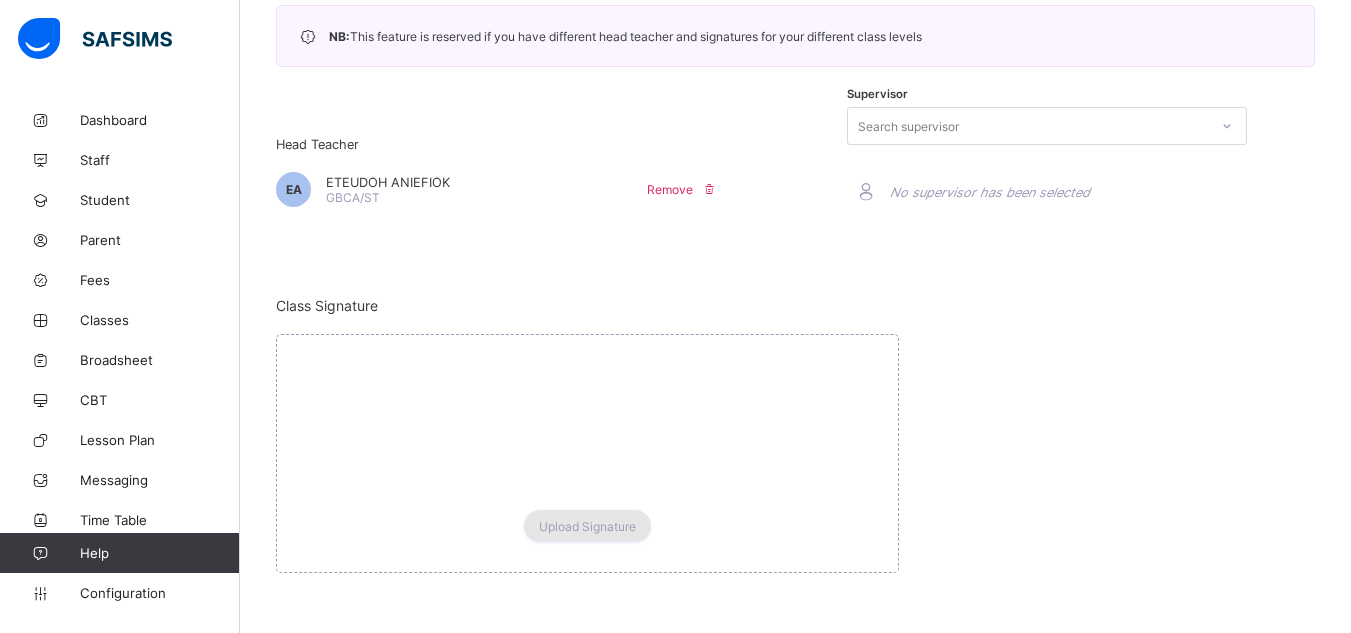 click on "Upload Signature" at bounding box center (587, 526) 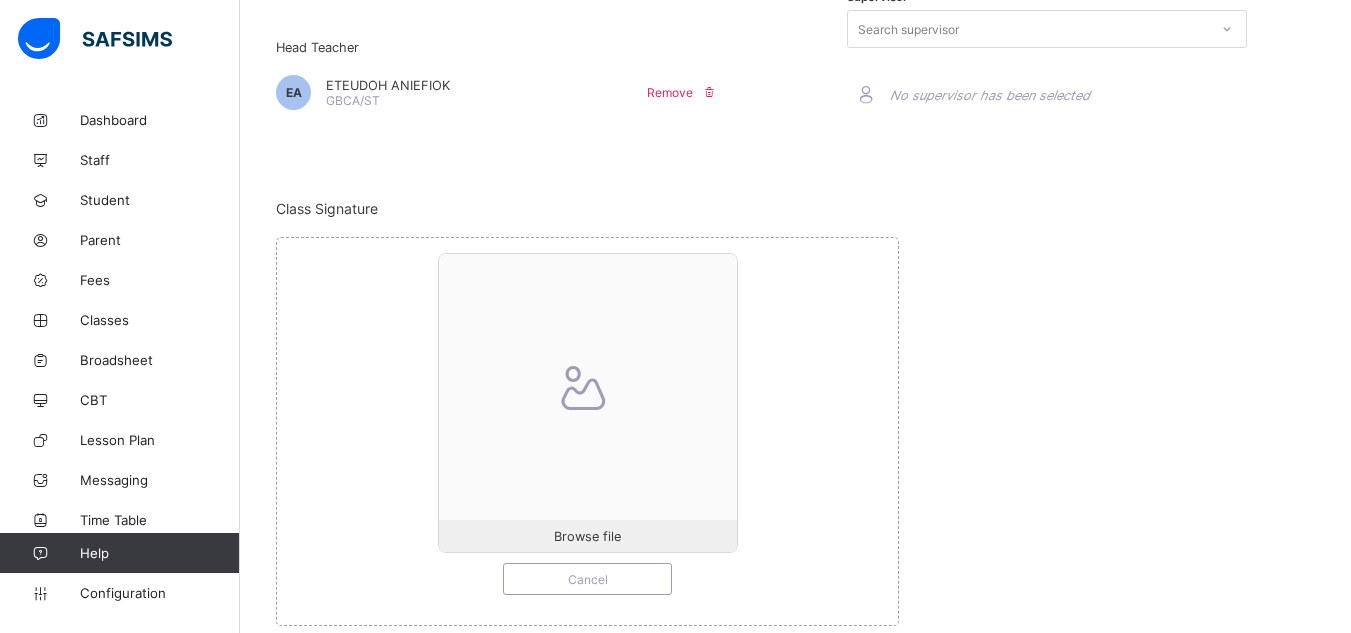 scroll, scrollTop: 631, scrollLeft: 0, axis: vertical 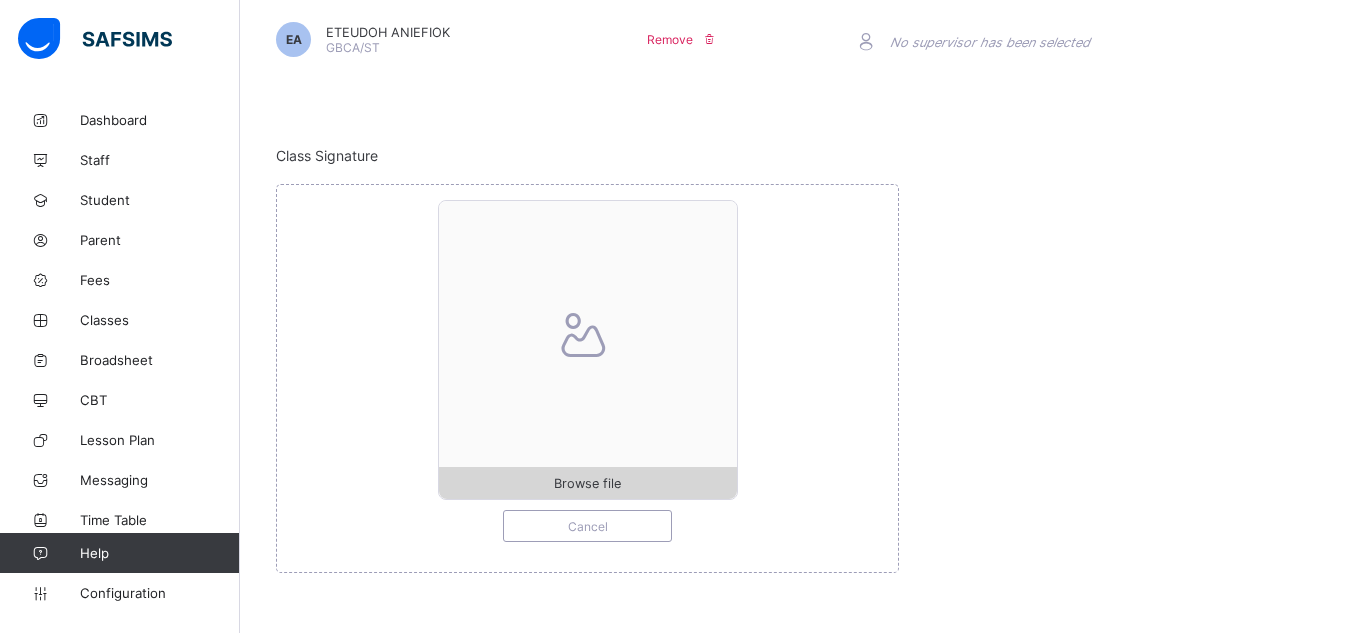 click on "Browse file" at bounding box center (587, 483) 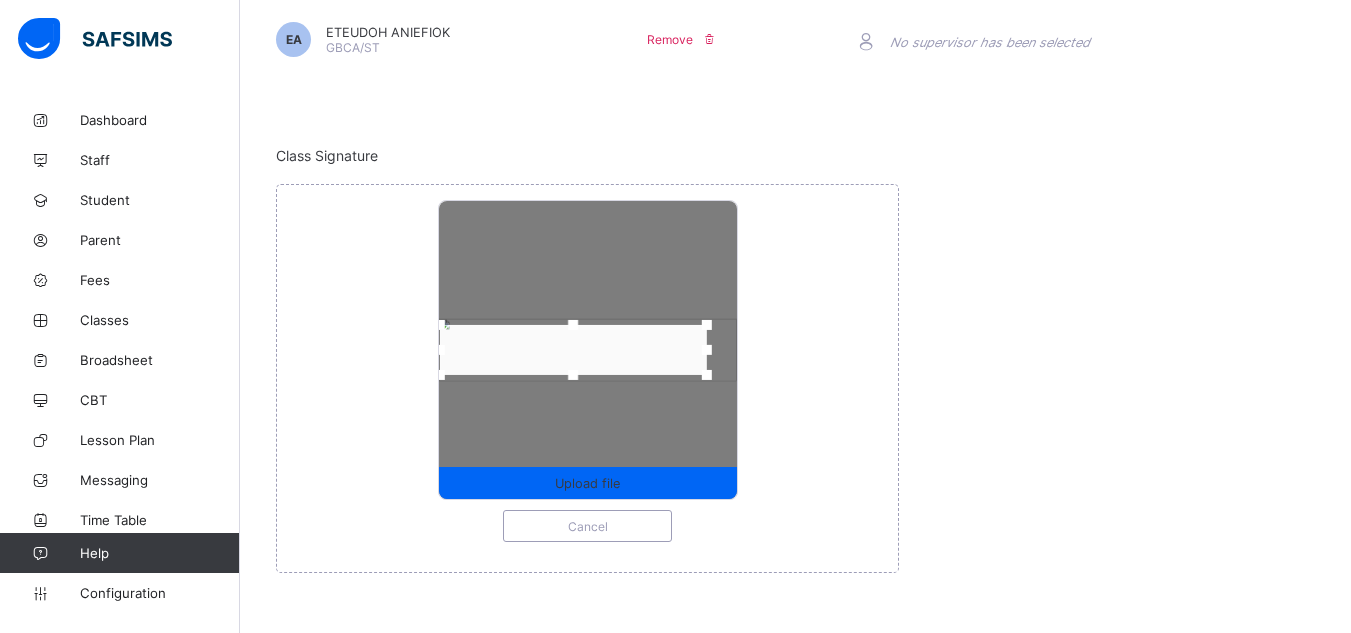 drag, startPoint x: 473, startPoint y: 349, endPoint x: 444, endPoint y: 344, distance: 29.427877 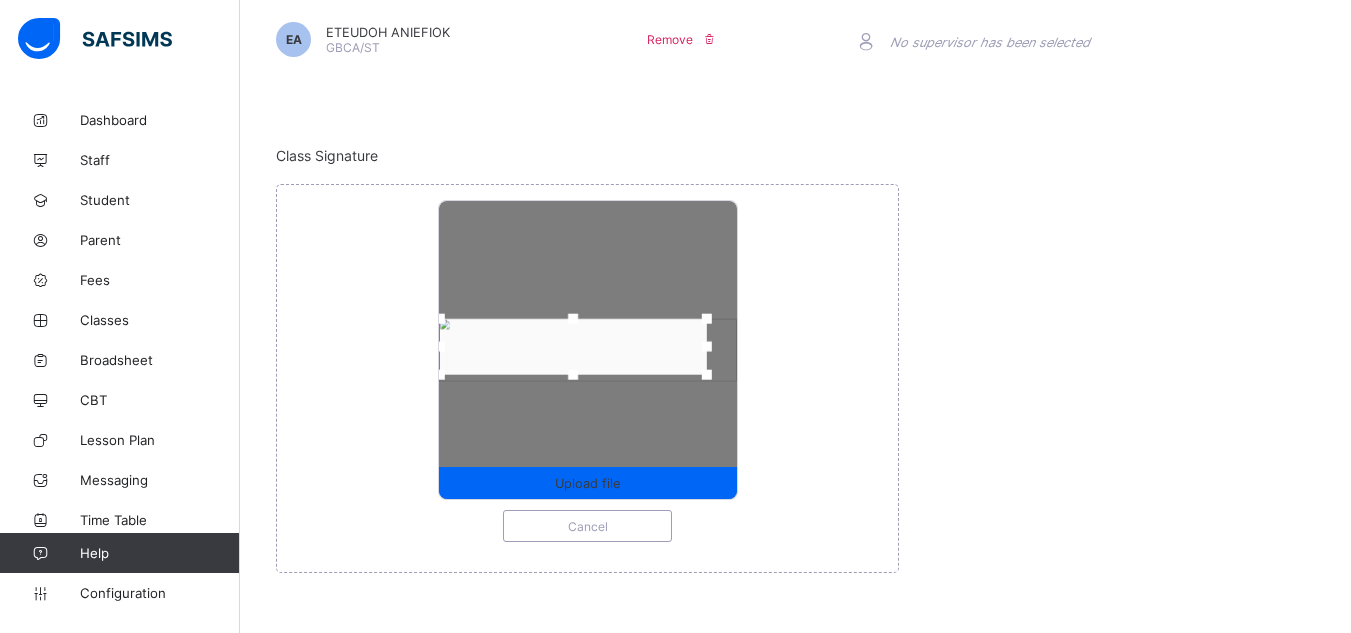 drag, startPoint x: 576, startPoint y: 325, endPoint x: 575, endPoint y: 312, distance: 13.038404 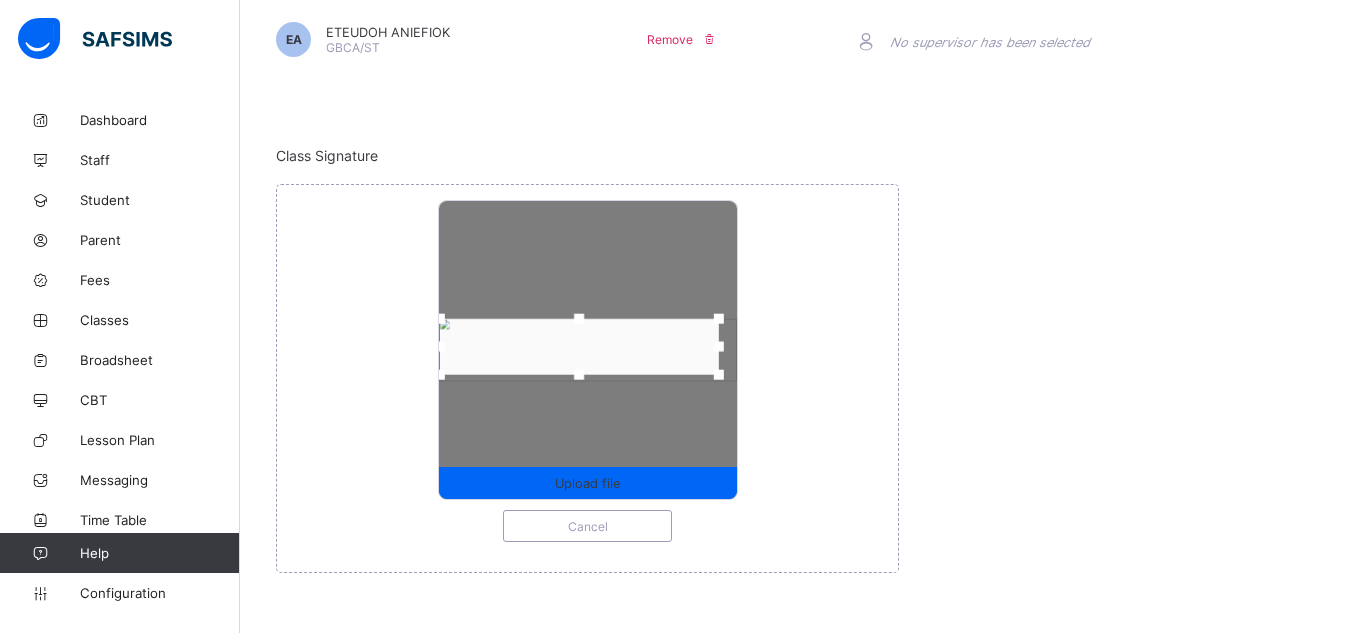 drag, startPoint x: 714, startPoint y: 346, endPoint x: 728, endPoint y: 350, distance: 14.56022 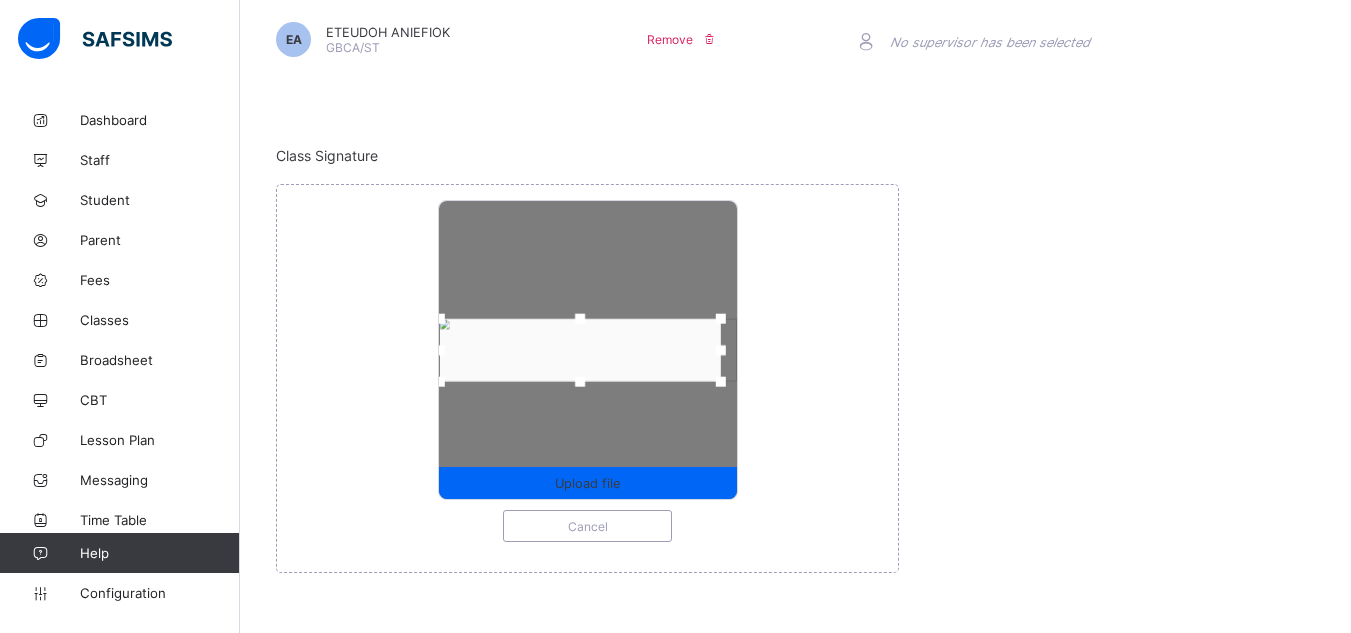 click at bounding box center [580, 381] 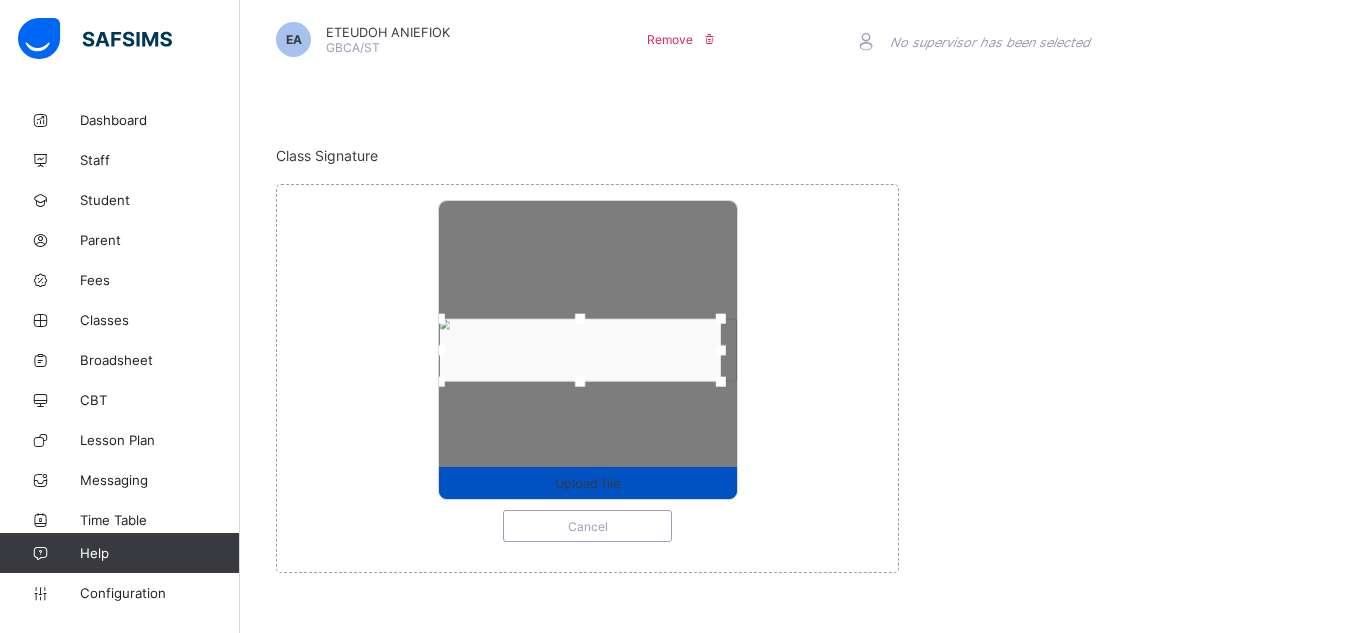 click on "Upload file" at bounding box center (587, 483) 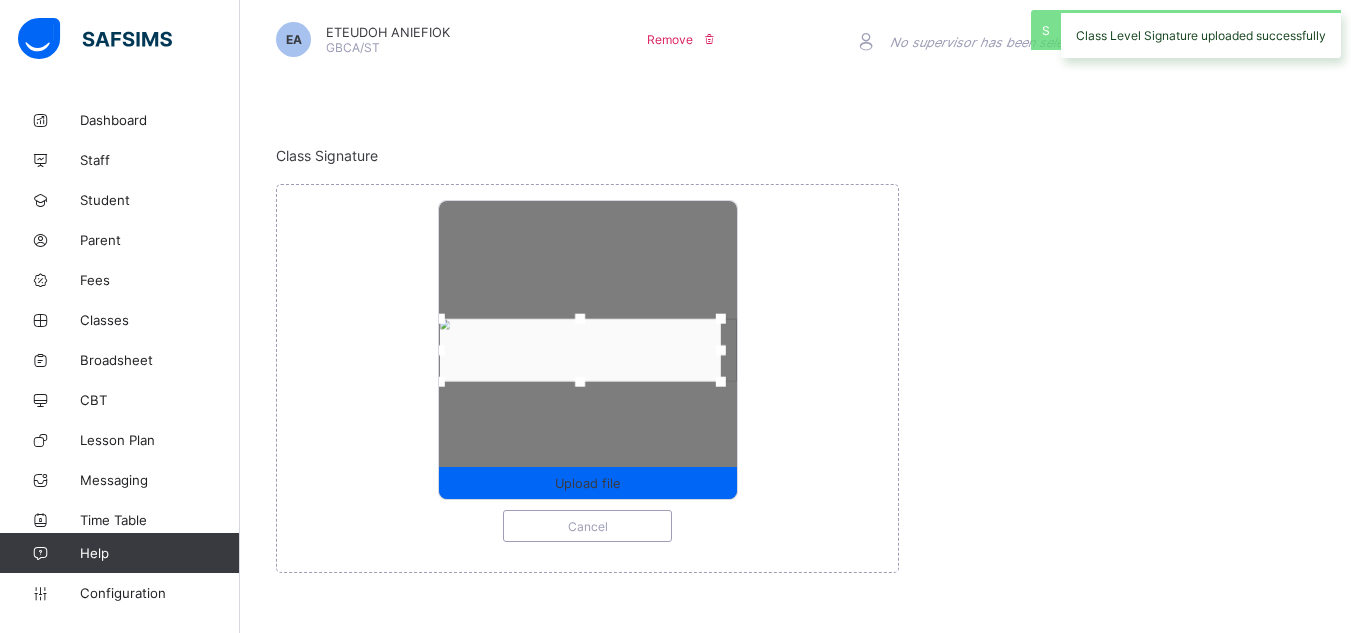 click on "Head Teacher  EA ETEUDOH  ANIEFIOK   GBCA/ST    Remove" at bounding box center [510, 22] 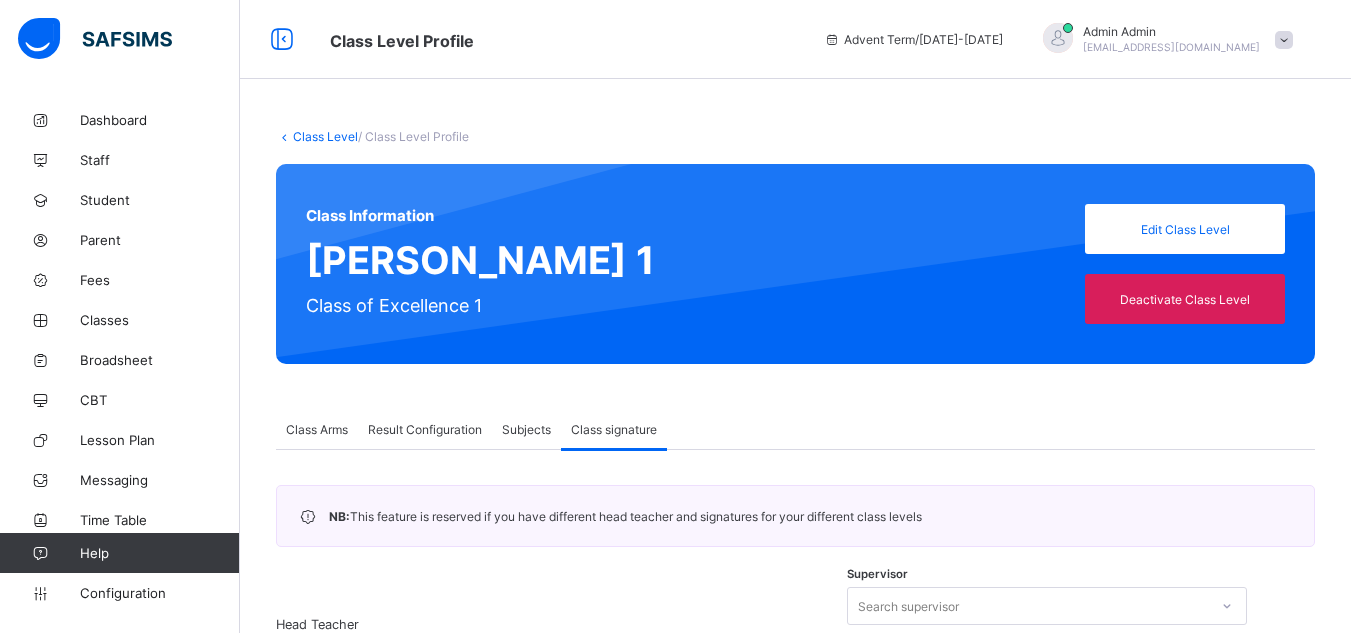 scroll, scrollTop: 0, scrollLeft: 0, axis: both 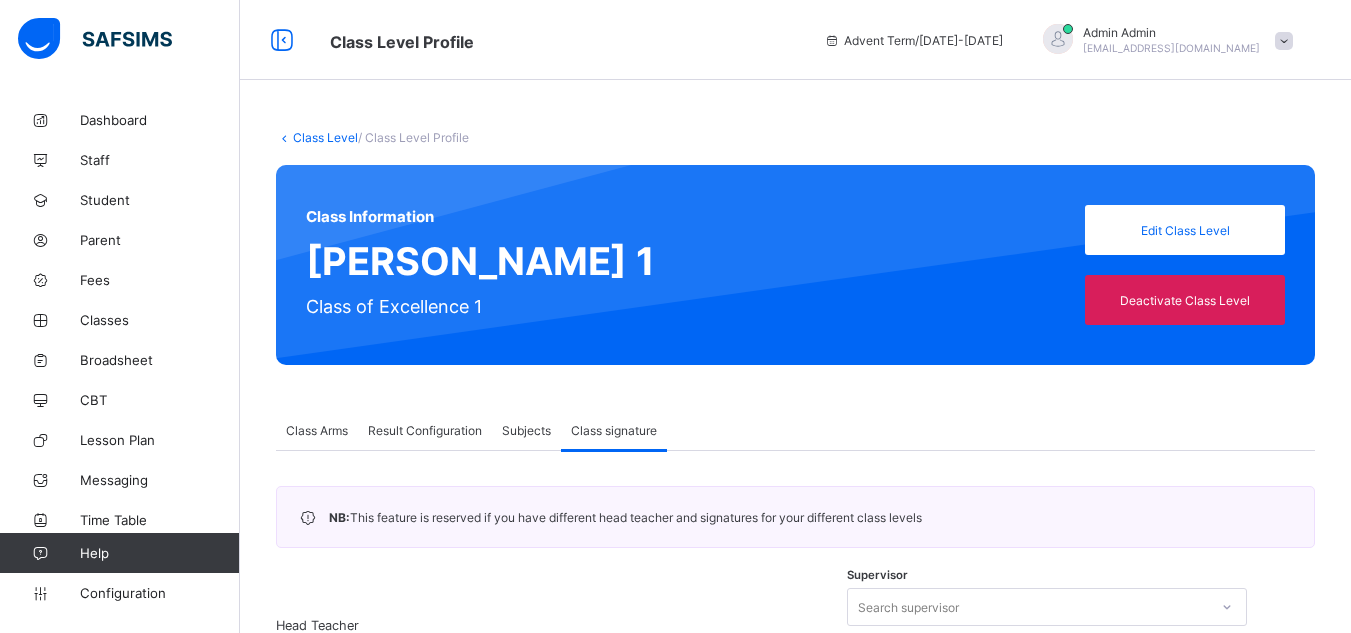 click on "Class Level" at bounding box center [325, 137] 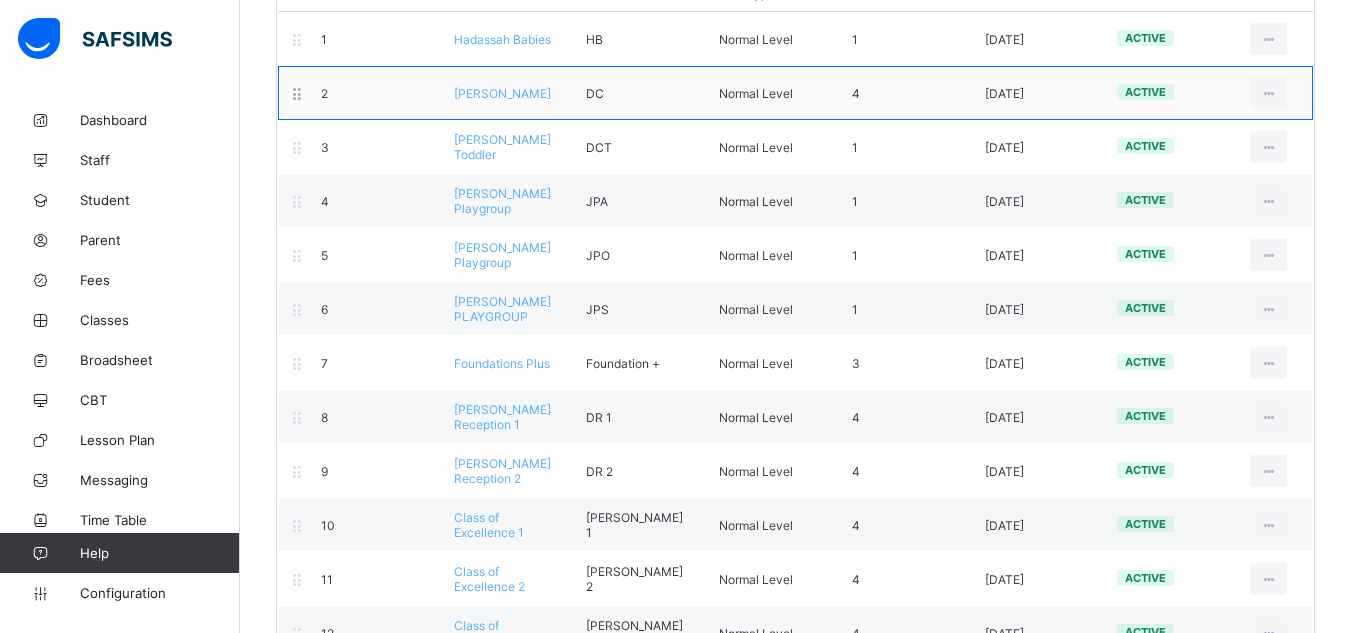 scroll, scrollTop: 255, scrollLeft: 0, axis: vertical 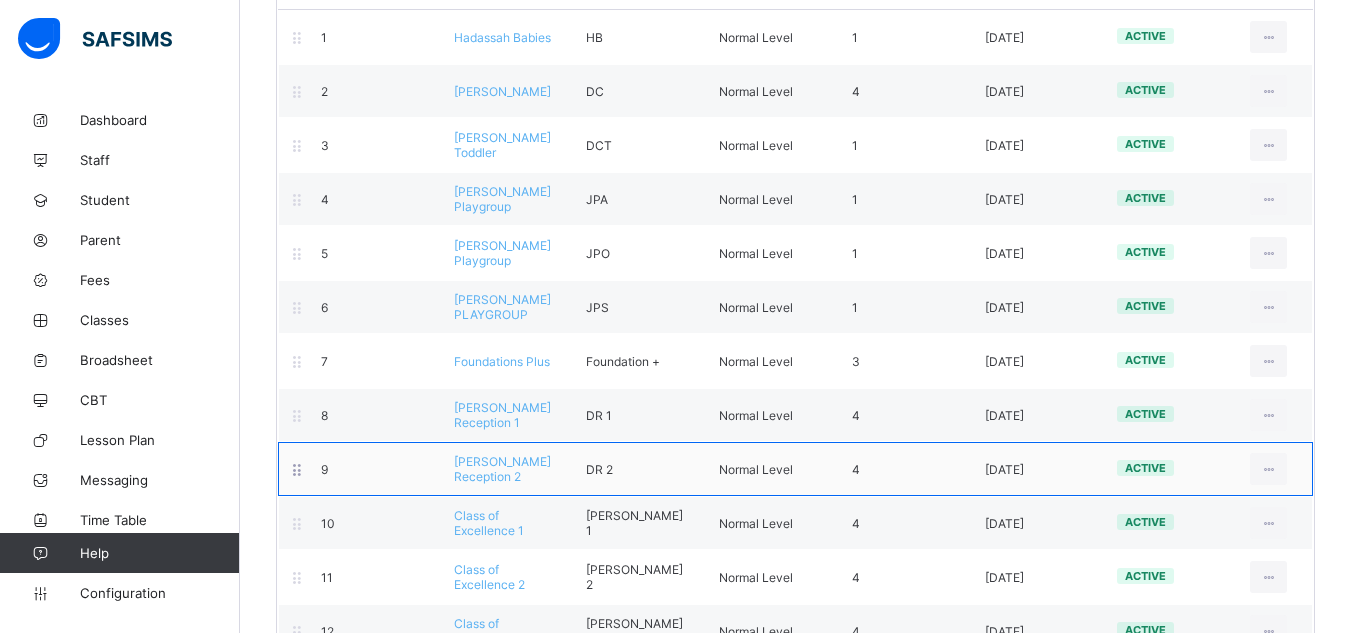click on "Daniel Reception 2" at bounding box center (502, 469) 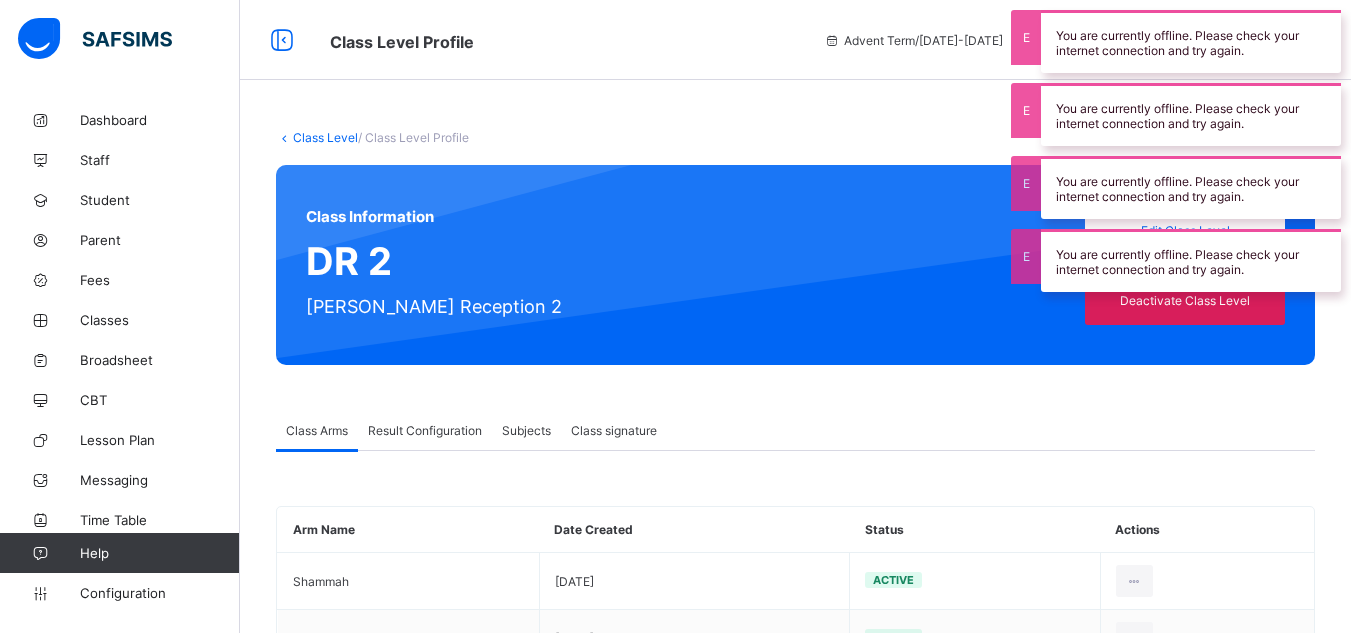 click on "Class signature" at bounding box center [614, 430] 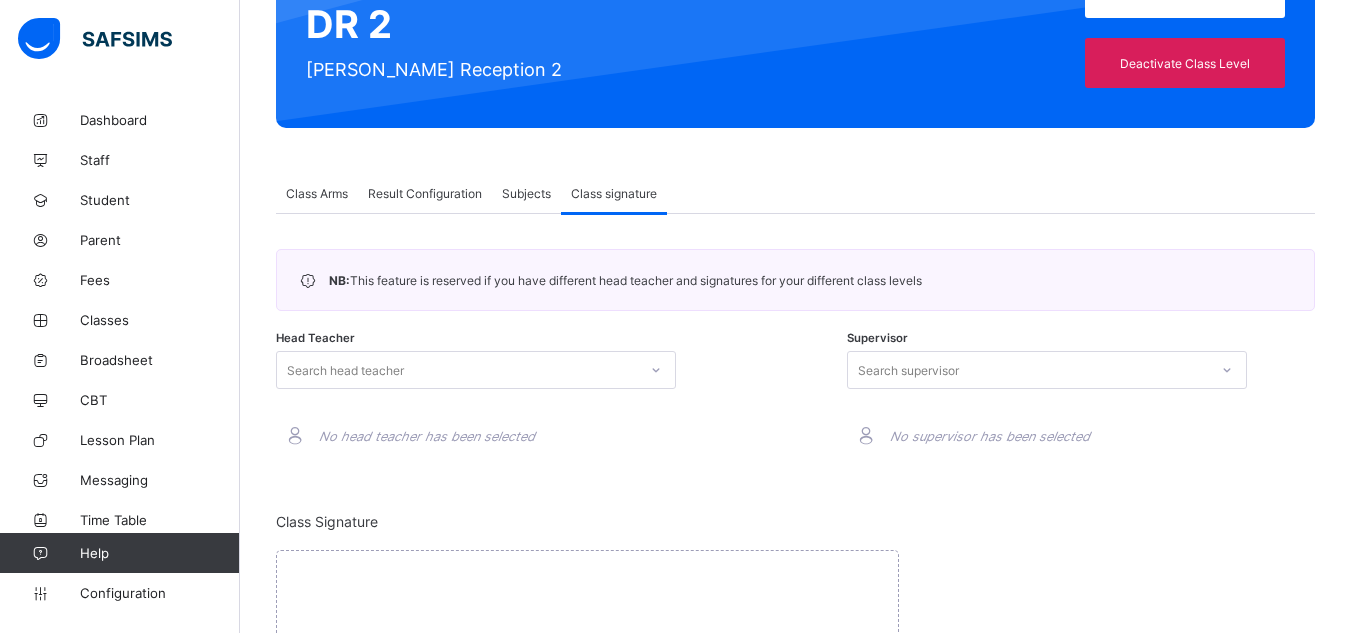 scroll, scrollTop: 311, scrollLeft: 0, axis: vertical 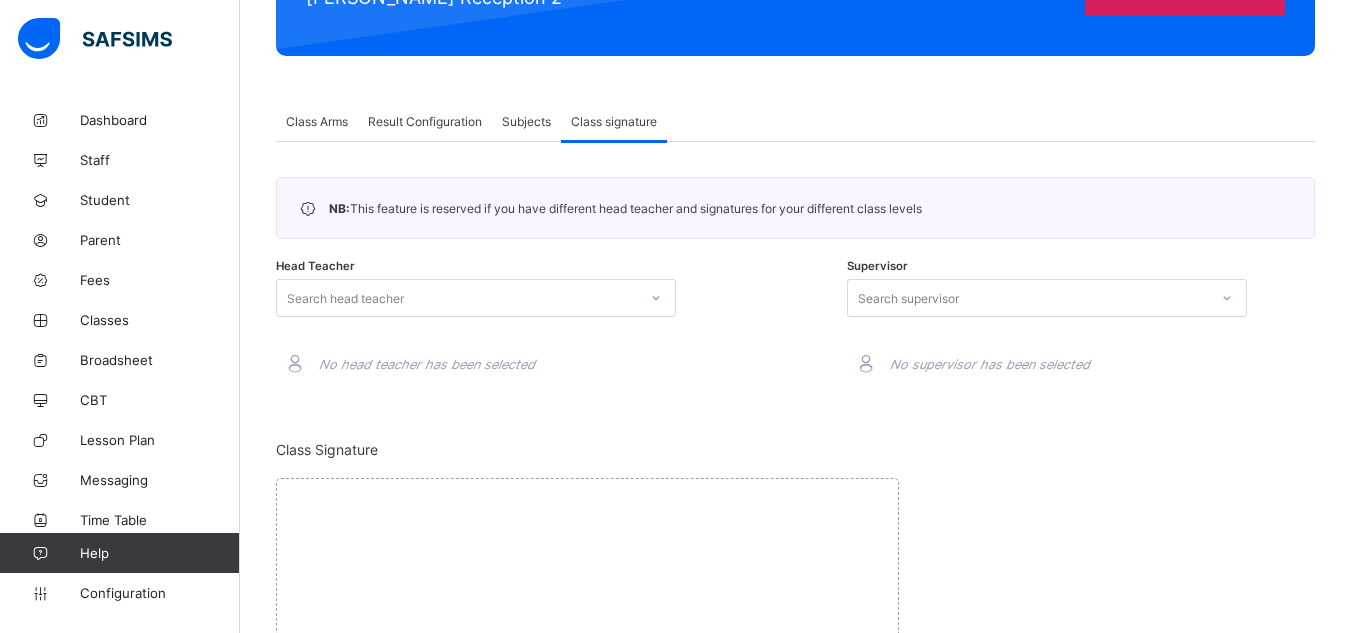 click on "Search head teacher" at bounding box center (476, 298) 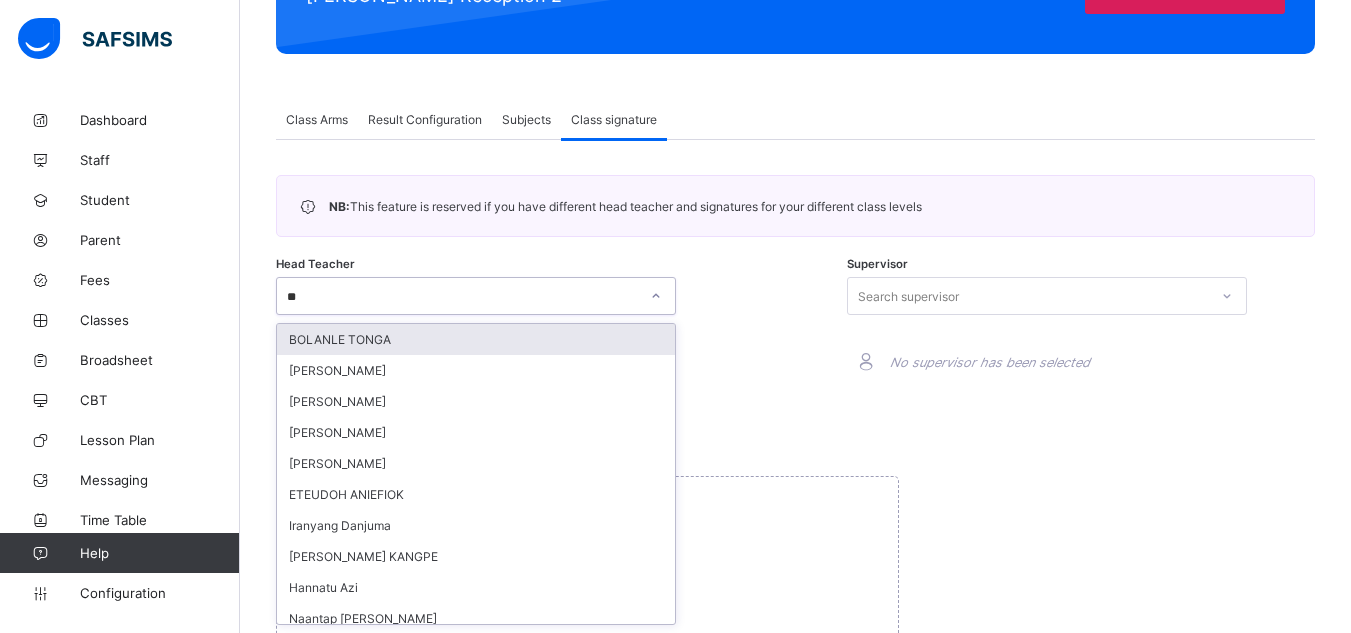 type on "***" 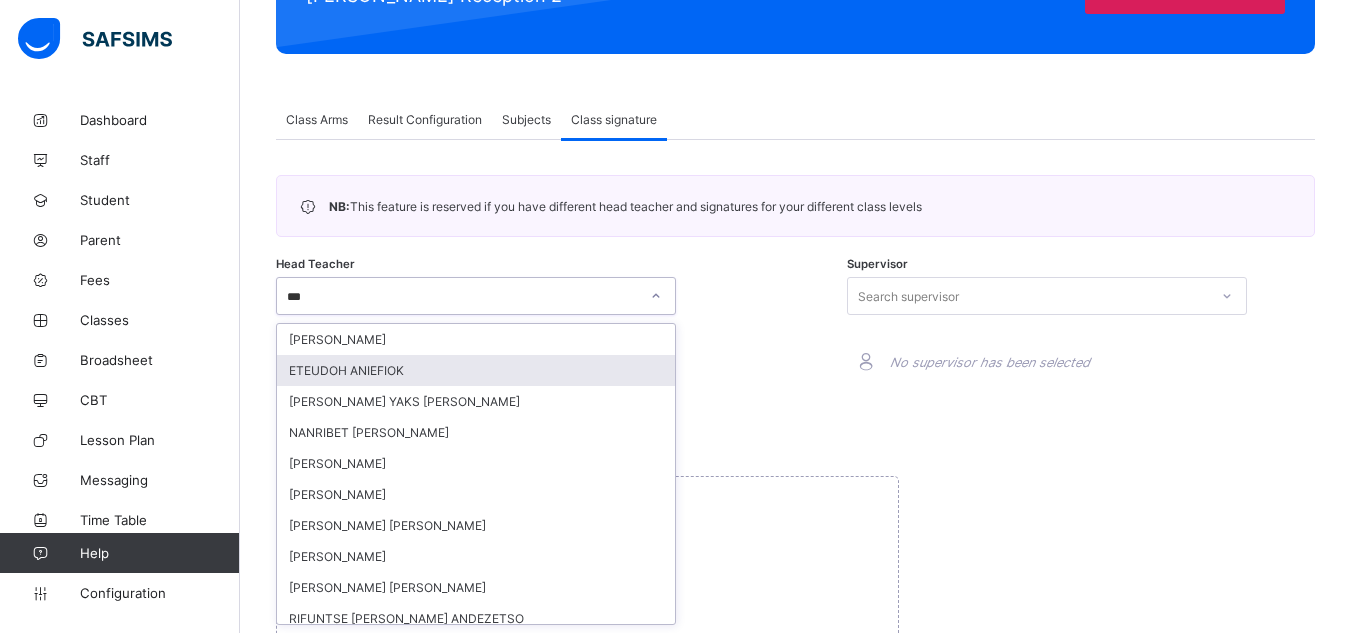 click on "ETEUDOH  ANIEFIOK" at bounding box center [476, 370] 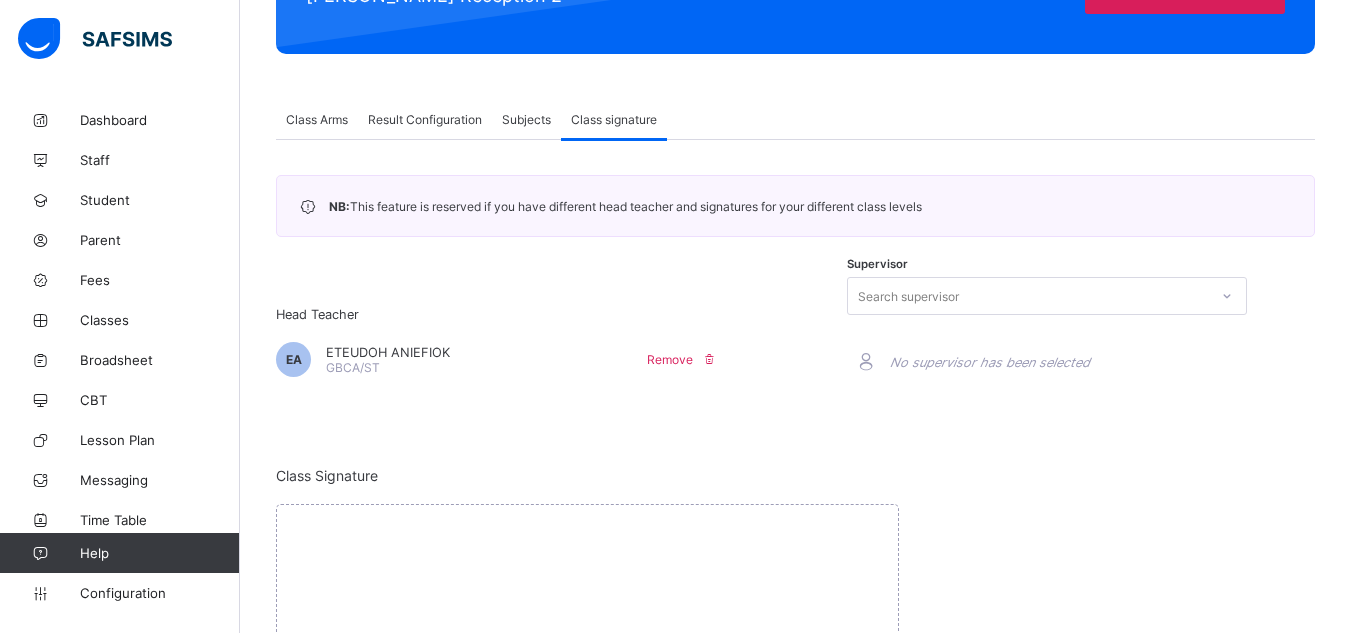 scroll, scrollTop: 481, scrollLeft: 0, axis: vertical 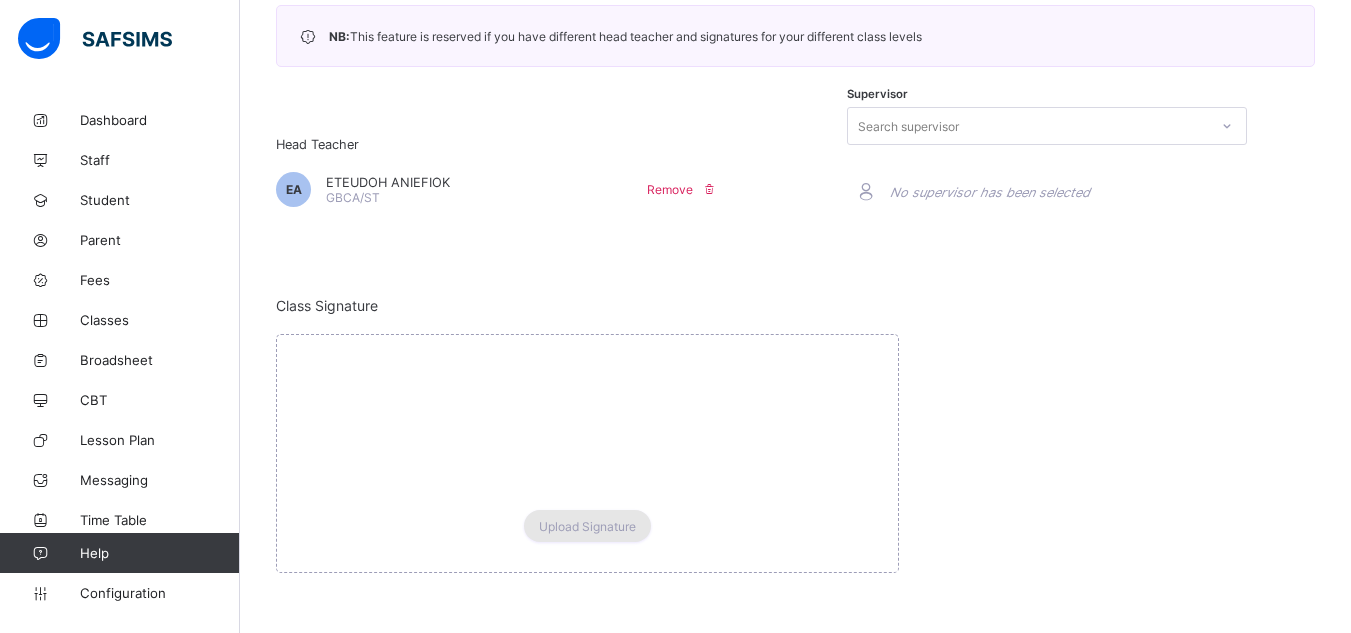click on "Upload Signature" at bounding box center [587, 526] 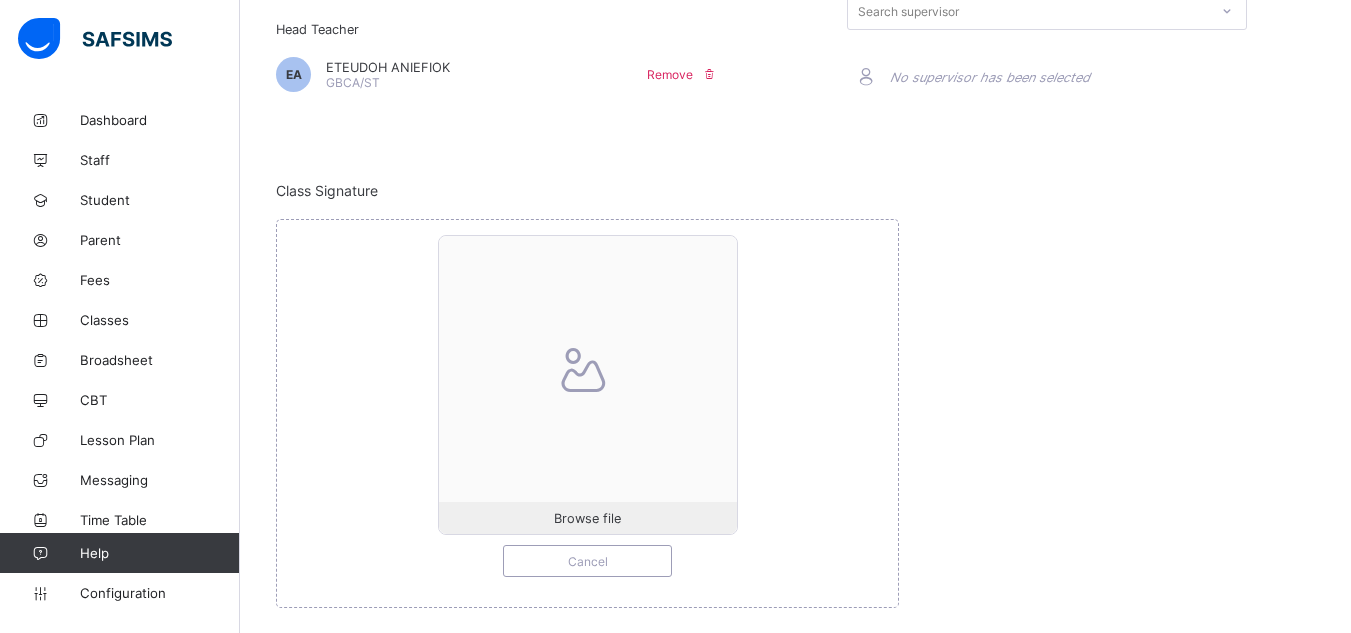 scroll, scrollTop: 597, scrollLeft: 0, axis: vertical 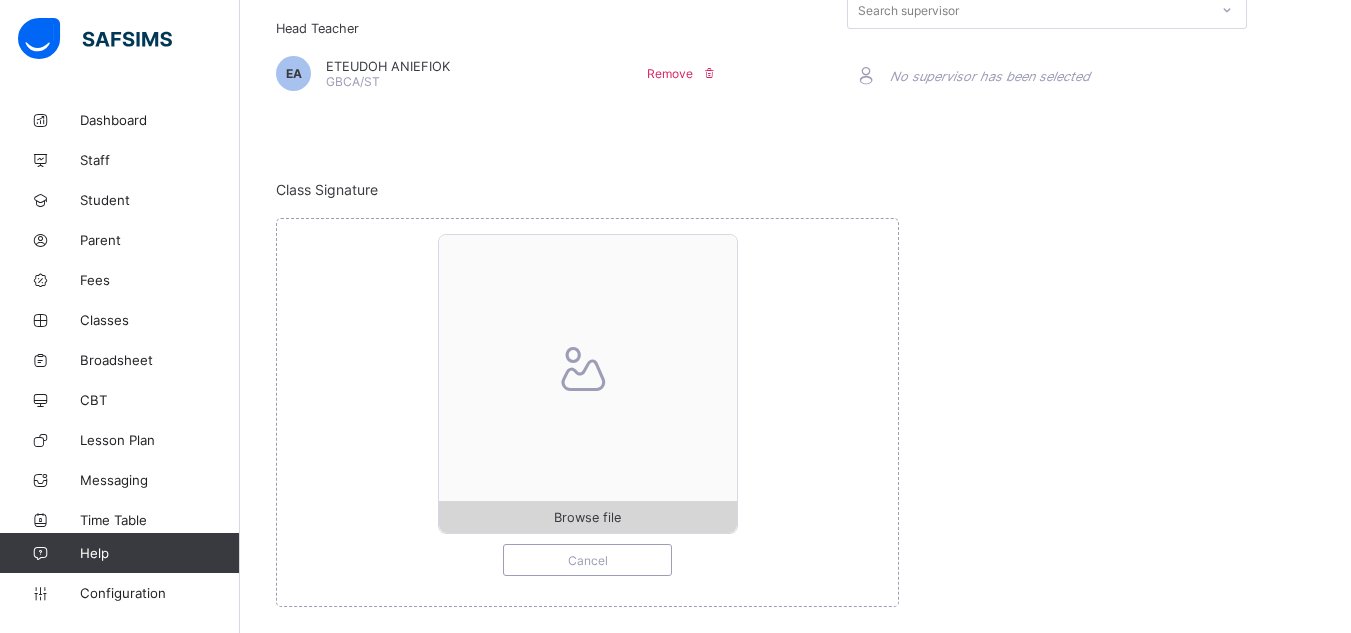 click on "Browse file" at bounding box center (587, 517) 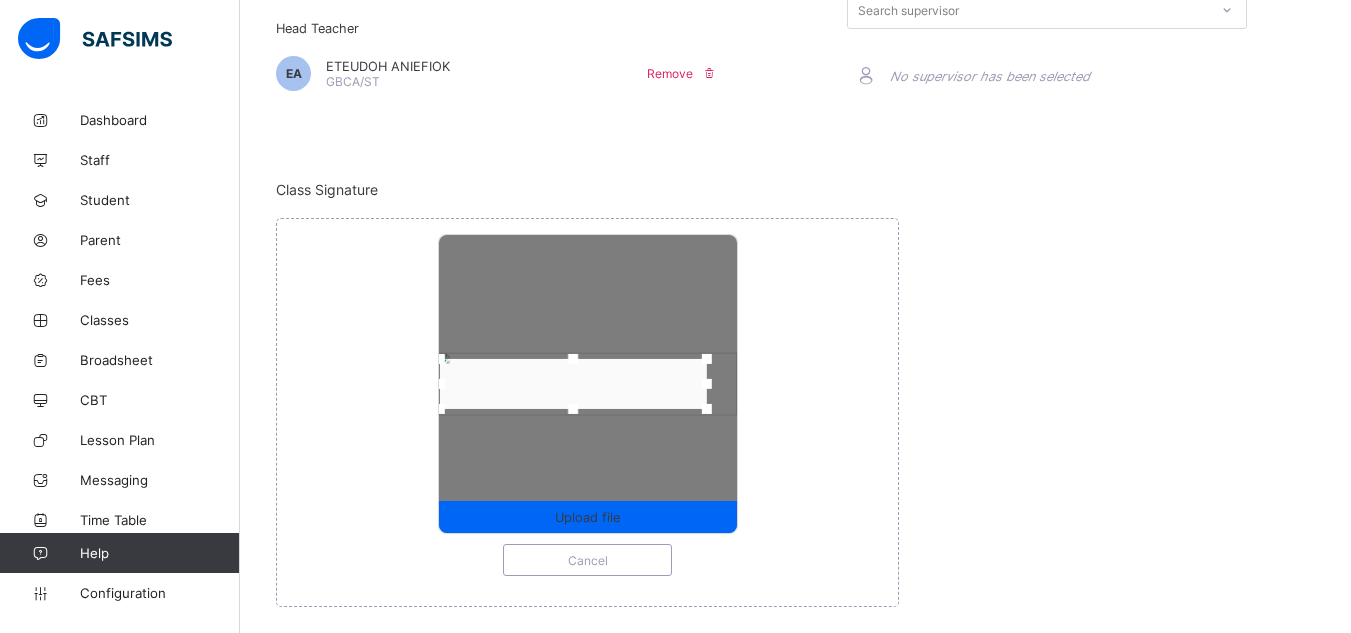 drag, startPoint x: 473, startPoint y: 384, endPoint x: 444, endPoint y: 380, distance: 29.274563 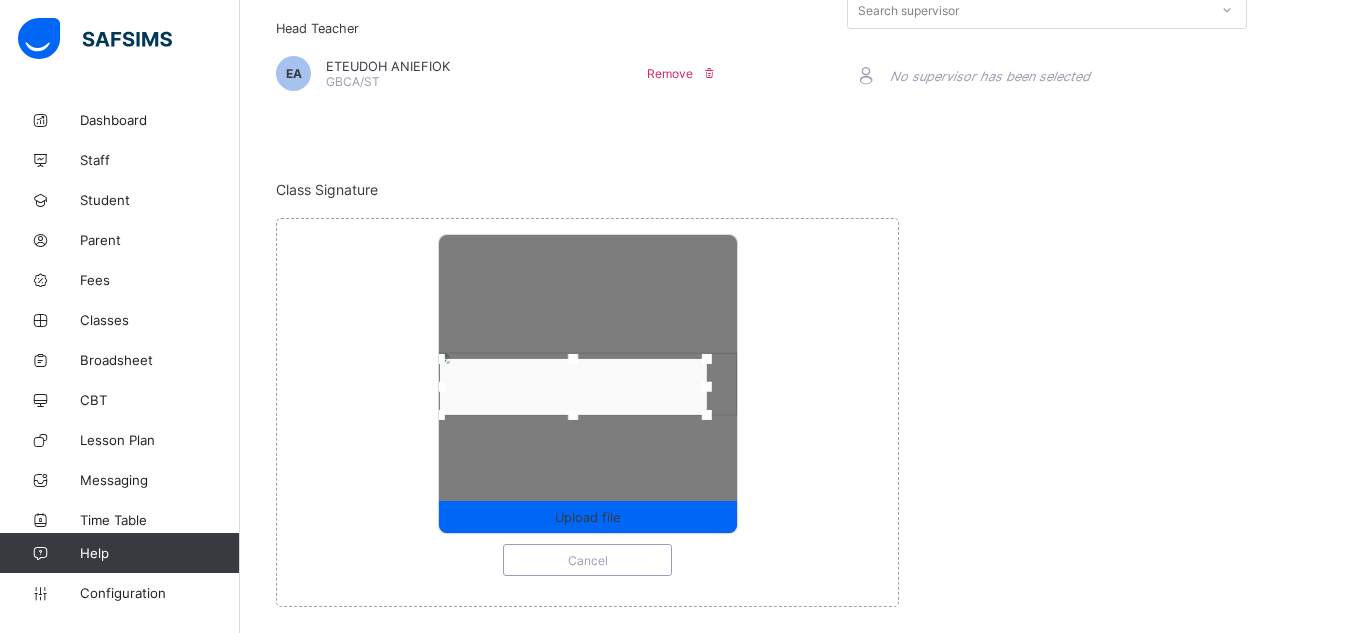 drag, startPoint x: 578, startPoint y: 416, endPoint x: 581, endPoint y: 432, distance: 16.27882 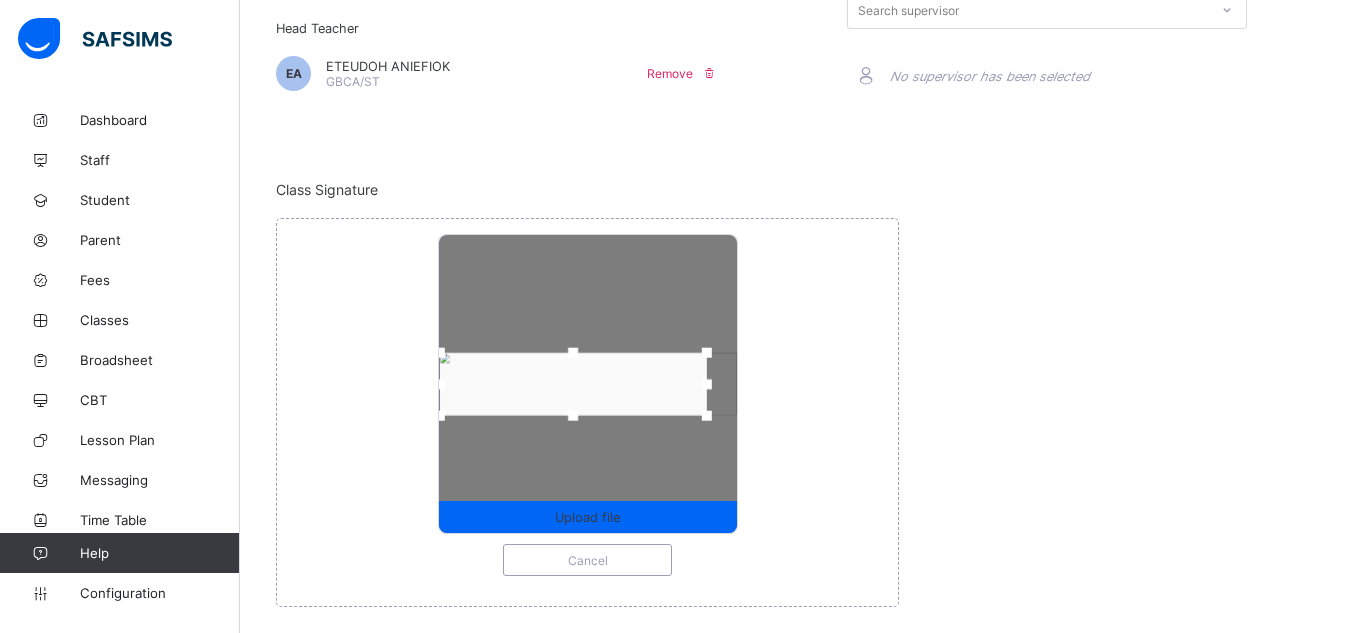 drag, startPoint x: 576, startPoint y: 356, endPoint x: 575, endPoint y: 341, distance: 15.033297 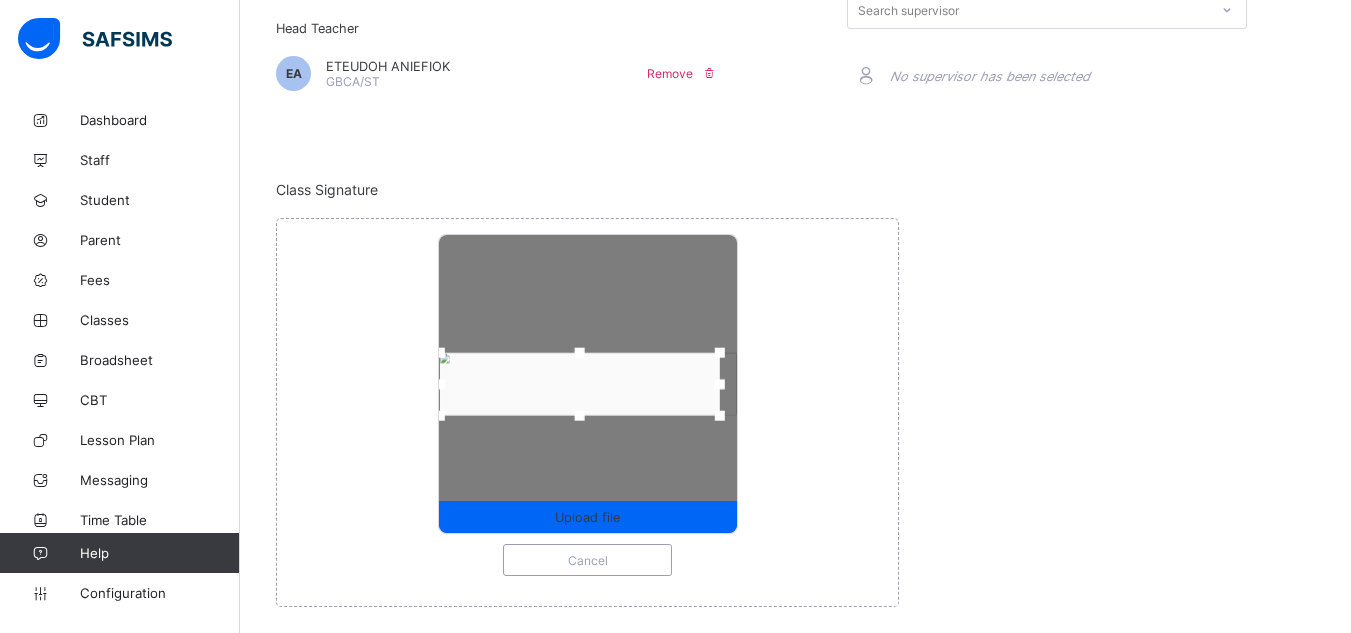 drag, startPoint x: 717, startPoint y: 388, endPoint x: 731, endPoint y: 388, distance: 14 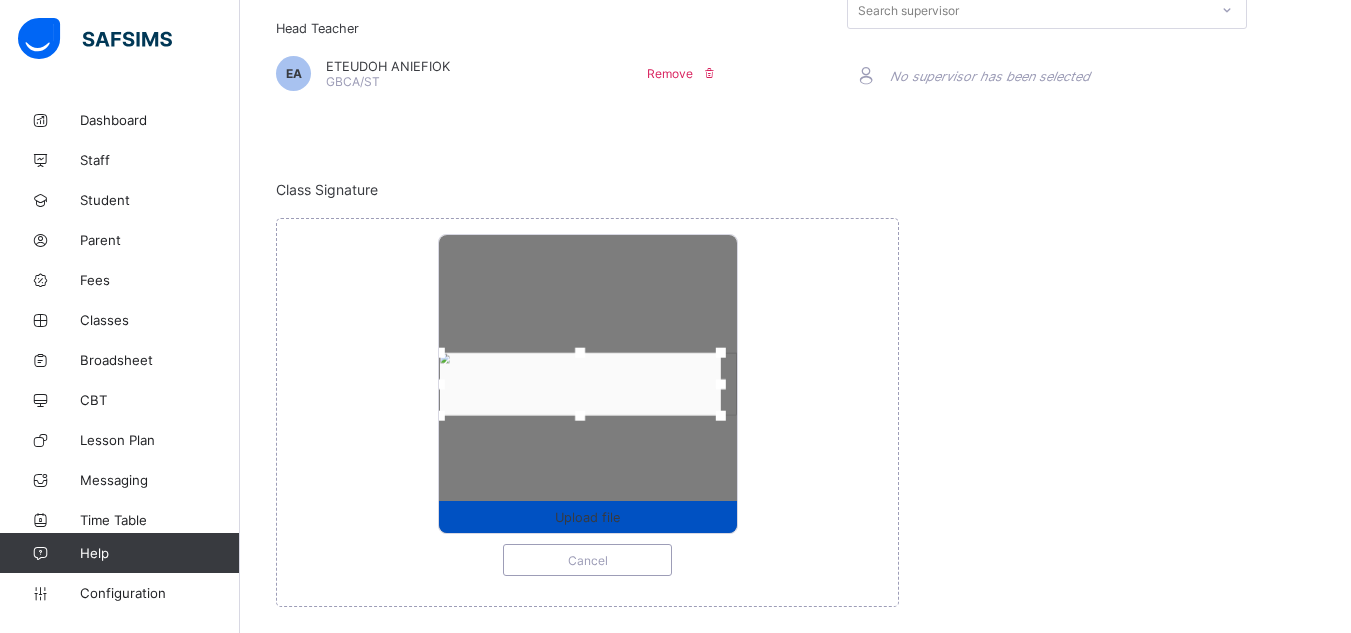 click on "Upload file" at bounding box center (587, 517) 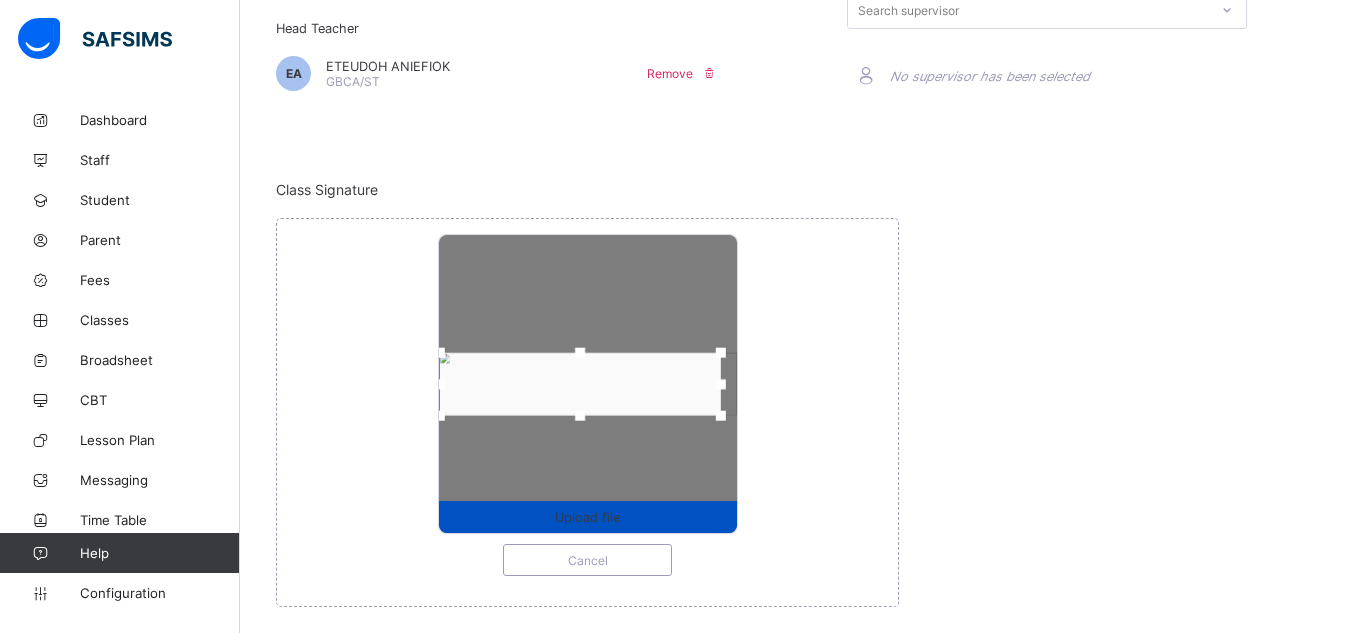 click on "Upload file" at bounding box center [587, 517] 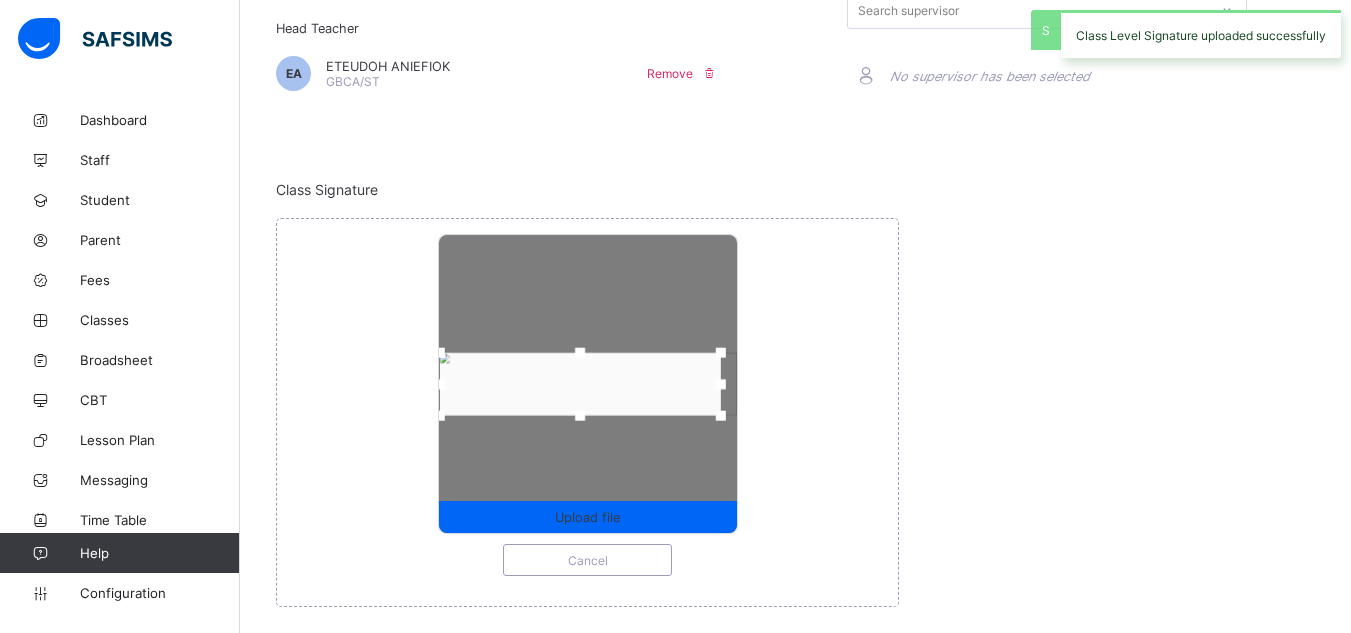 click on "Class Signature" at bounding box center [587, 189] 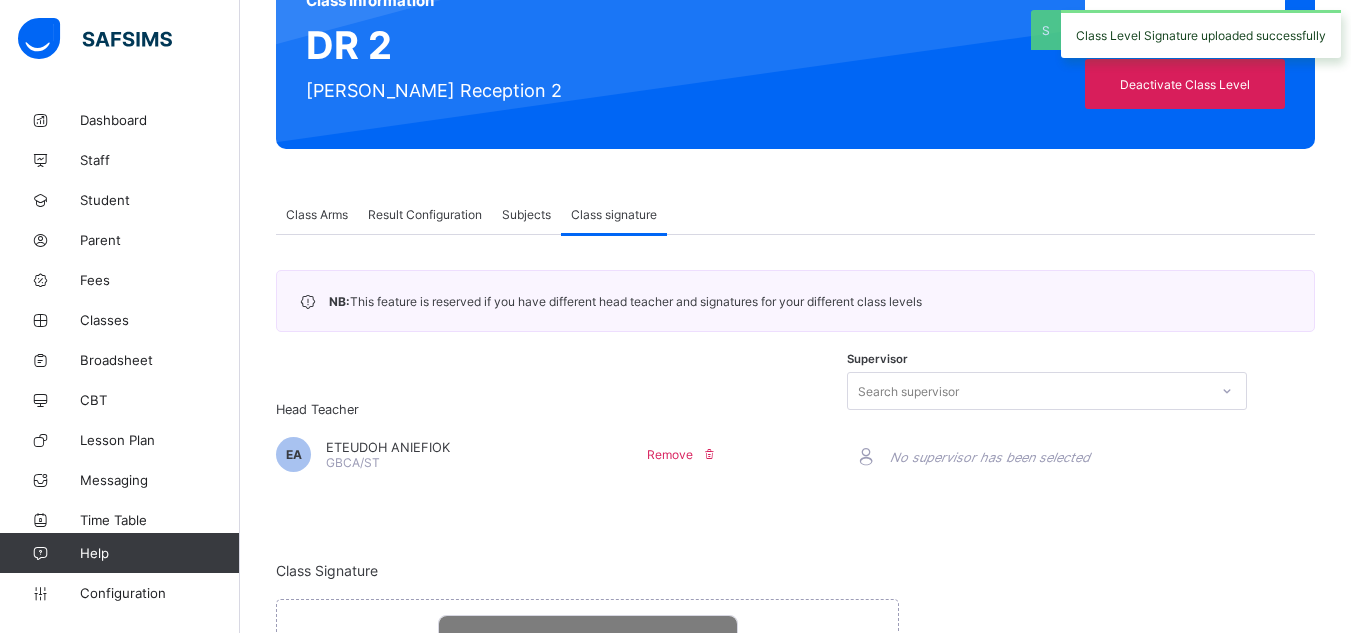 scroll, scrollTop: 0, scrollLeft: 0, axis: both 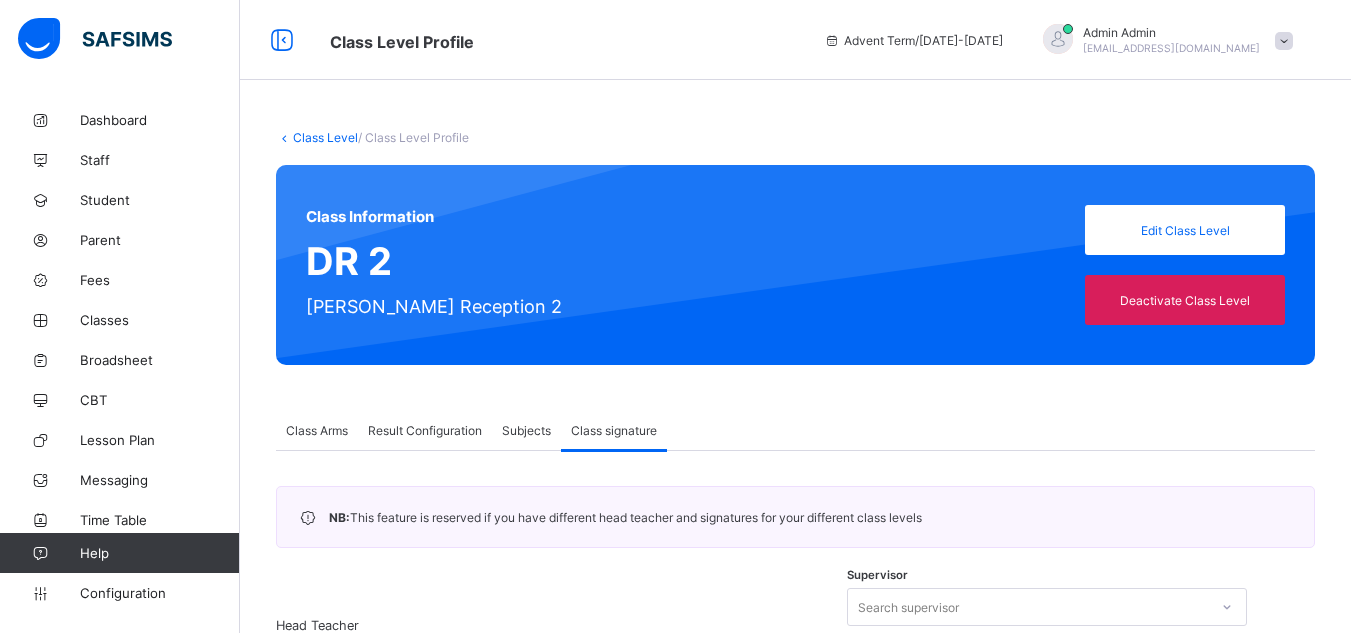click on "Class Level" at bounding box center (325, 137) 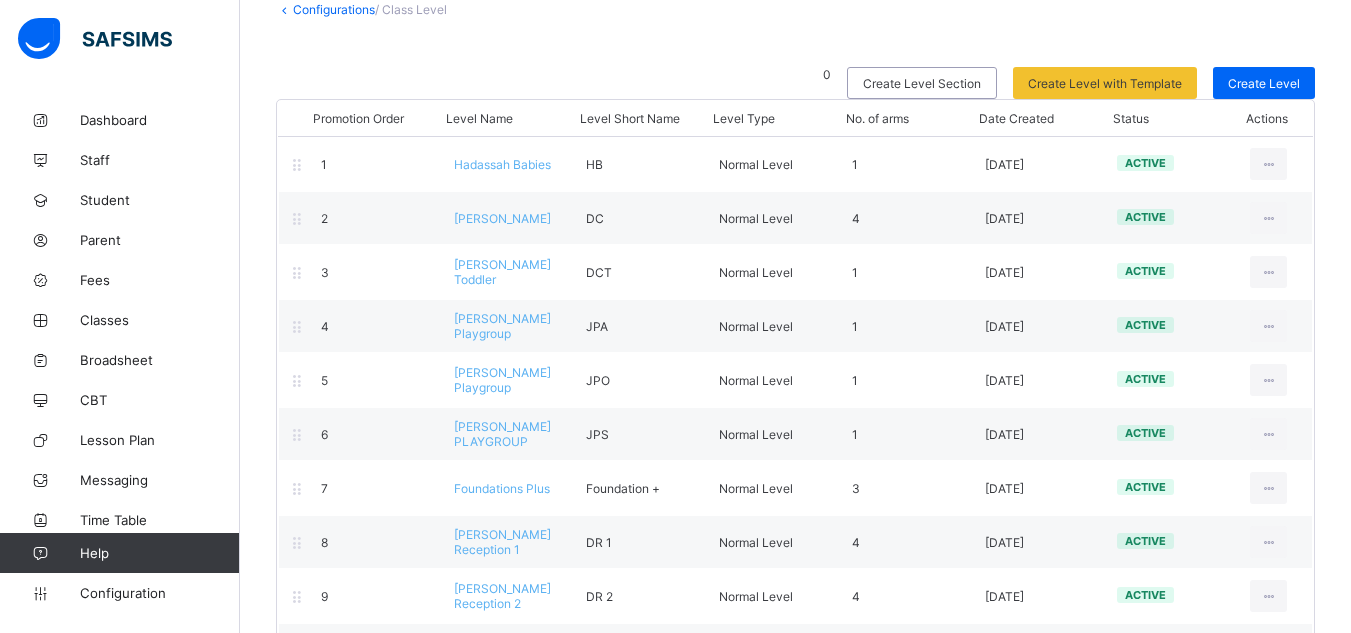 scroll, scrollTop: 129, scrollLeft: 0, axis: vertical 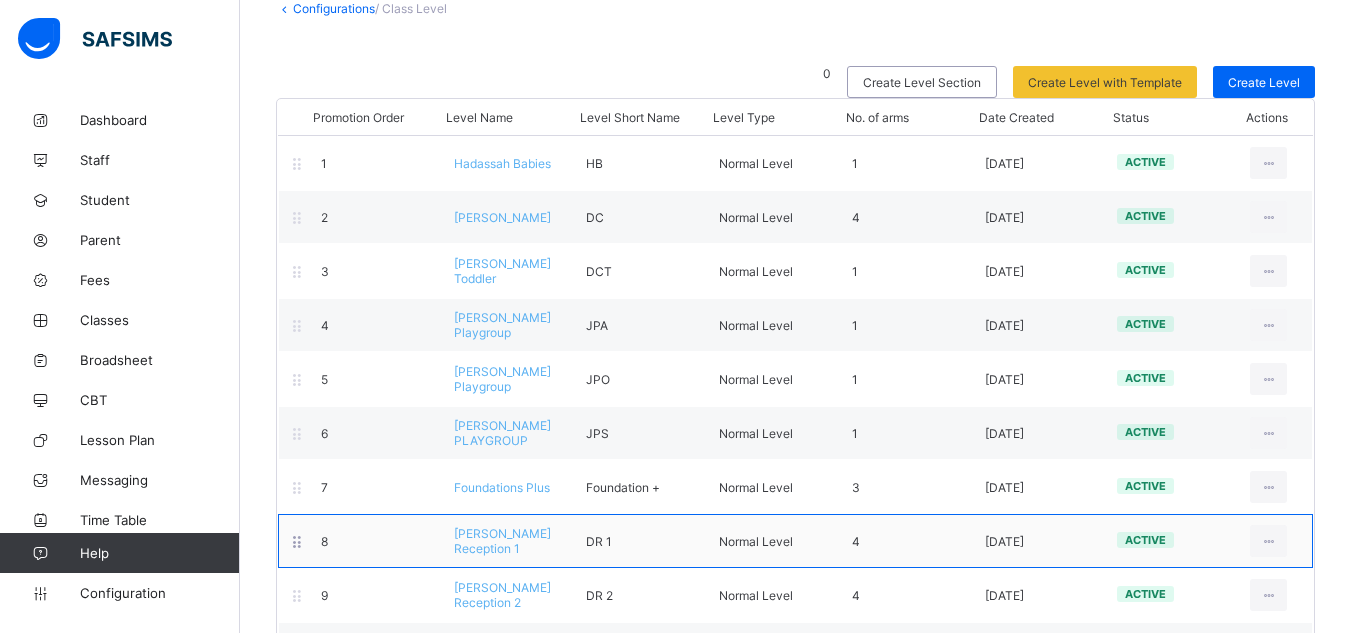 click on "Daniel Reception 1" at bounding box center (502, 541) 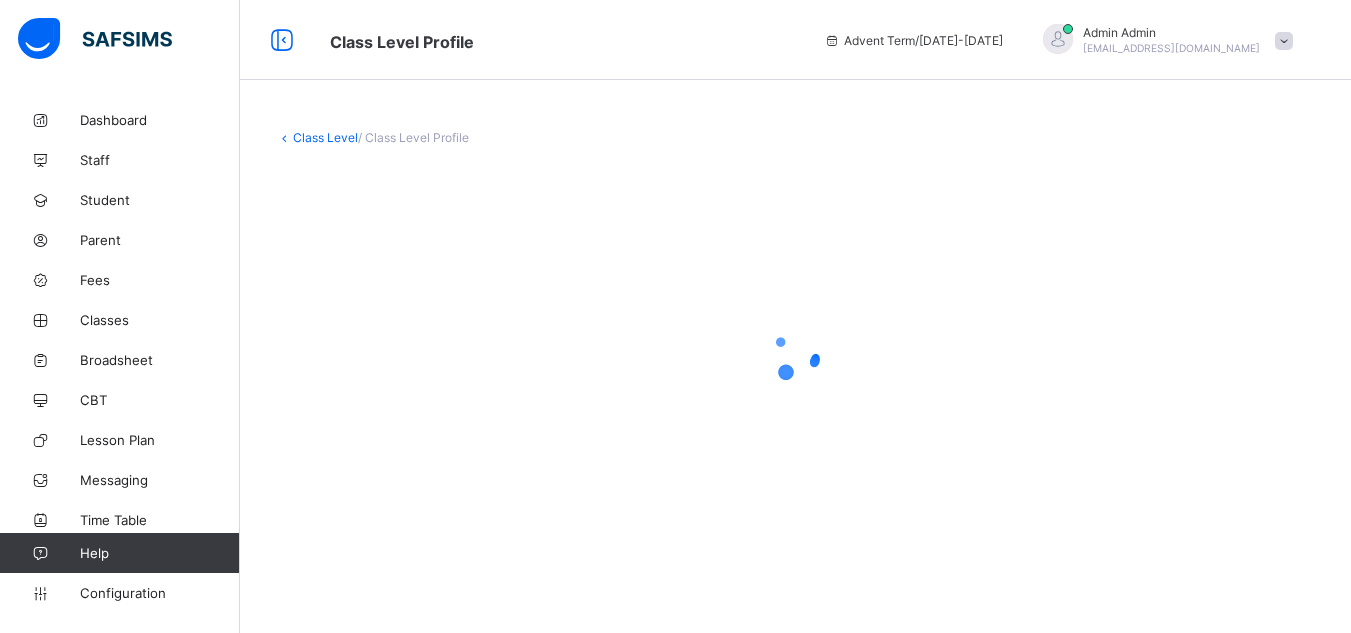 scroll, scrollTop: 0, scrollLeft: 0, axis: both 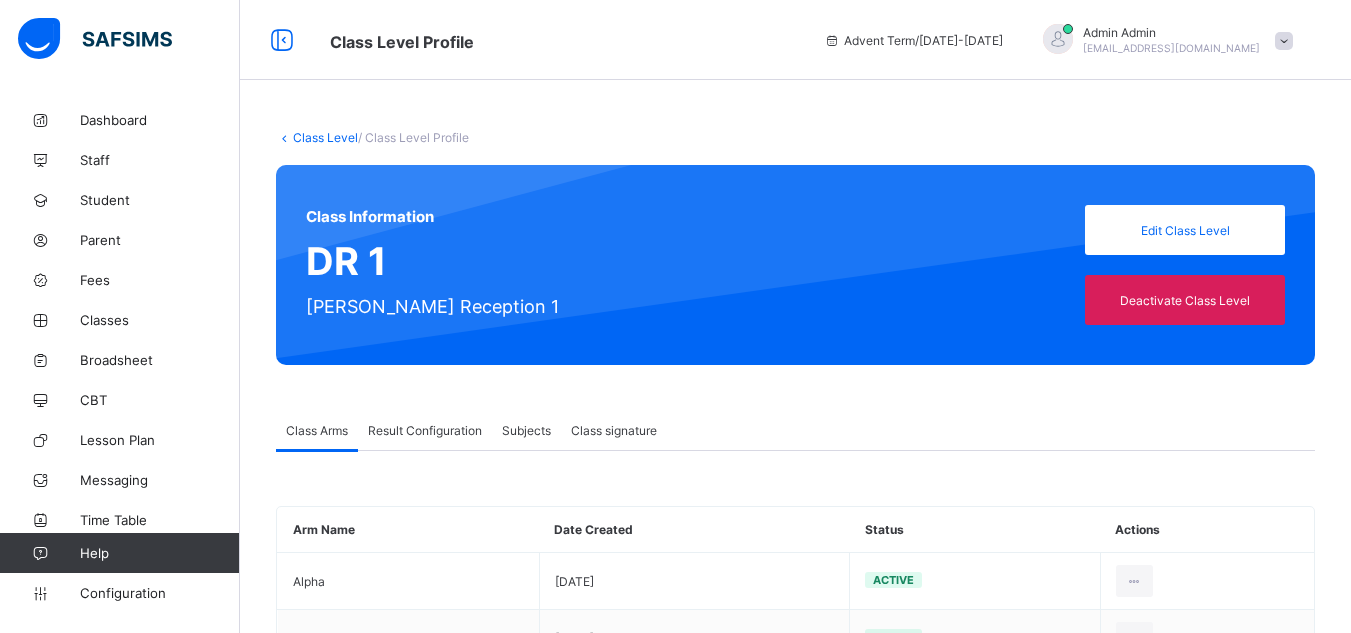 click on "Class signature" at bounding box center [614, 430] 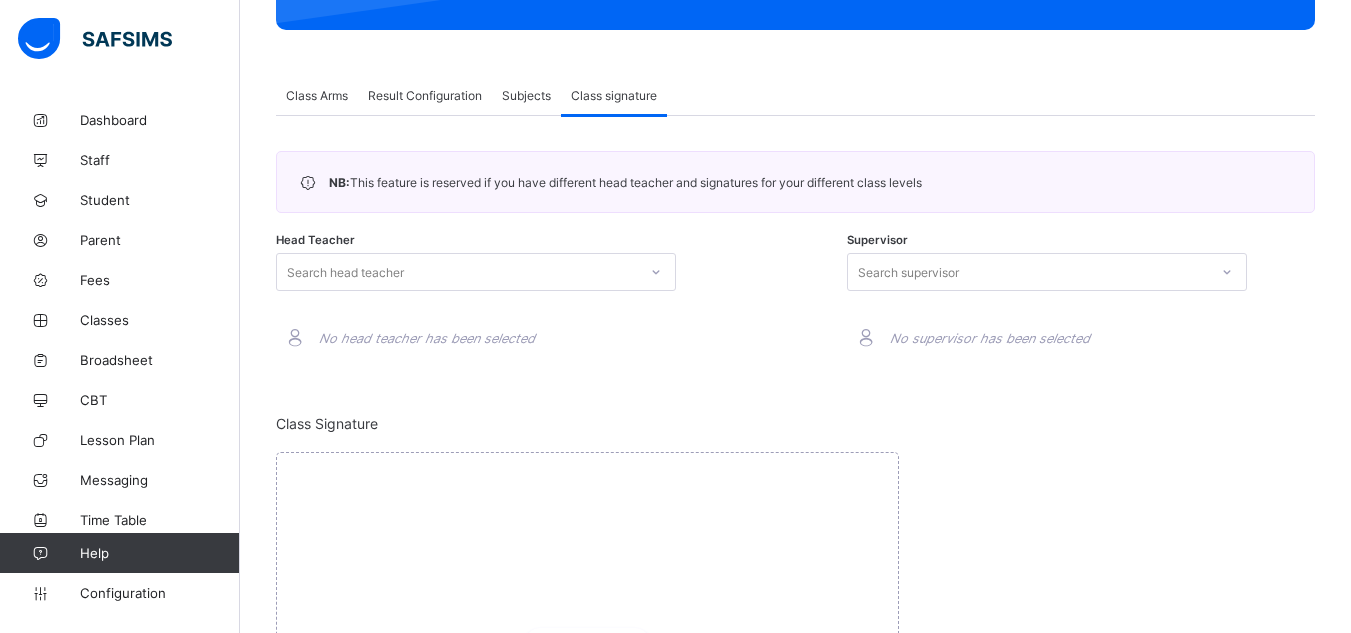 scroll, scrollTop: 336, scrollLeft: 0, axis: vertical 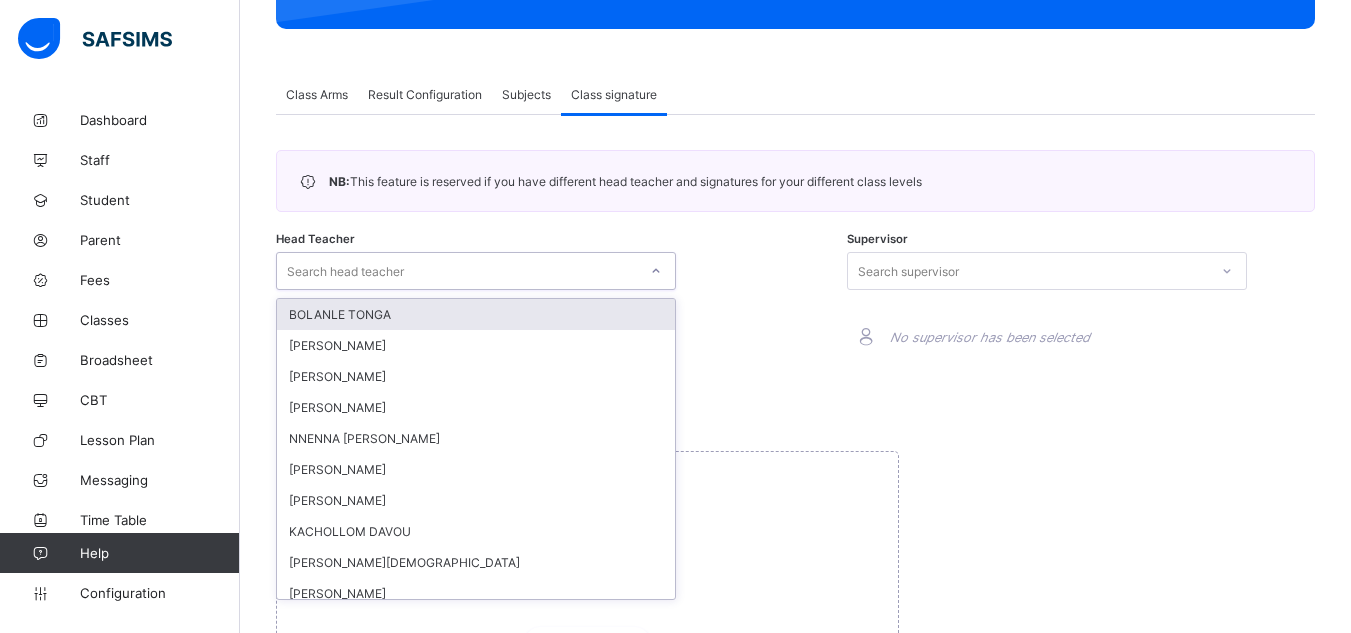 click on "Search head teacher" at bounding box center (457, 271) 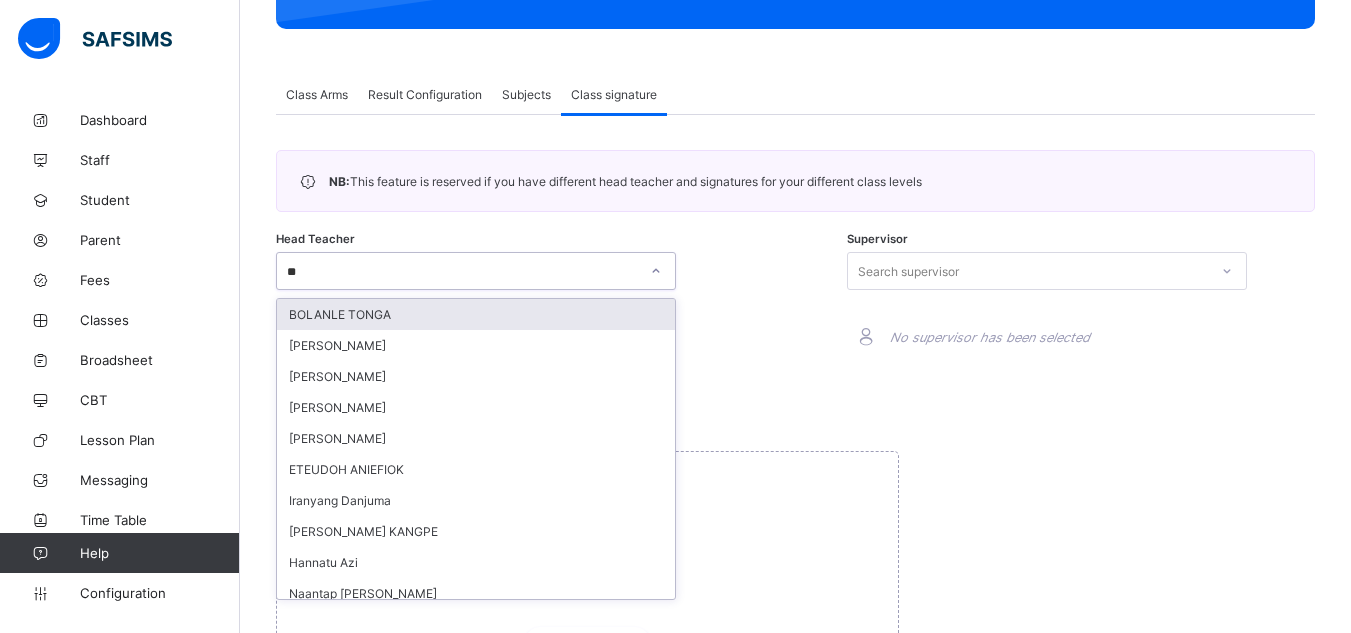 type on "***" 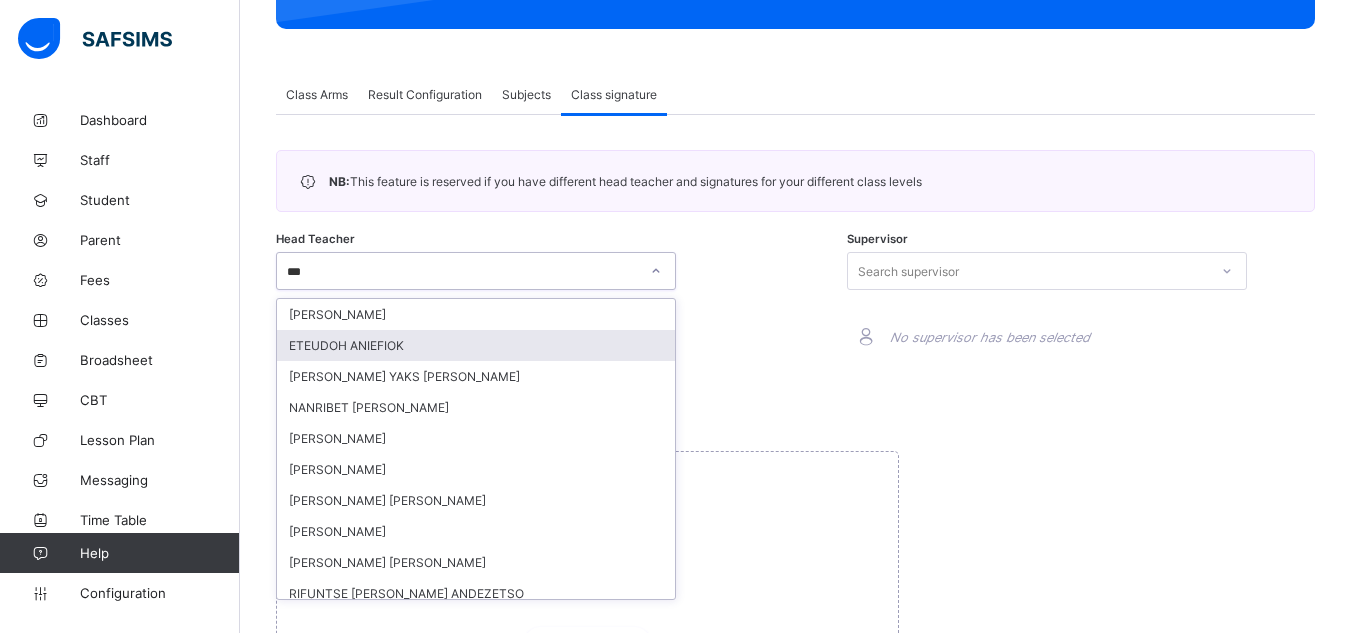 click on "ETEUDOH  ANIEFIOK" at bounding box center [476, 345] 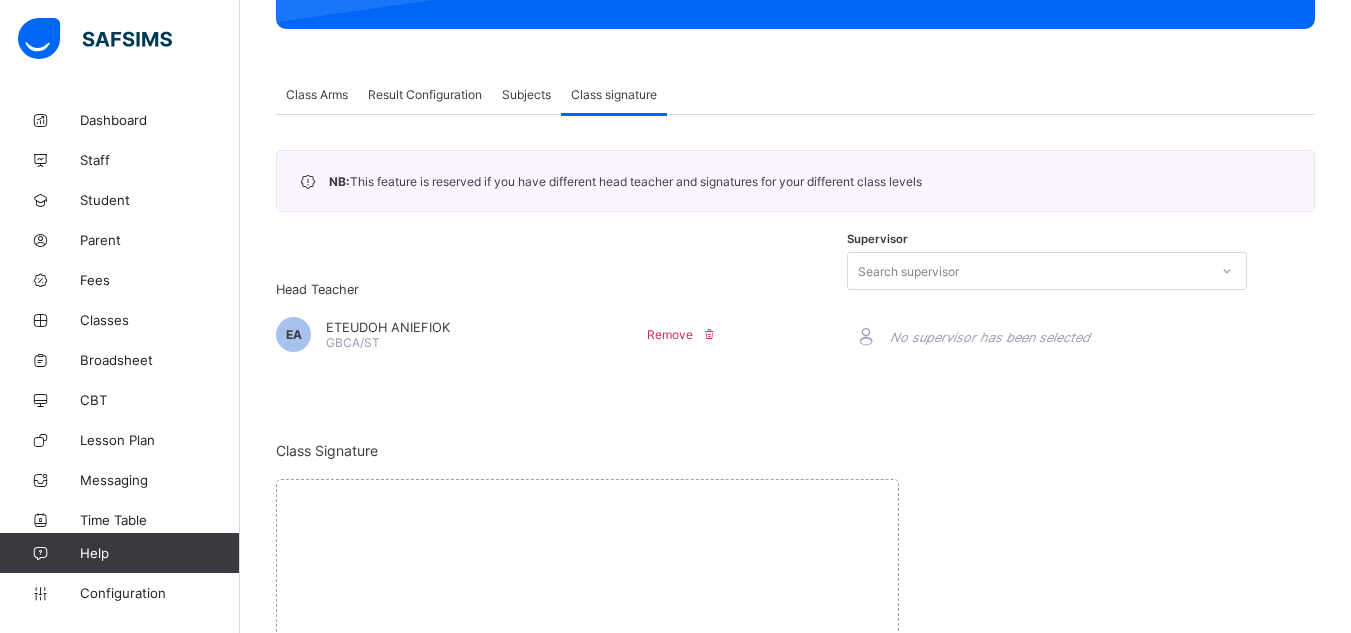 scroll, scrollTop: 481, scrollLeft: 0, axis: vertical 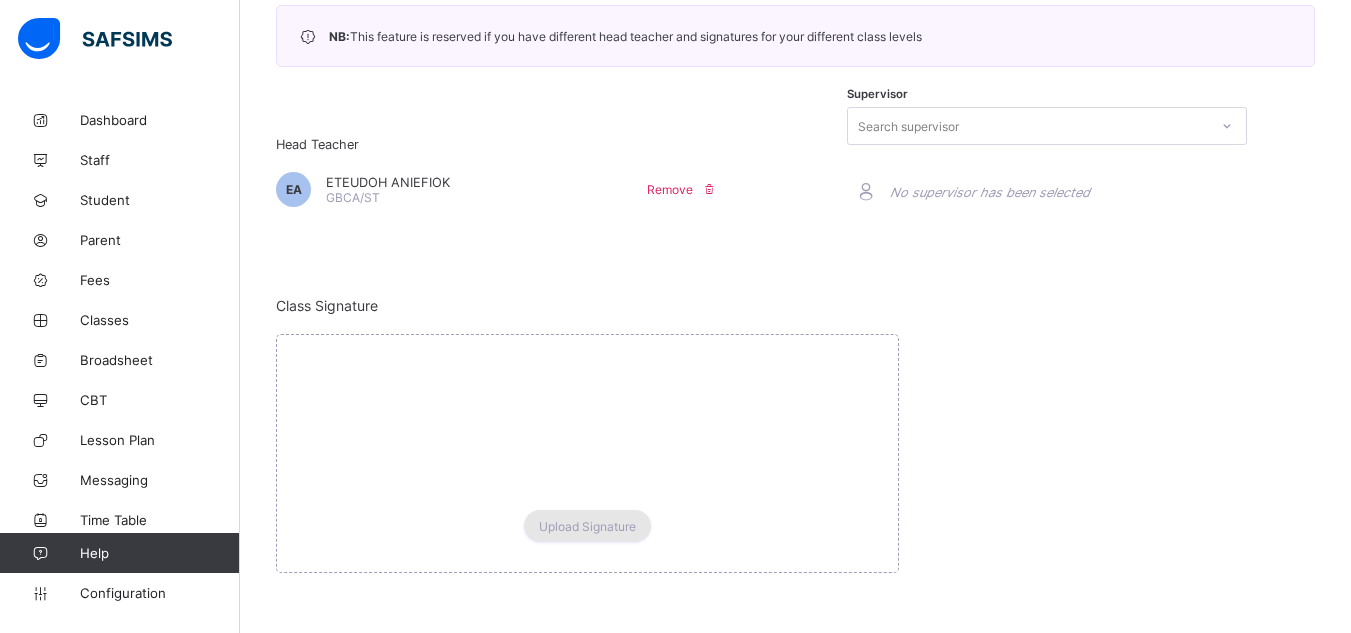 click on "Upload Signature" at bounding box center [587, 526] 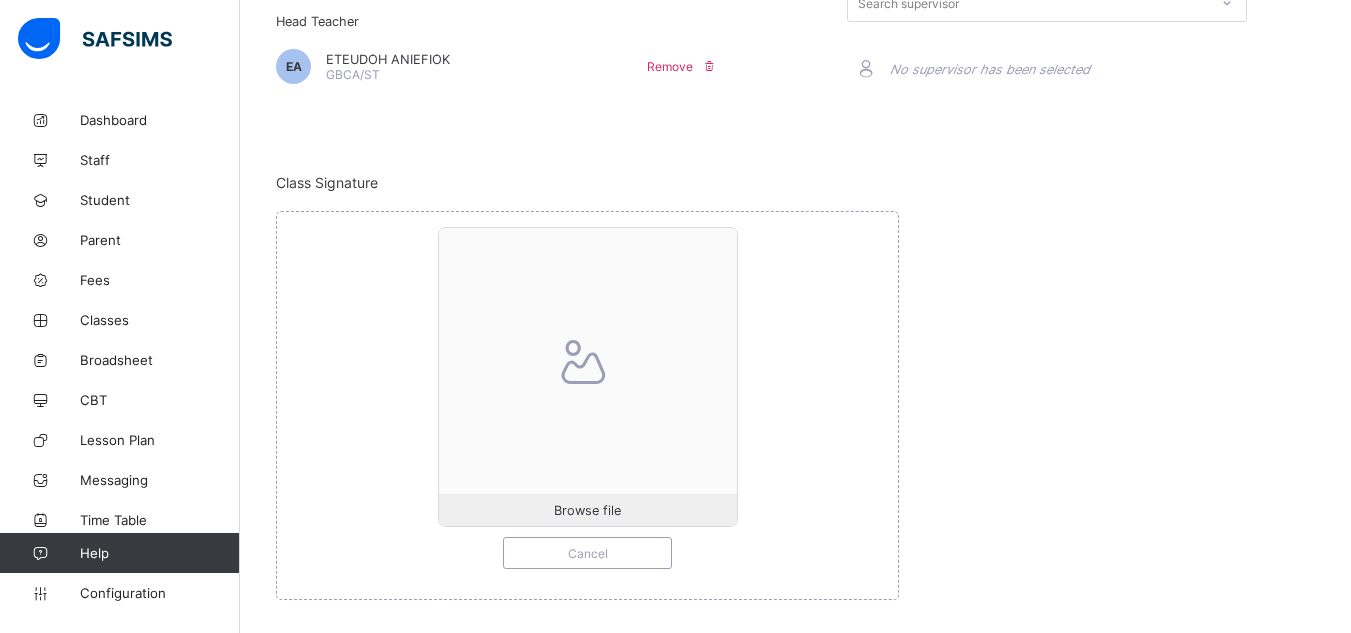 scroll, scrollTop: 631, scrollLeft: 0, axis: vertical 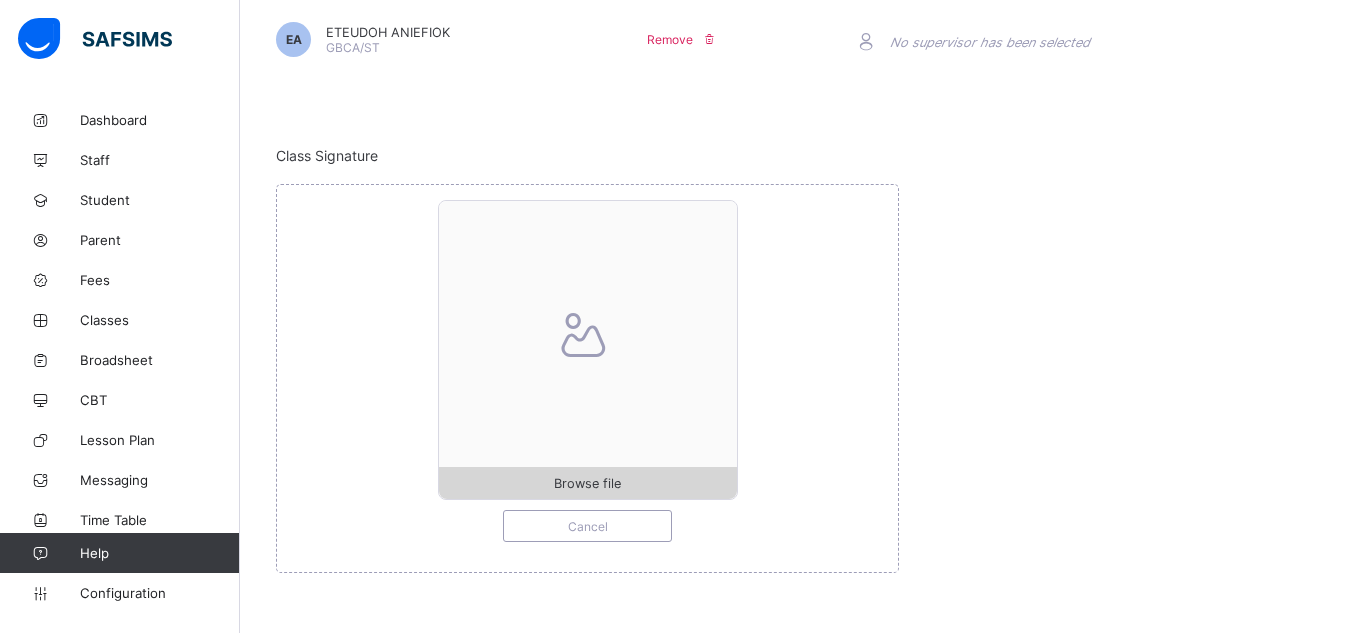 click on "Browse file" at bounding box center [587, 483] 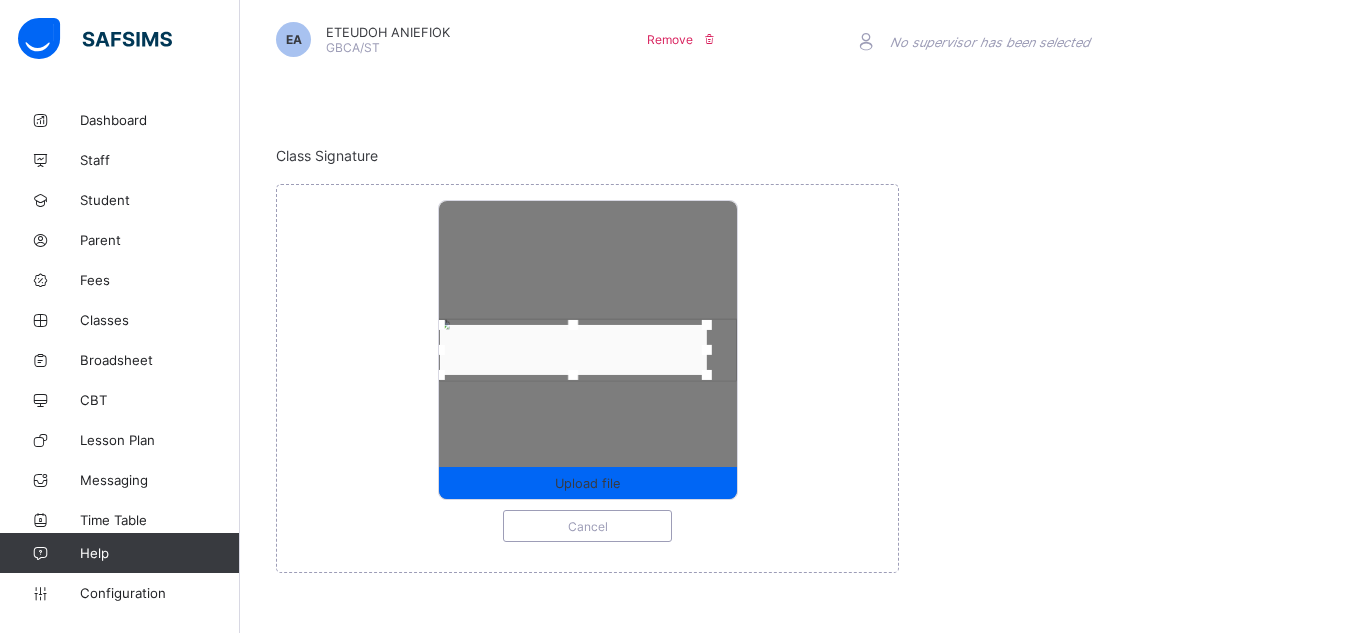 drag, startPoint x: 474, startPoint y: 350, endPoint x: 445, endPoint y: 345, distance: 29.427877 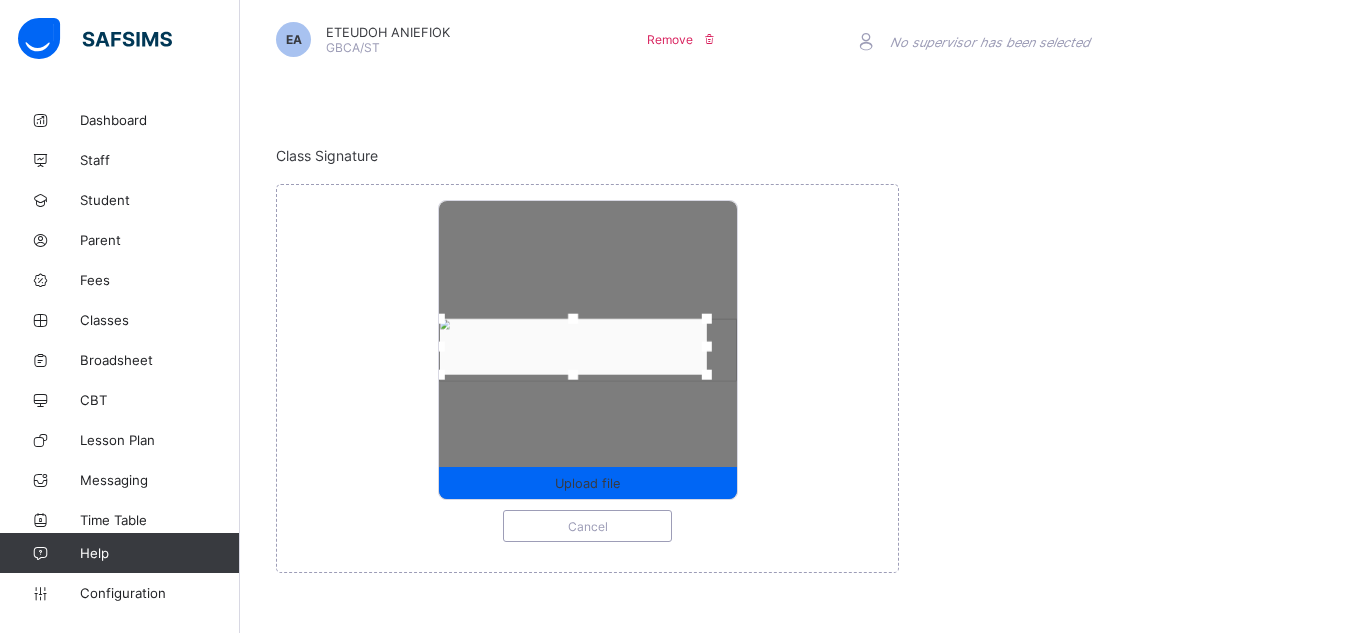 click at bounding box center (573, 319) 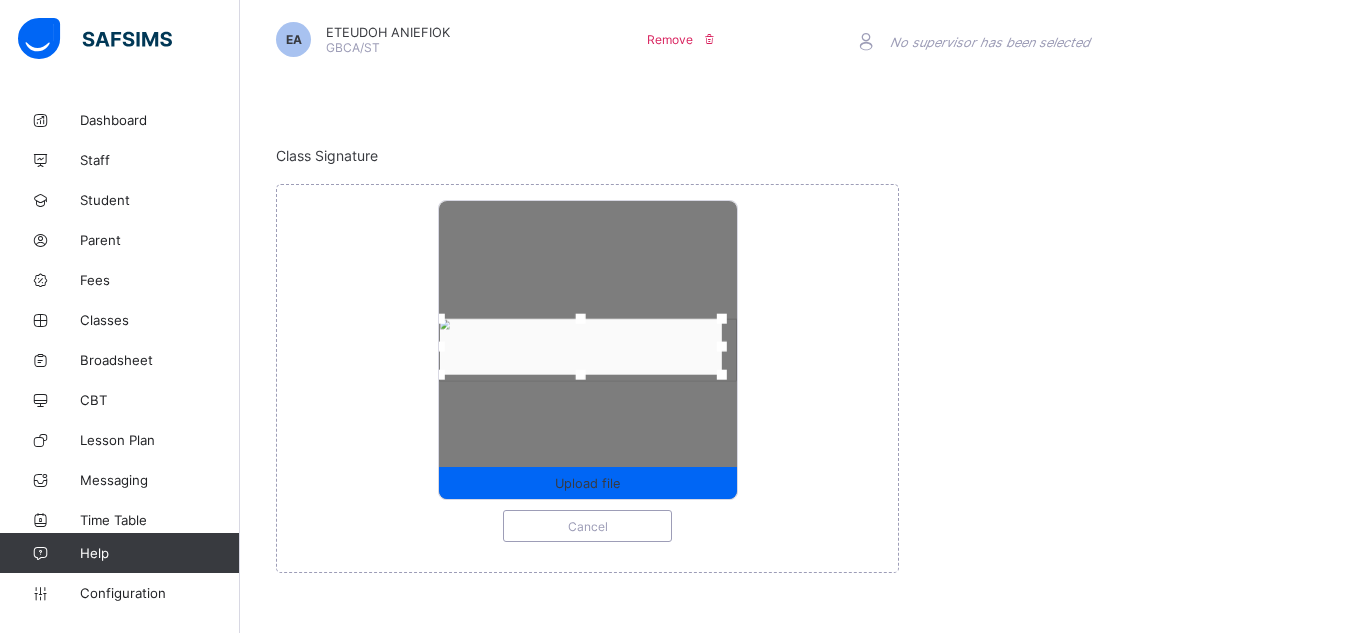 drag, startPoint x: 709, startPoint y: 344, endPoint x: 724, endPoint y: 346, distance: 15.132746 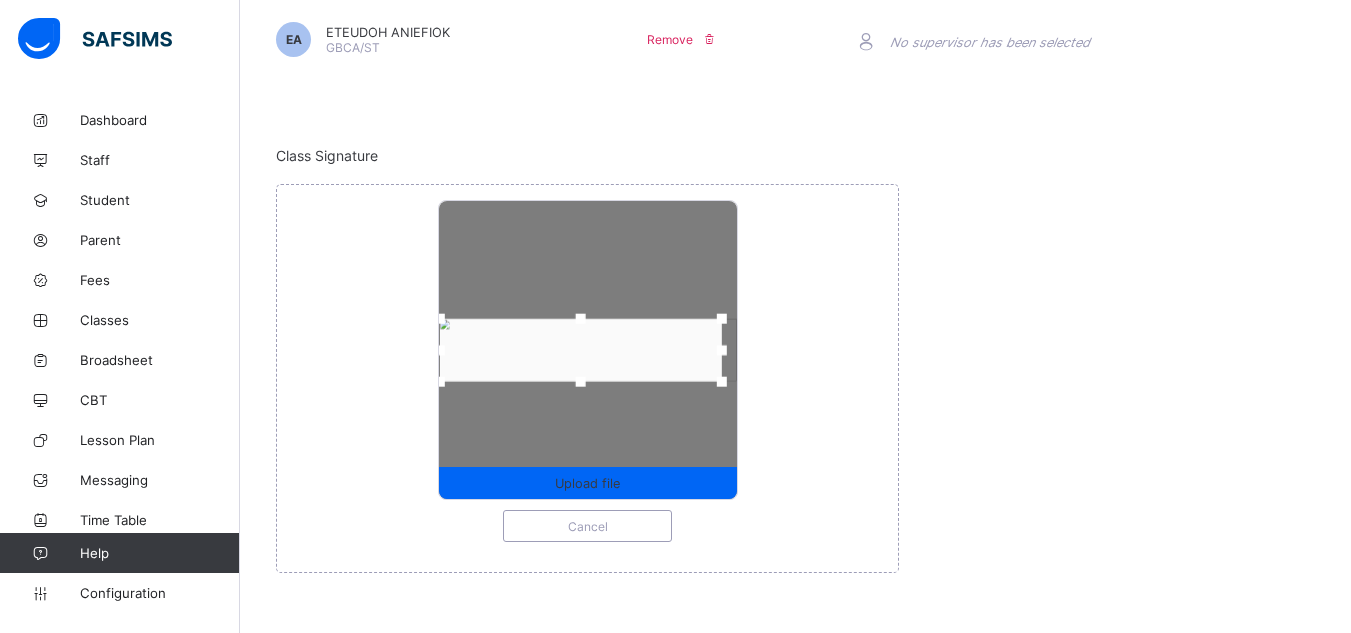 drag, startPoint x: 585, startPoint y: 377, endPoint x: 585, endPoint y: 389, distance: 12 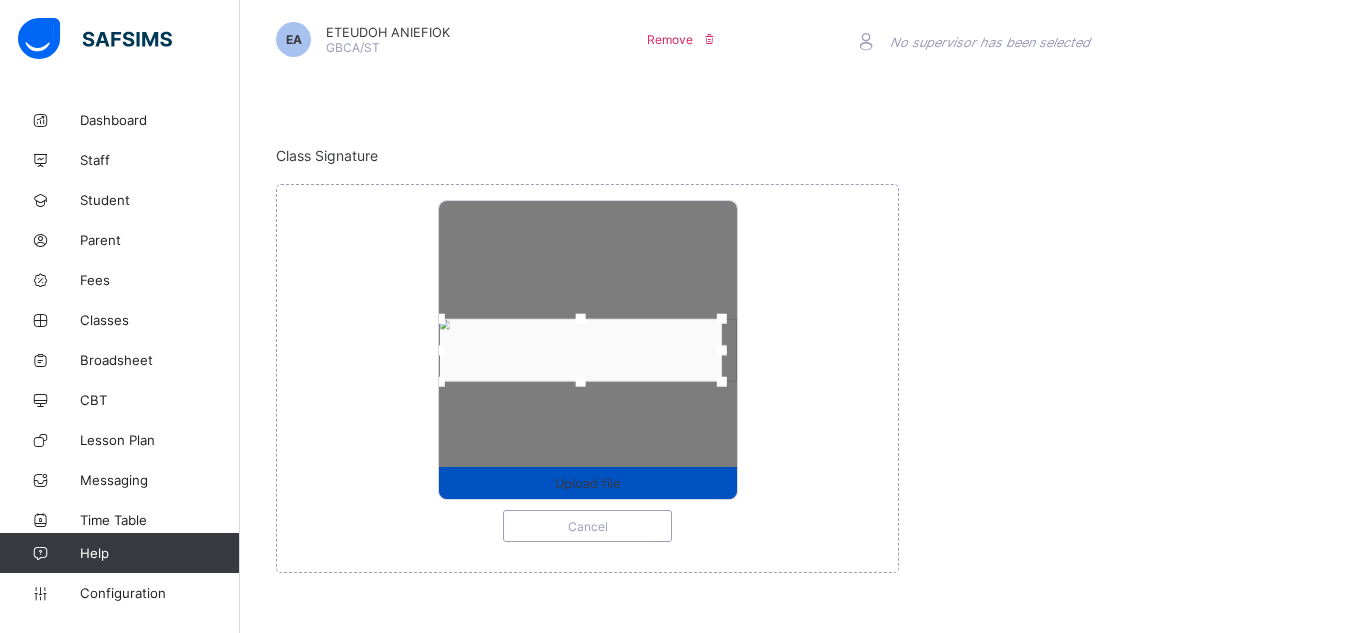 click on "Upload file" at bounding box center (587, 483) 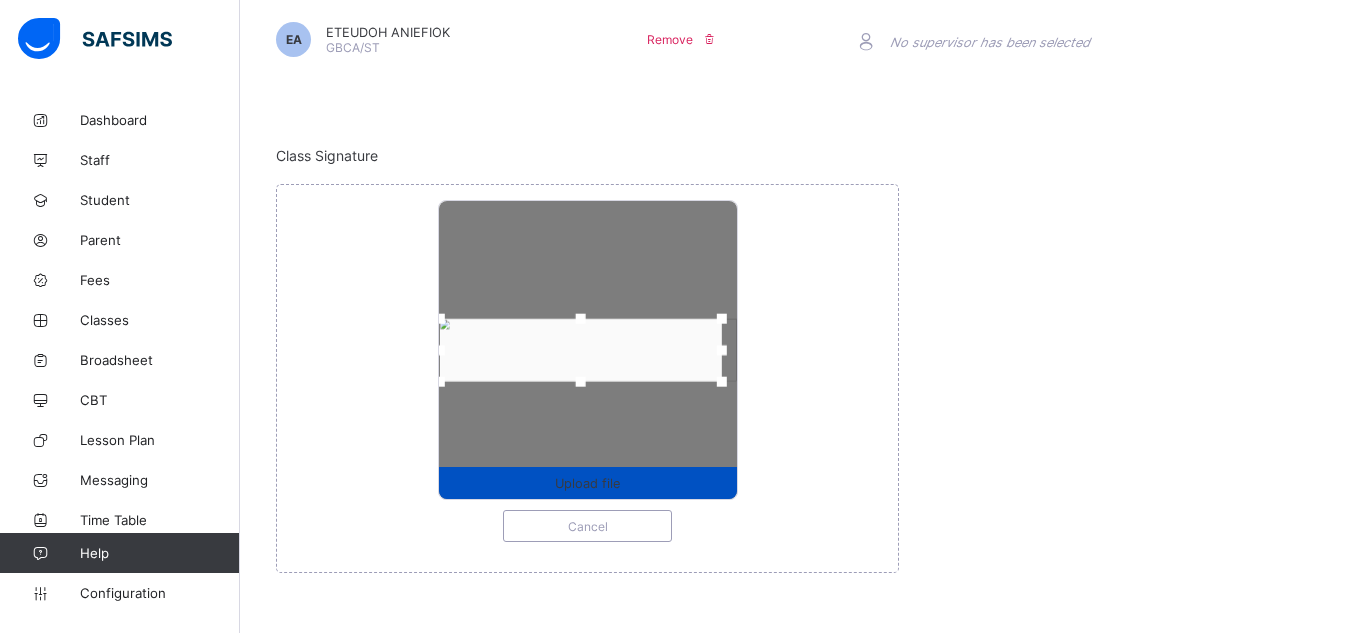 click on "Upload file" at bounding box center (587, 483) 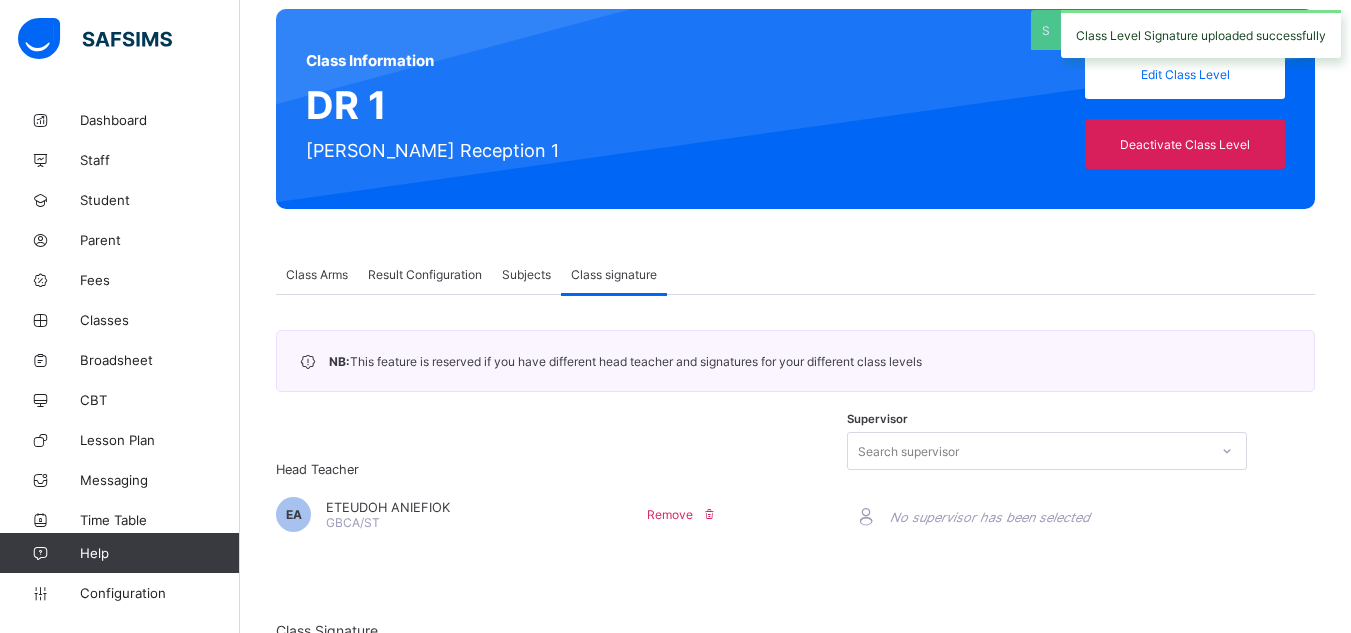 scroll, scrollTop: 0, scrollLeft: 0, axis: both 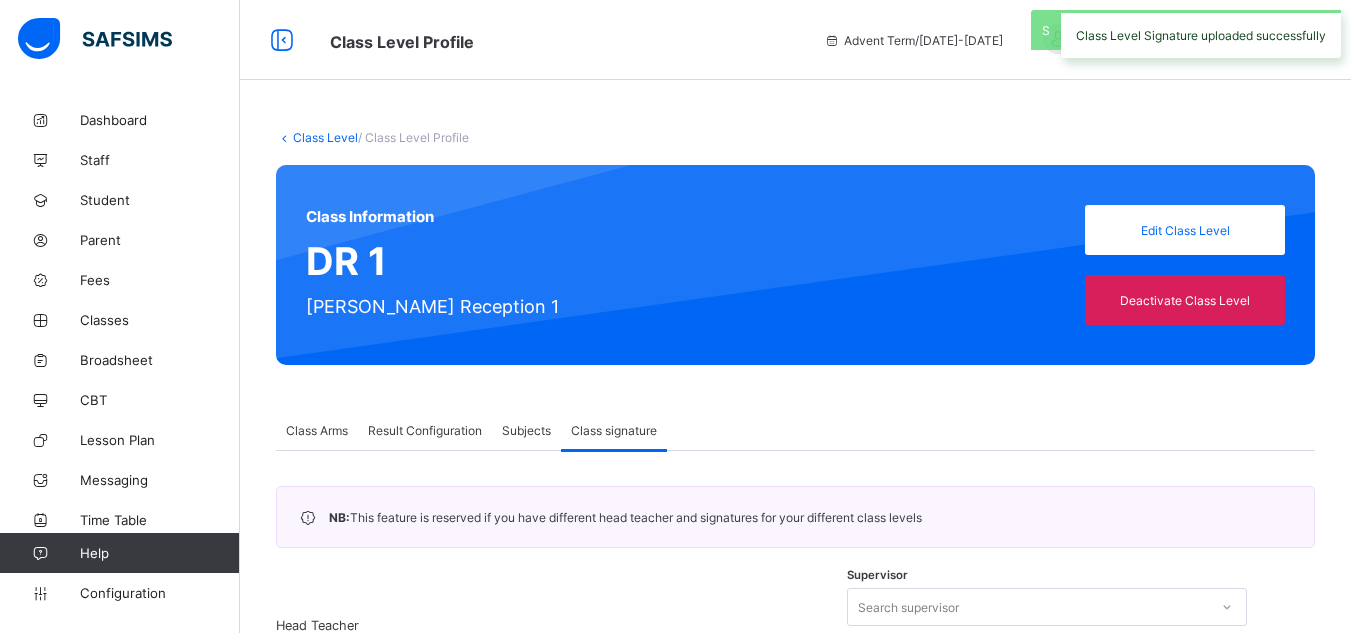 click on "Class Level" at bounding box center [325, 137] 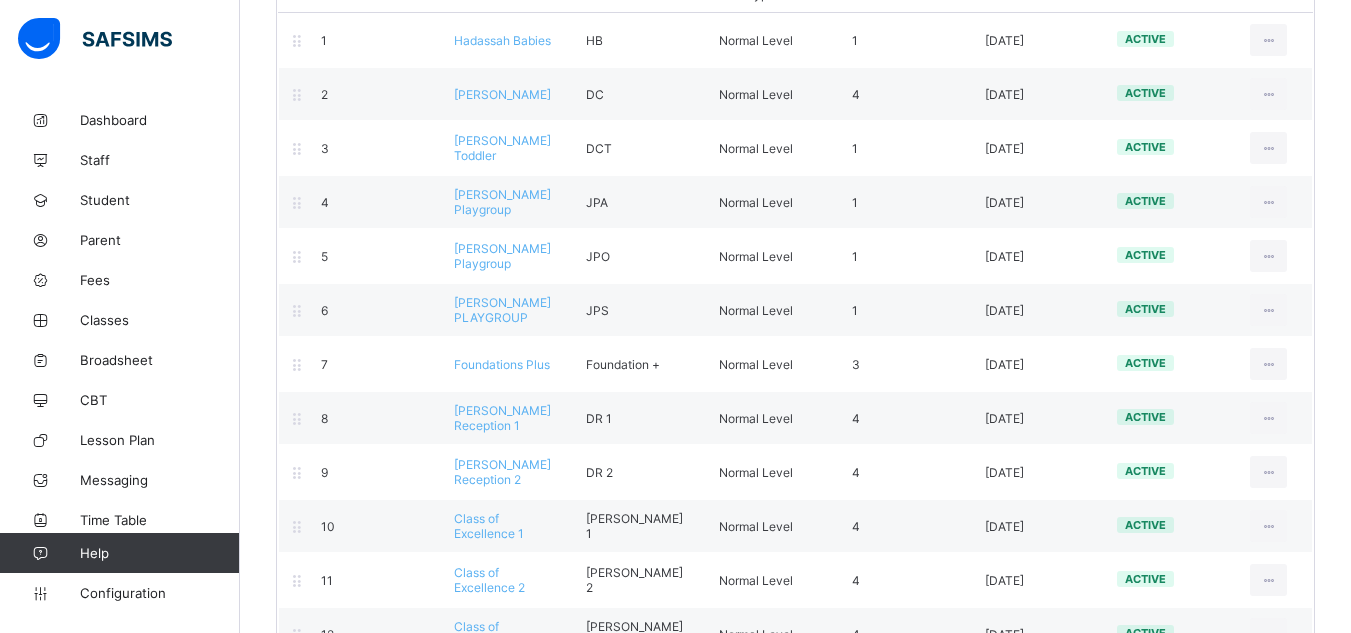 scroll, scrollTop: 246, scrollLeft: 0, axis: vertical 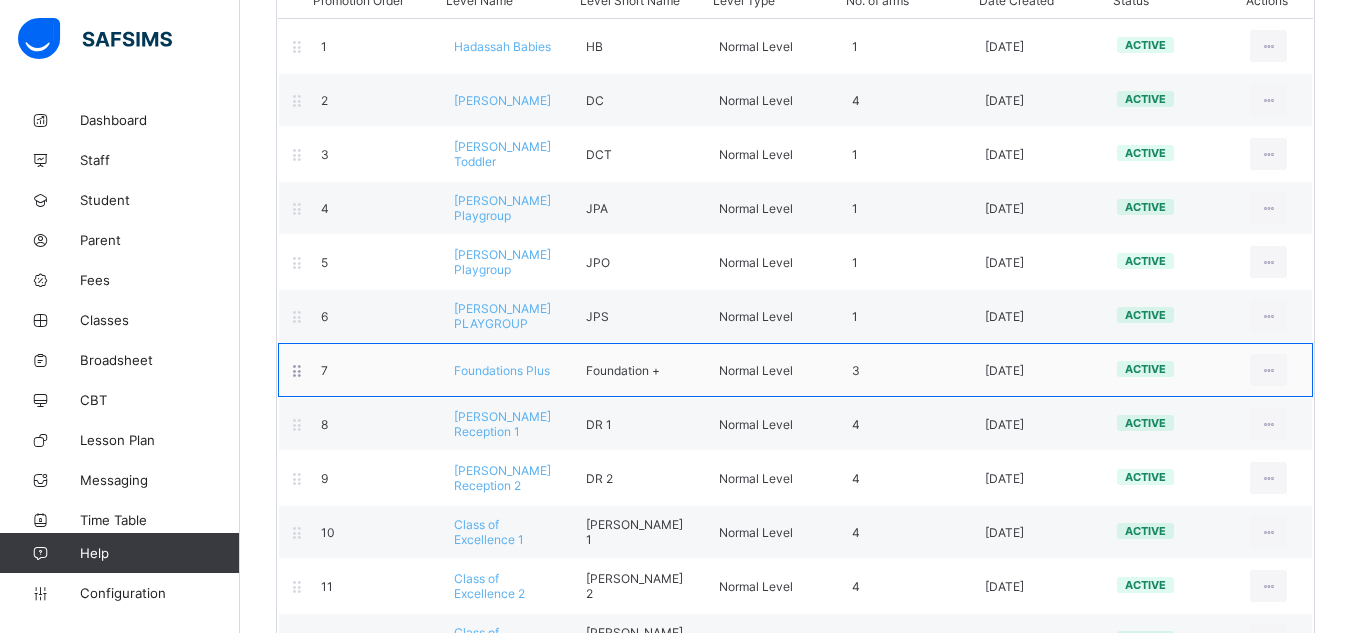 click on "7 Foundations Plus Foundation + Normal Level 3 2024-09-09 active View Class Level Edit Class Level Move to section Deactivate Class Level" at bounding box center (795, 370) 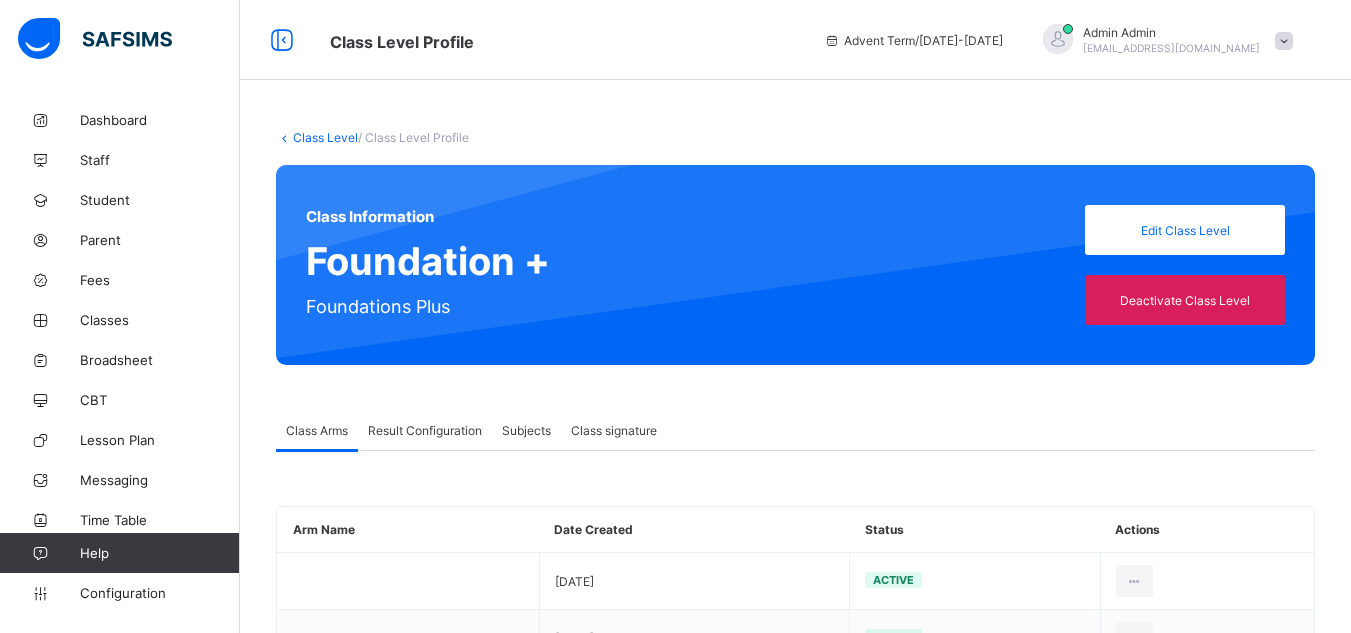 click on "Class signature" at bounding box center (614, 430) 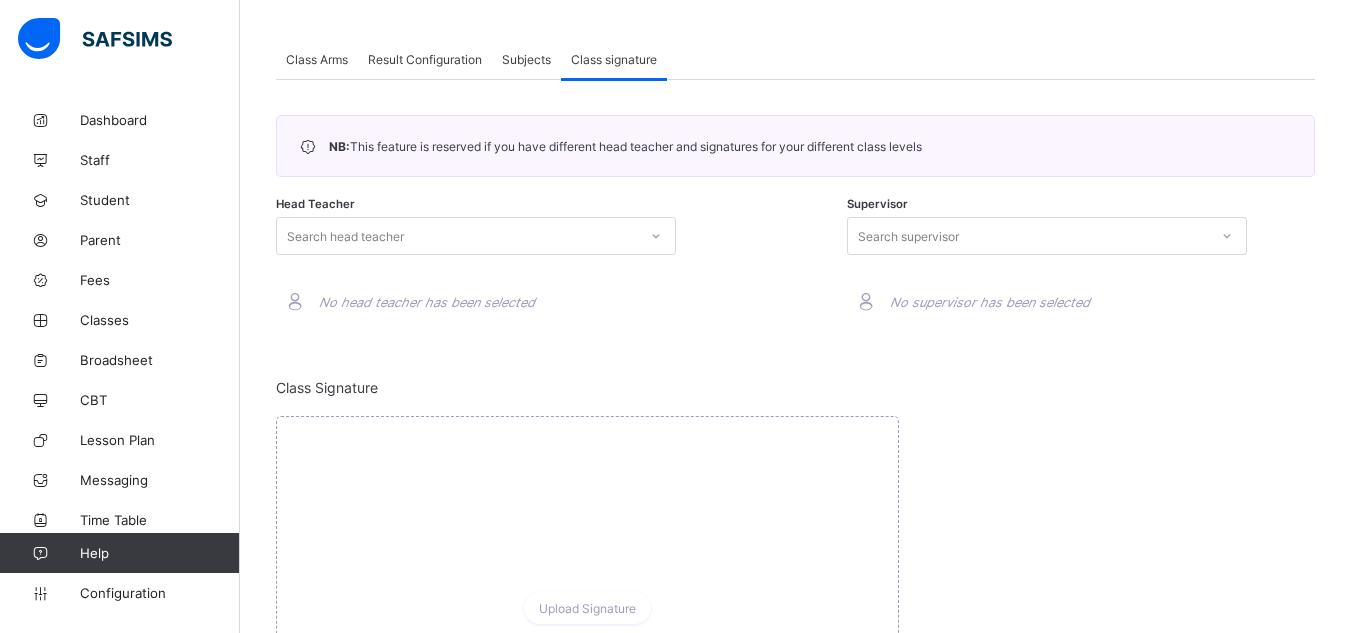 scroll, scrollTop: 372, scrollLeft: 0, axis: vertical 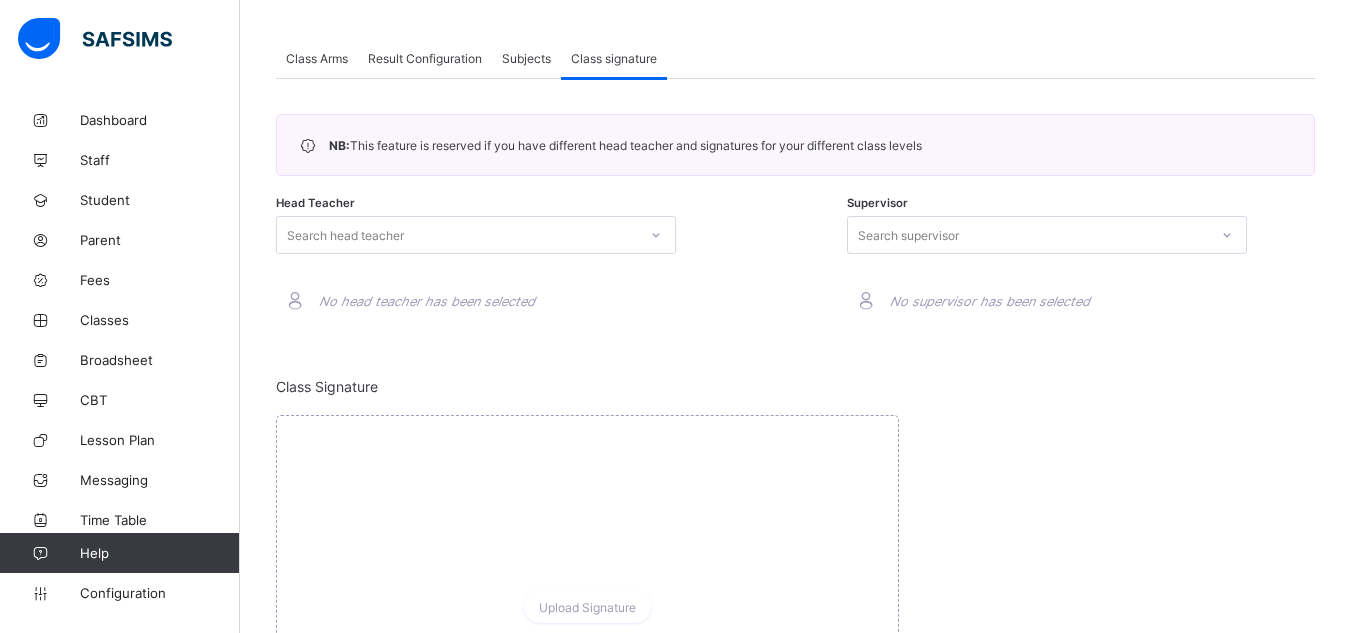click on "Search head teacher" at bounding box center (457, 235) 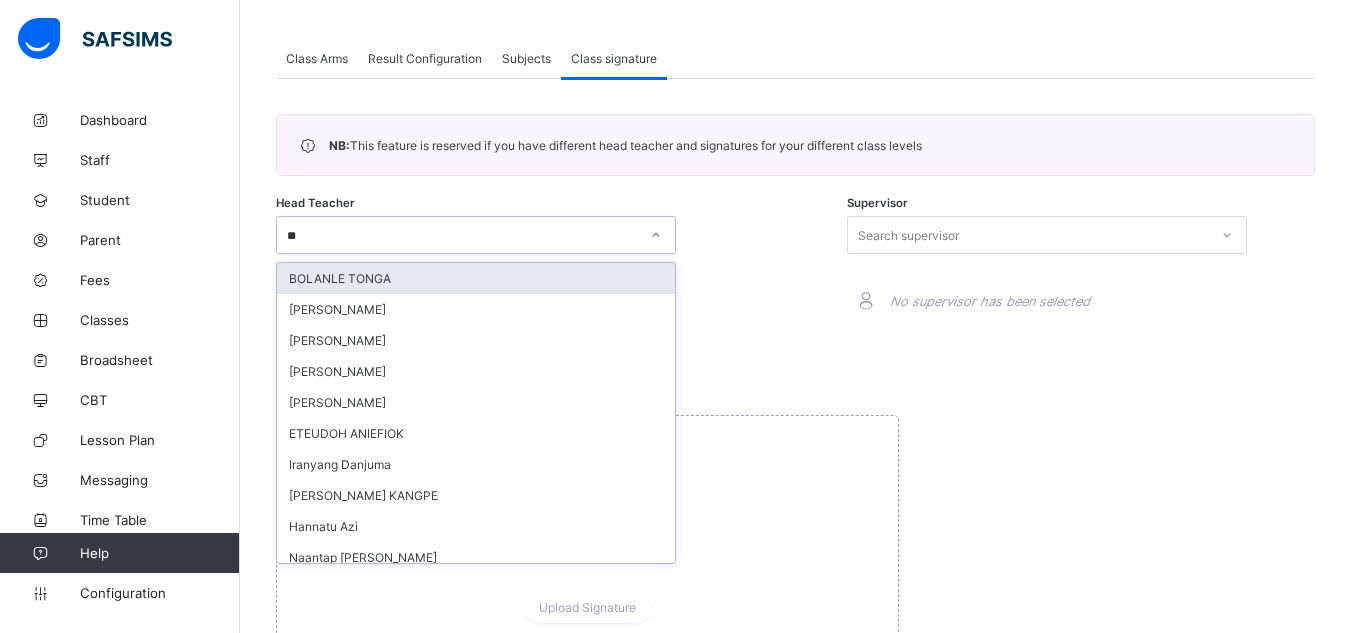 type on "***" 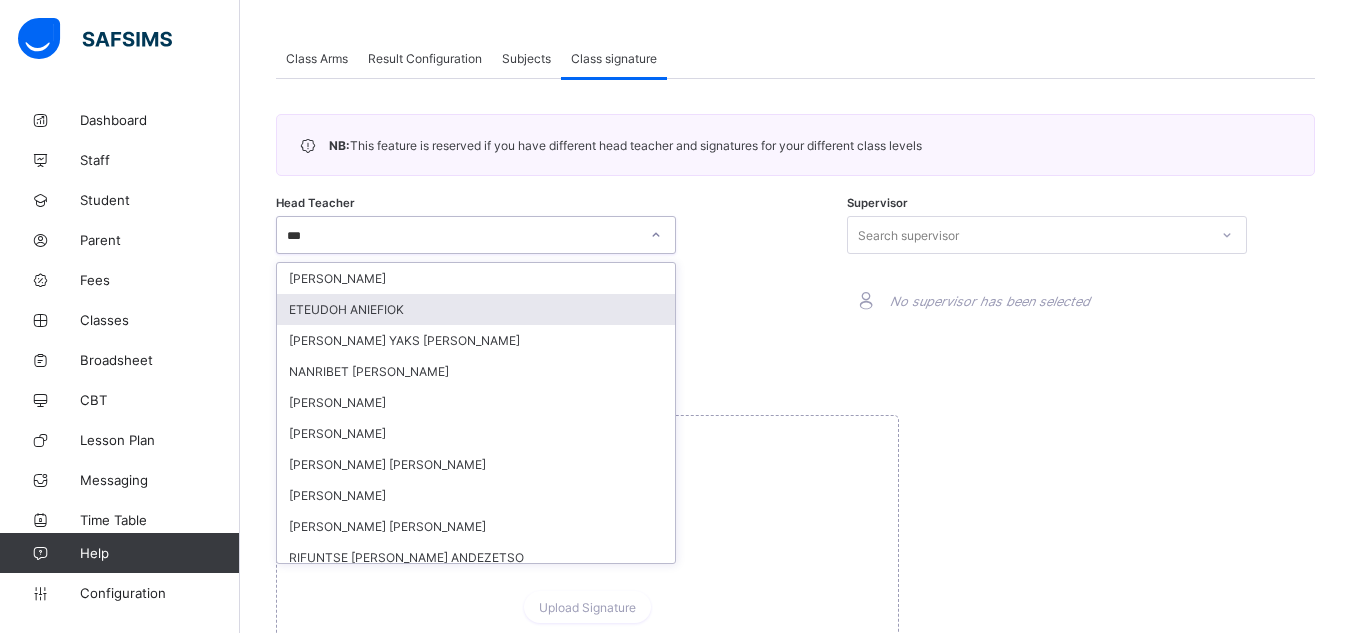click on "ETEUDOH  ANIEFIOK" at bounding box center [476, 309] 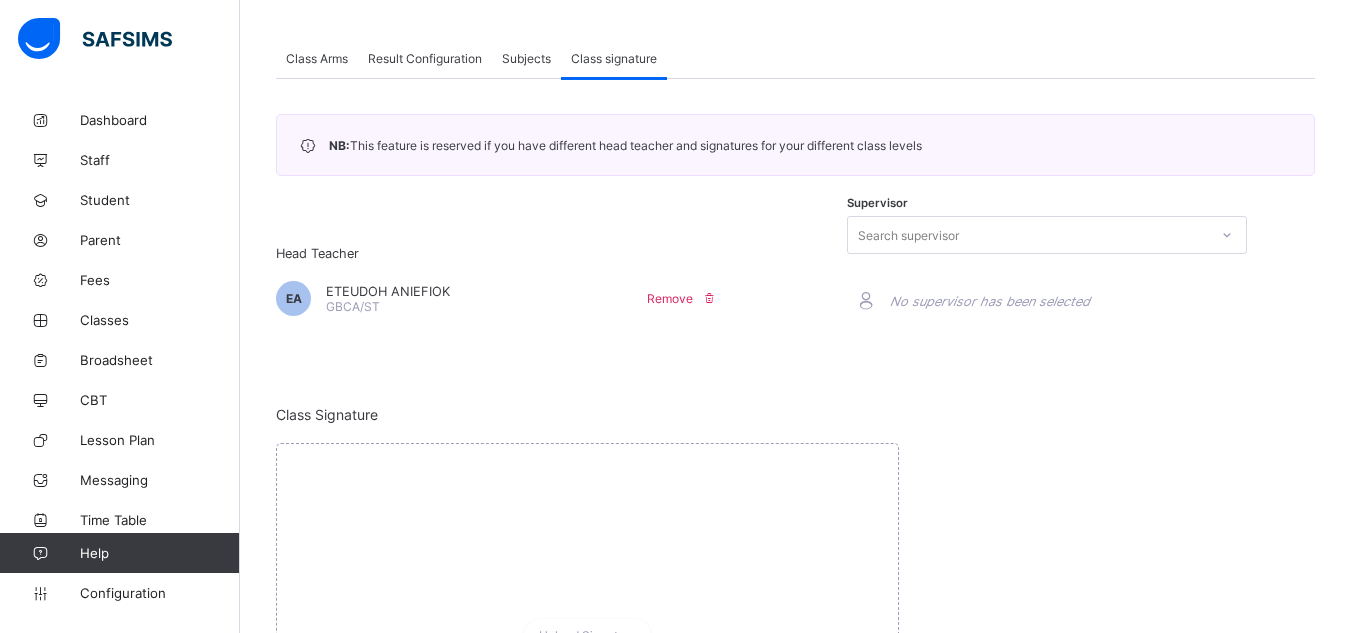 scroll, scrollTop: 481, scrollLeft: 0, axis: vertical 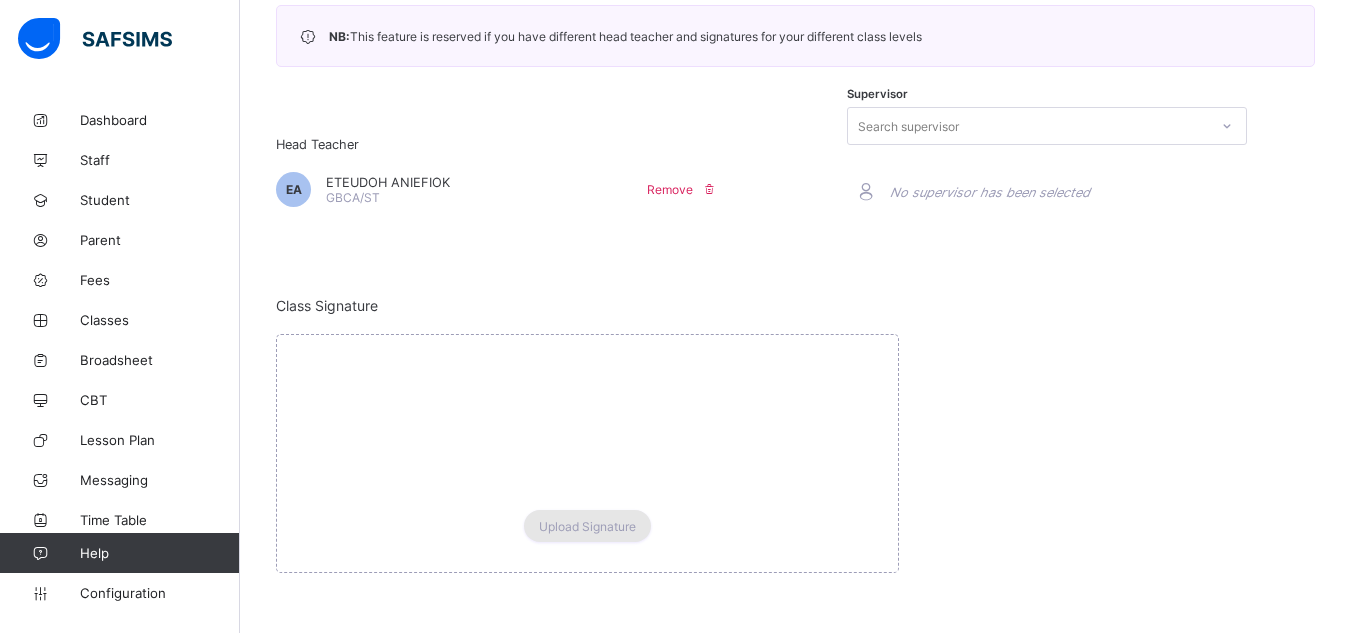 click on "Upload Signature" at bounding box center (587, 526) 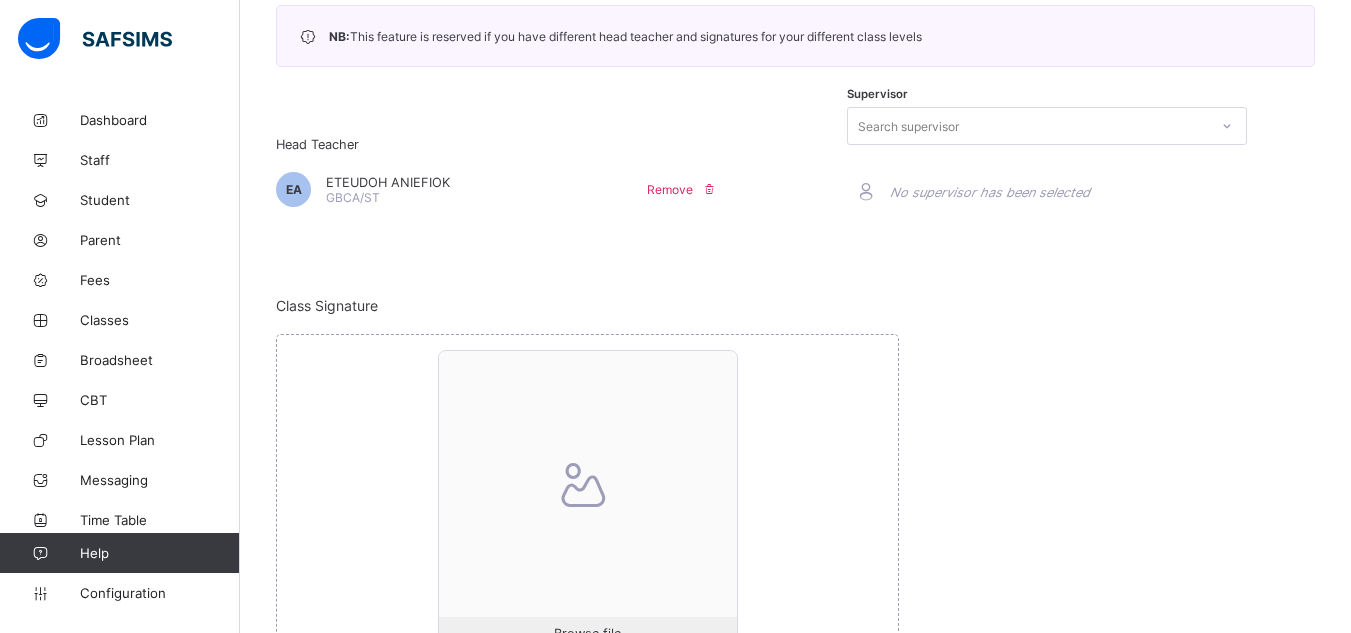 scroll, scrollTop: 631, scrollLeft: 0, axis: vertical 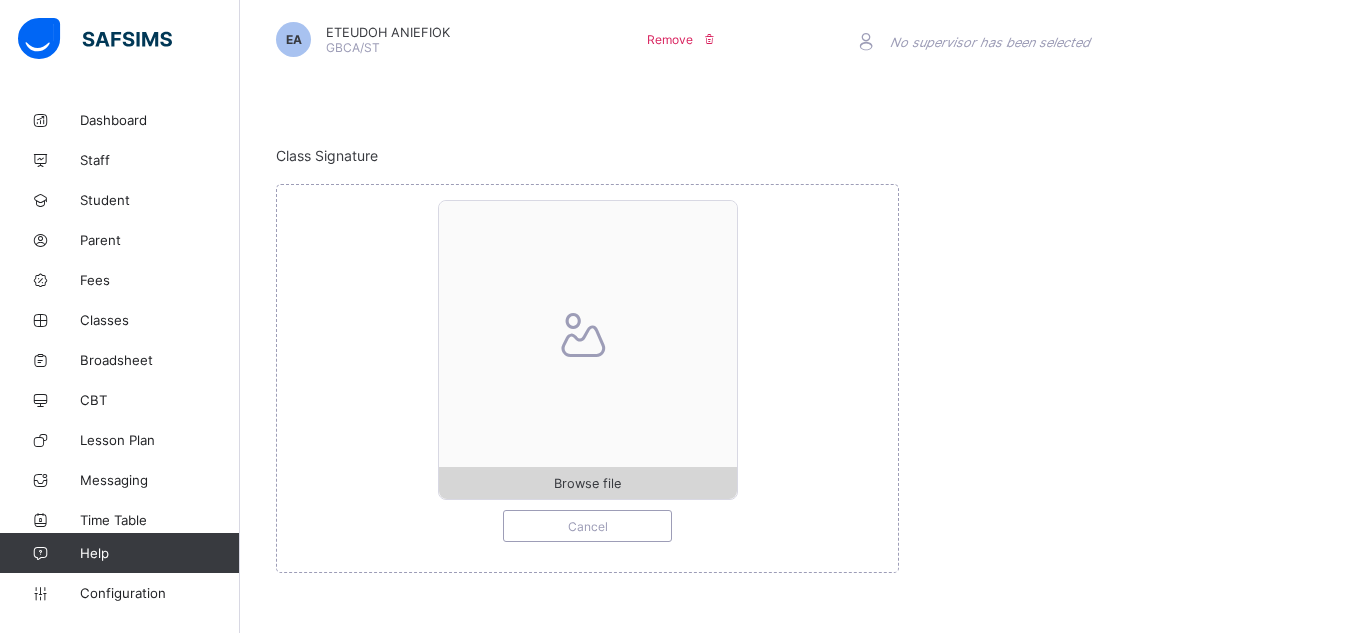 click on "Browse file" at bounding box center [587, 483] 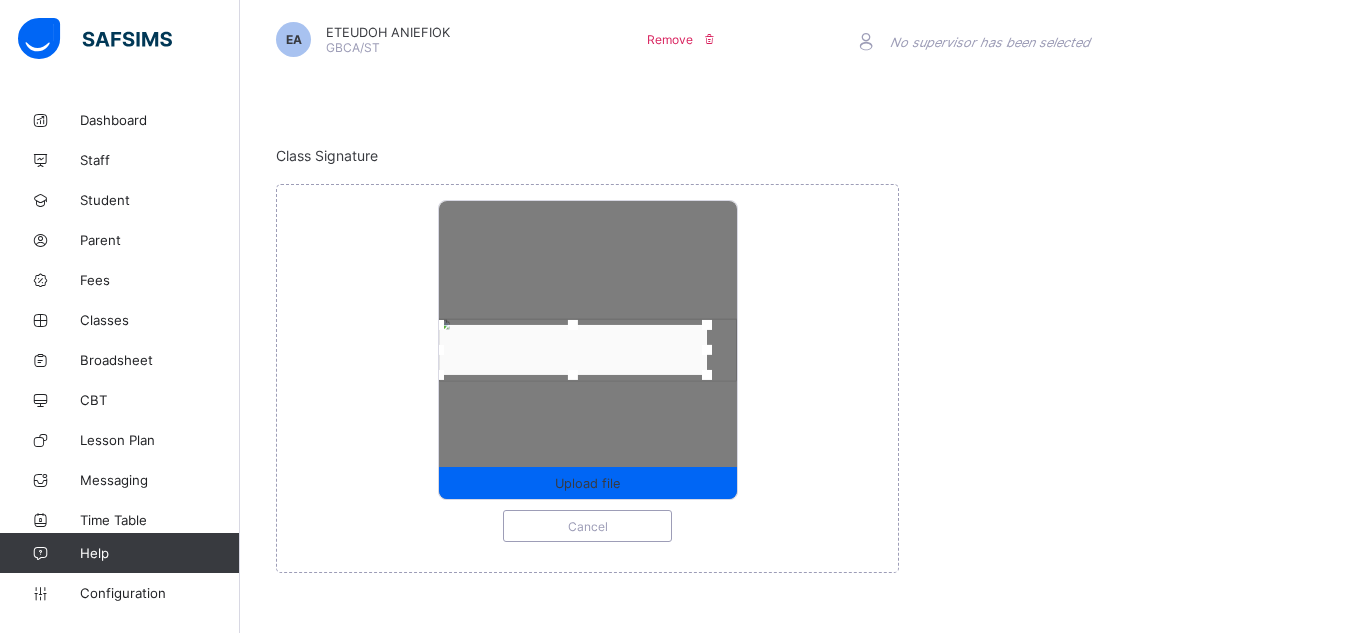 drag, startPoint x: 476, startPoint y: 351, endPoint x: 443, endPoint y: 346, distance: 33.37664 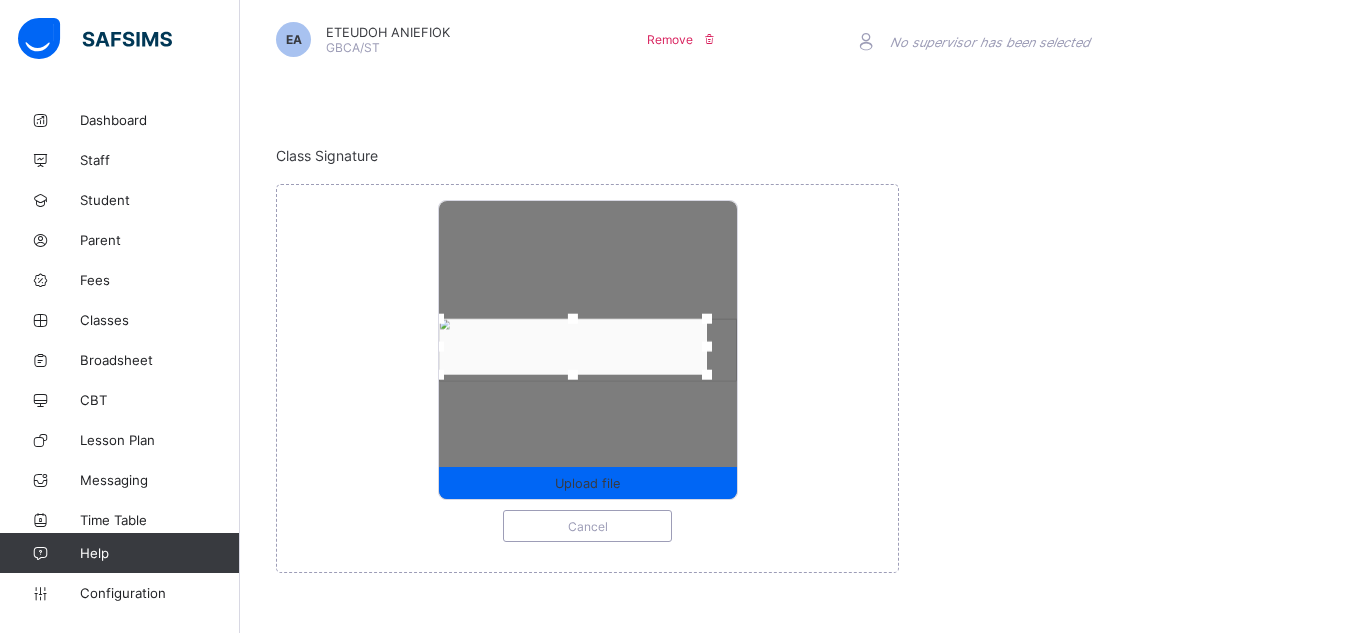 click at bounding box center [573, 319] 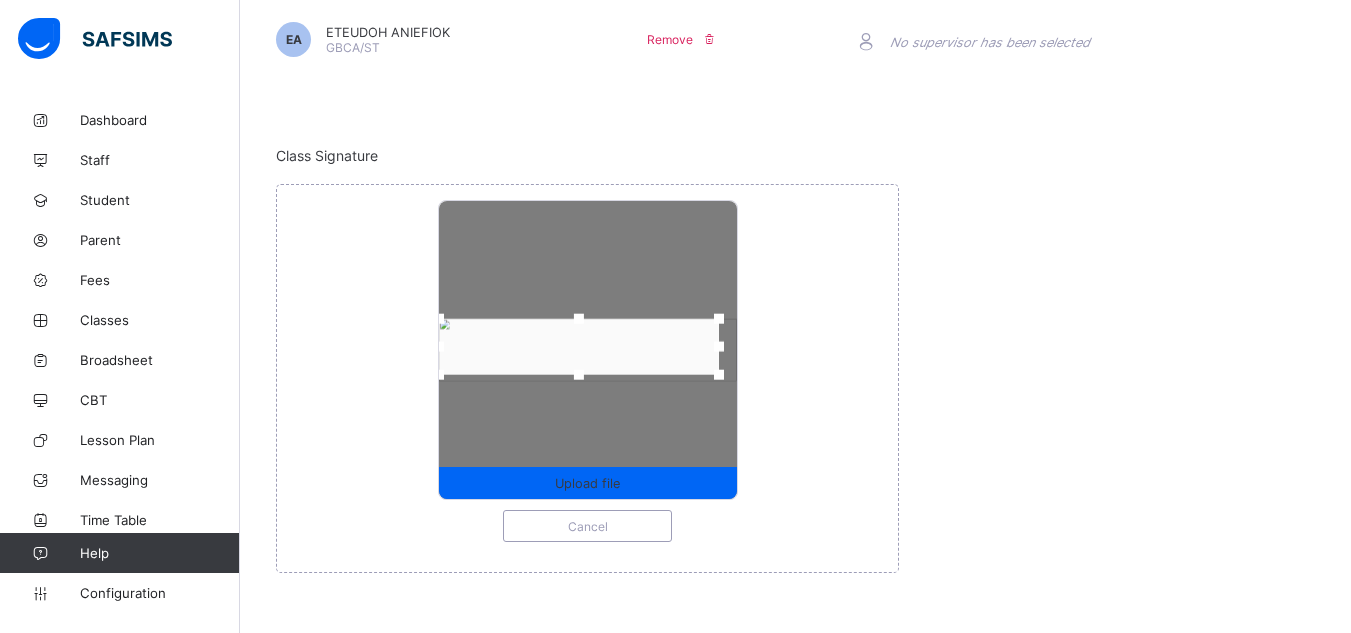 drag, startPoint x: 712, startPoint y: 347, endPoint x: 724, endPoint y: 350, distance: 12.369317 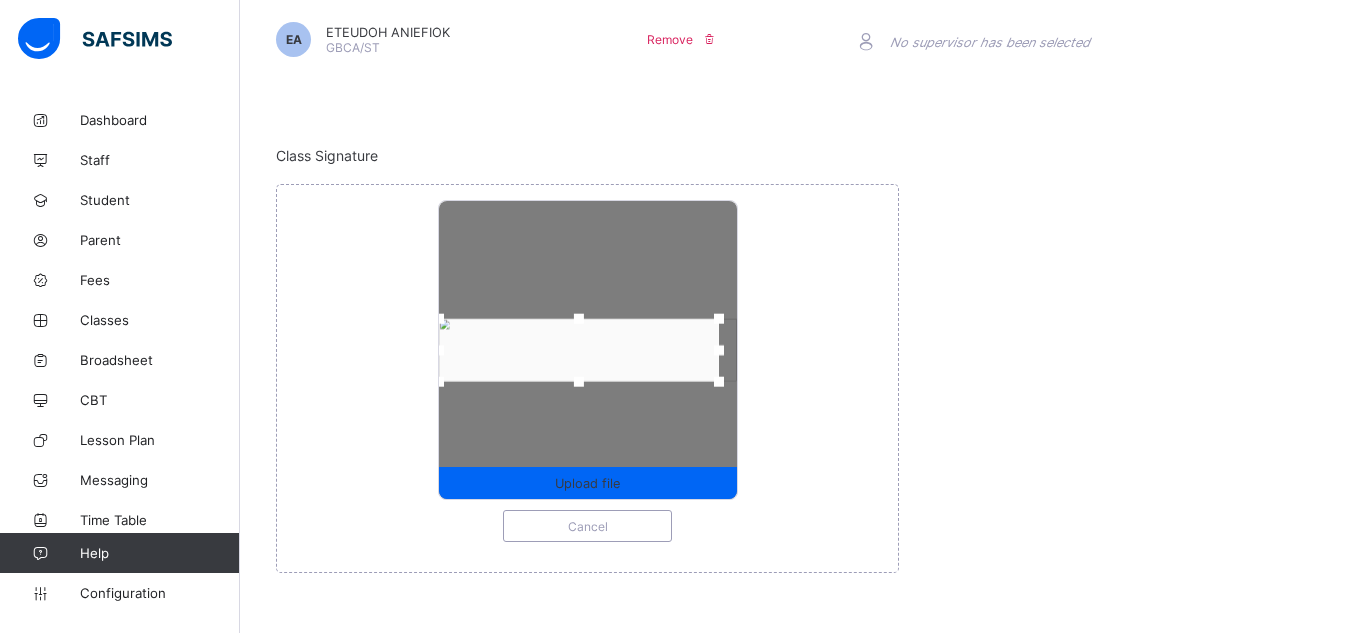 drag, startPoint x: 584, startPoint y: 377, endPoint x: 584, endPoint y: 389, distance: 12 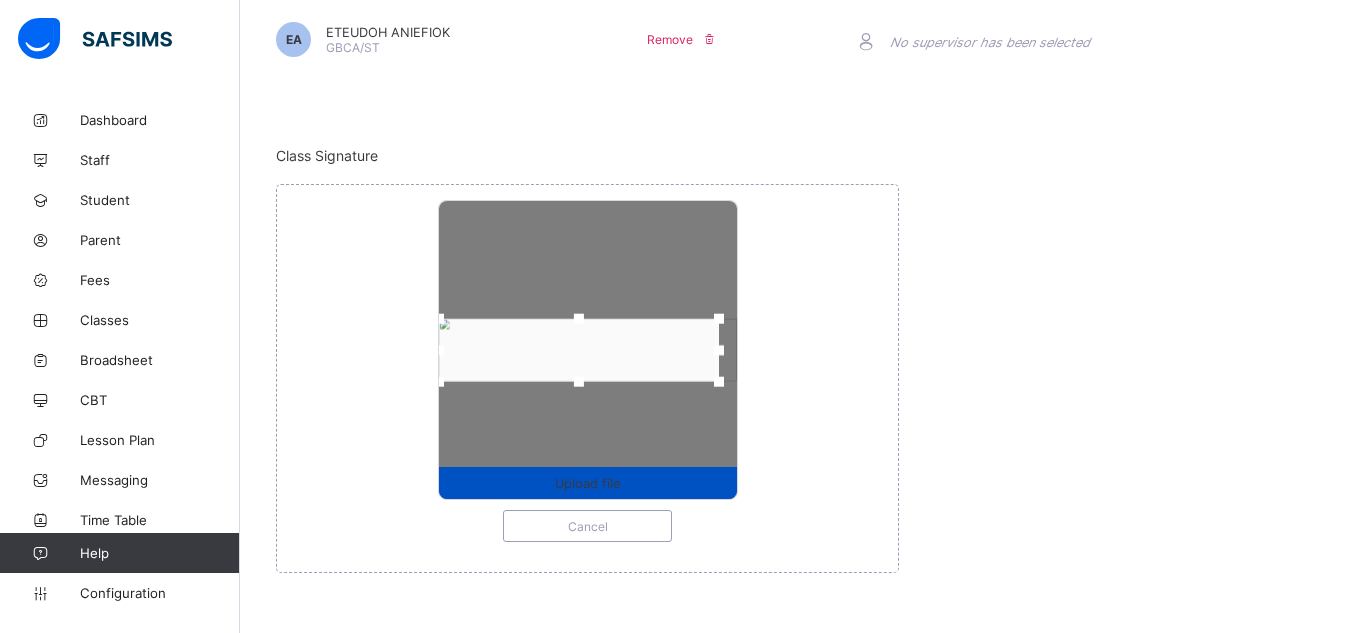 click on "Upload file" at bounding box center (587, 483) 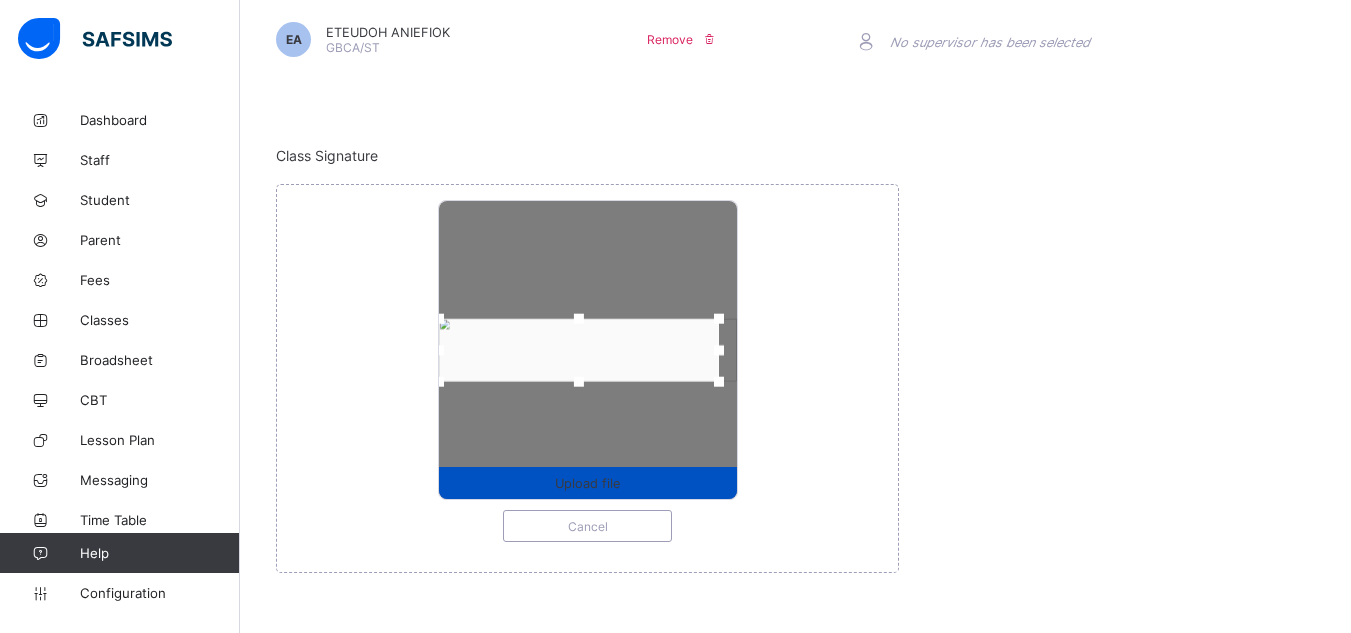 click on "Upload file" at bounding box center (587, 483) 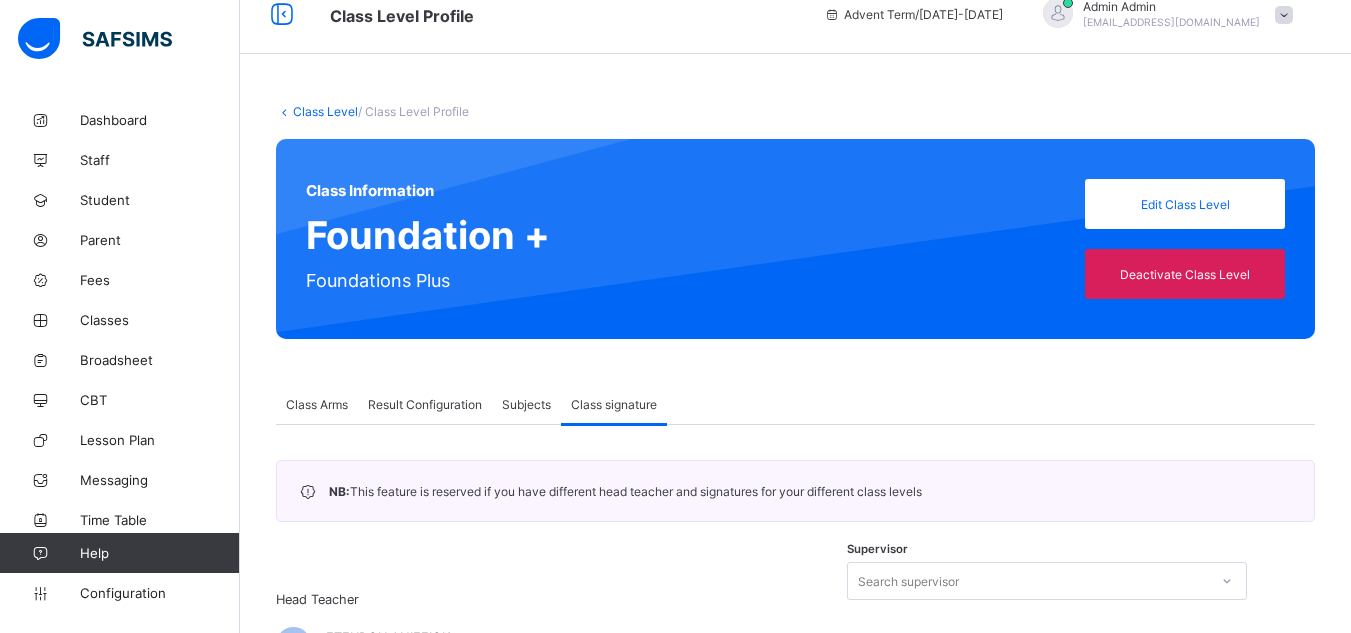 scroll, scrollTop: 0, scrollLeft: 0, axis: both 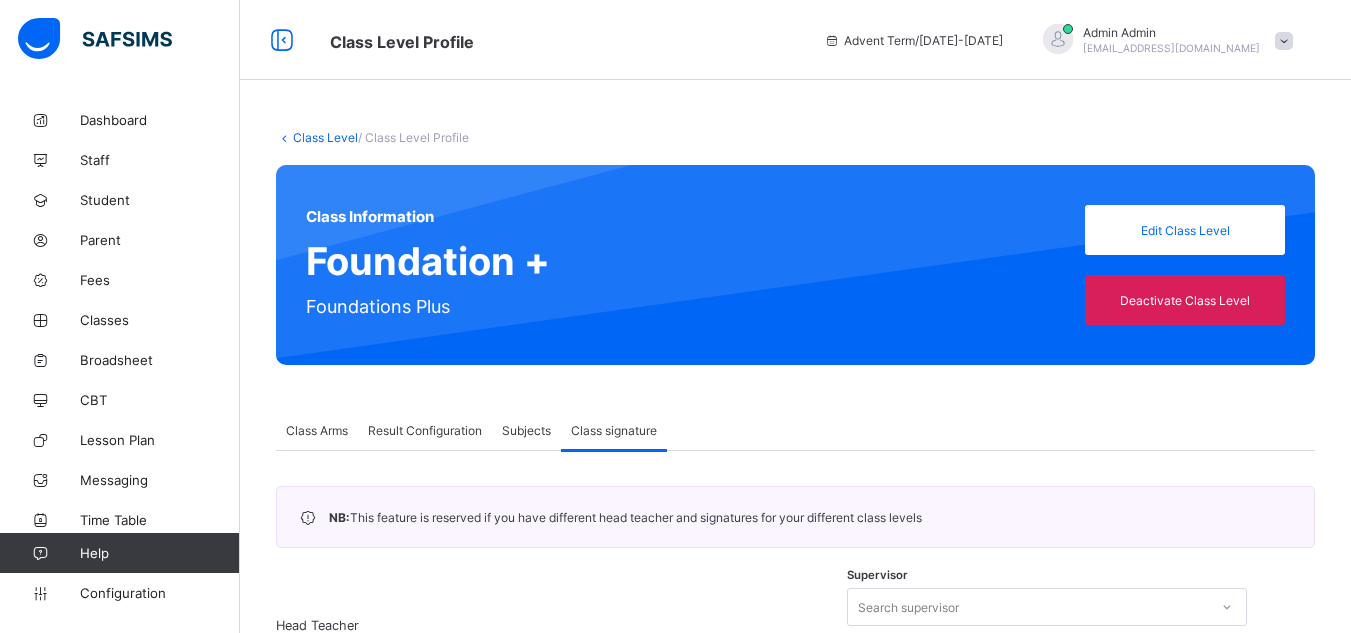 click on "Class Level" at bounding box center [325, 137] 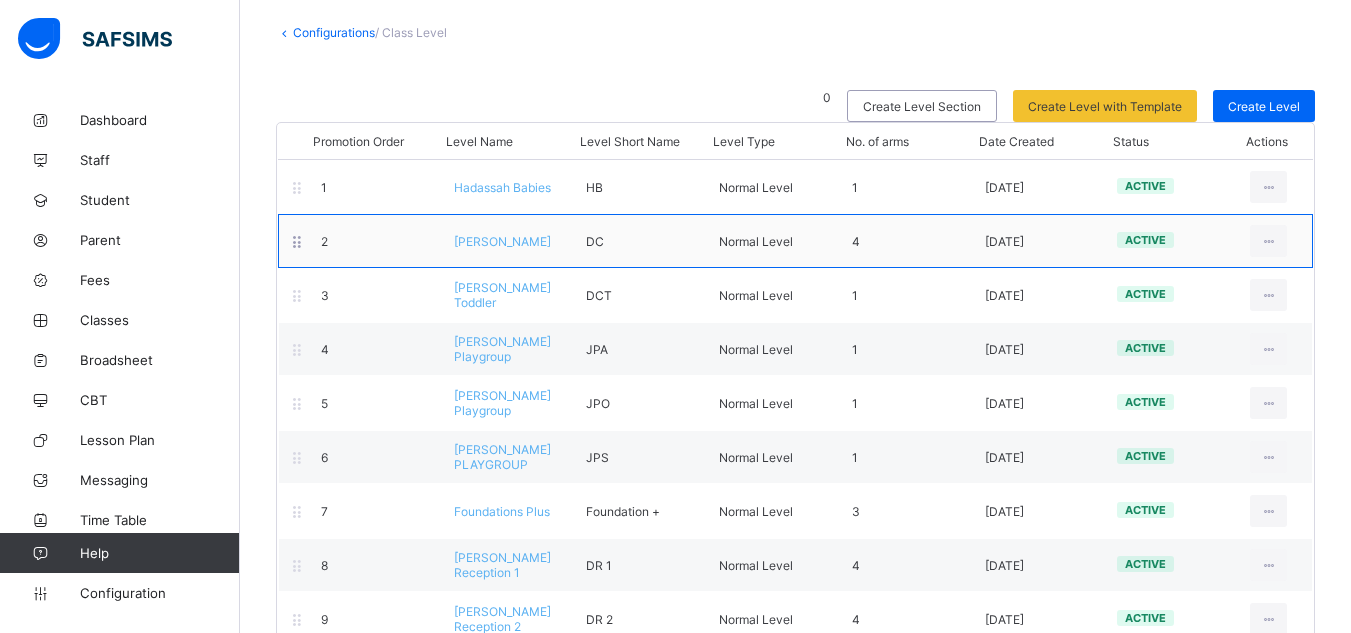 scroll, scrollTop: 106, scrollLeft: 0, axis: vertical 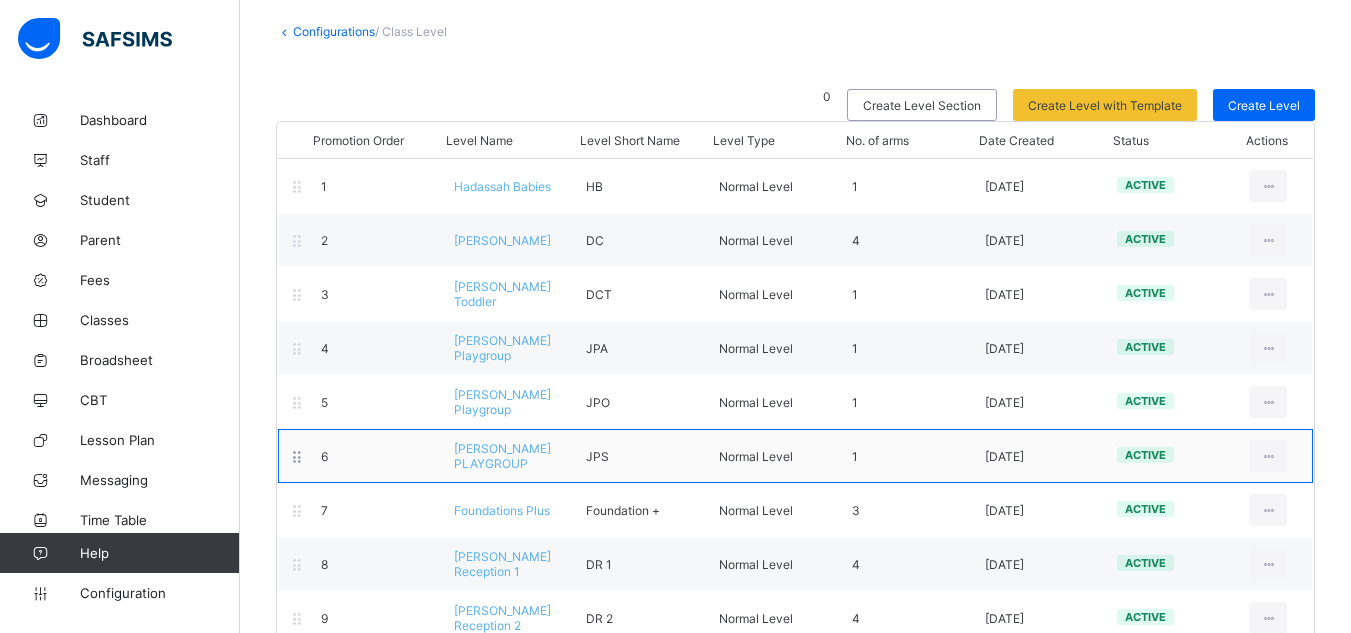 click on "JOSHUA PLAYGROUP" at bounding box center (502, 456) 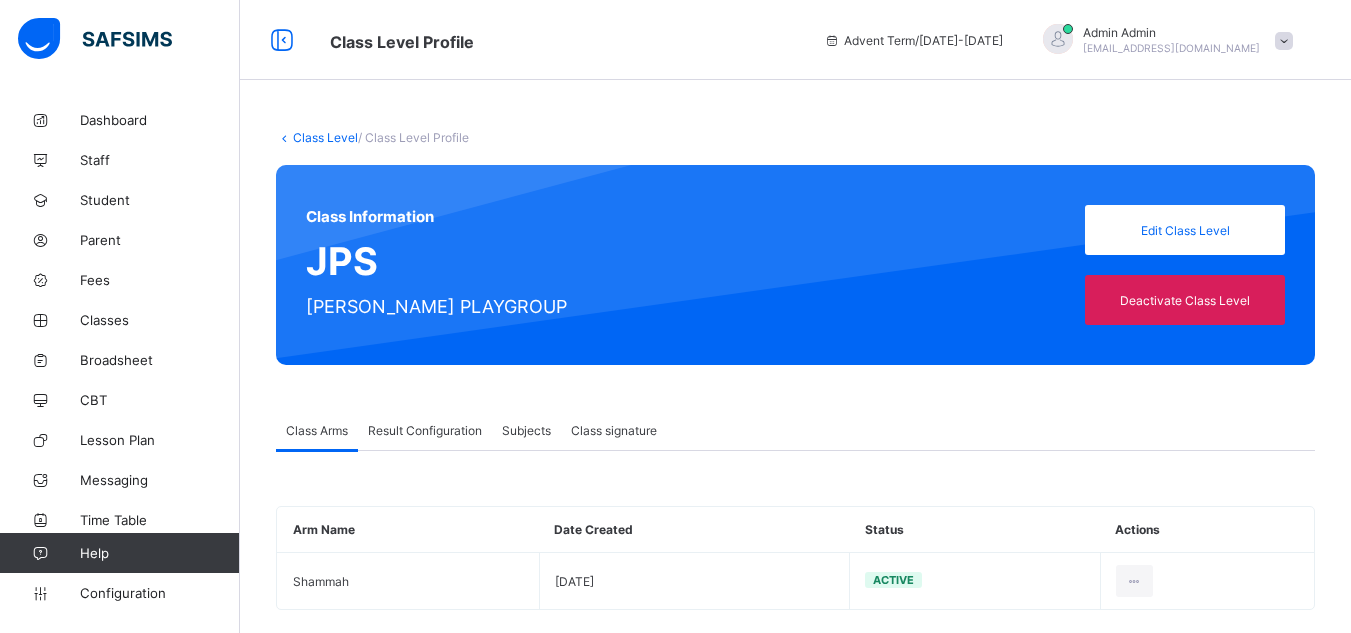 click on "Class signature" at bounding box center (614, 430) 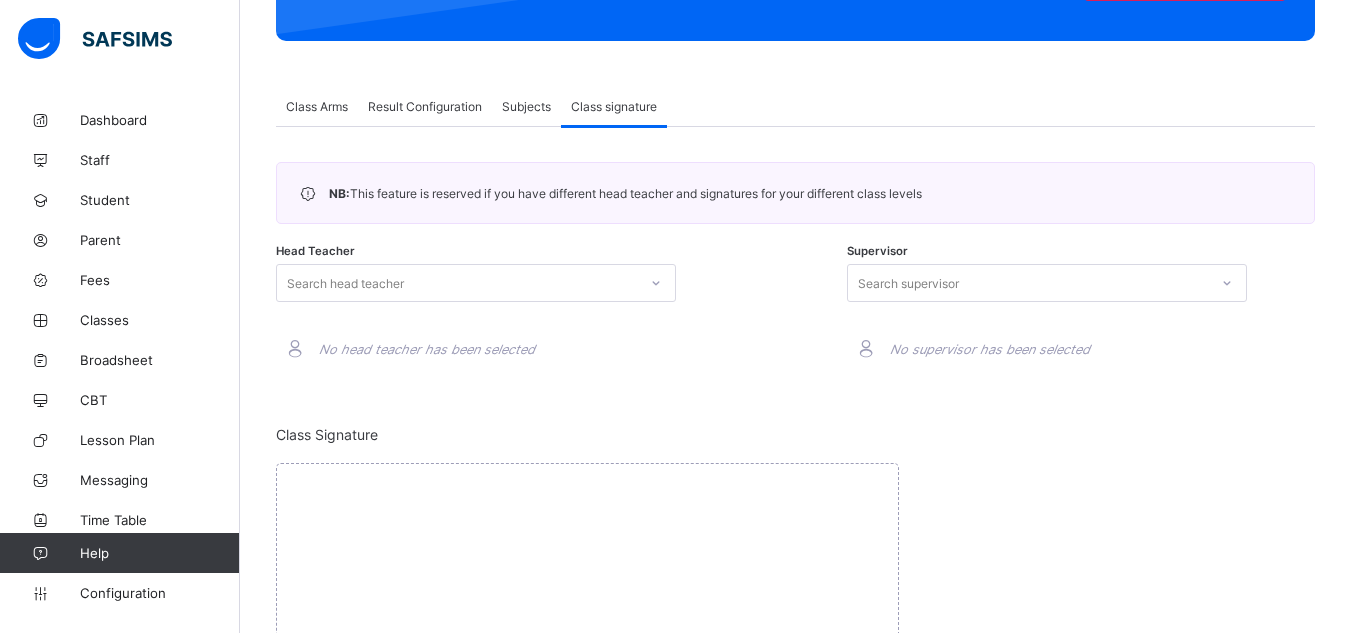 scroll, scrollTop: 325, scrollLeft: 0, axis: vertical 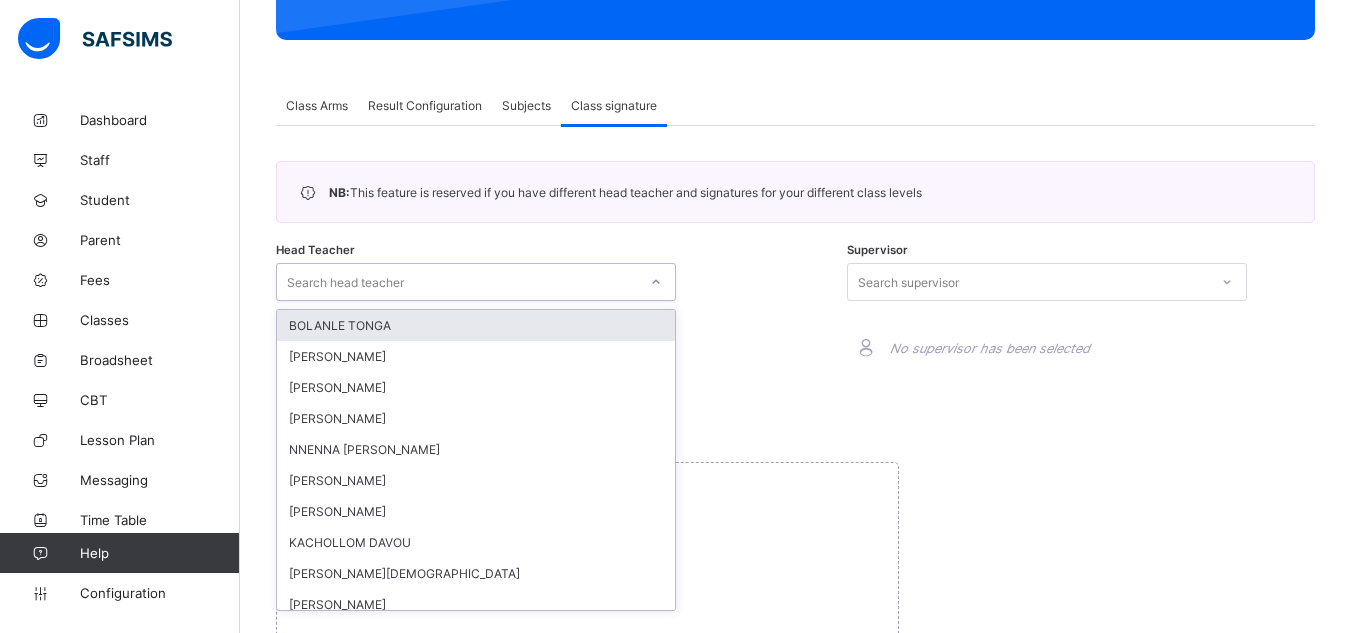 click on "Search head teacher" at bounding box center [457, 282] 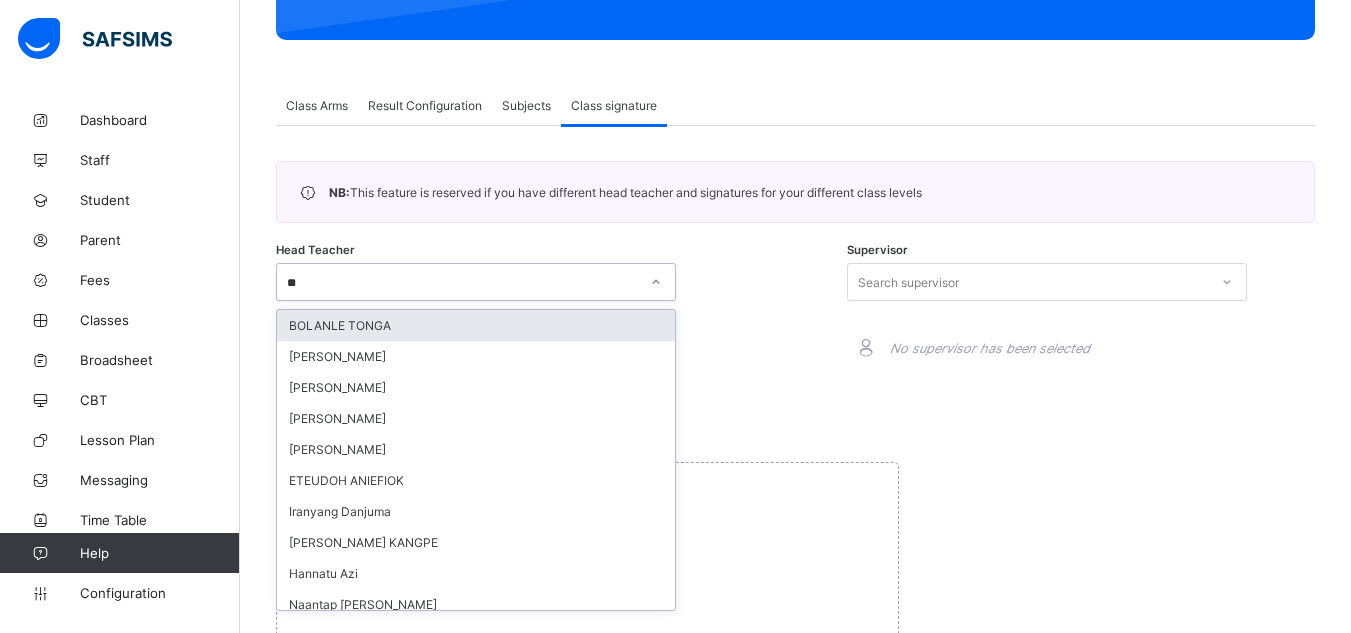 type on "***" 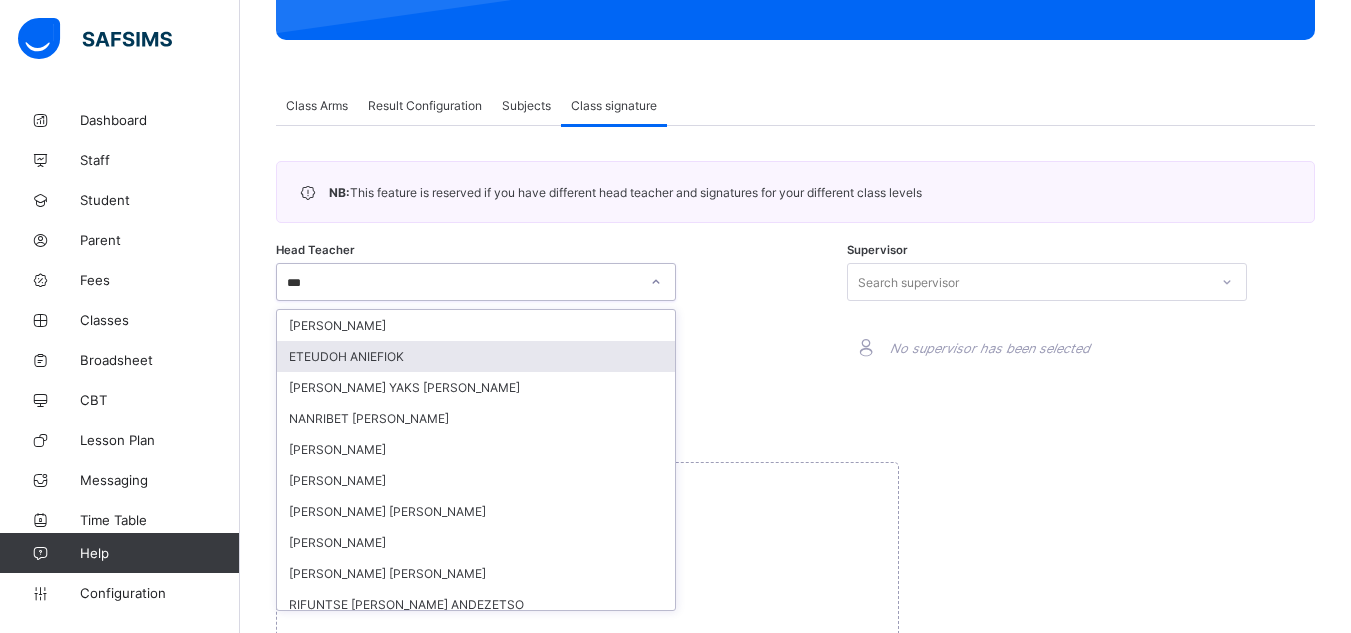 click on "ETEUDOH  ANIEFIOK" at bounding box center (476, 356) 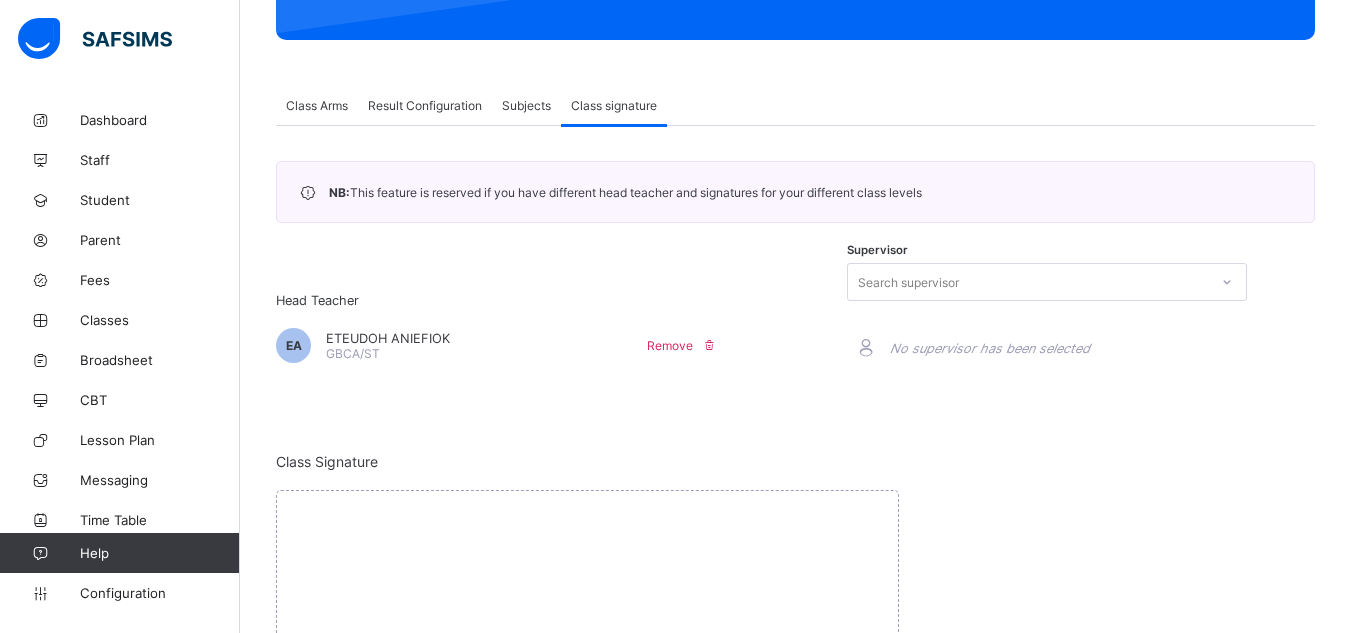 scroll, scrollTop: 481, scrollLeft: 0, axis: vertical 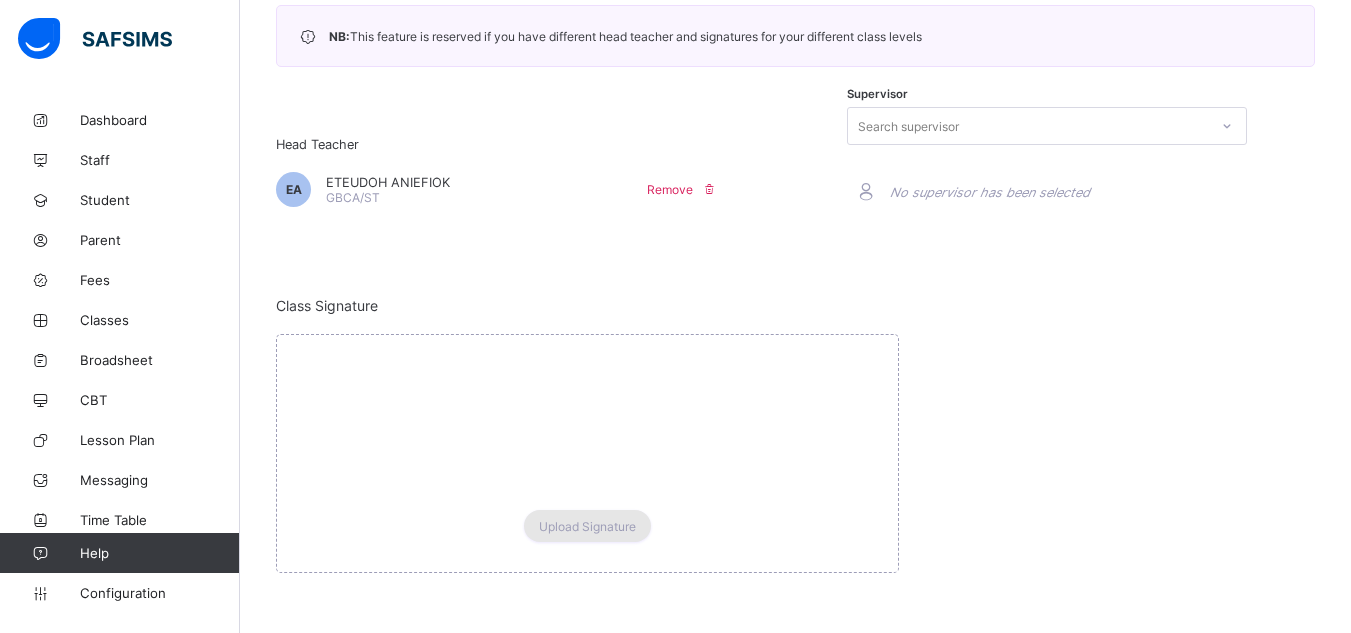 click on "Upload Signature" at bounding box center [587, 526] 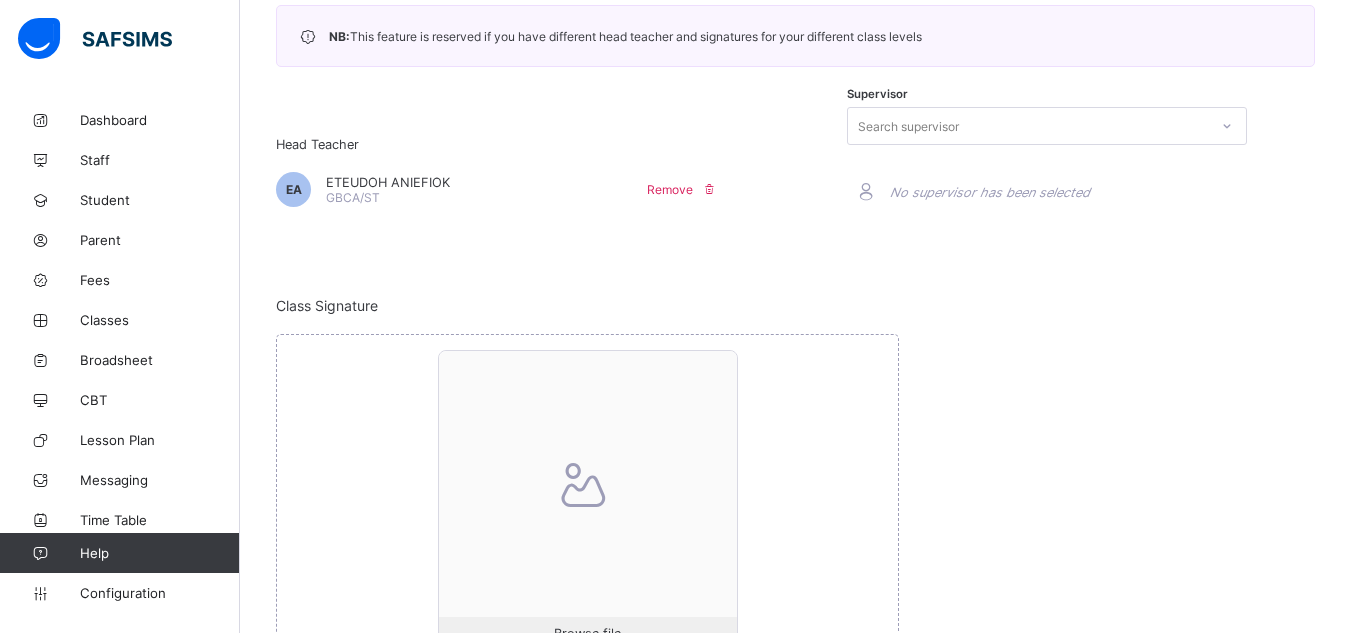 scroll, scrollTop: 631, scrollLeft: 0, axis: vertical 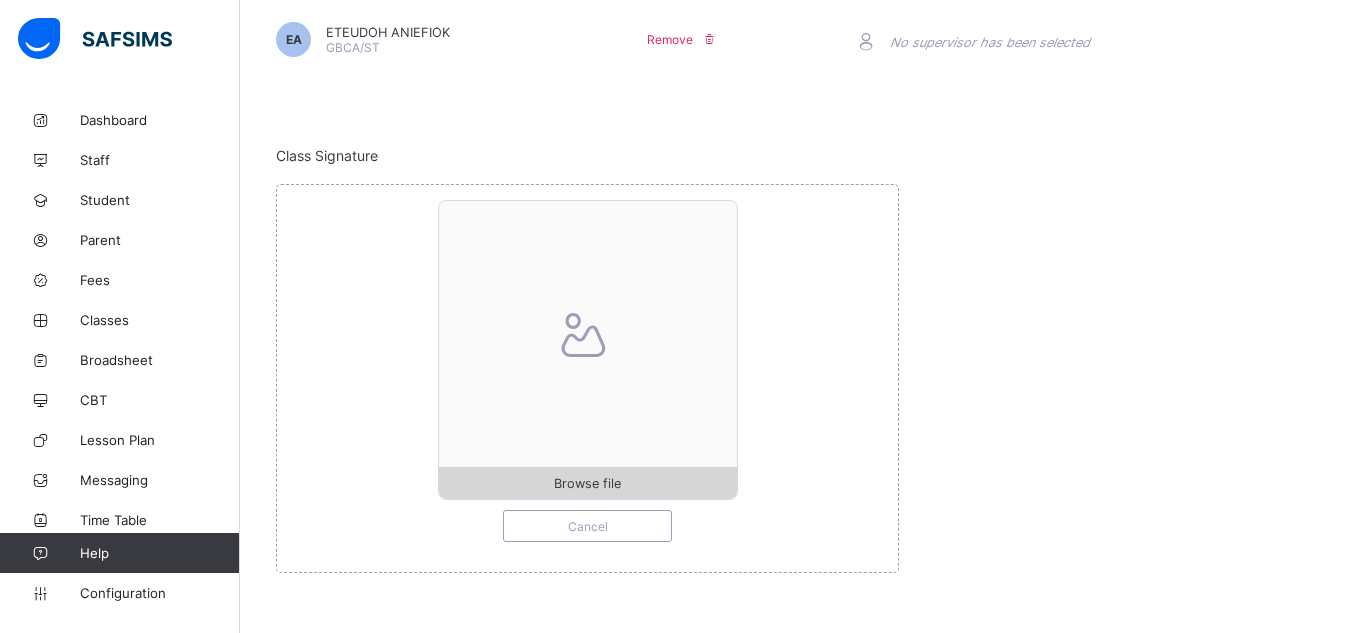 click on "Browse file" at bounding box center [587, 483] 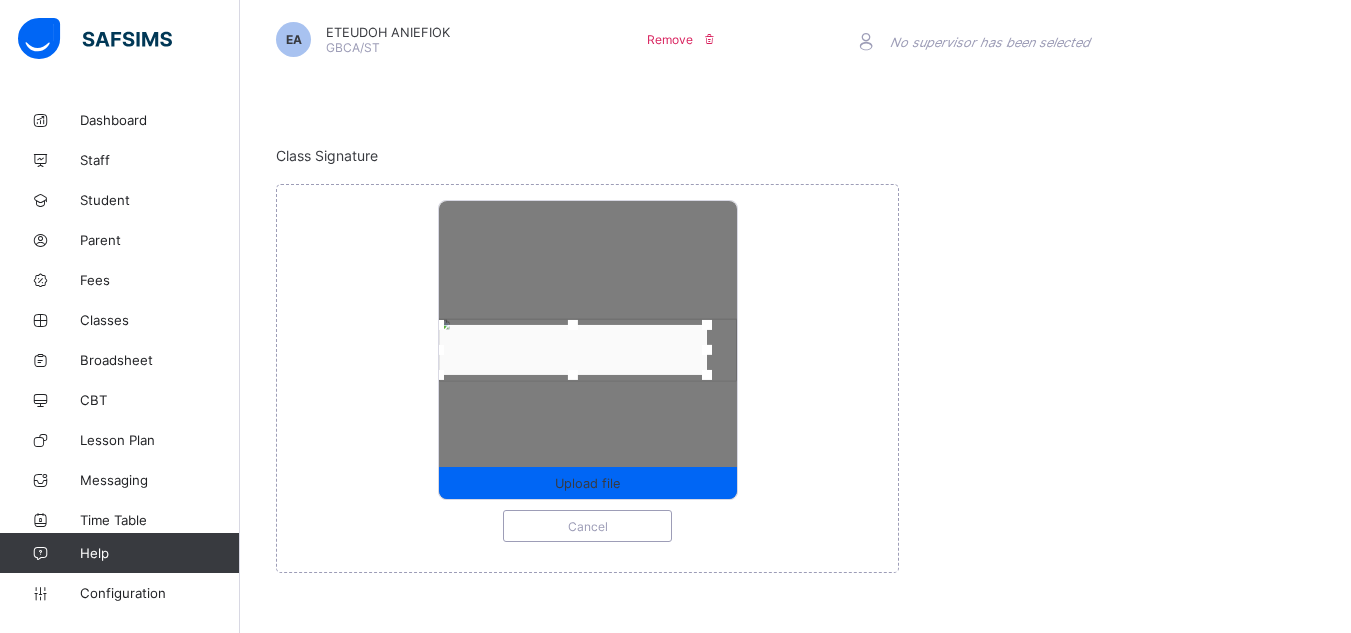 drag, startPoint x: 473, startPoint y: 351, endPoint x: 440, endPoint y: 346, distance: 33.37664 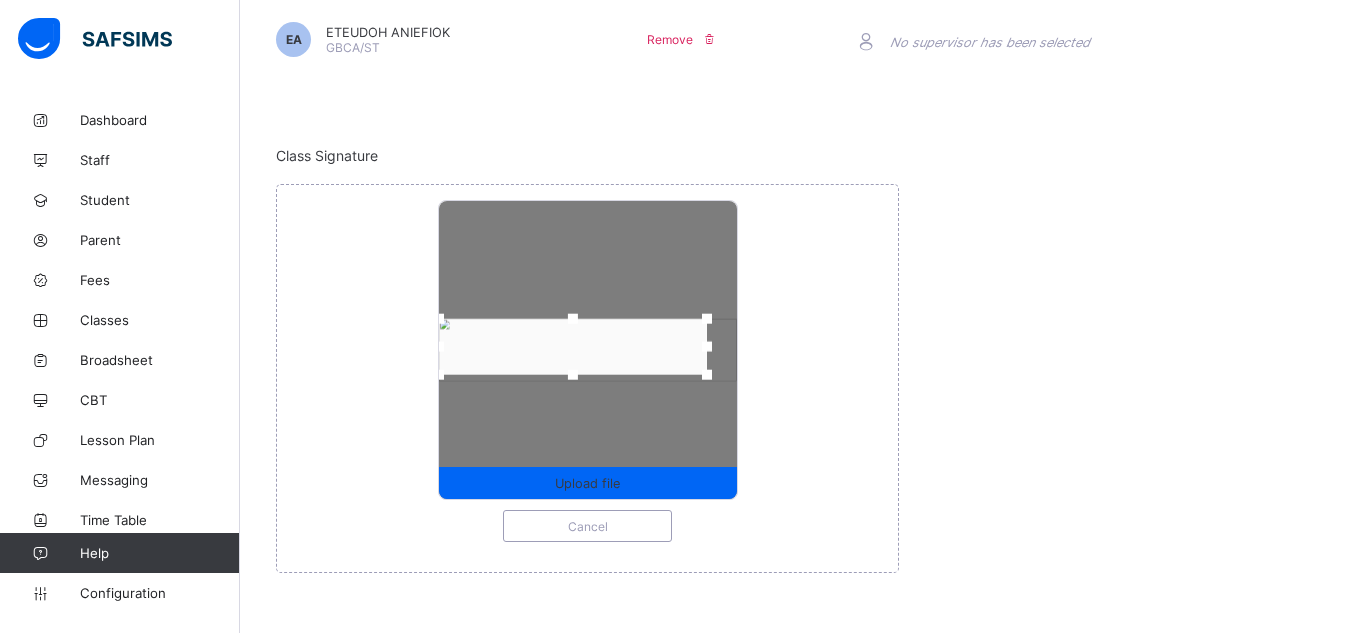 click at bounding box center [573, 319] 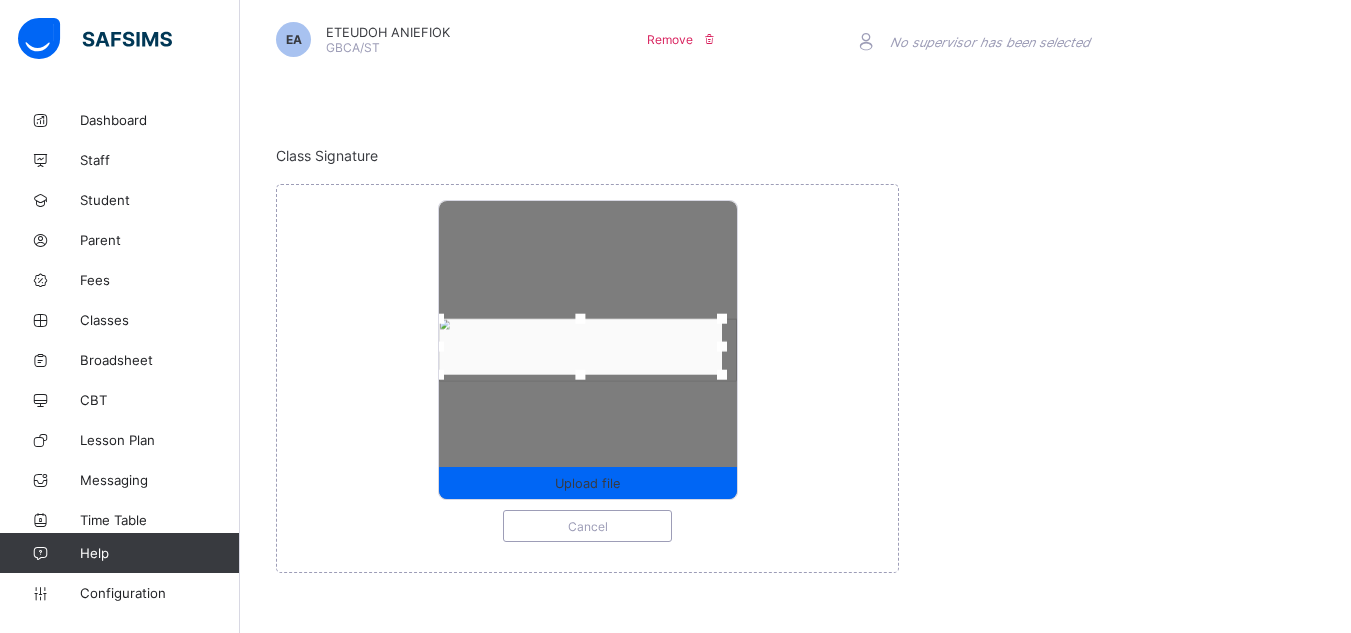 drag, startPoint x: 712, startPoint y: 347, endPoint x: 727, endPoint y: 347, distance: 15 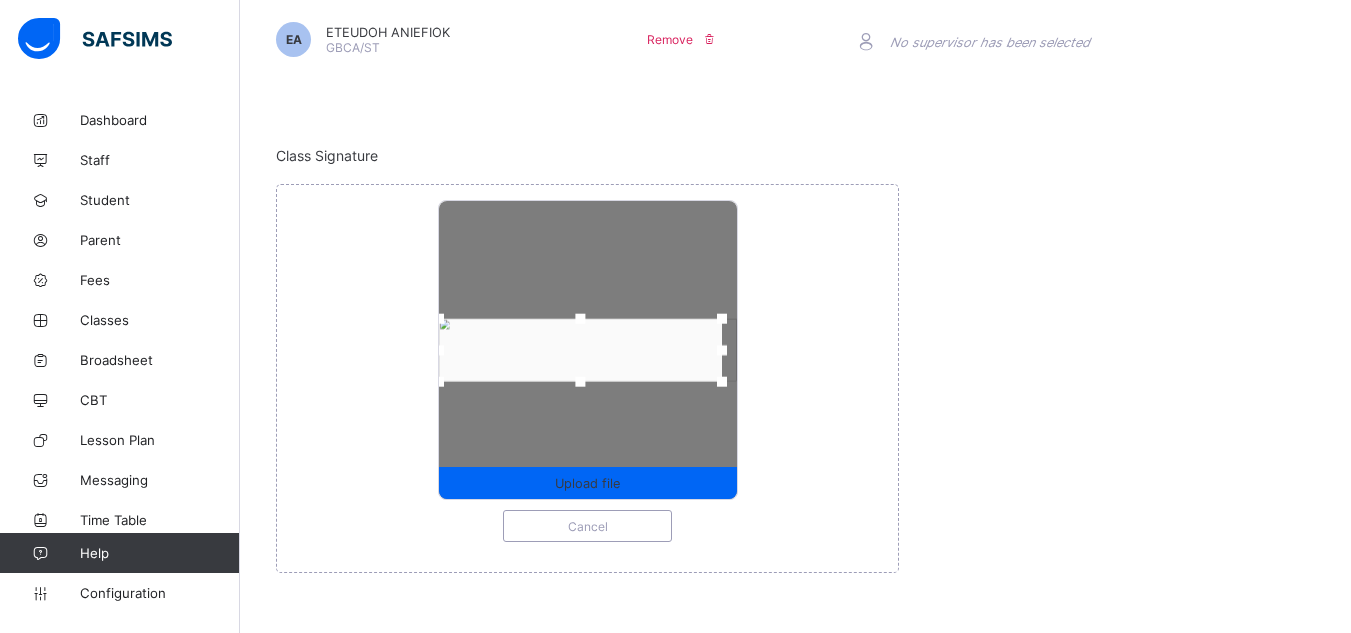 drag, startPoint x: 587, startPoint y: 377, endPoint x: 587, endPoint y: 390, distance: 13 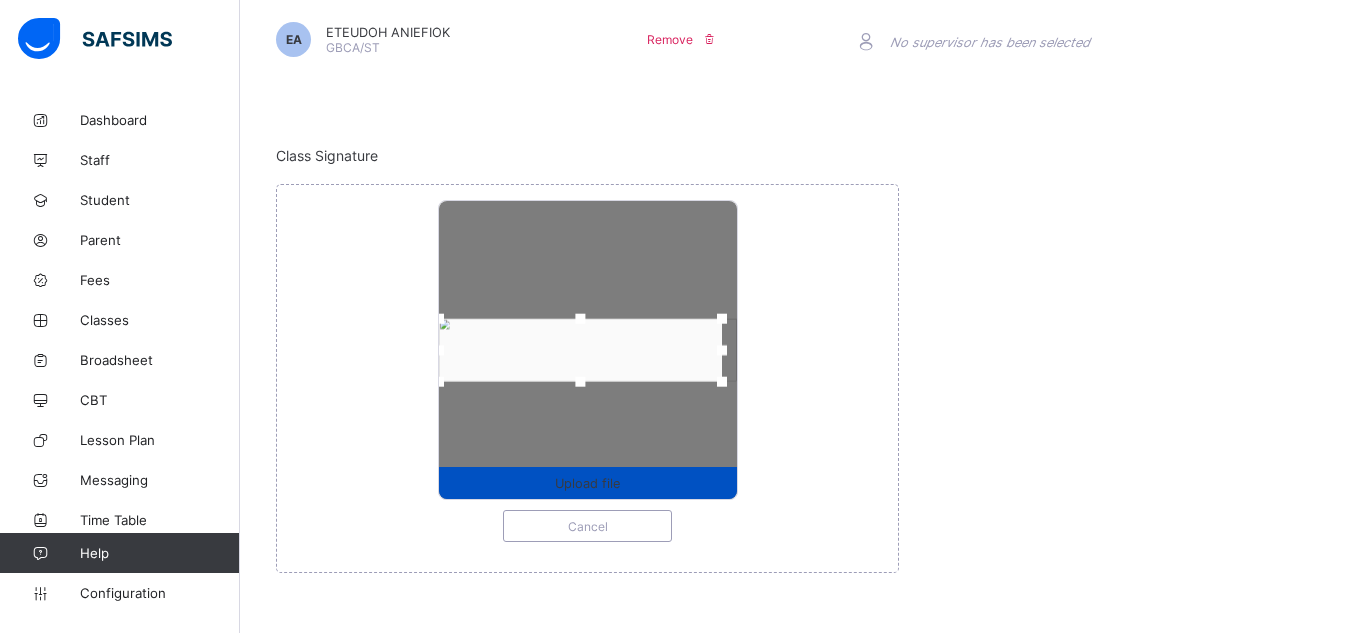 click on "Upload file" at bounding box center (587, 483) 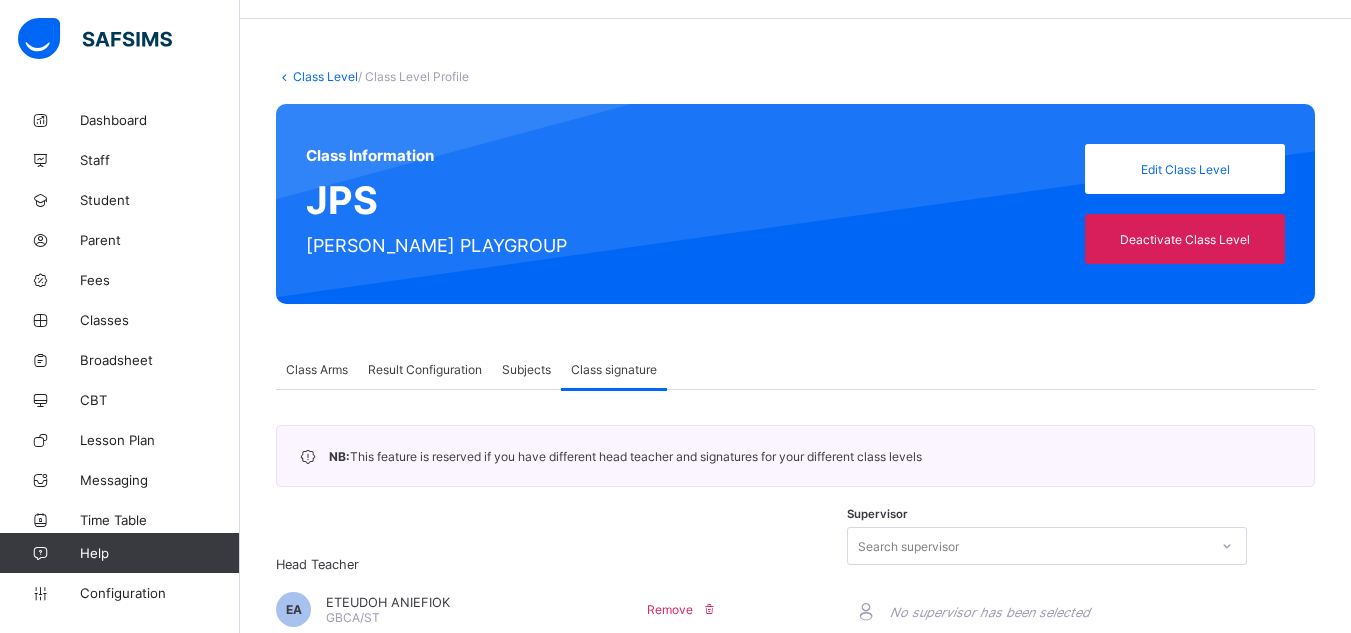 scroll, scrollTop: 60, scrollLeft: 0, axis: vertical 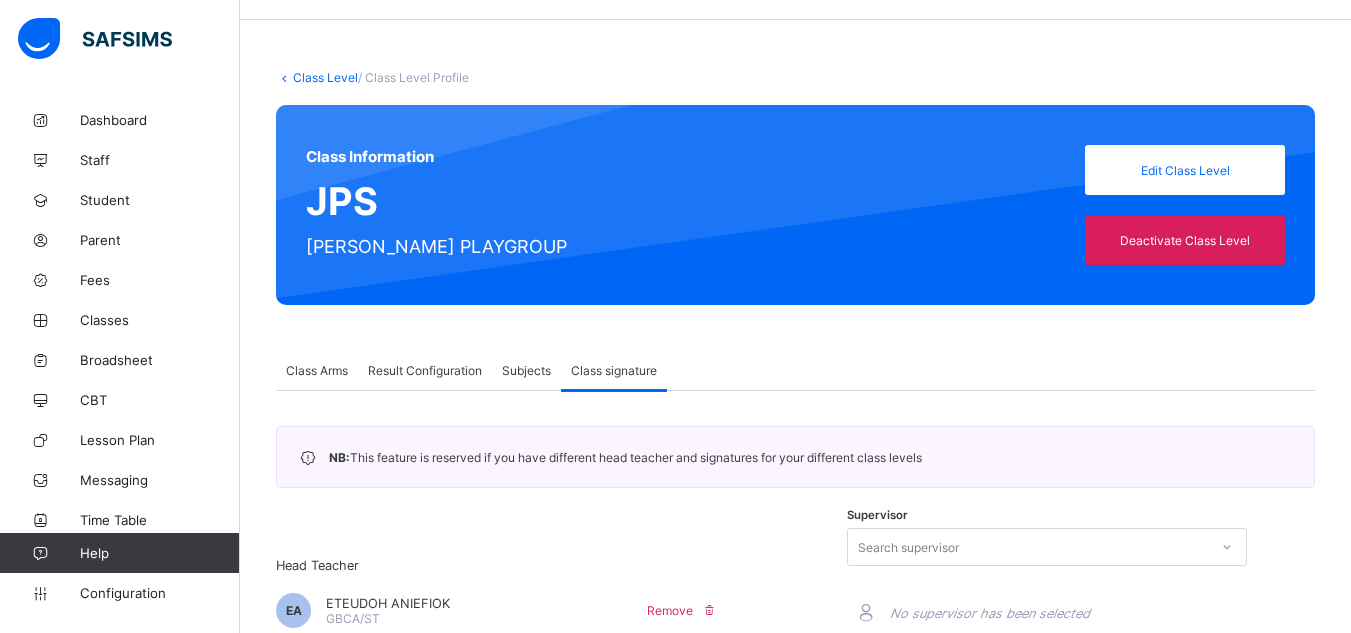 click on "Class Level" at bounding box center [325, 77] 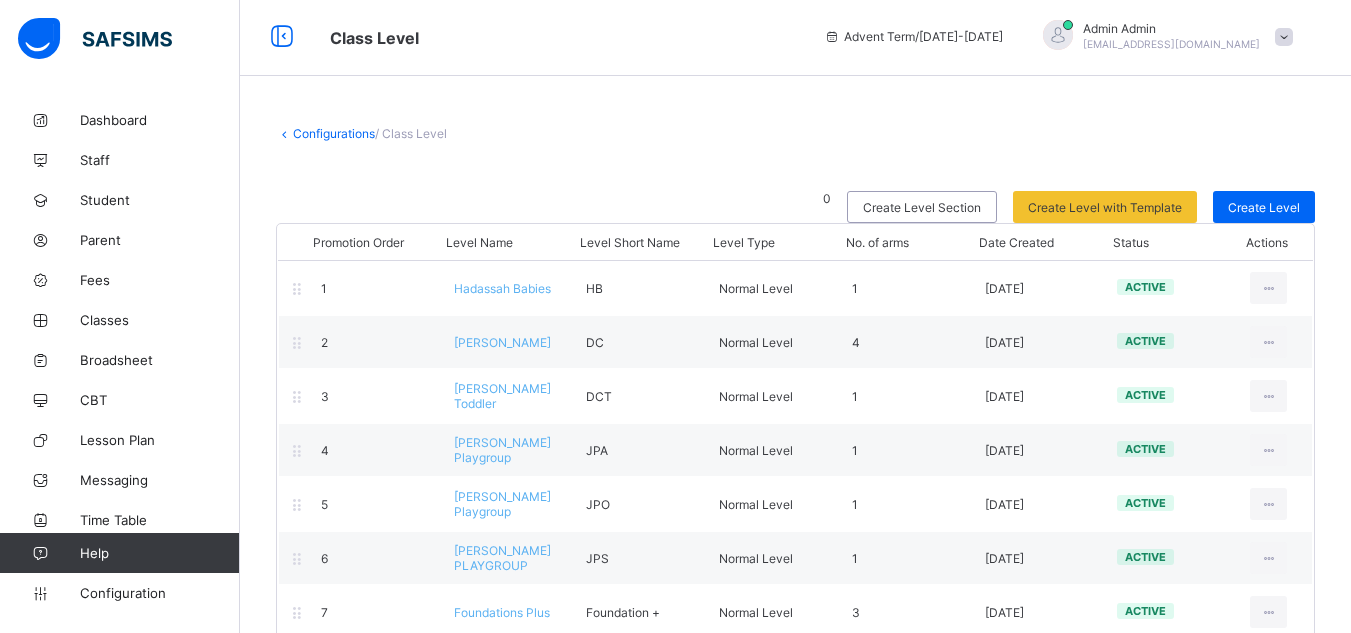 scroll, scrollTop: 60, scrollLeft: 0, axis: vertical 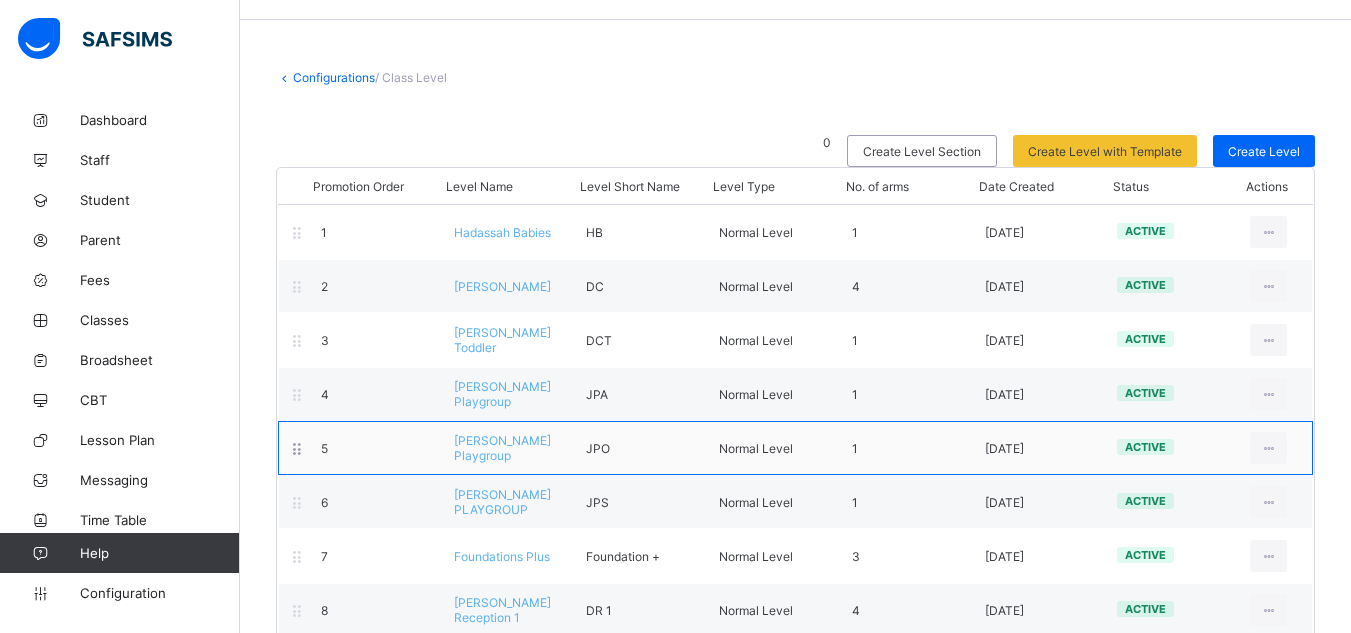 click on "Joshua Playgroup" at bounding box center (502, 448) 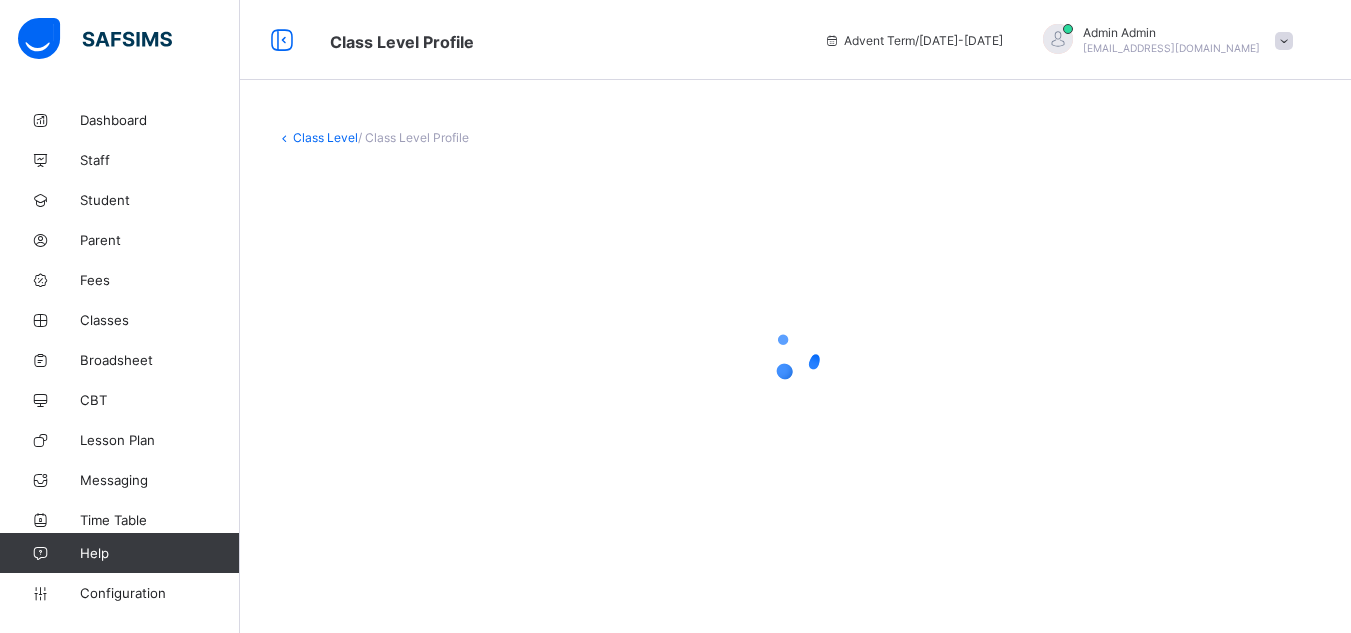 scroll, scrollTop: 0, scrollLeft: 0, axis: both 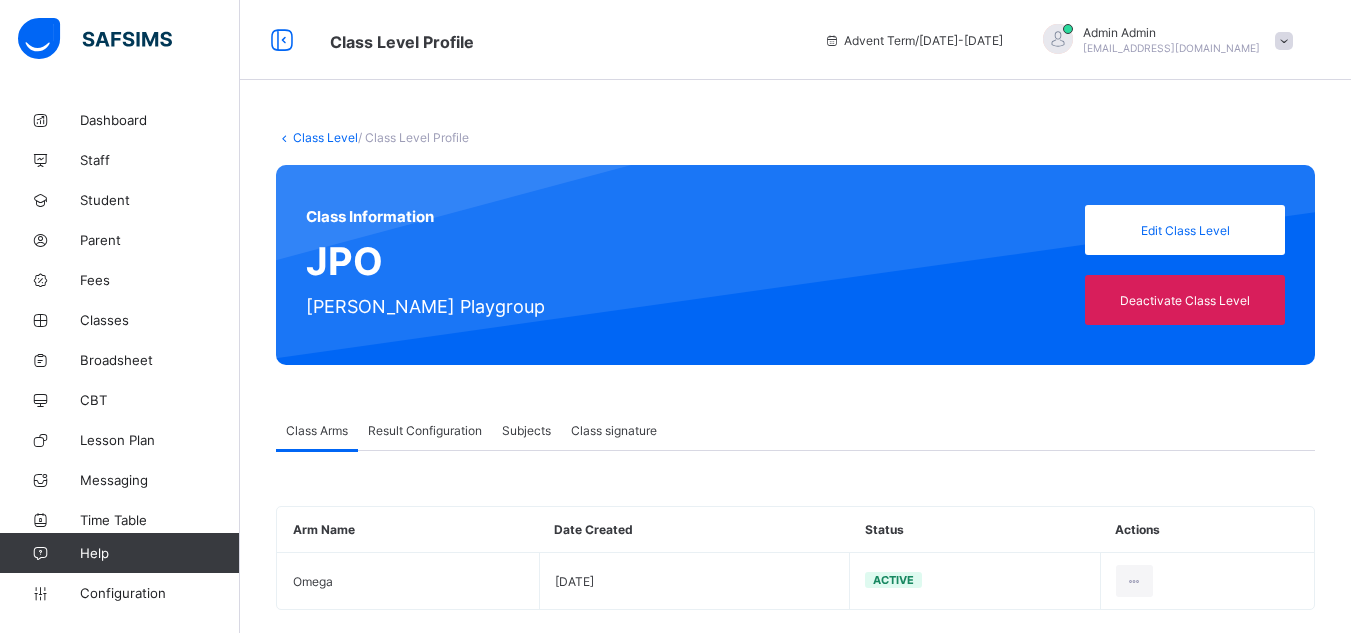 click on "Class signature" at bounding box center [614, 430] 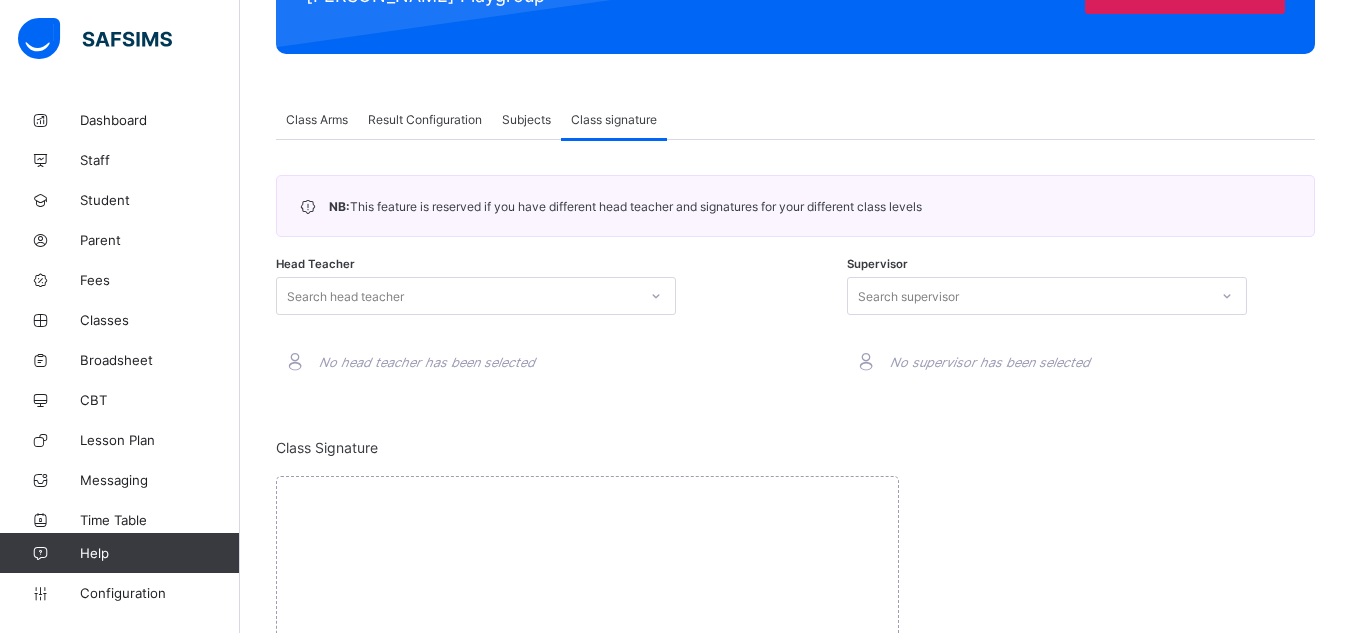 scroll, scrollTop: 453, scrollLeft: 0, axis: vertical 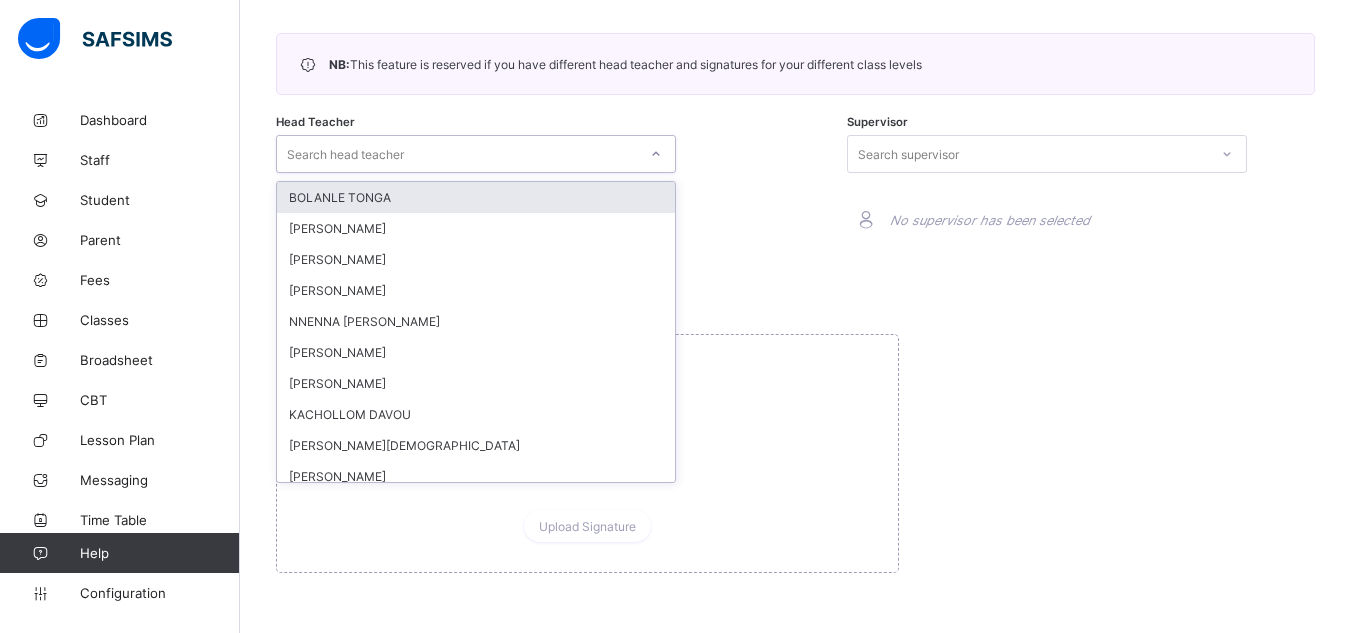 click on "Search head teacher" at bounding box center [457, 154] 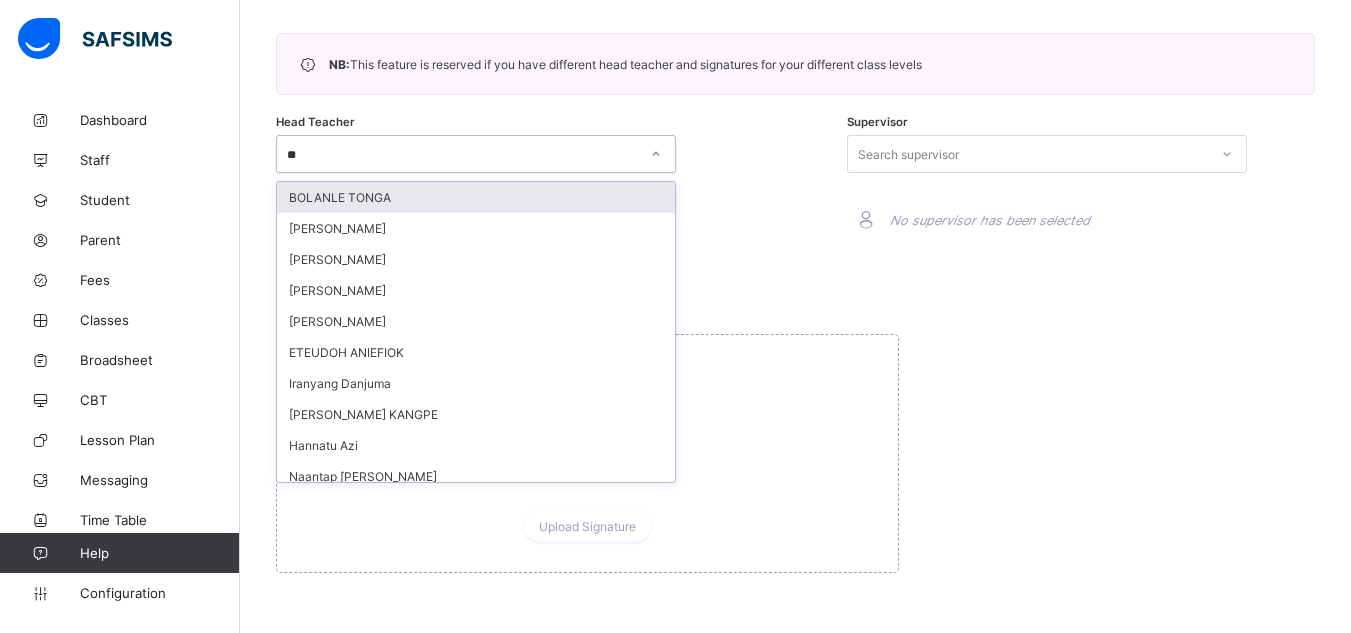 type on "***" 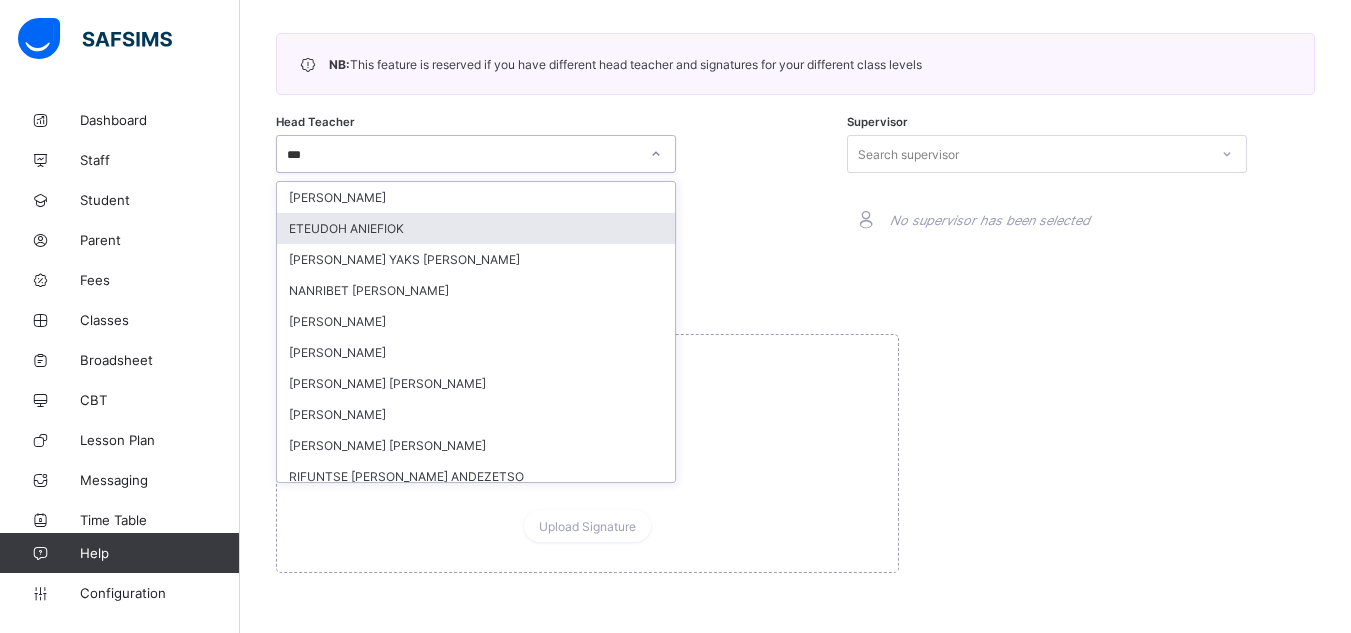 click on "ETEUDOH  ANIEFIOK" at bounding box center (476, 228) 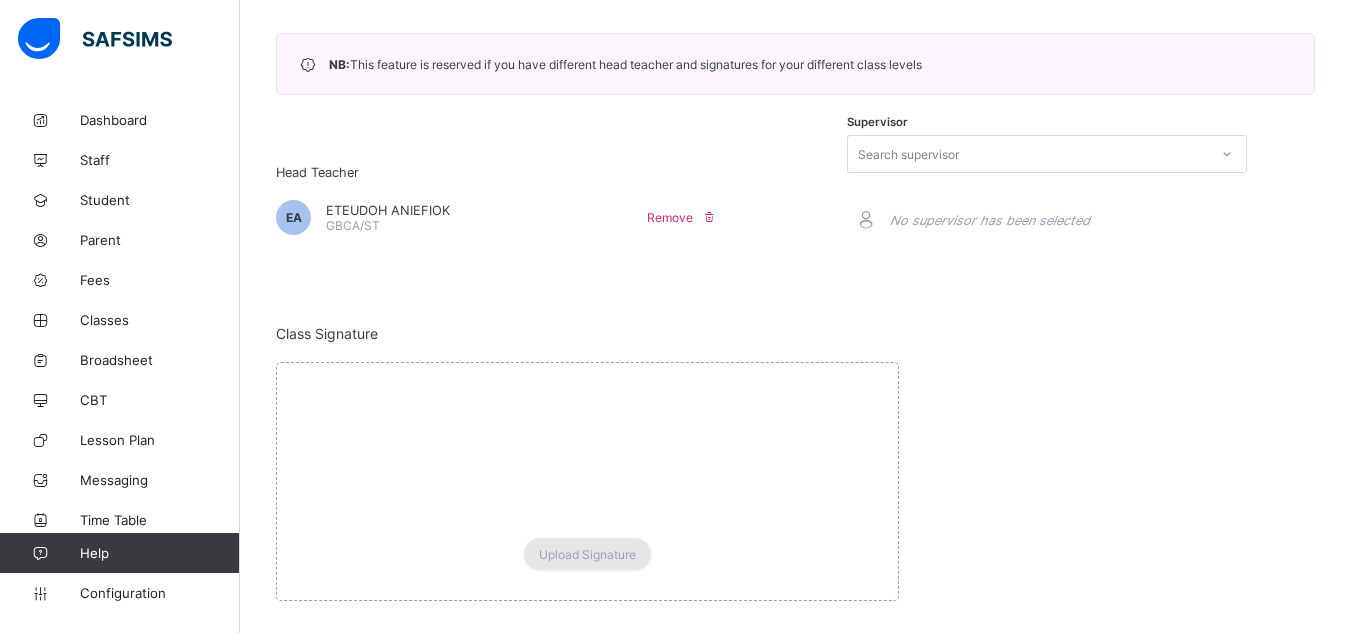 click on "Upload Signature" at bounding box center (587, 554) 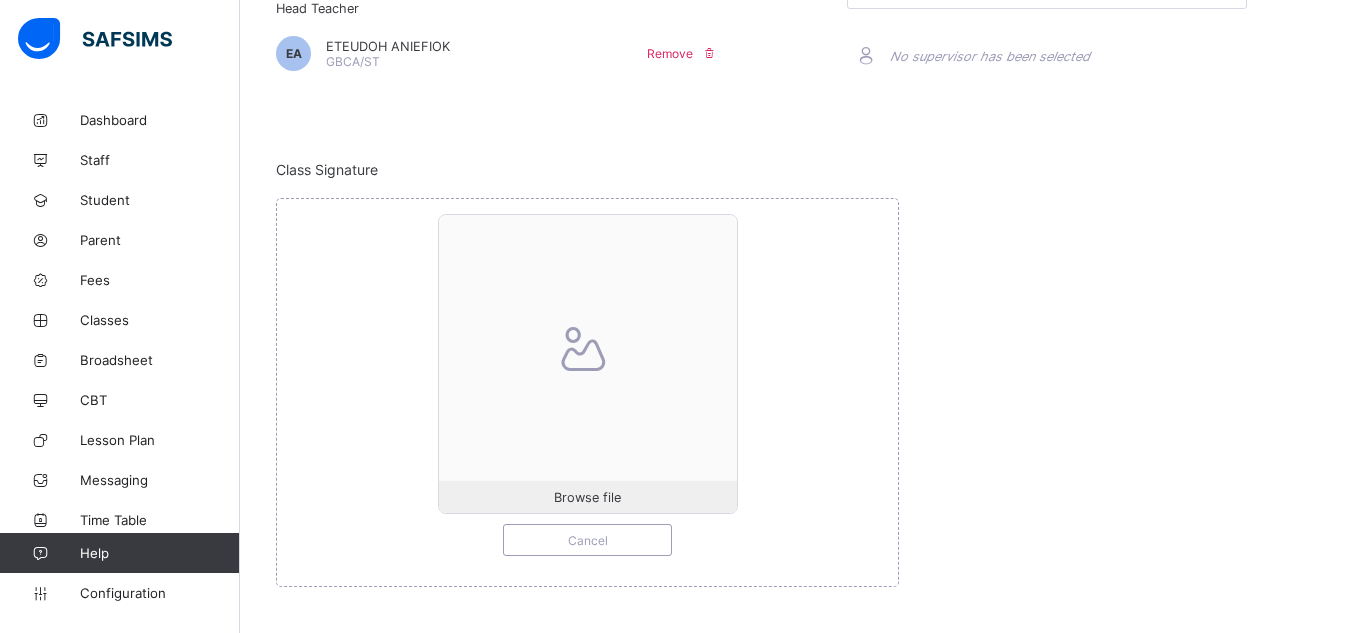 scroll, scrollTop: 631, scrollLeft: 0, axis: vertical 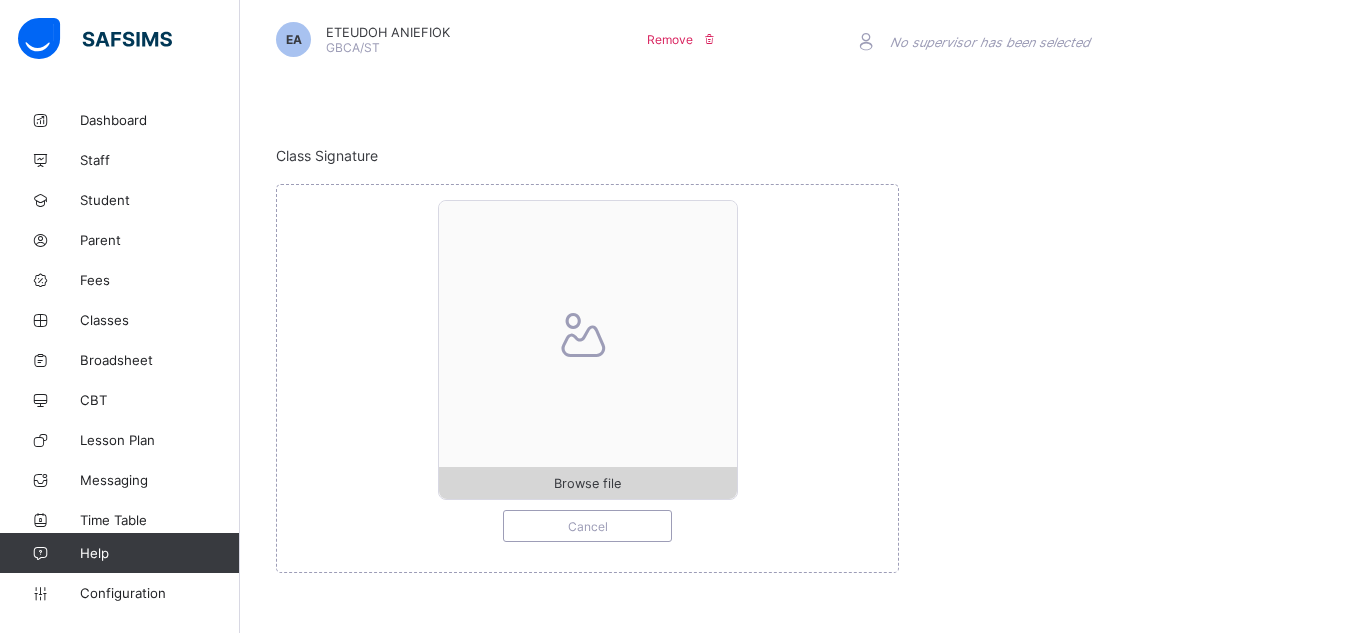 click on "Browse file" at bounding box center [587, 483] 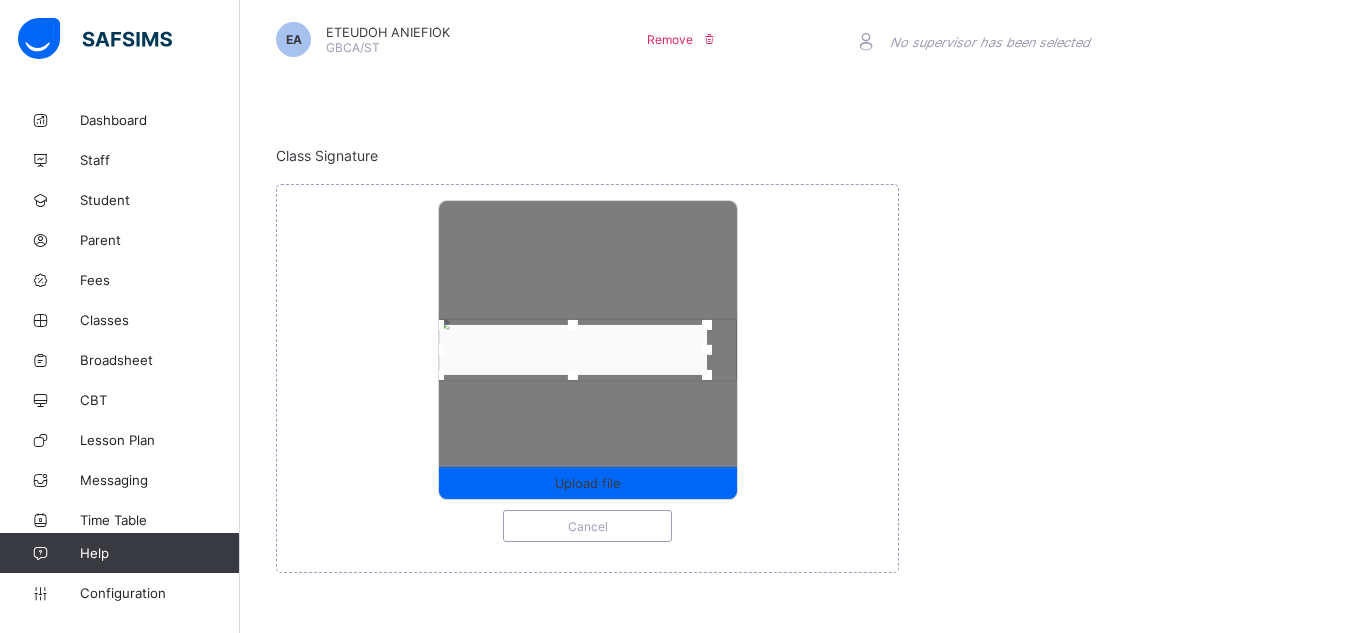 drag, startPoint x: 469, startPoint y: 352, endPoint x: 437, endPoint y: 349, distance: 32.140316 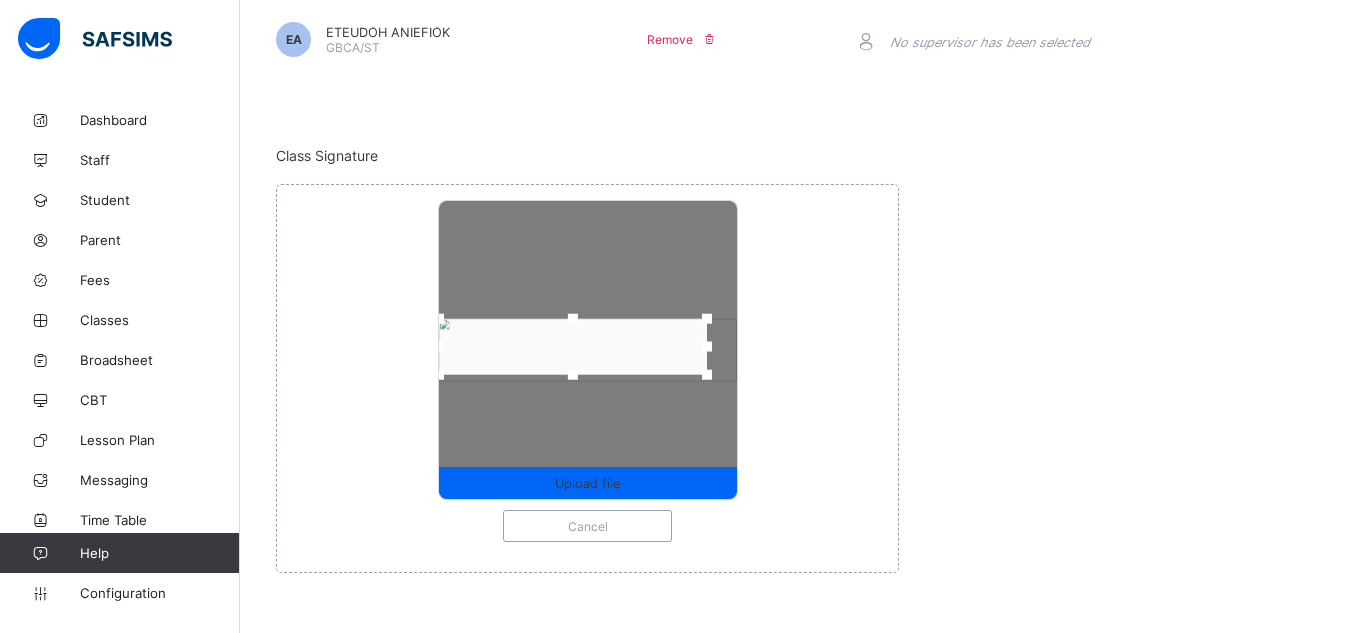drag, startPoint x: 579, startPoint y: 320, endPoint x: 579, endPoint y: 307, distance: 13 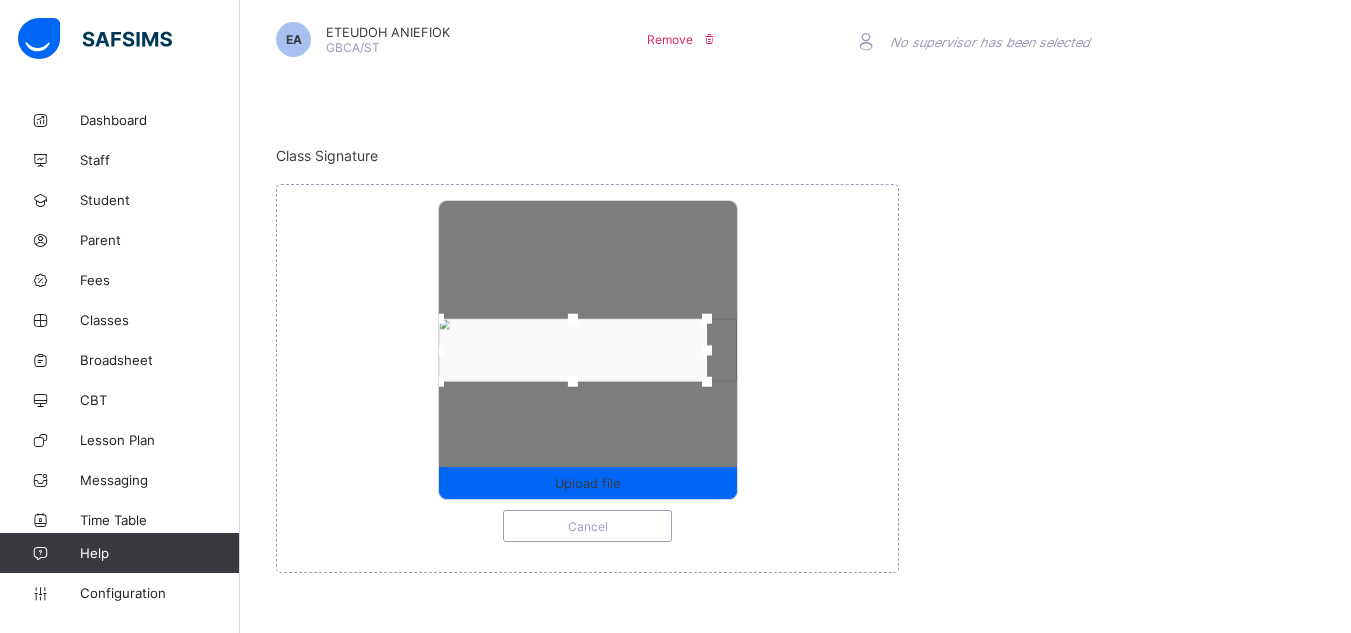 drag, startPoint x: 578, startPoint y: 373, endPoint x: 578, endPoint y: 385, distance: 12 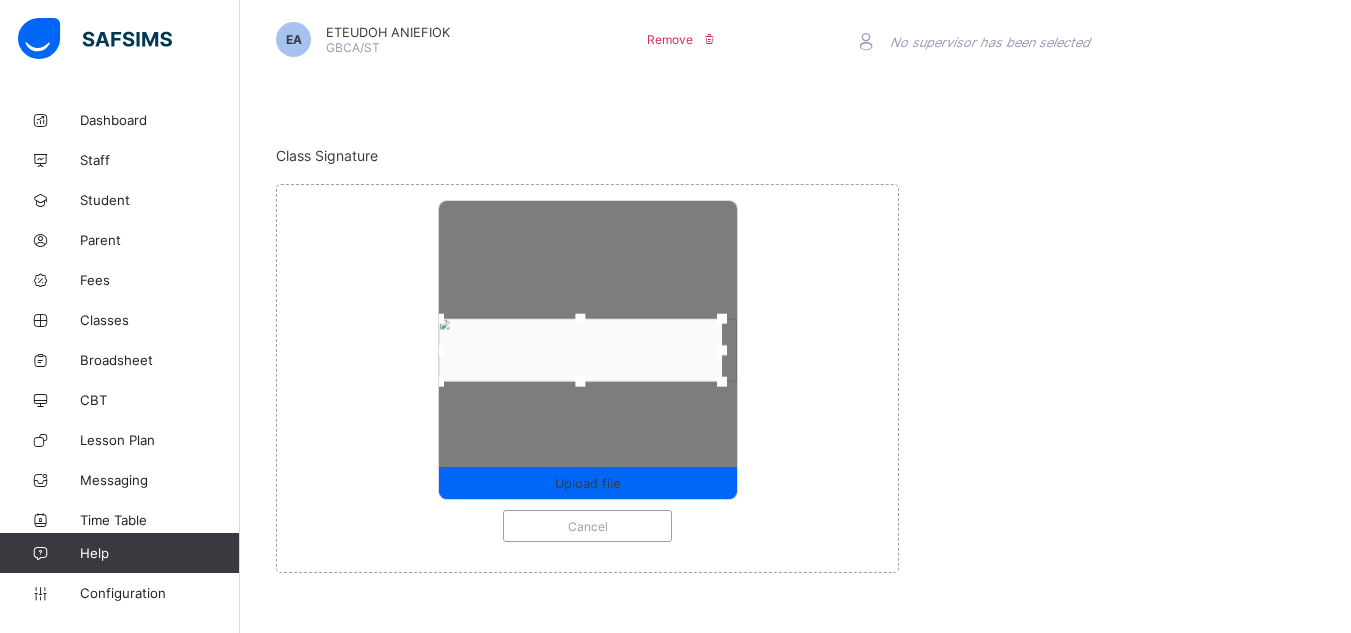 drag, startPoint x: 709, startPoint y: 351, endPoint x: 726, endPoint y: 351, distance: 17 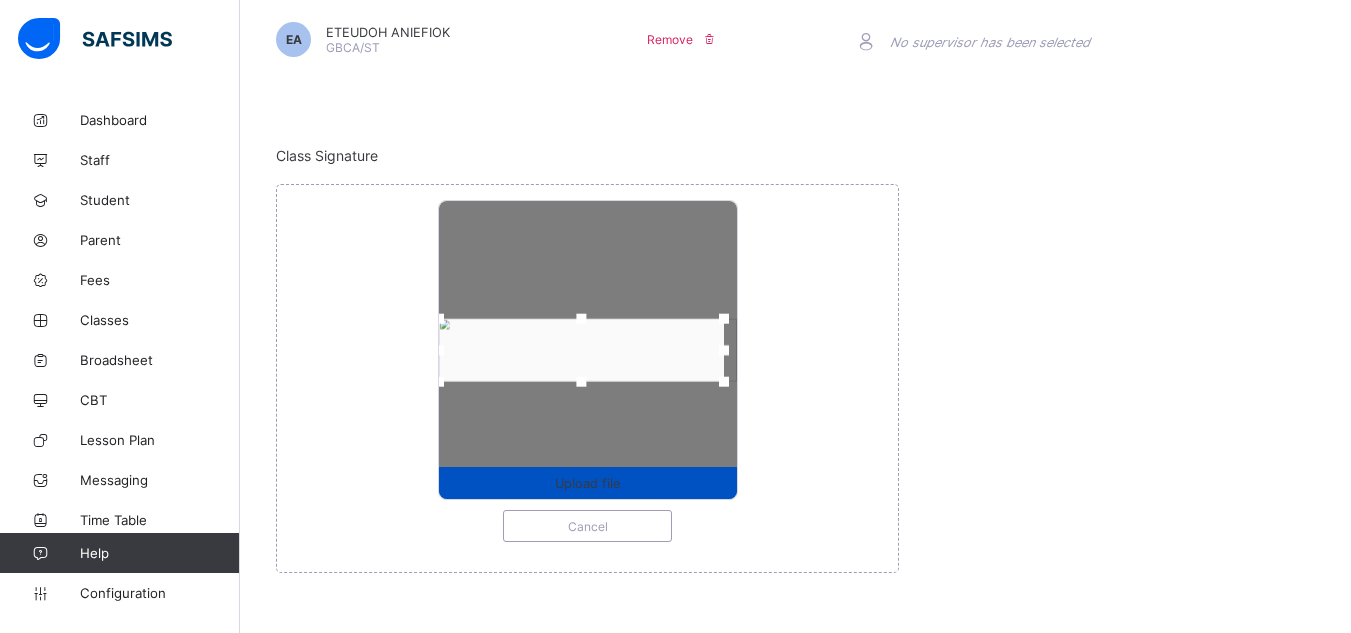 click on "Upload file" at bounding box center (587, 483) 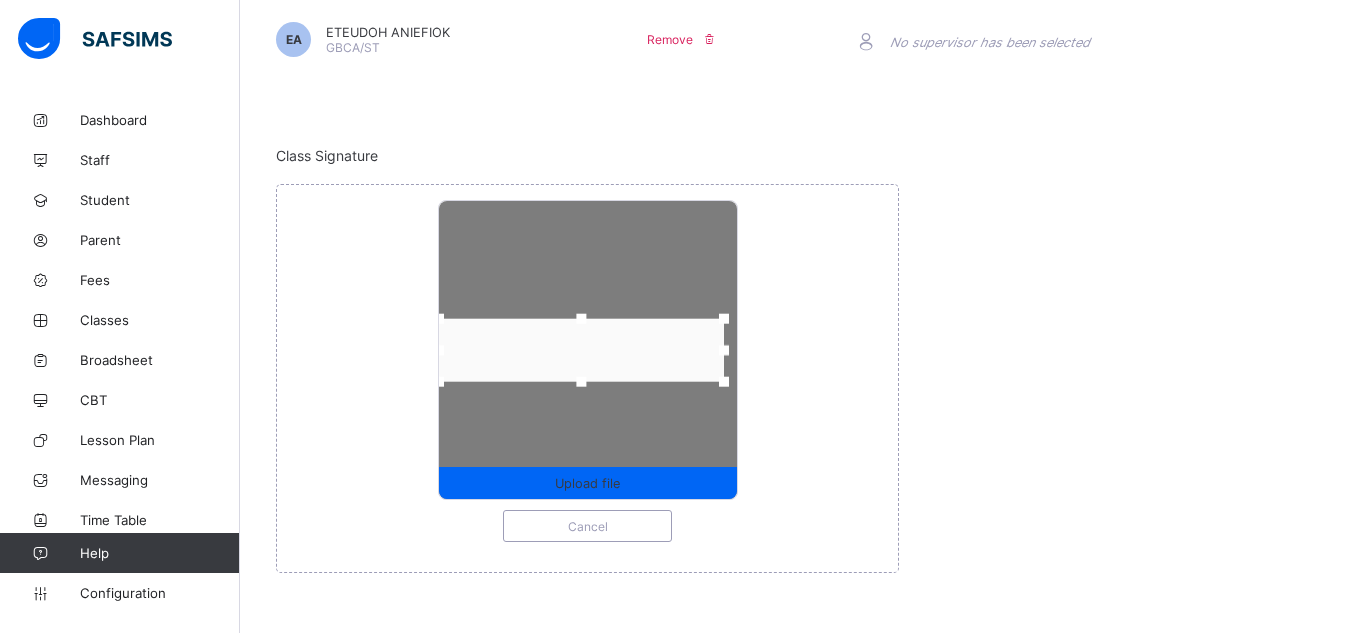 click on "NB:  This feature is reserved if you have different head teacher and signatures for your different class levels    Head Teacher  EA ETEUDOH  ANIEFIOK   GBCA/ST    Remove  Supervisor Search supervisor     No supervisor has been selected Class Signature Upload file Cancel" at bounding box center (795, 214) 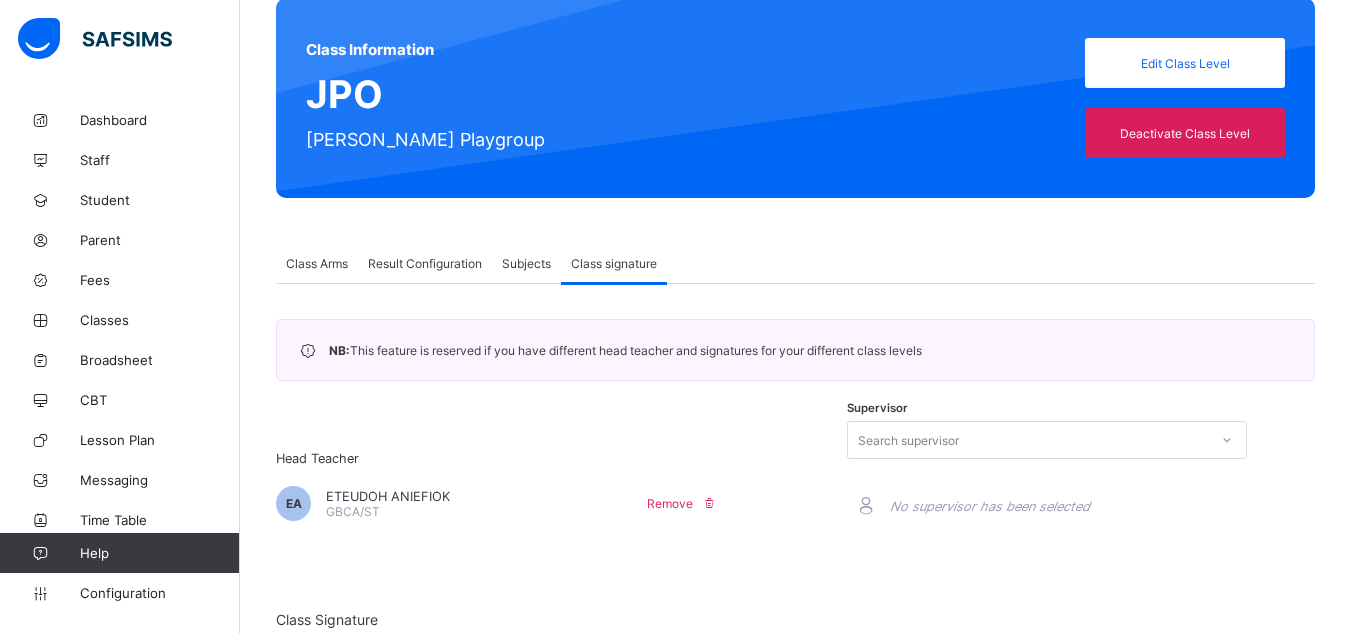 scroll, scrollTop: 0, scrollLeft: 0, axis: both 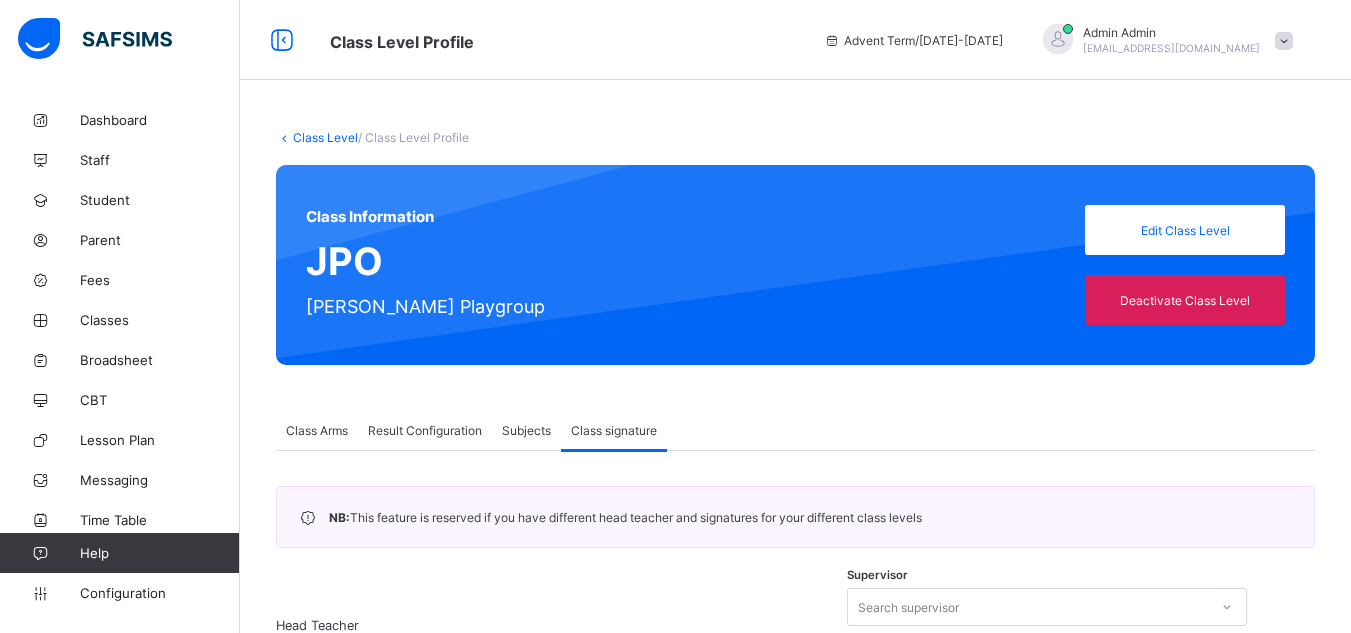 click on "Class Level" at bounding box center [325, 137] 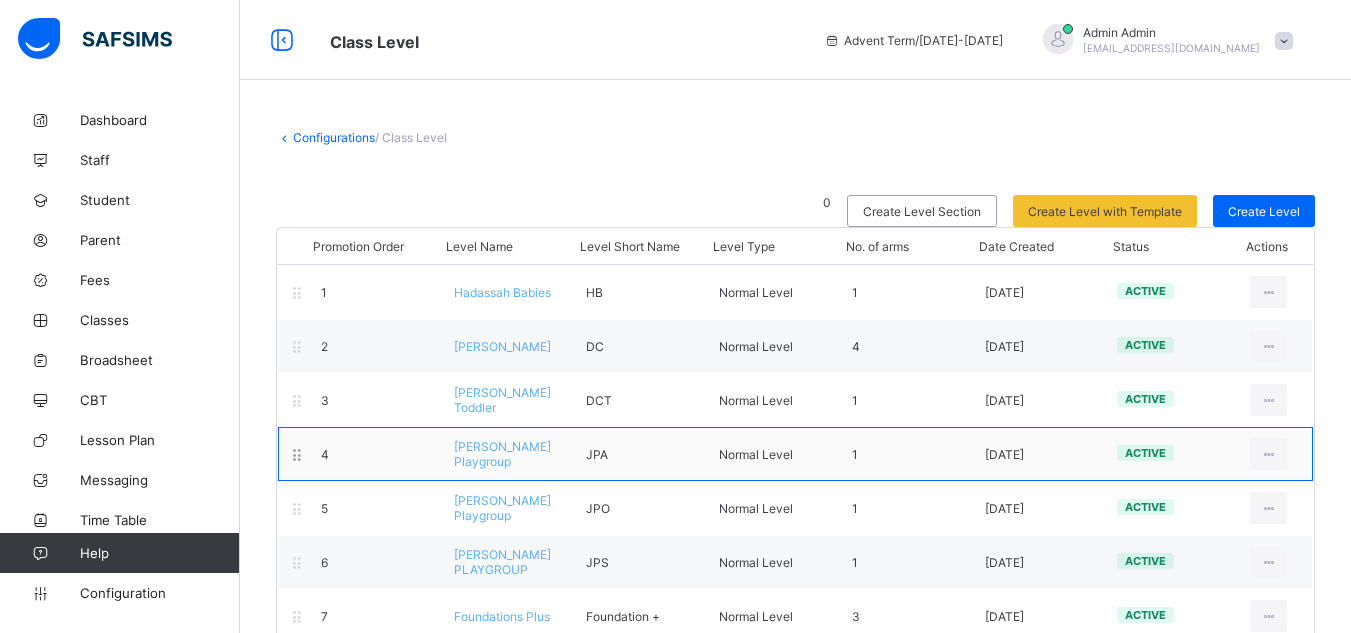 click on "Joshua Playgroup" at bounding box center [502, 454] 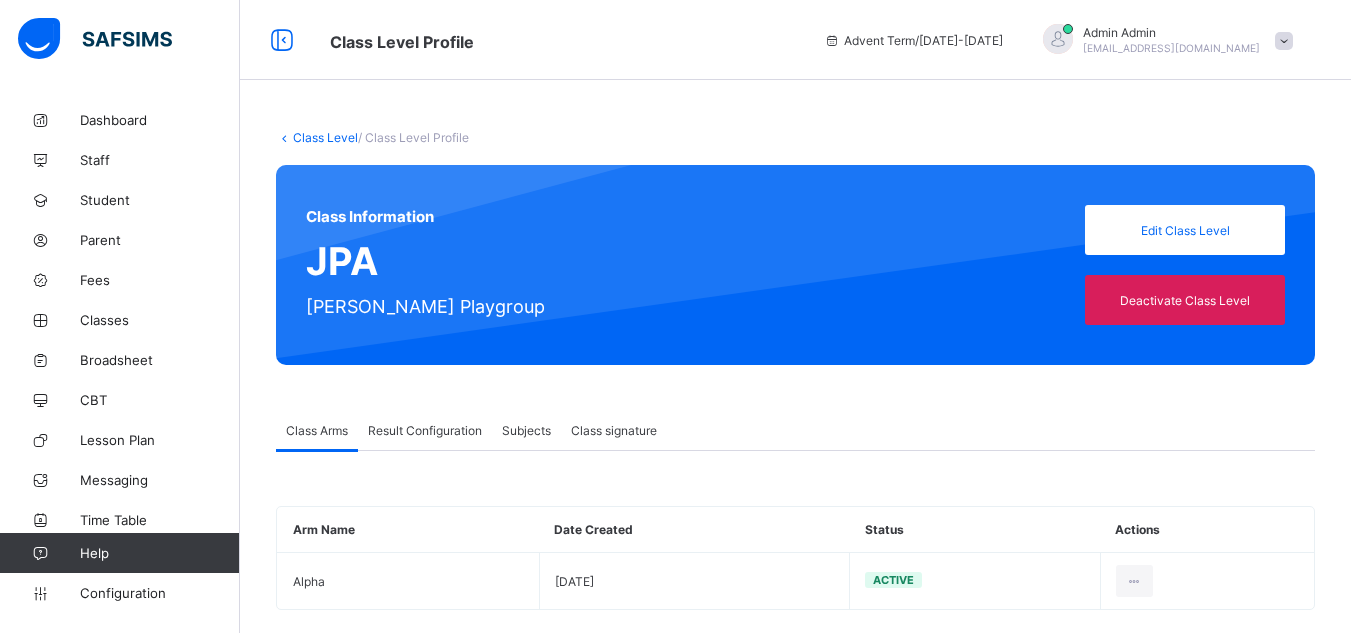 click on "Class signature" at bounding box center (614, 430) 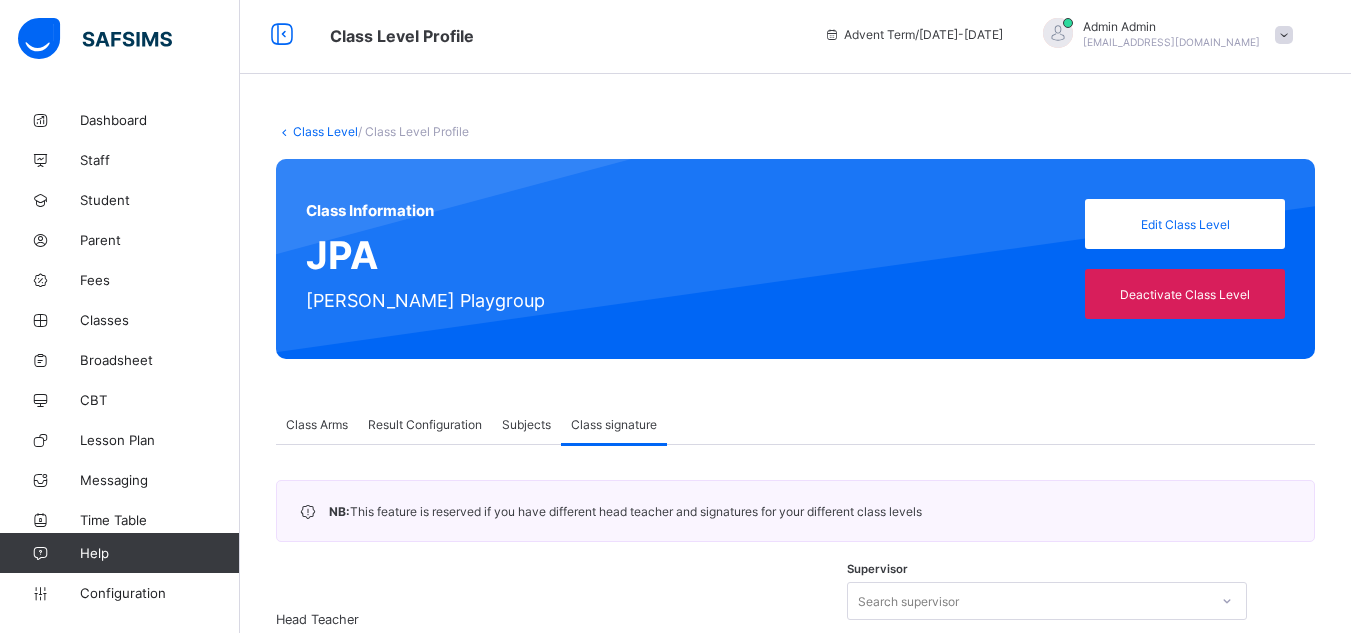 scroll, scrollTop: 0, scrollLeft: 0, axis: both 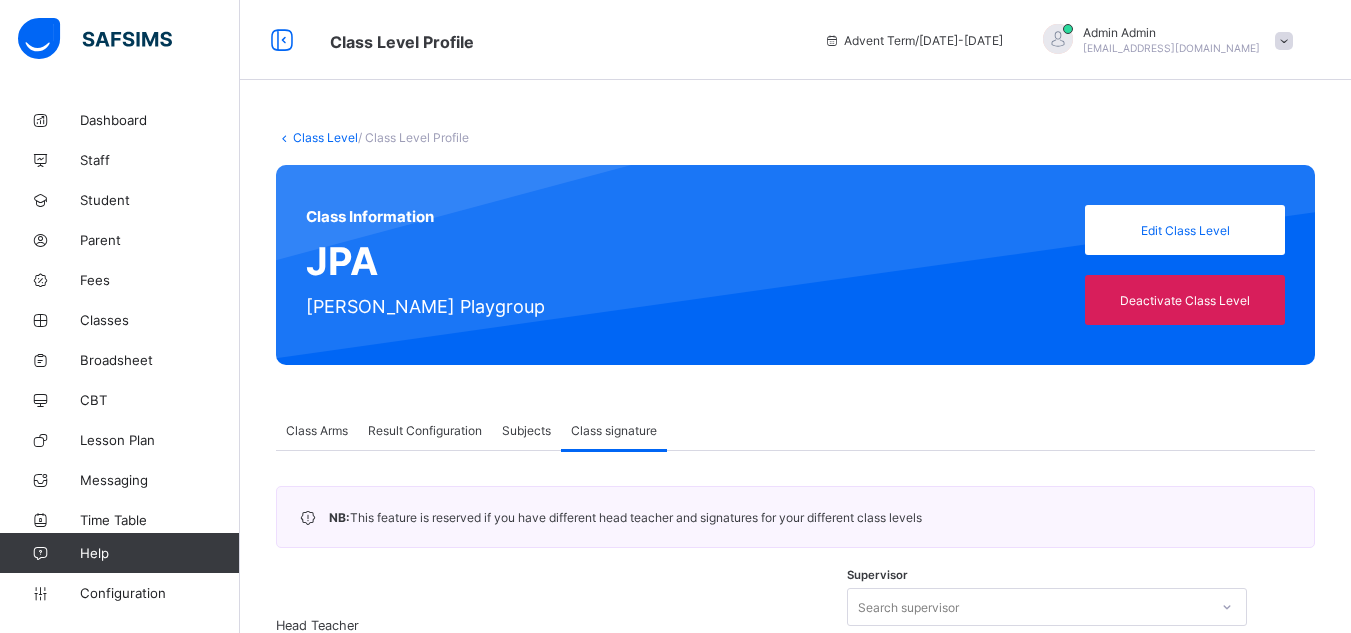 click on "Class Level" at bounding box center (325, 137) 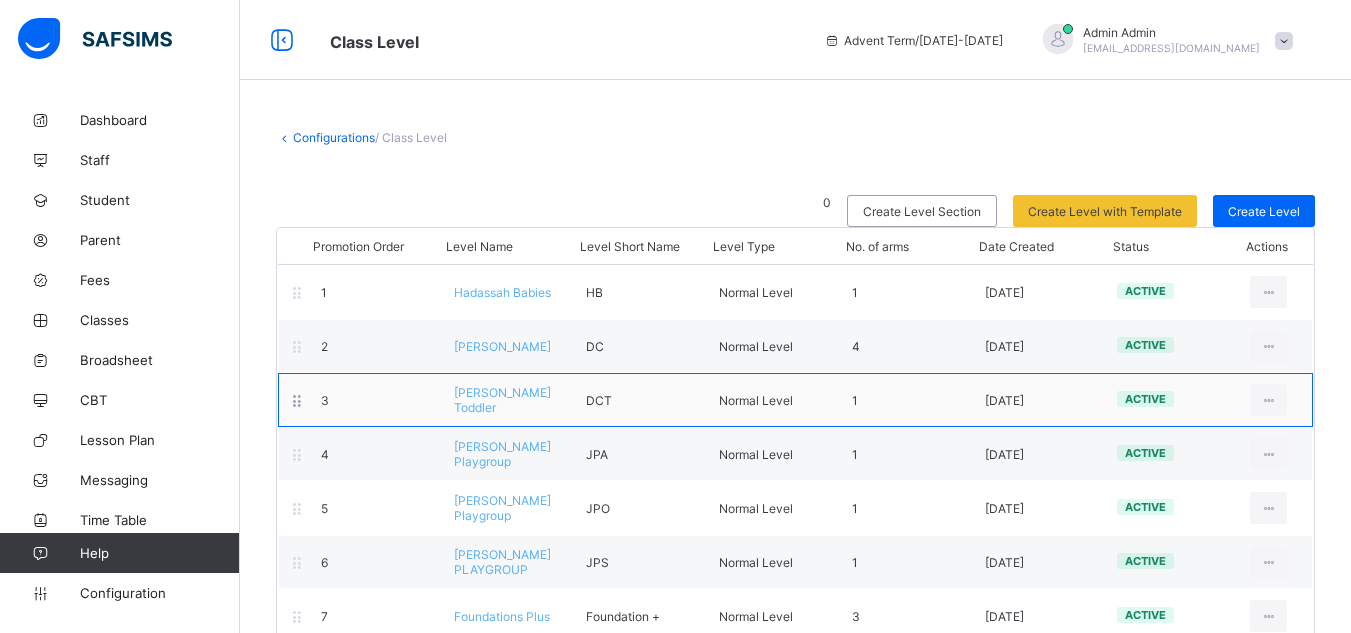 click on "David Creche Toddler" at bounding box center [505, 400] 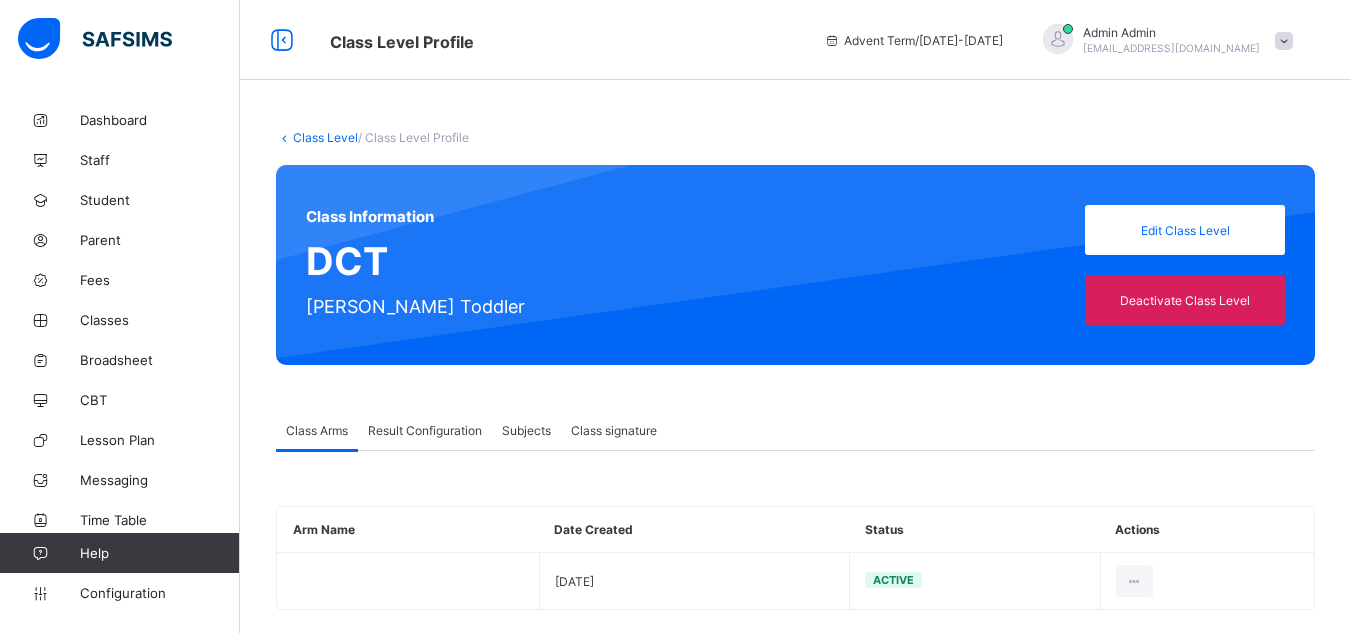 click on "Class signature" at bounding box center (614, 430) 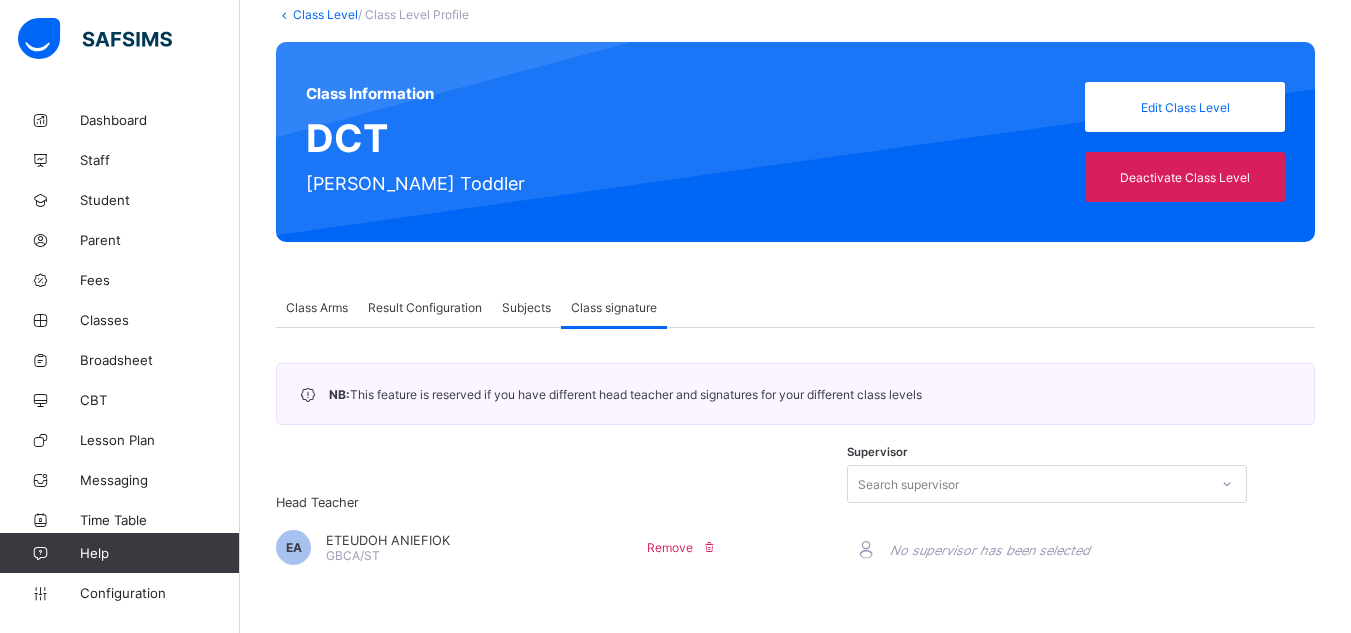 scroll, scrollTop: 0, scrollLeft: 0, axis: both 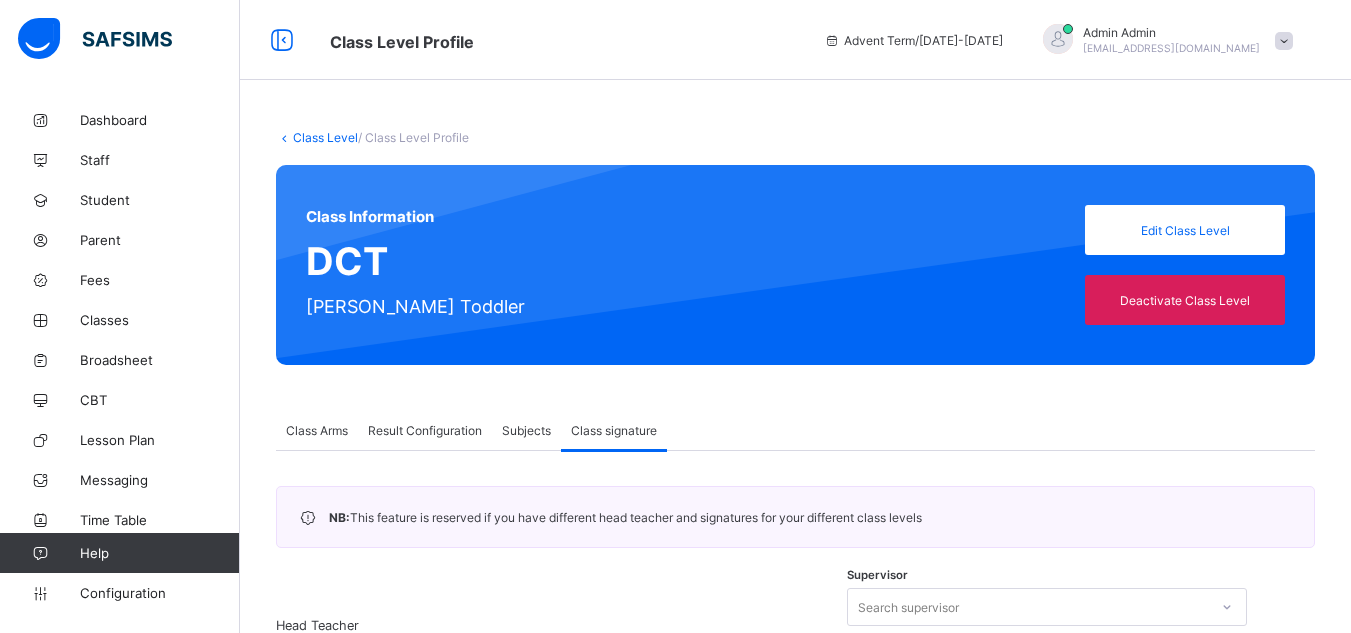 click on "Class Level" at bounding box center (325, 137) 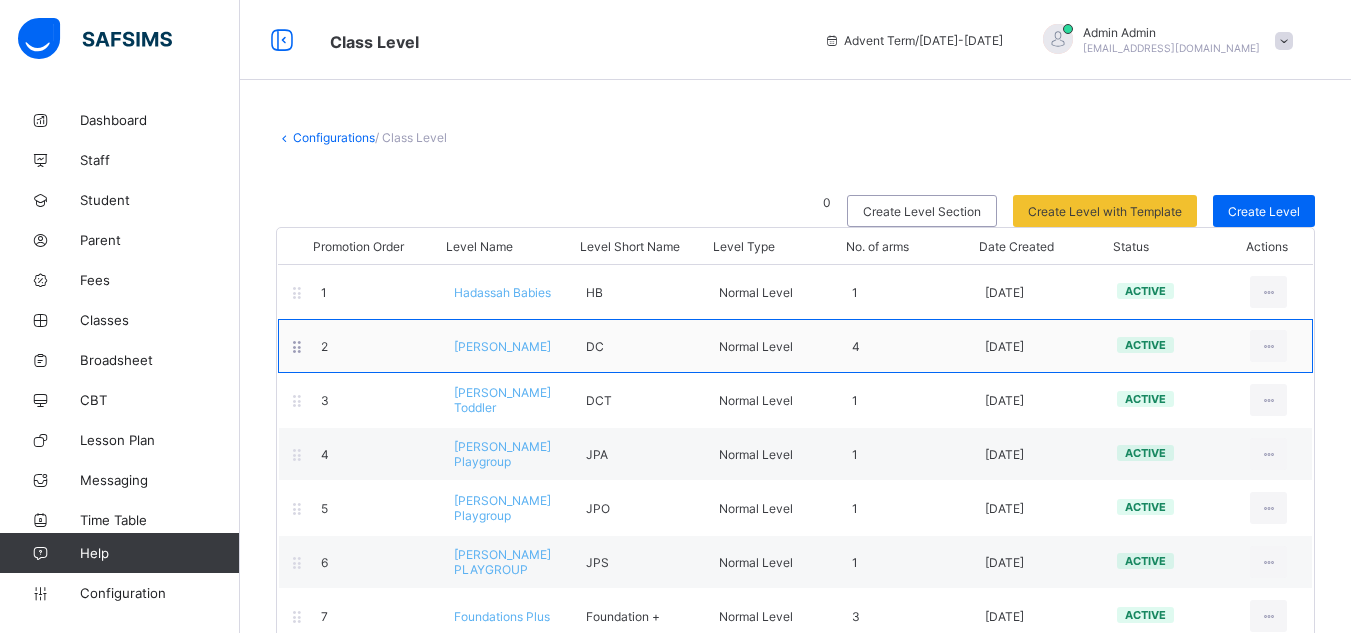 click on "David Creche" at bounding box center [502, 346] 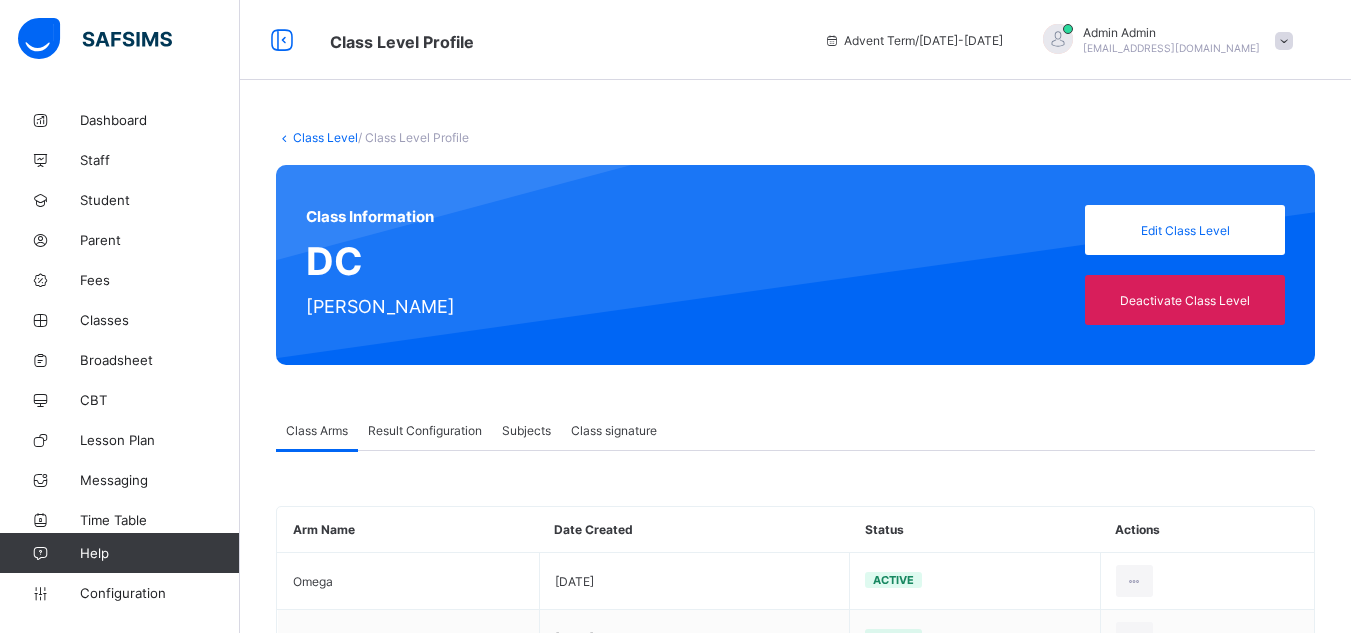 click on "Class signature" at bounding box center [614, 430] 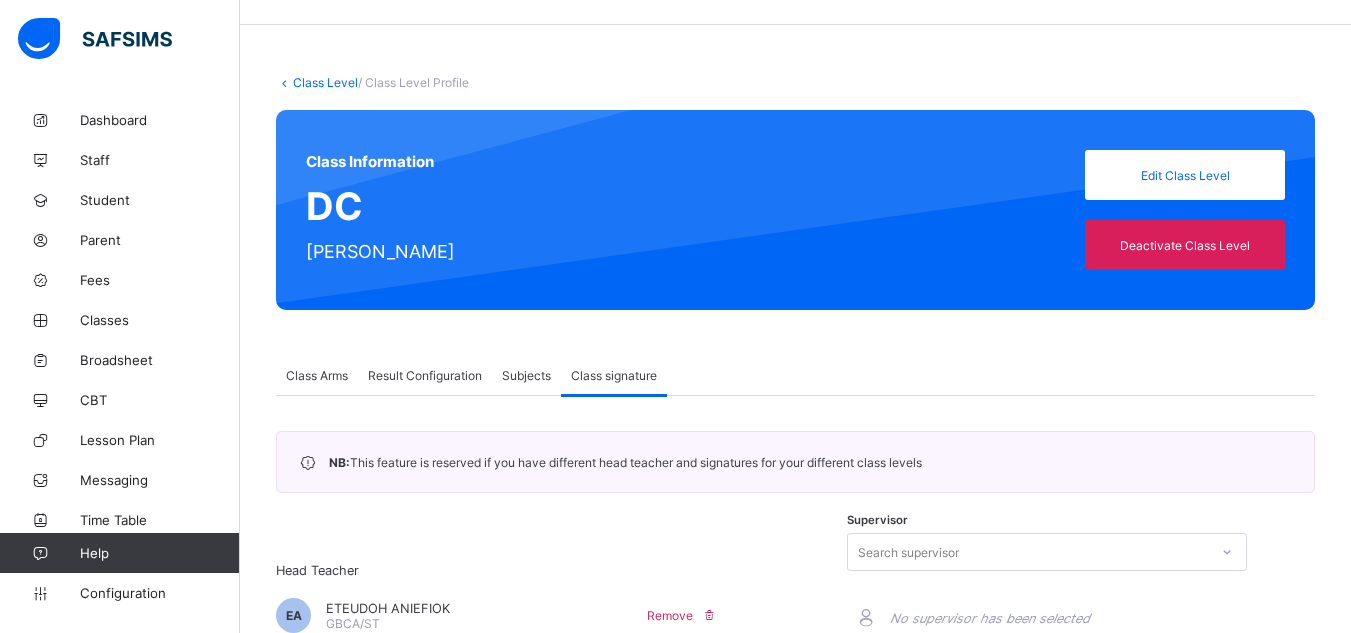 scroll, scrollTop: 0, scrollLeft: 0, axis: both 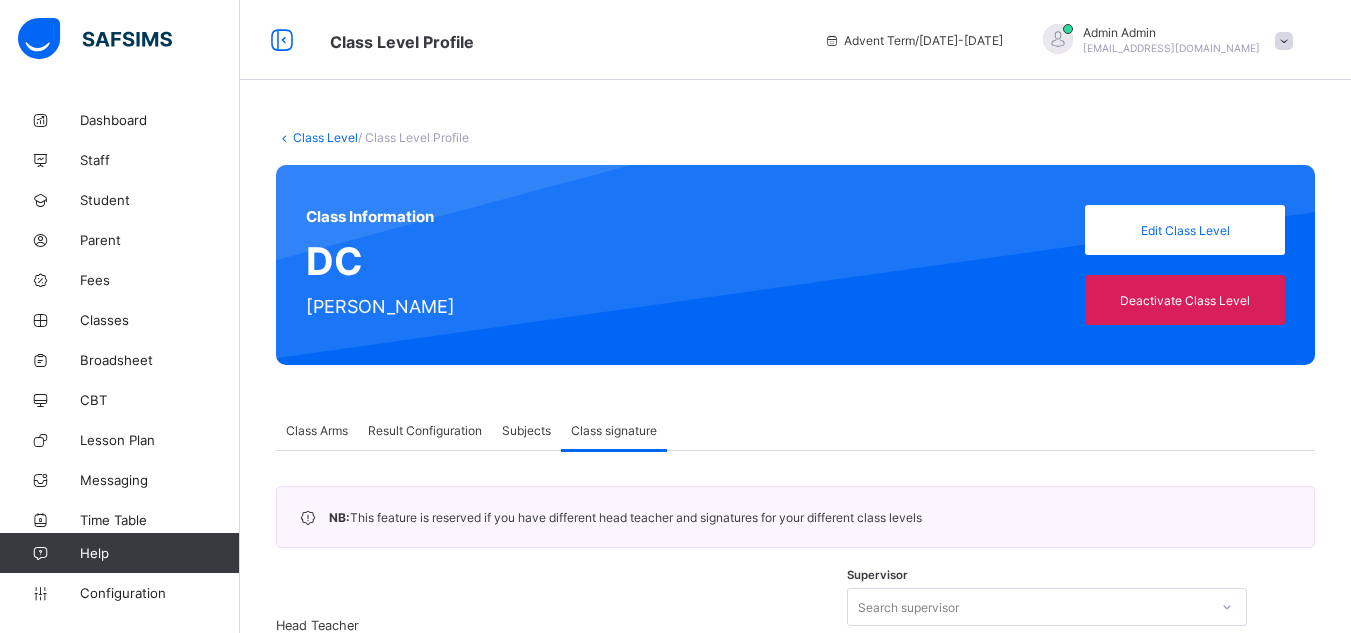 click on "Class Level" at bounding box center (325, 137) 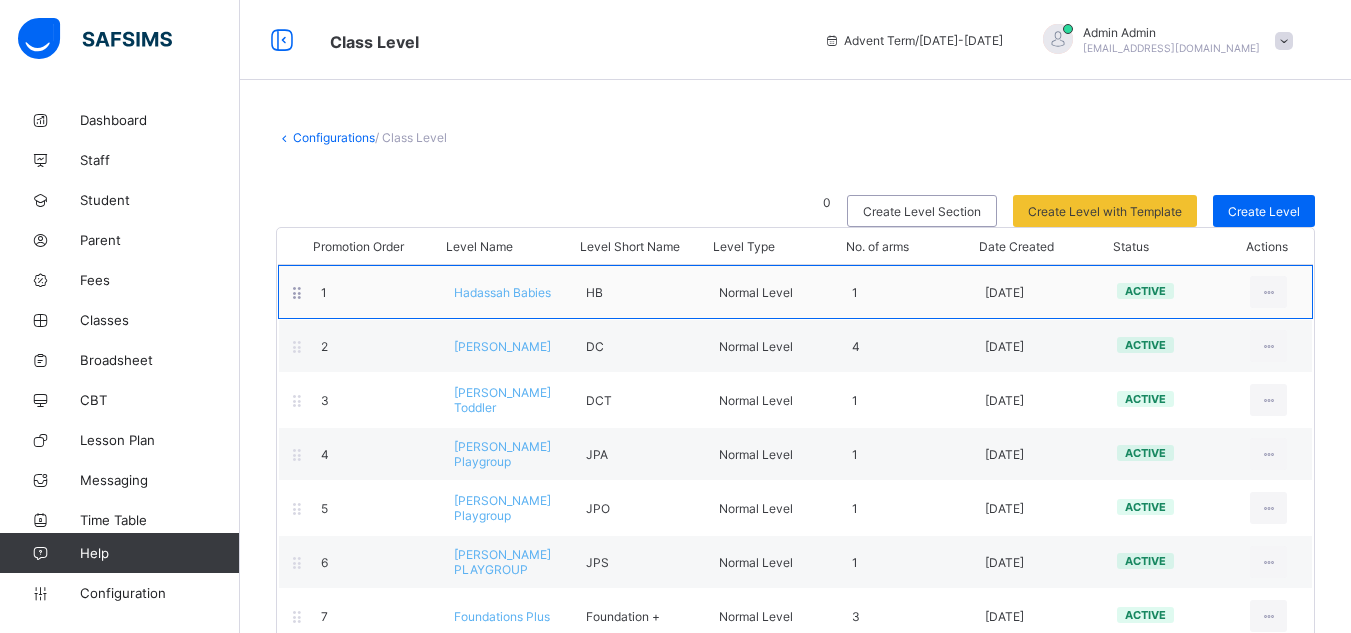 click on "Hadassah Babies" at bounding box center [502, 292] 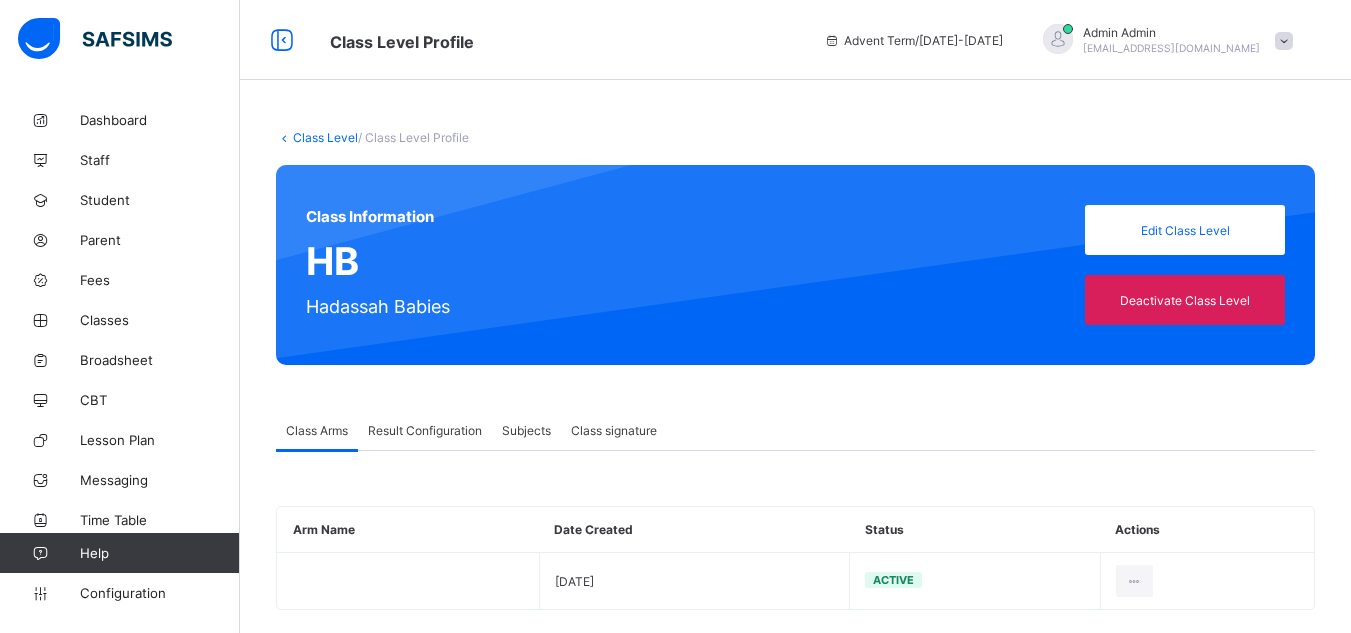 scroll, scrollTop: 27, scrollLeft: 0, axis: vertical 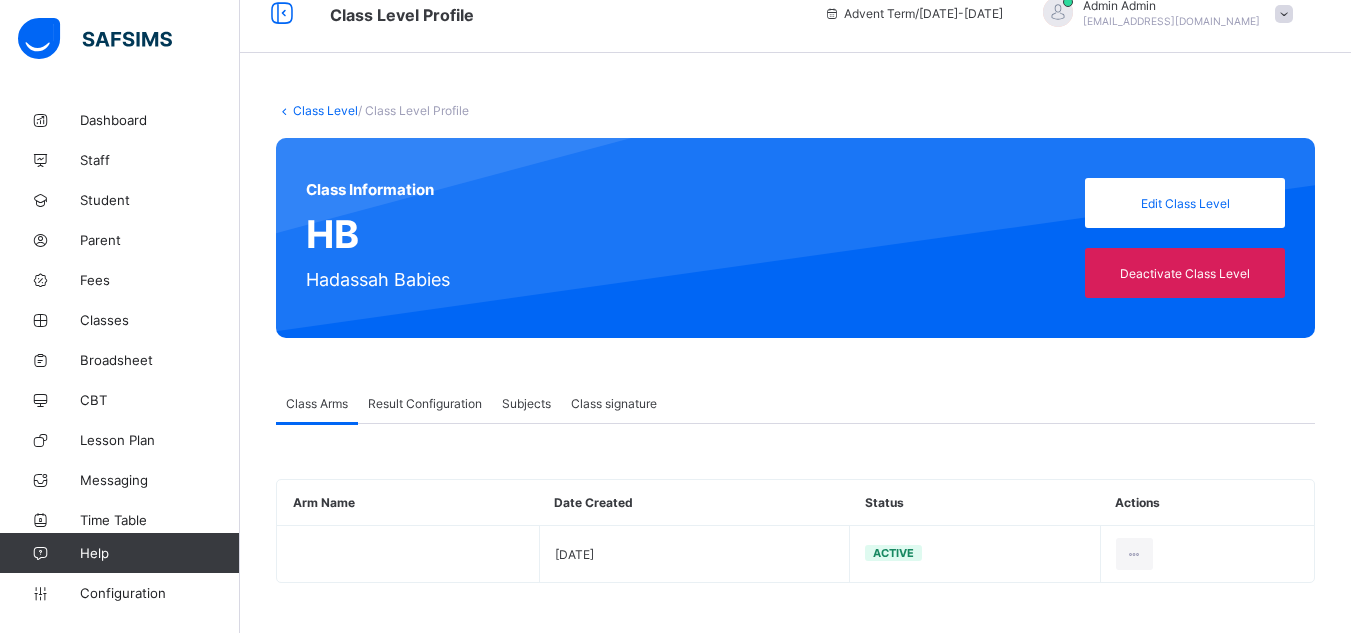 click on "Class signature" at bounding box center [614, 403] 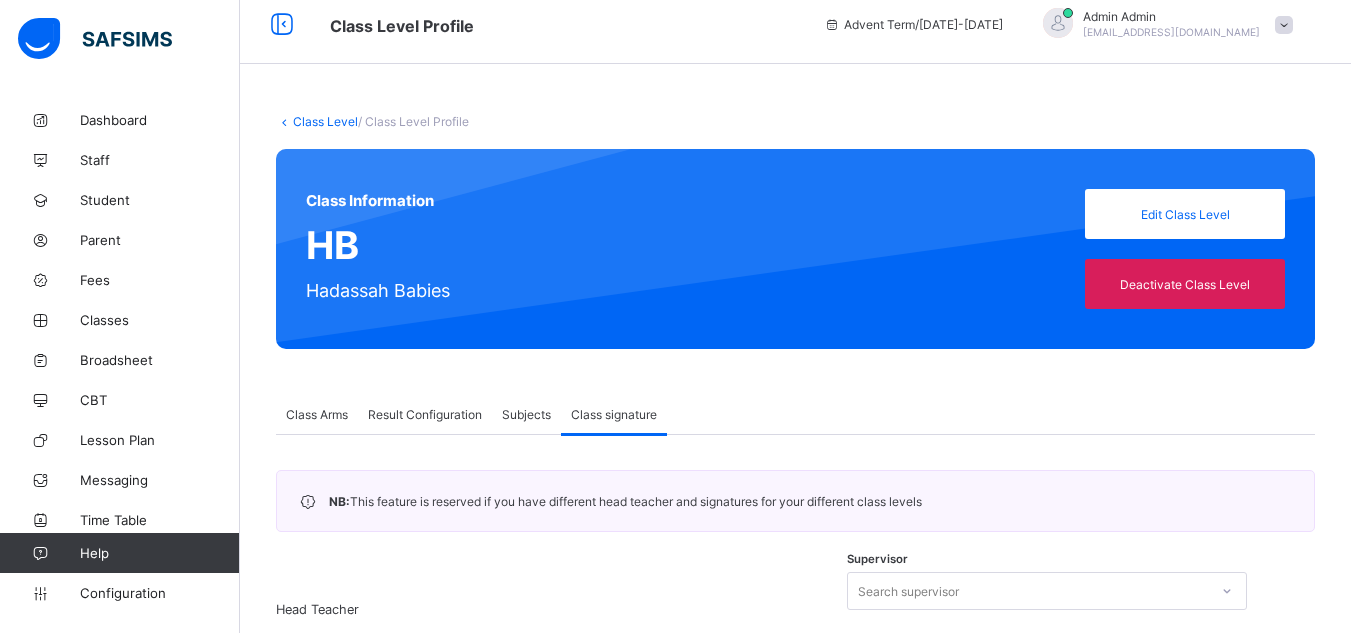 scroll, scrollTop: 0, scrollLeft: 0, axis: both 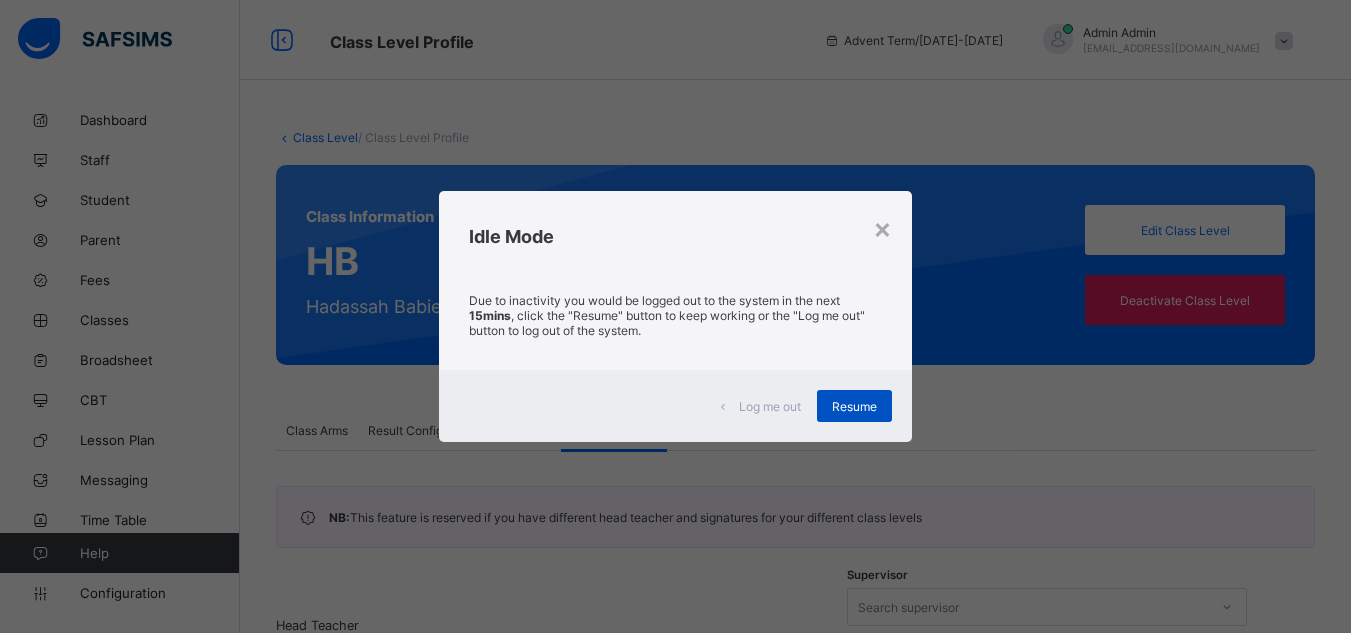 click on "Resume" at bounding box center [854, 406] 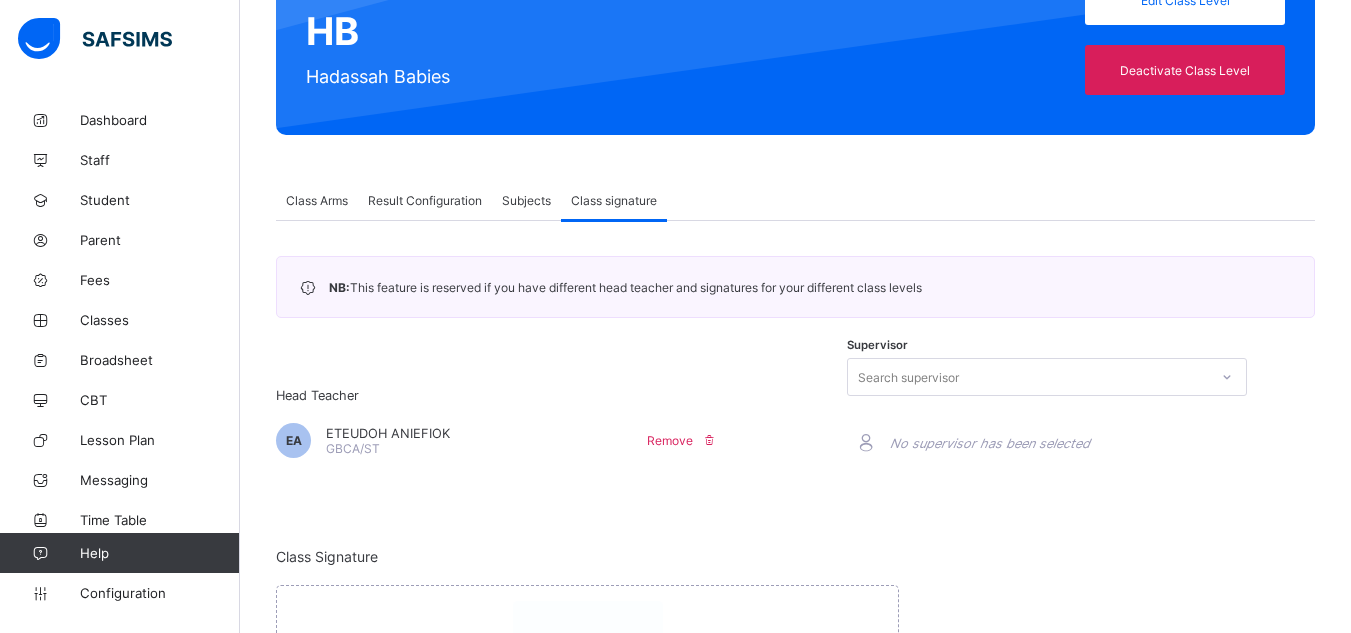 scroll, scrollTop: 0, scrollLeft: 0, axis: both 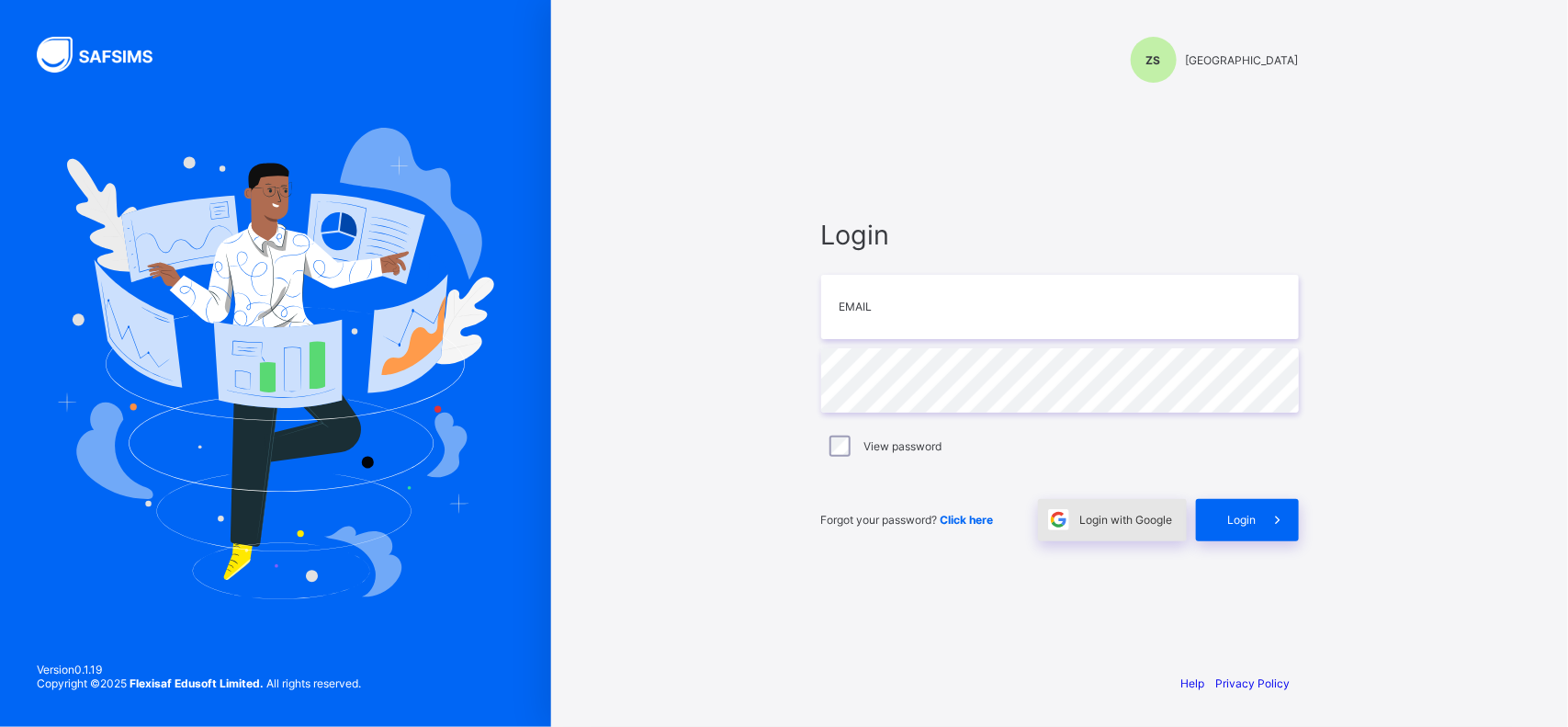 click on "Login with Google" at bounding box center (1126, 519) 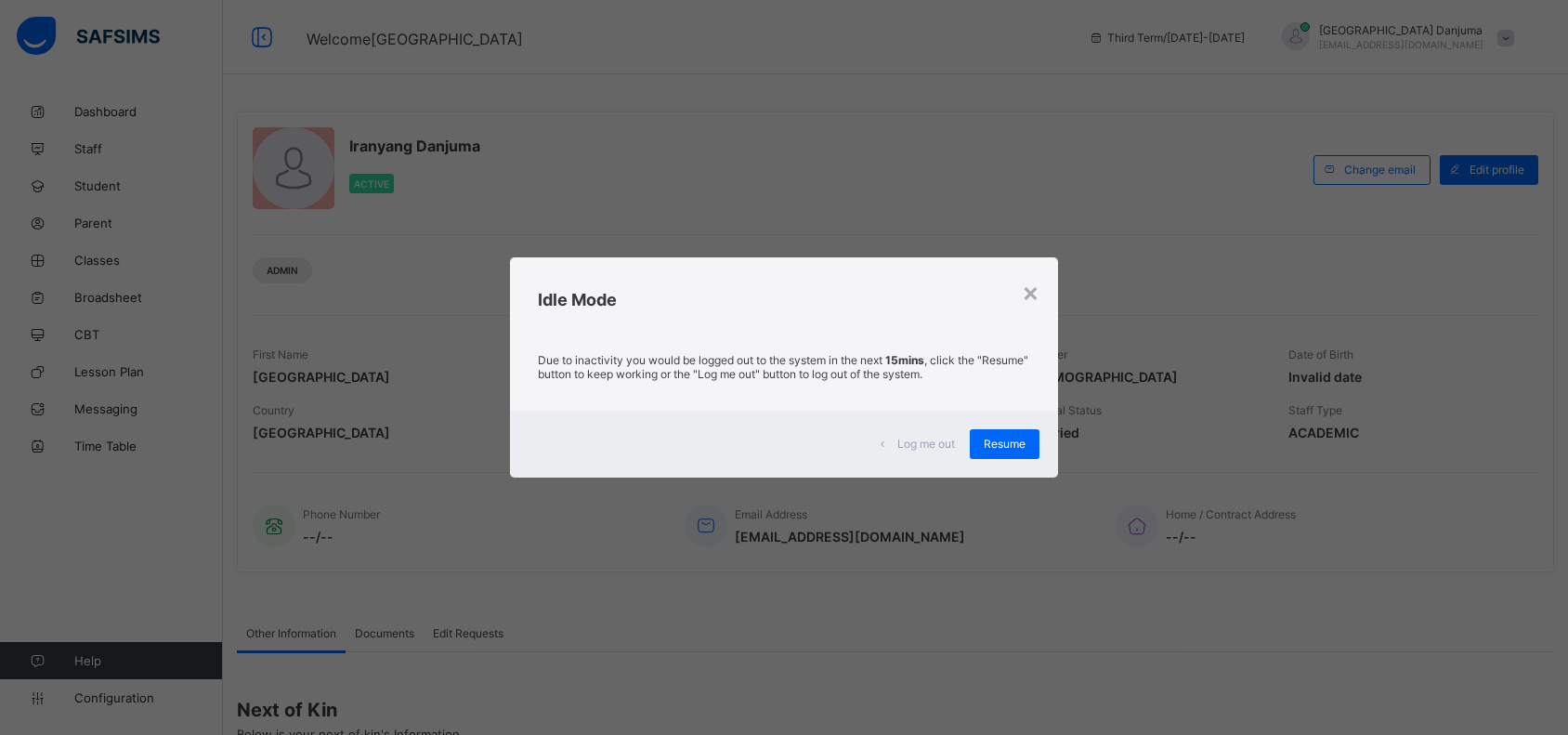 scroll, scrollTop: 0, scrollLeft: 0, axis: both 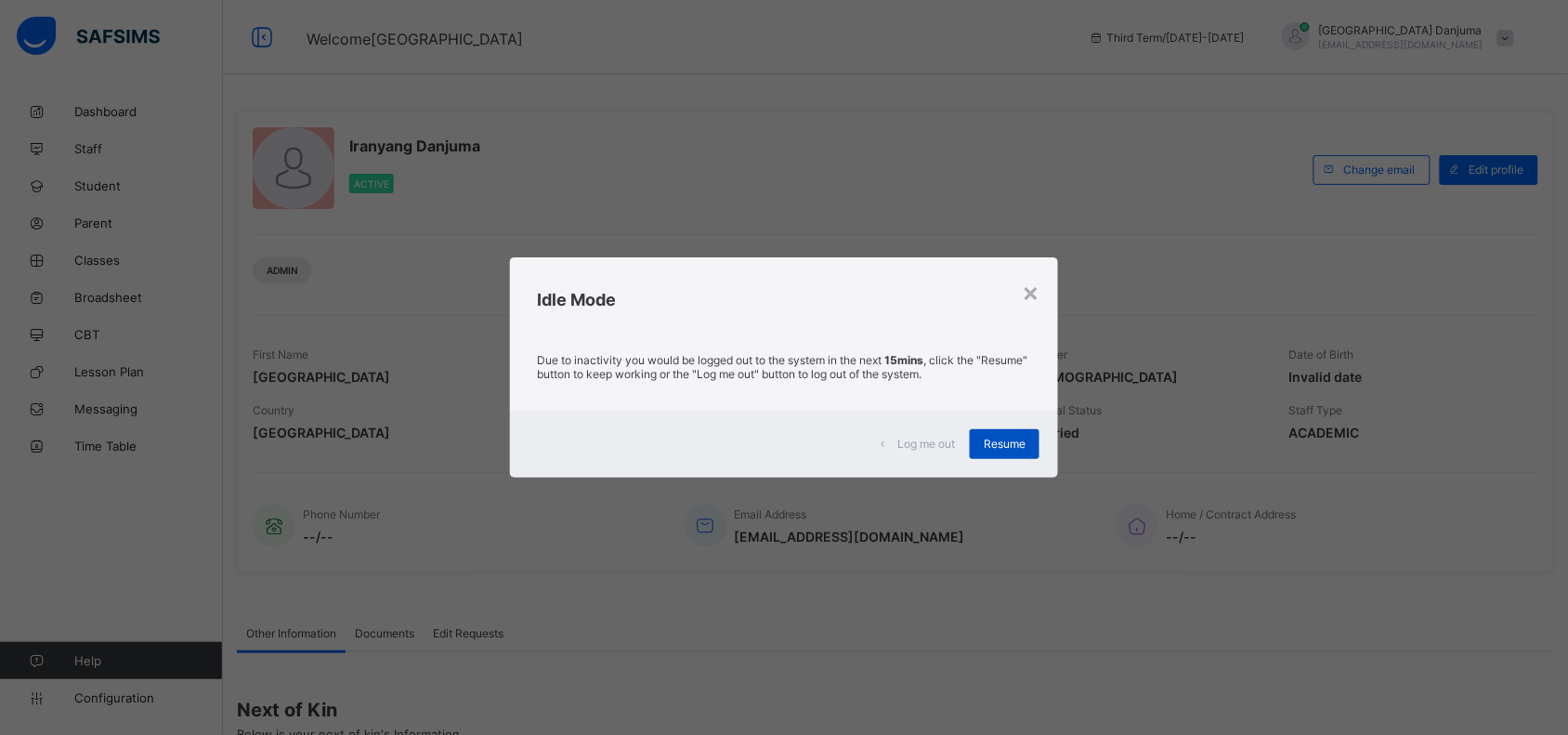 click on "Resume" at bounding box center (1004, 443) 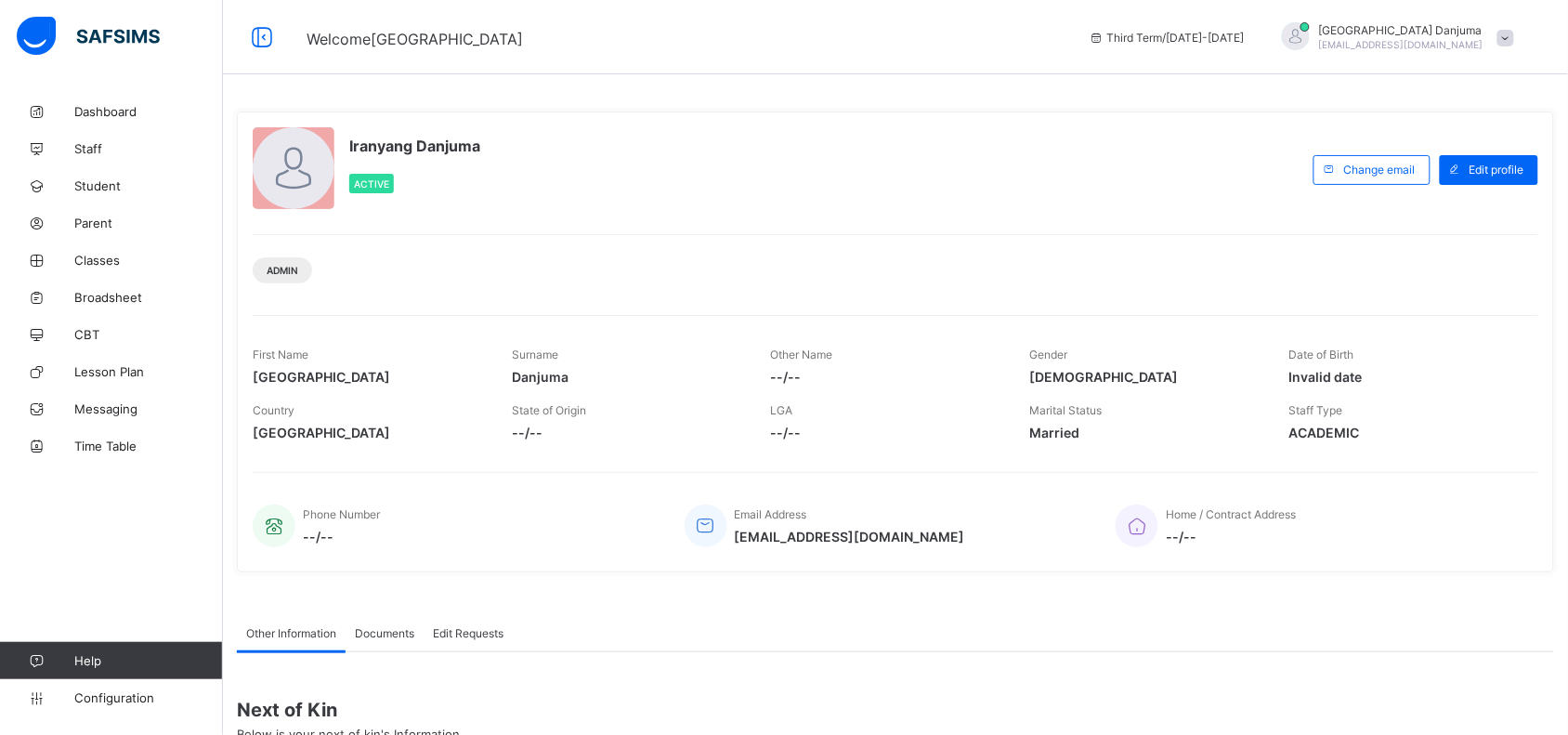 click on "Iranyang  Danjuma   Active" at bounding box center [778, 169] 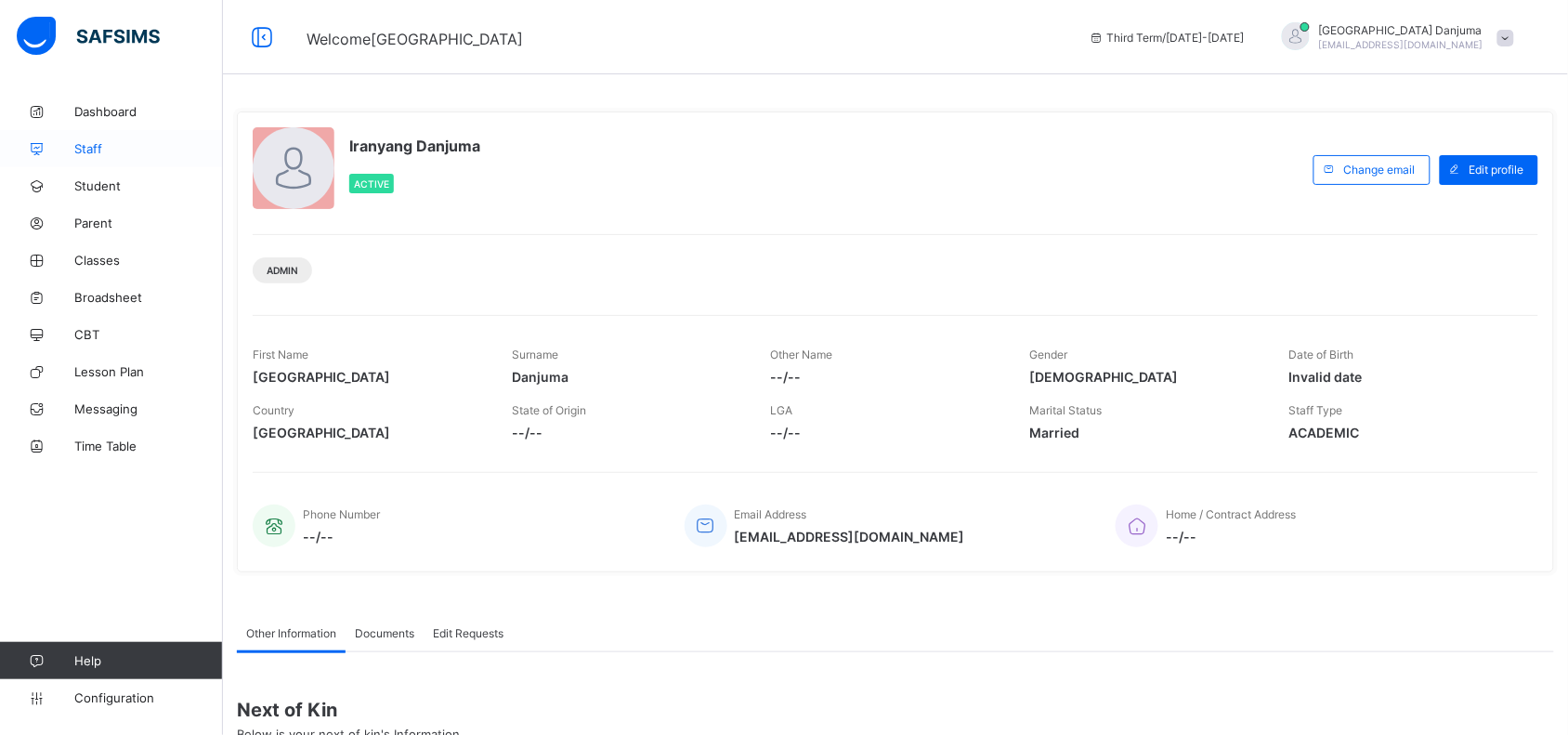 click on "Staff" at bounding box center (149, 149) 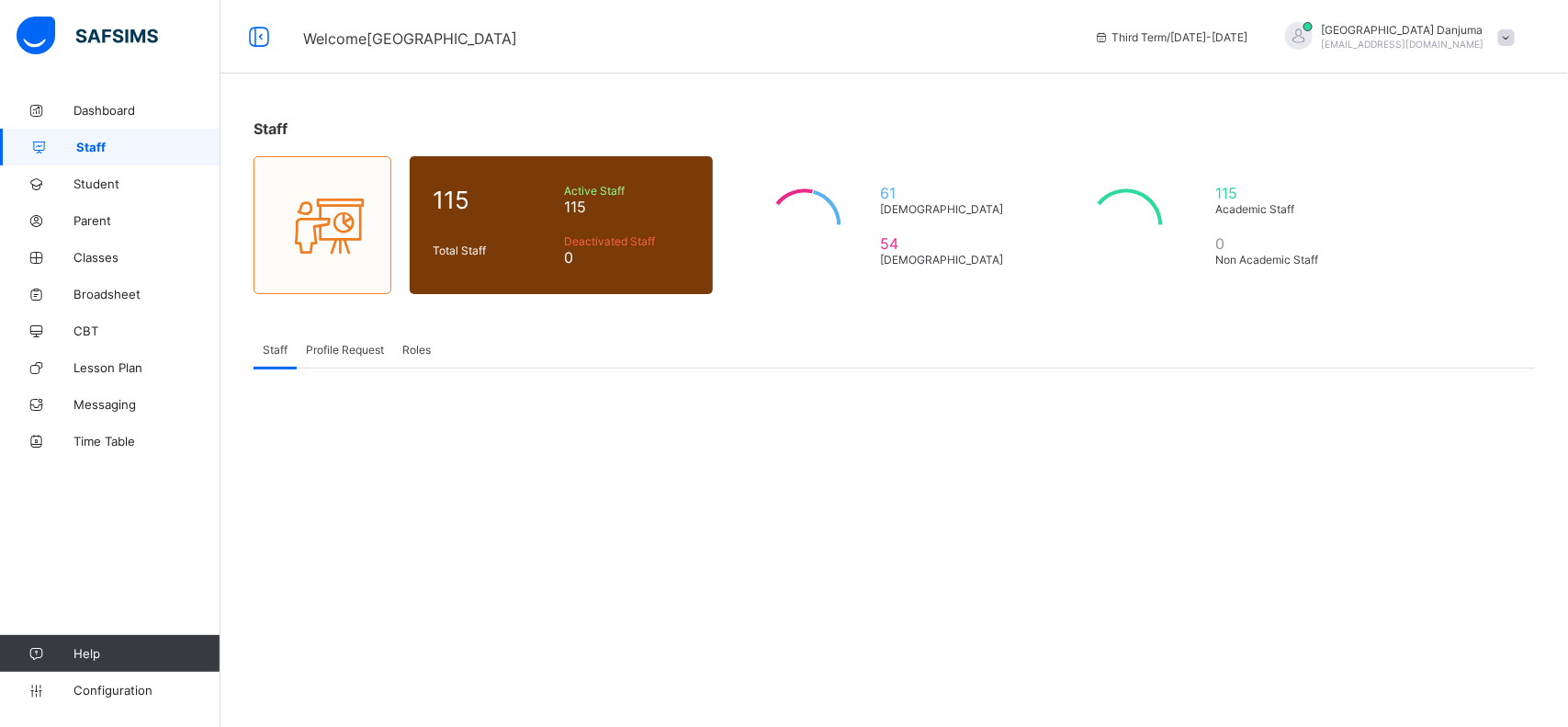 click on "Roles" at bounding box center (416, 349) 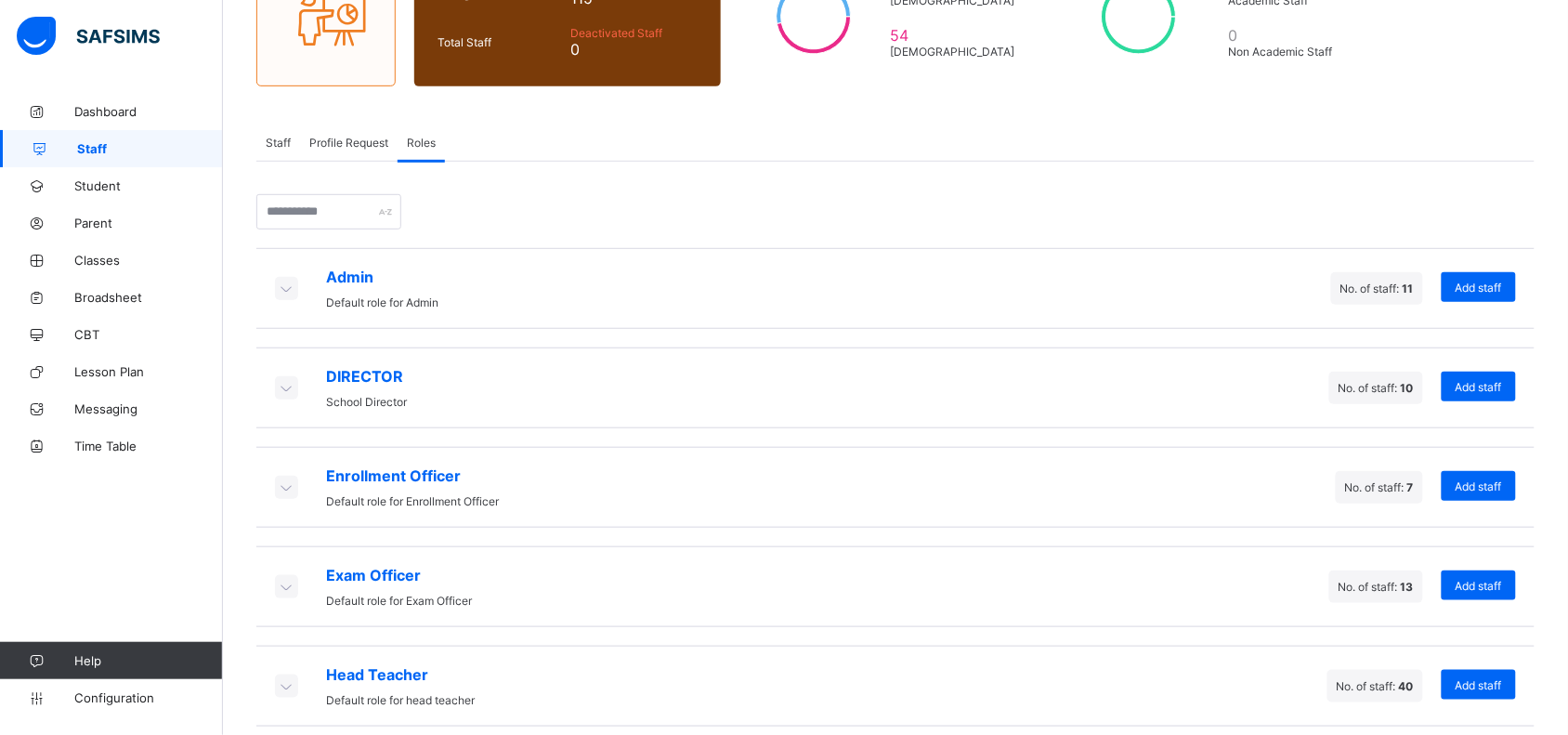 scroll, scrollTop: 317, scrollLeft: 0, axis: vertical 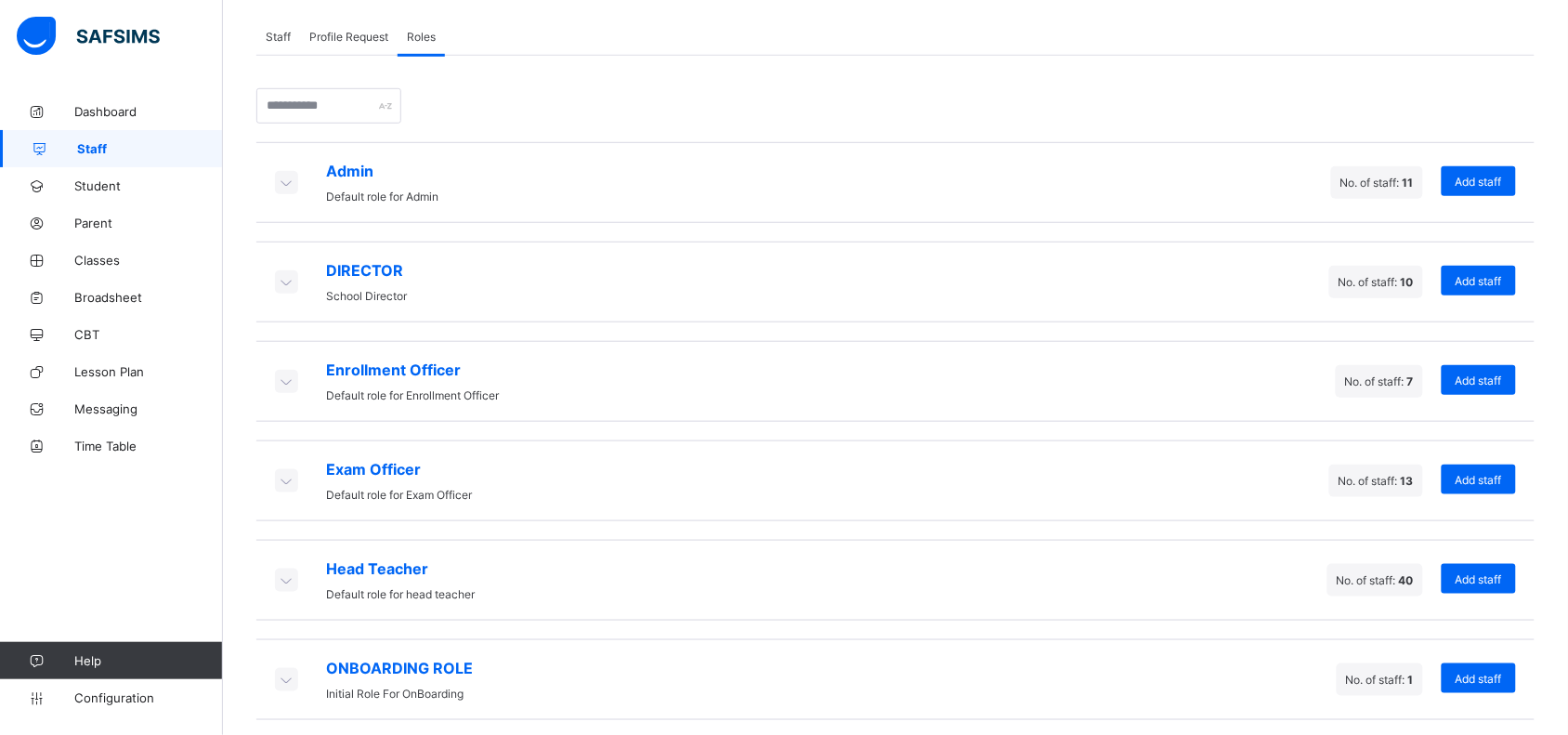 click on "Head Teacher Default role for head teacher No. of staff:   40 Add staff" at bounding box center [895, 580] 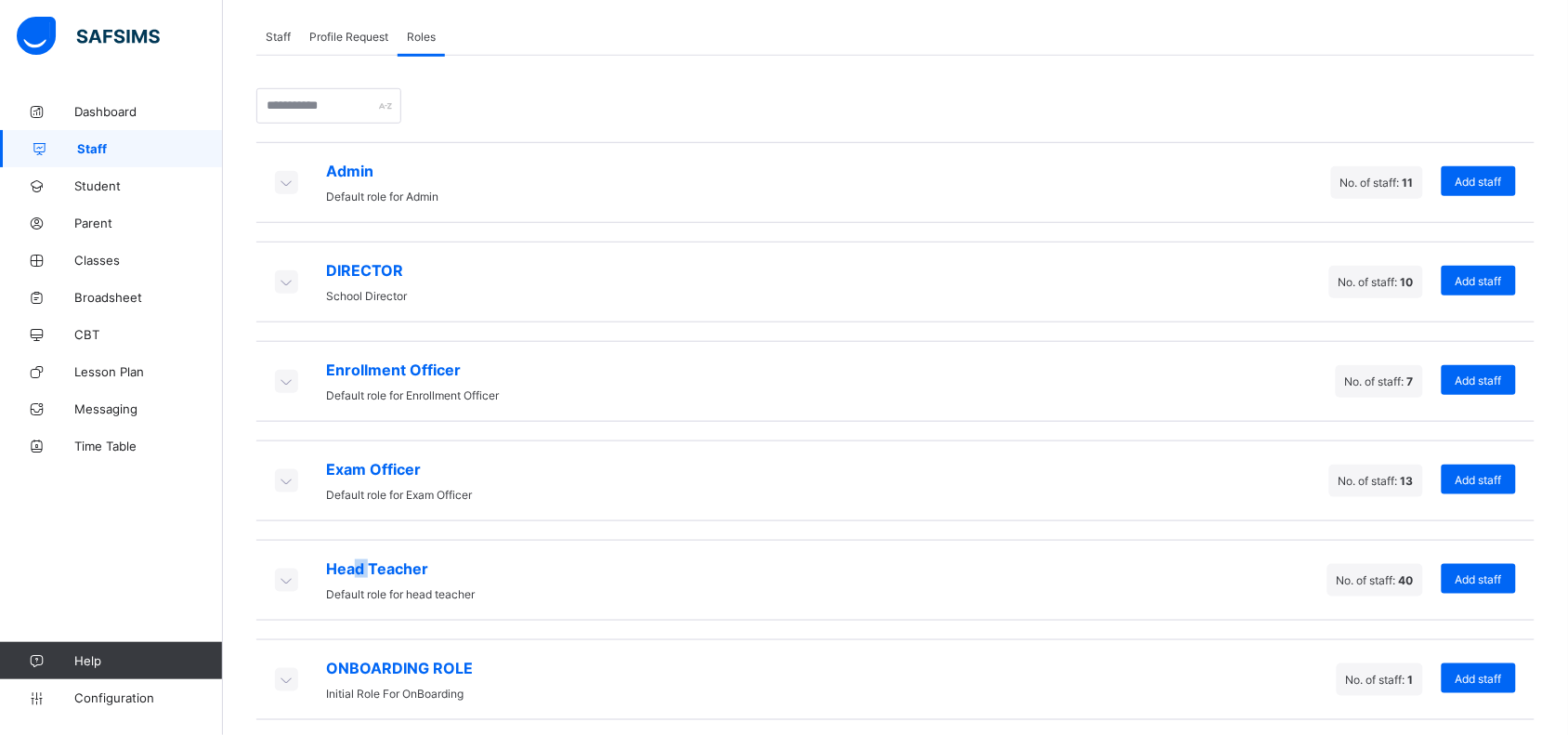 drag, startPoint x: 356, startPoint y: 568, endPoint x: 369, endPoint y: 558, distance: 16.40122 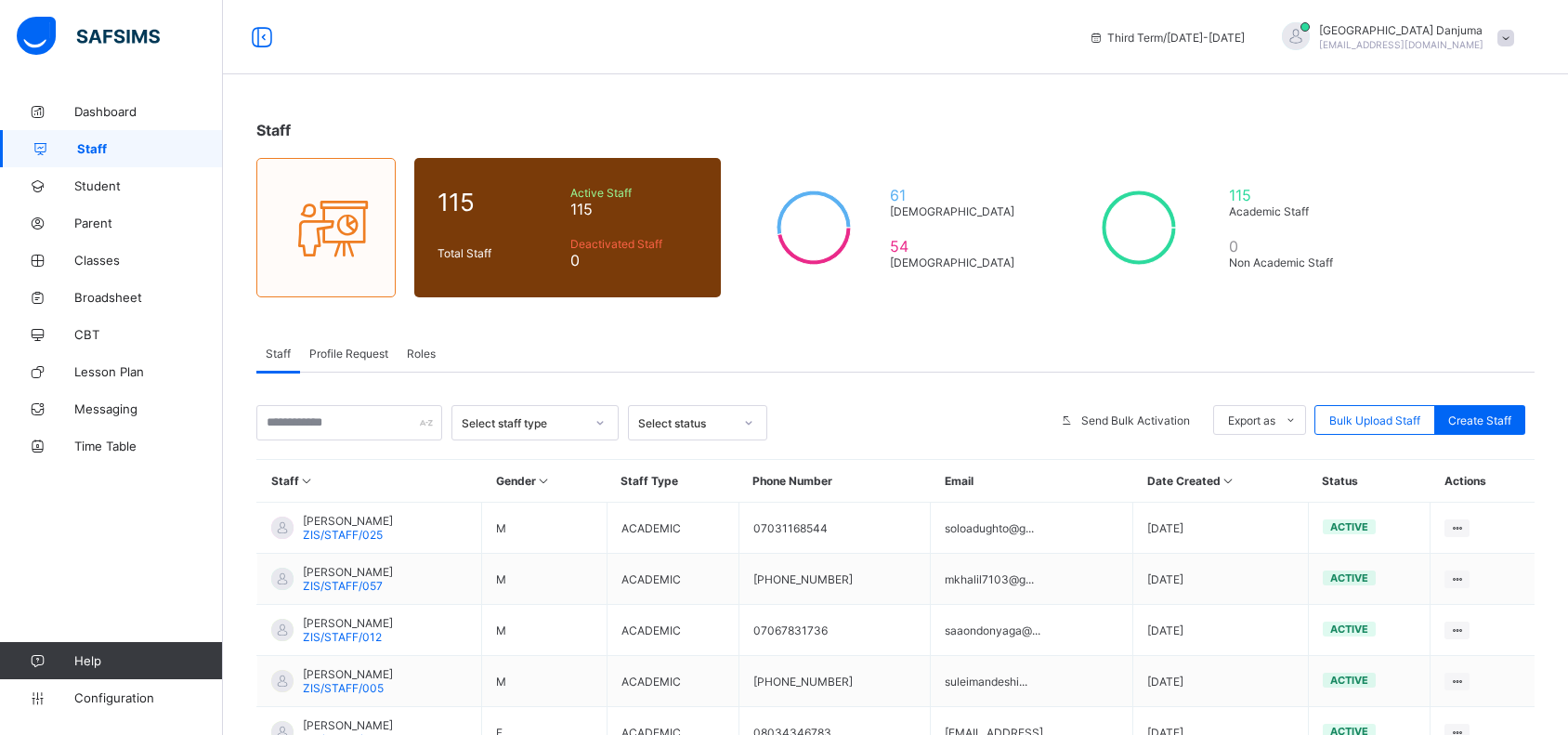 scroll, scrollTop: 317, scrollLeft: 0, axis: vertical 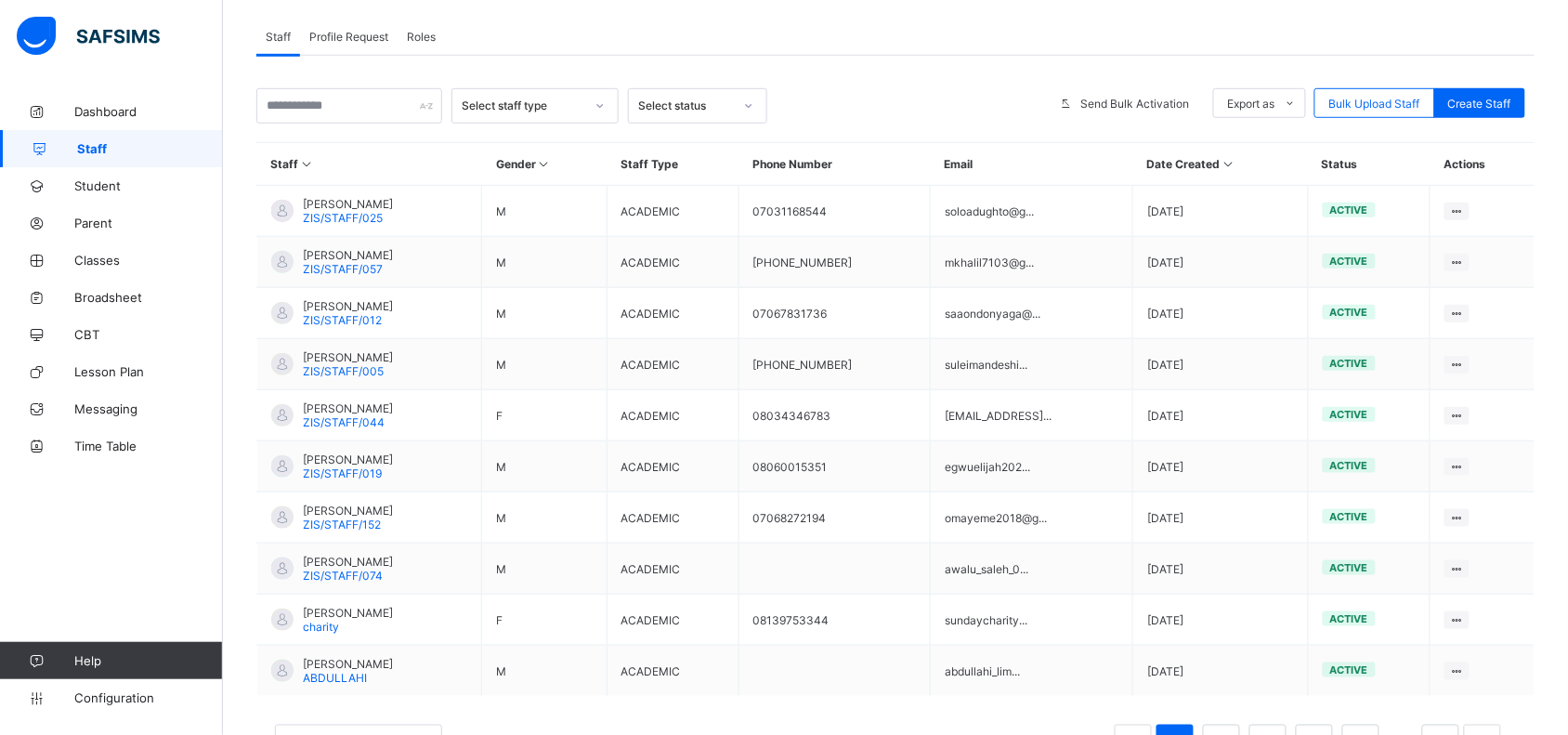 click on "Roles" at bounding box center [421, 36] 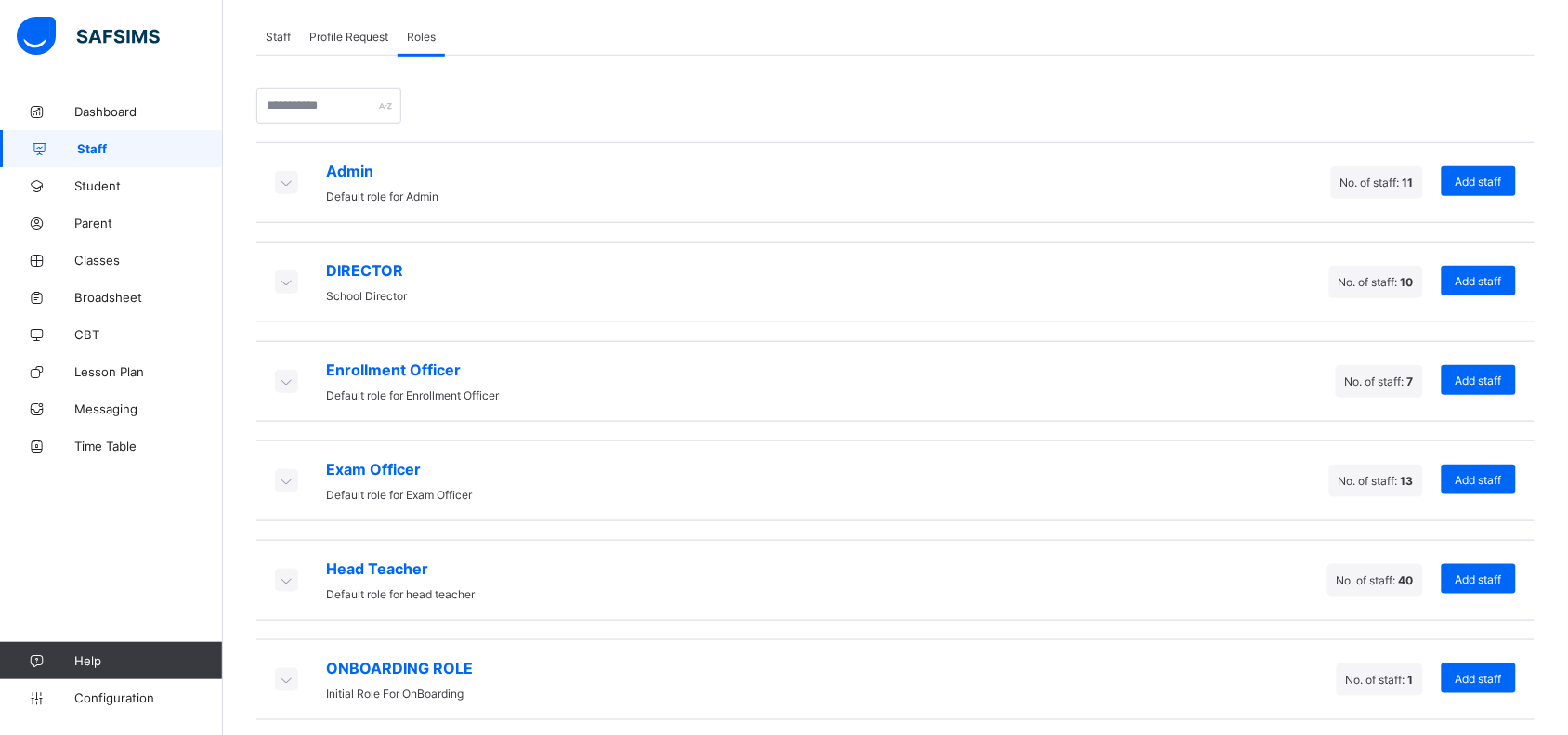 click at bounding box center (286, 580) 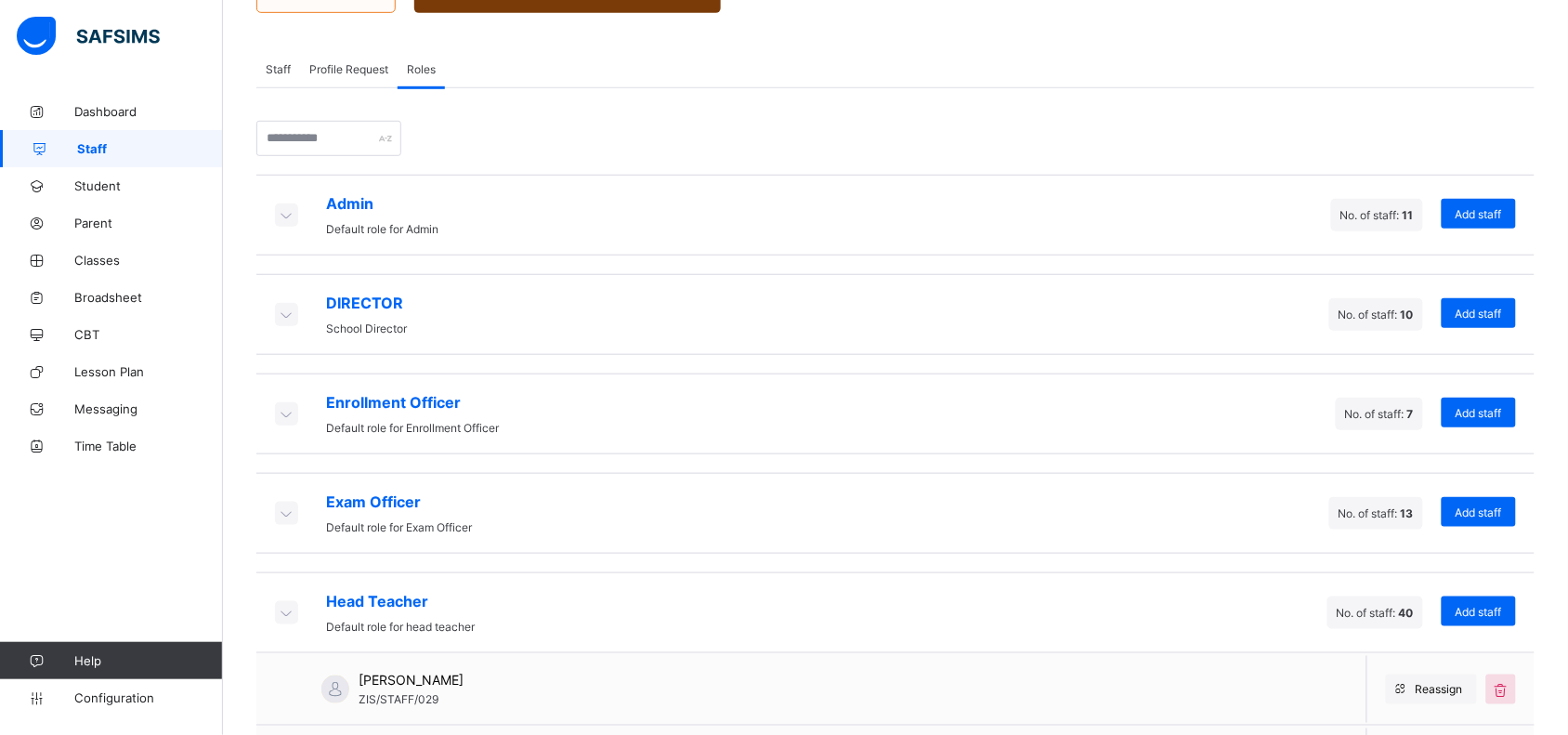 scroll, scrollTop: 0, scrollLeft: 0, axis: both 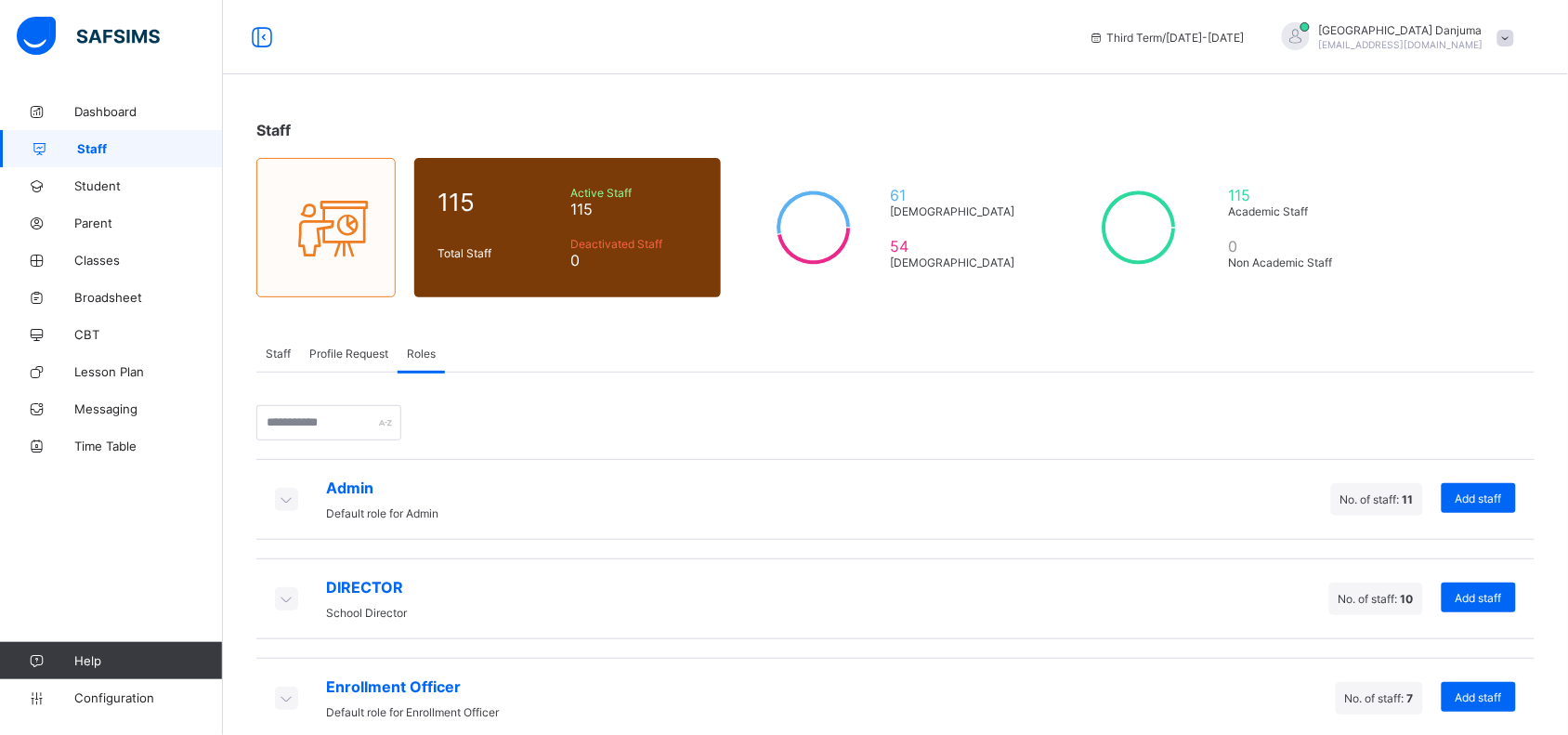 click on "Staff" at bounding box center [278, 353] 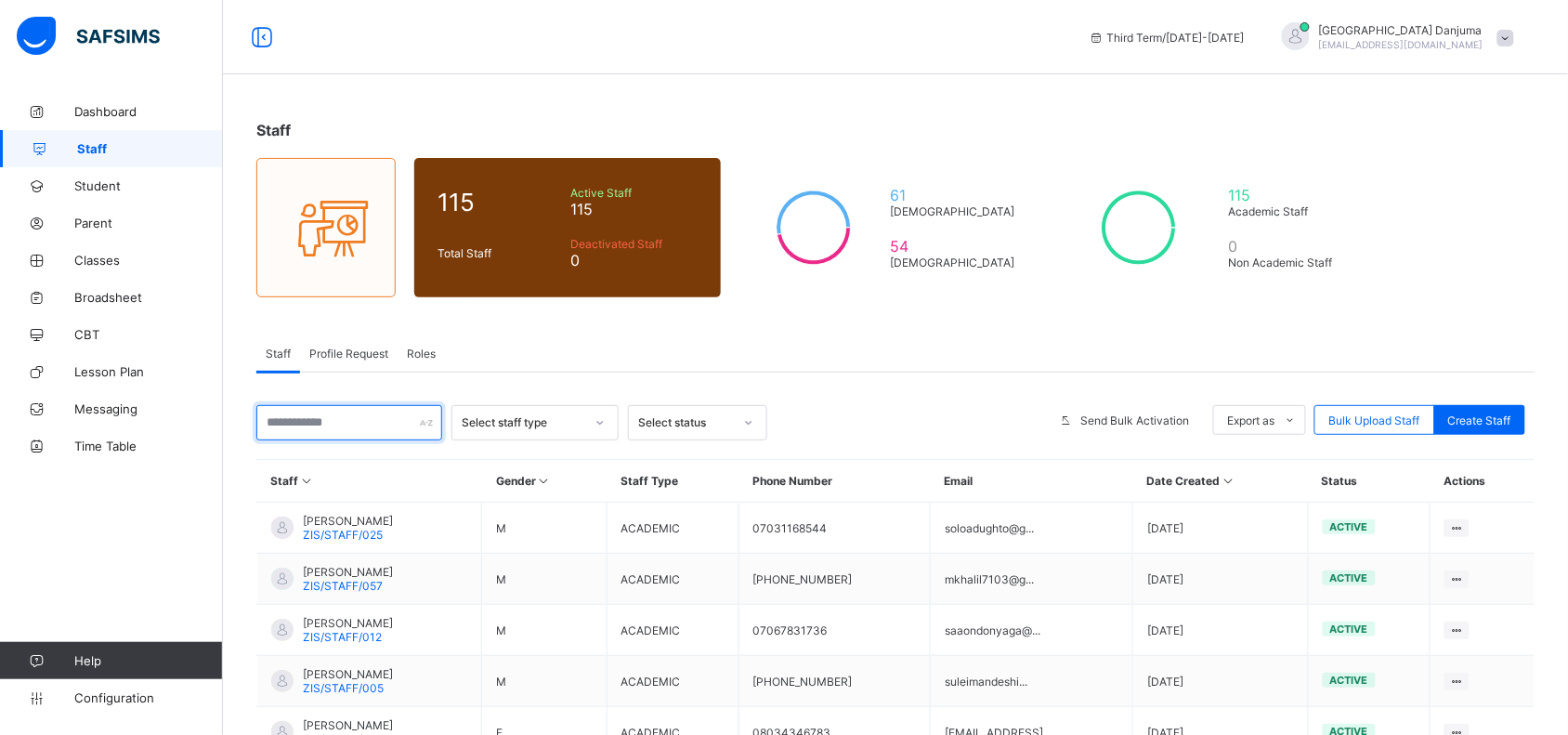 click at bounding box center (349, 423) 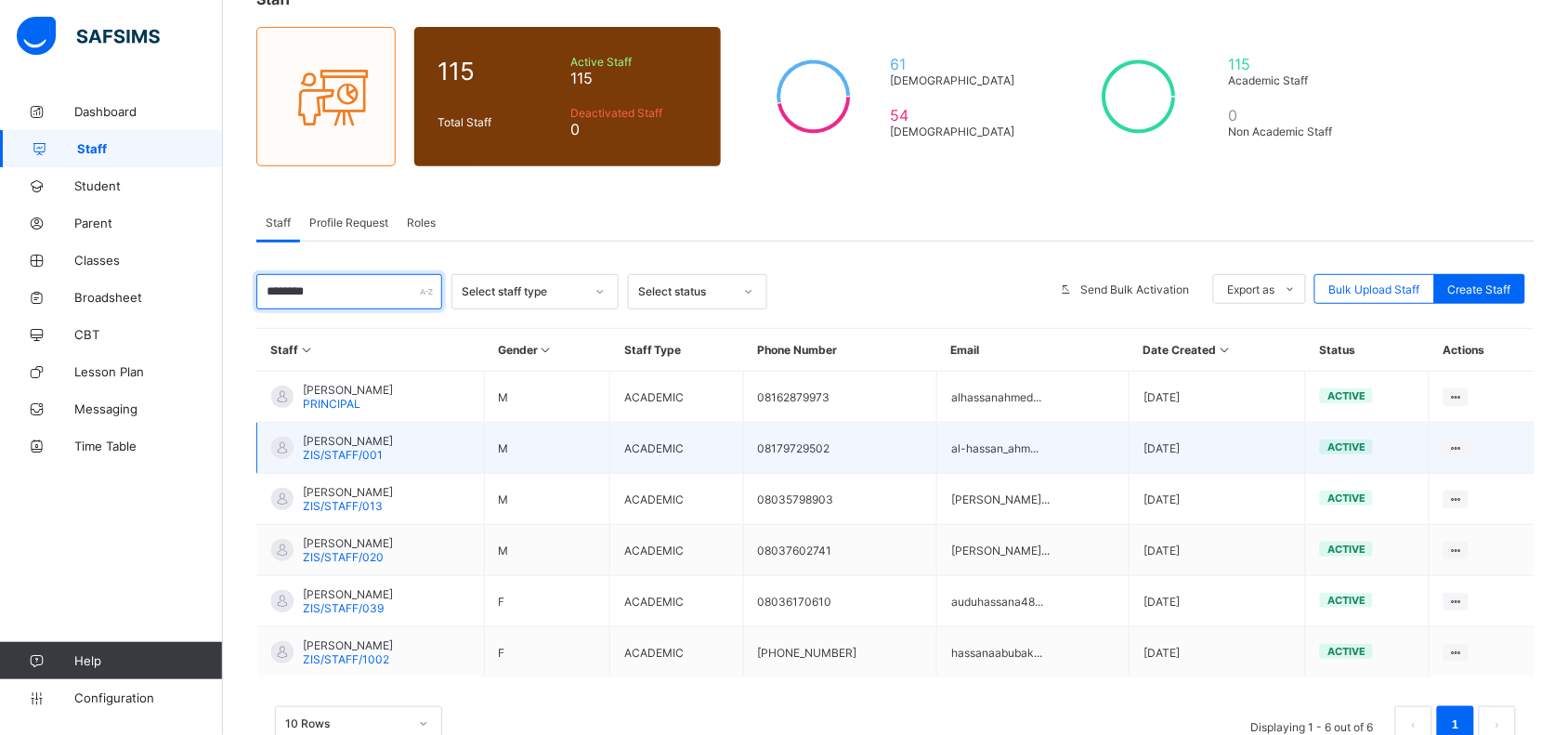 scroll, scrollTop: 132, scrollLeft: 0, axis: vertical 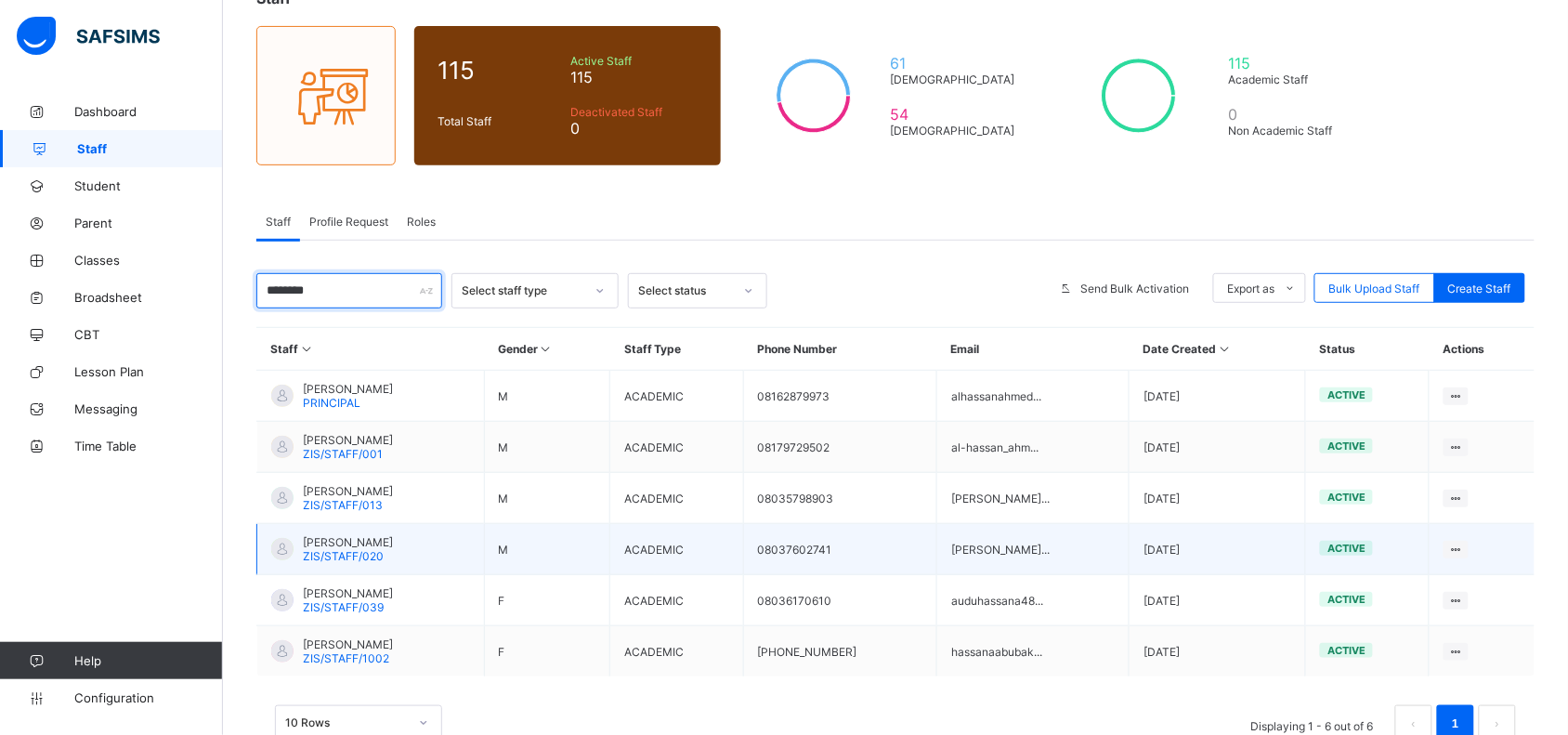 type on "********" 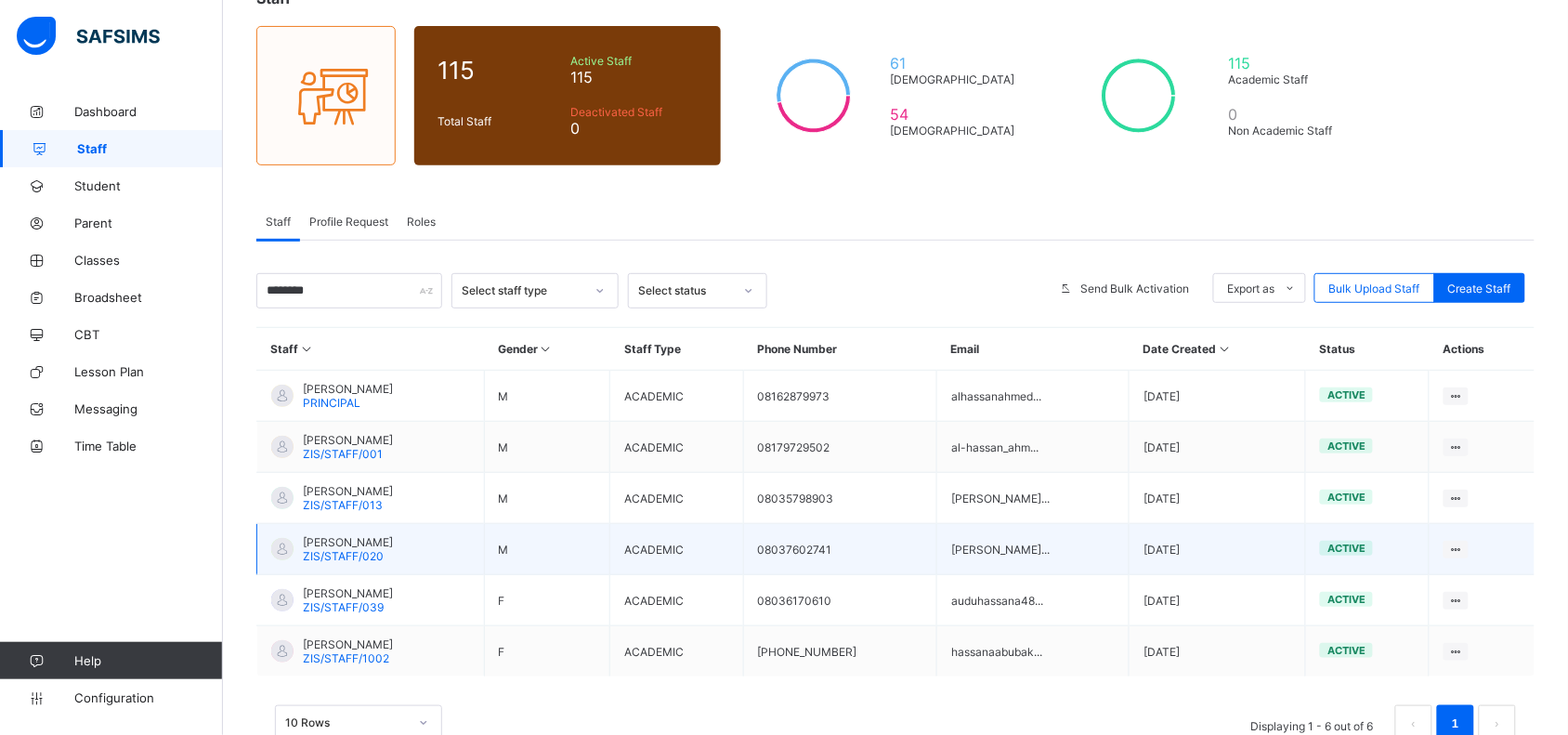 click on "[PERSON_NAME]/STAFF/020" at bounding box center (371, 549) 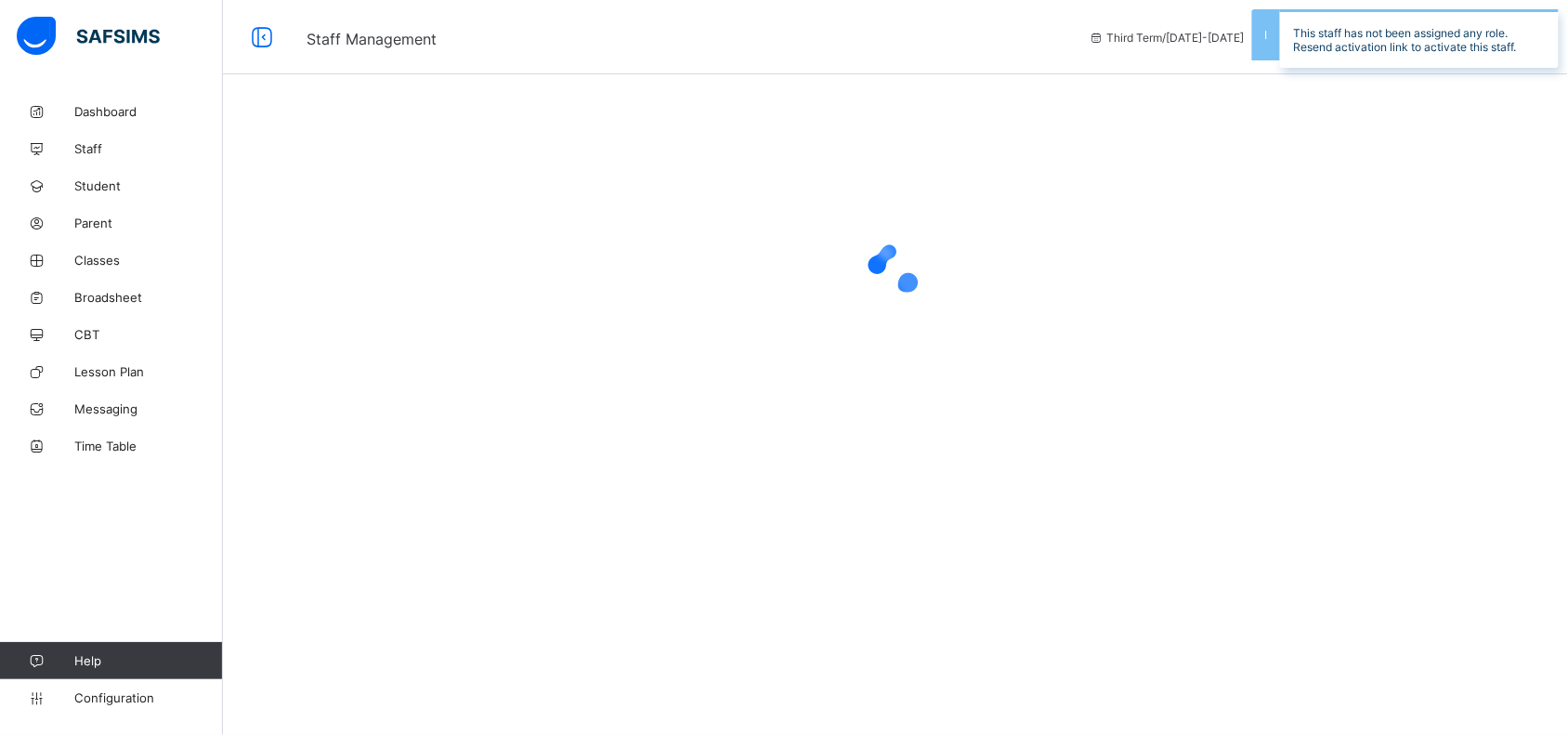 scroll, scrollTop: 0, scrollLeft: 0, axis: both 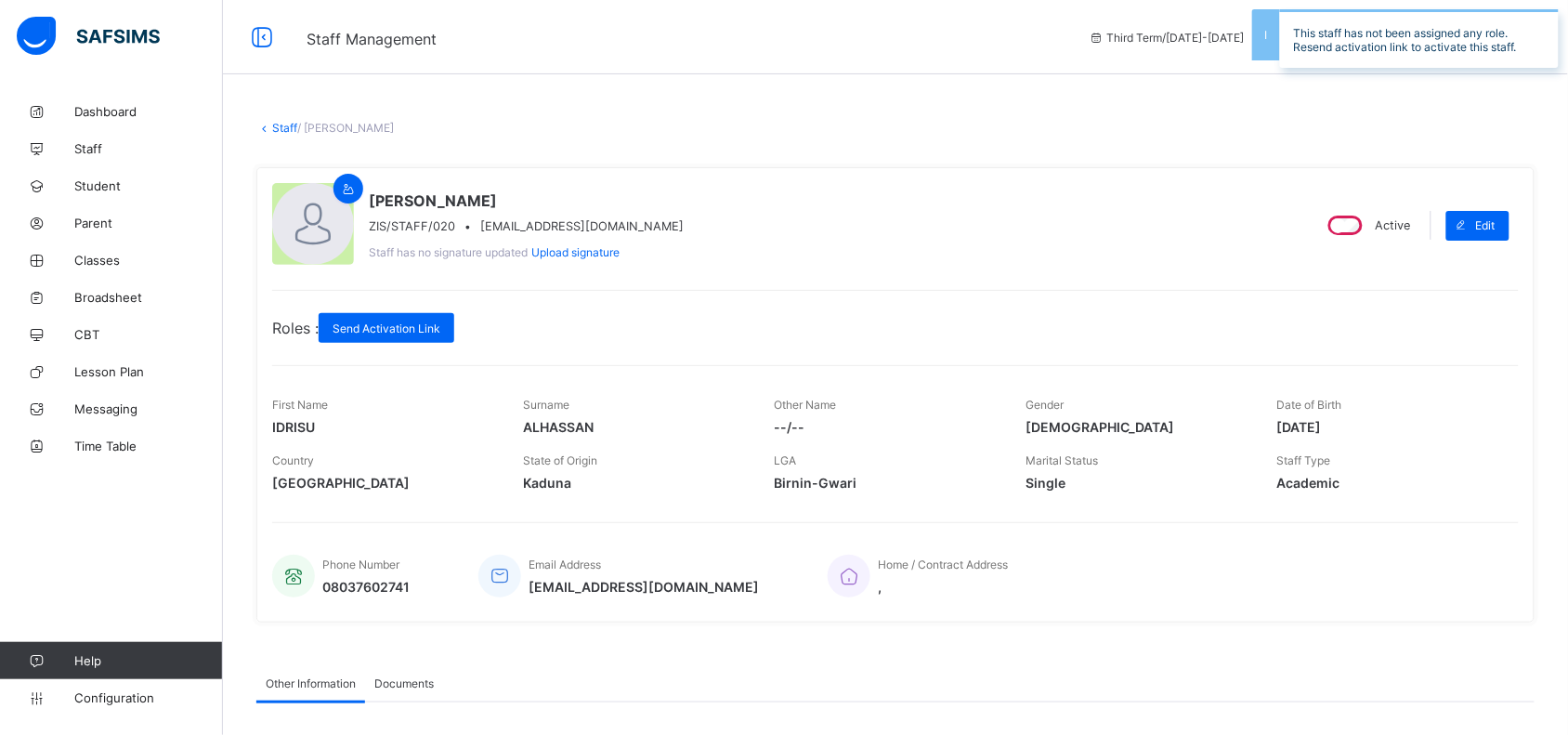 click on "[EMAIL_ADDRESS][DOMAIN_NAME]" at bounding box center [581, 226] 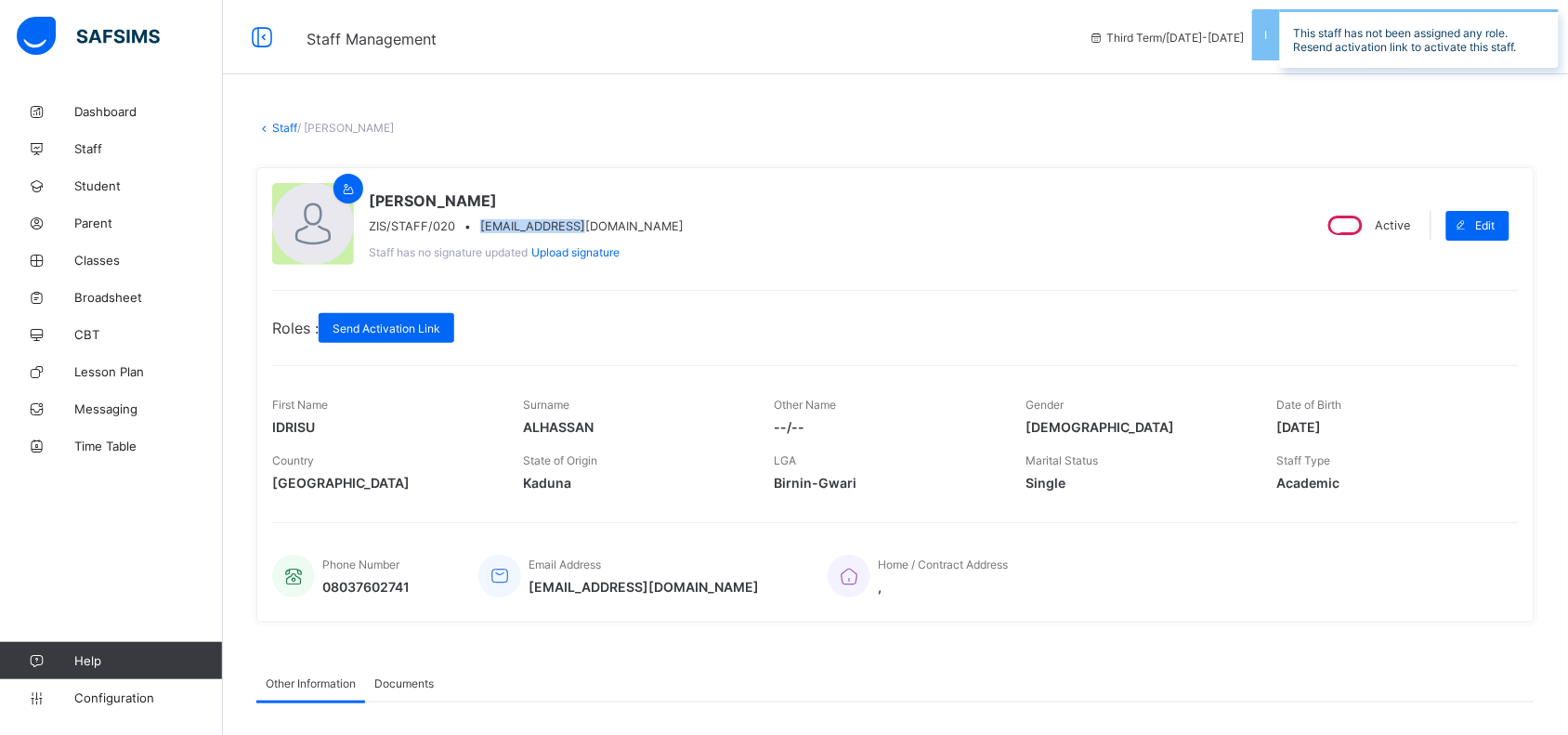 click on "[EMAIL_ADDRESS][DOMAIN_NAME]" at bounding box center (581, 226) 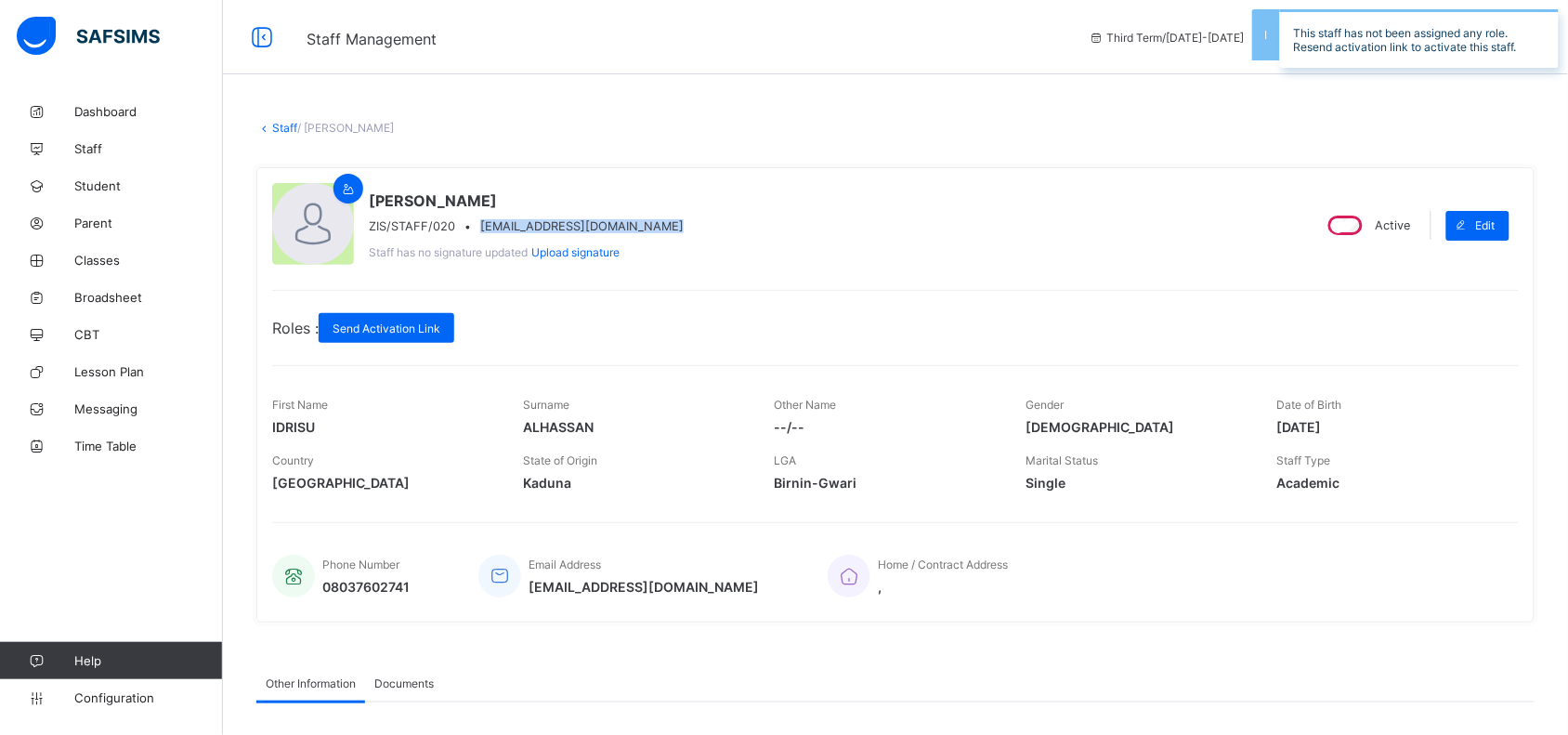 click on "[EMAIL_ADDRESS][DOMAIN_NAME]" at bounding box center [581, 226] 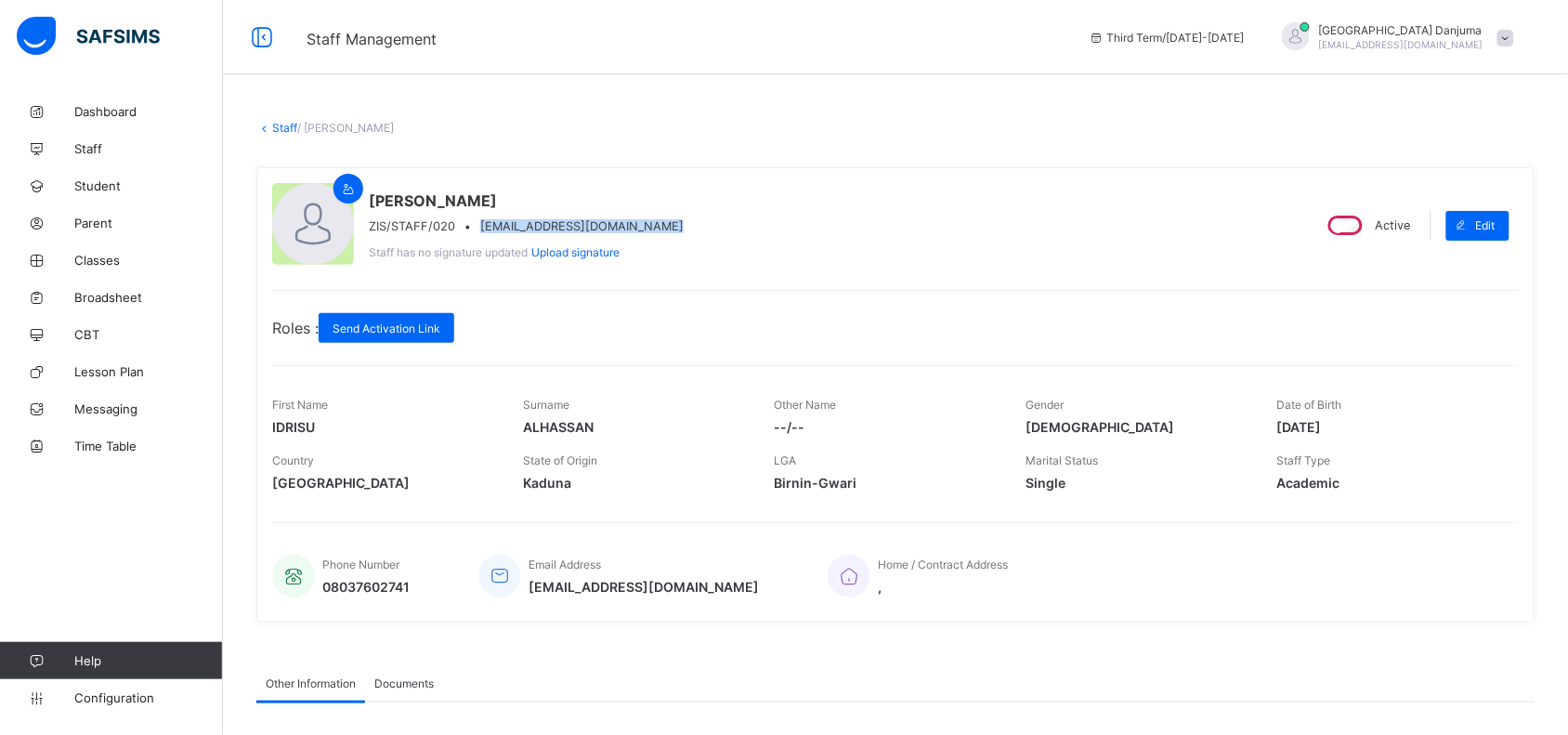 copy on "[EMAIL_ADDRESS][DOMAIN_NAME]" 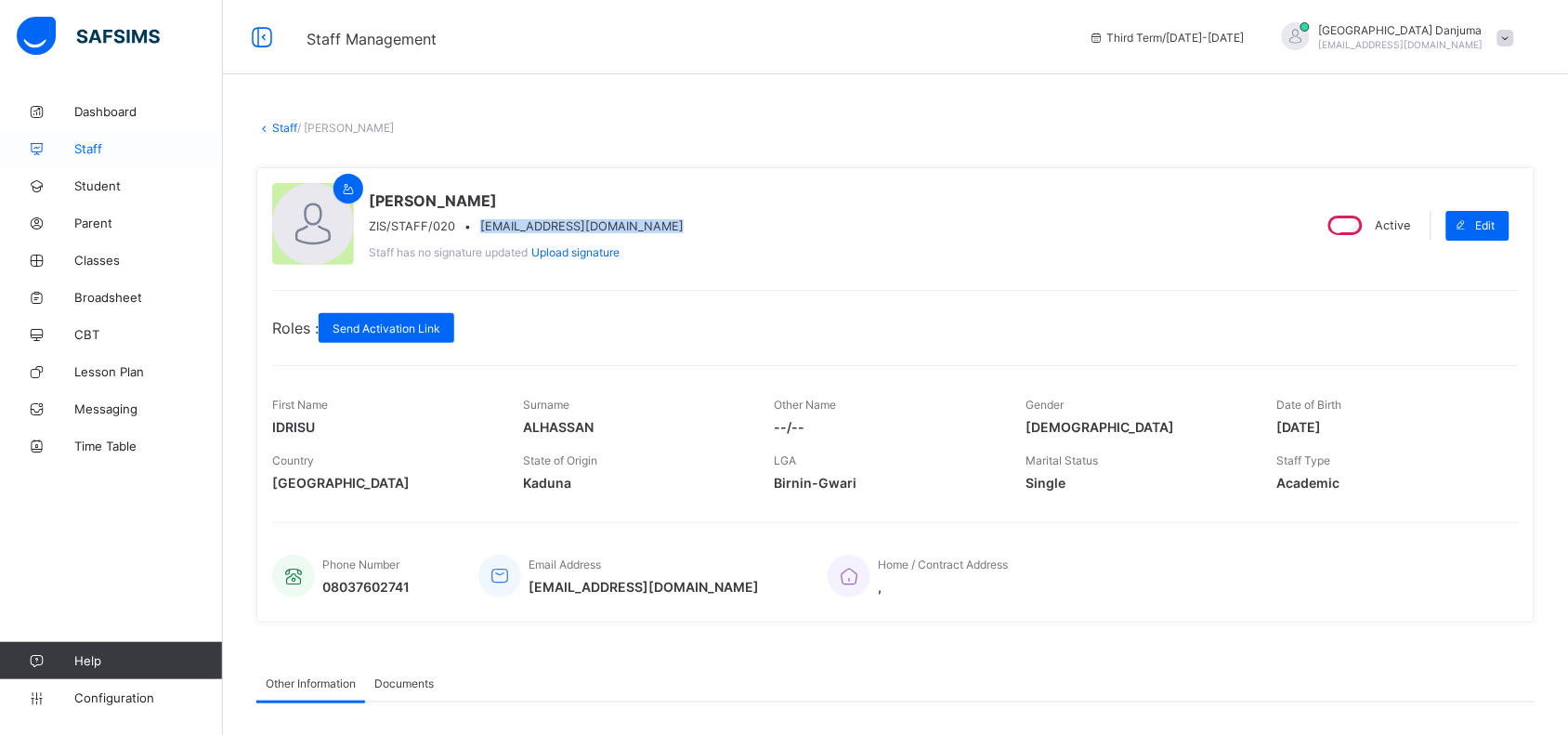 click on "Staff" at bounding box center (149, 149) 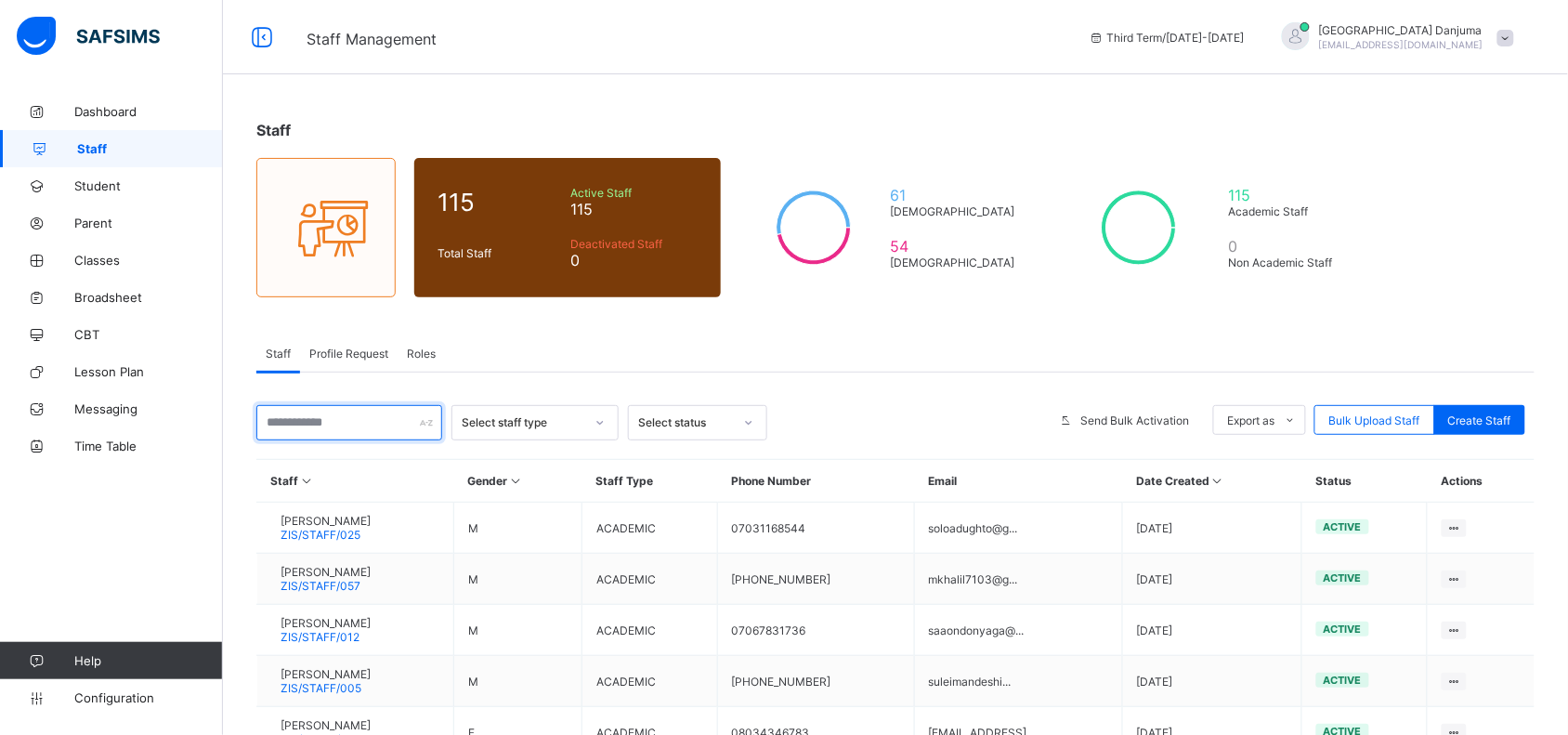 click at bounding box center [349, 423] 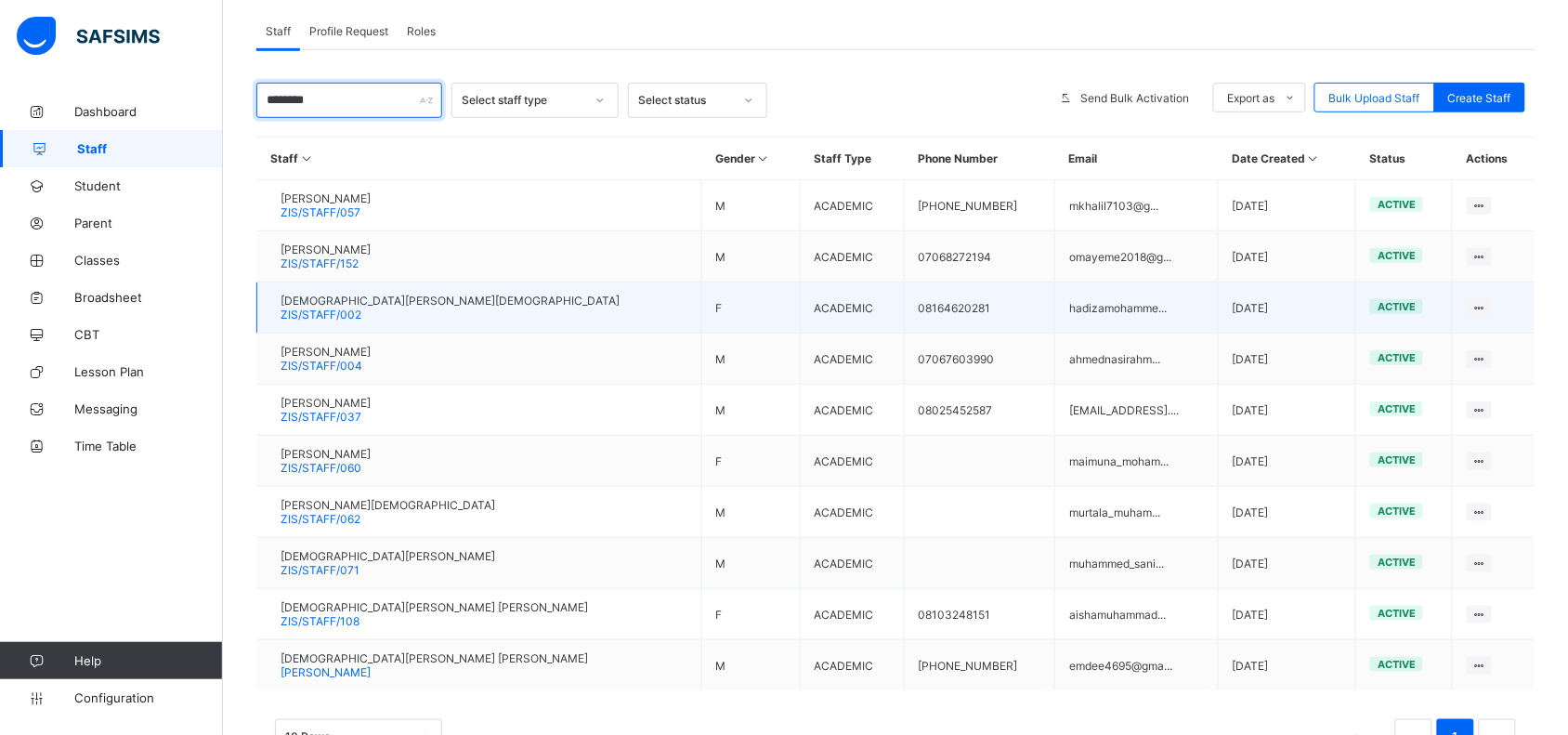 scroll, scrollTop: 374, scrollLeft: 0, axis: vertical 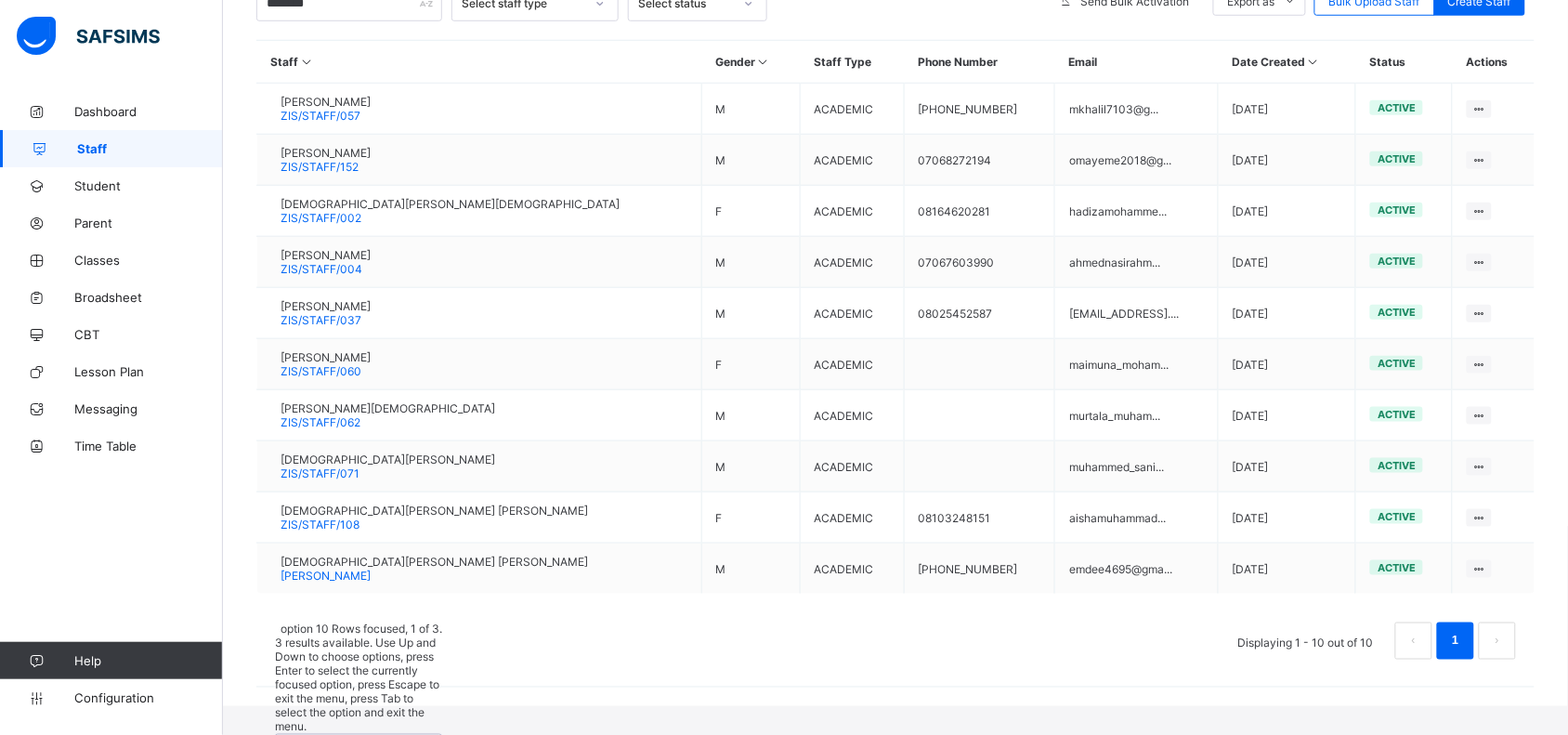 click on "option 10 Rows focused, 1 of 3. 3 results available. Use Up and Down to choose options, press Enter to select the currently focused option, press Escape to exit the menu, press Tab to select the option and exit the menu. 10 Rows 10 Rows 20 Rows 50 Rows" at bounding box center (359, 739) 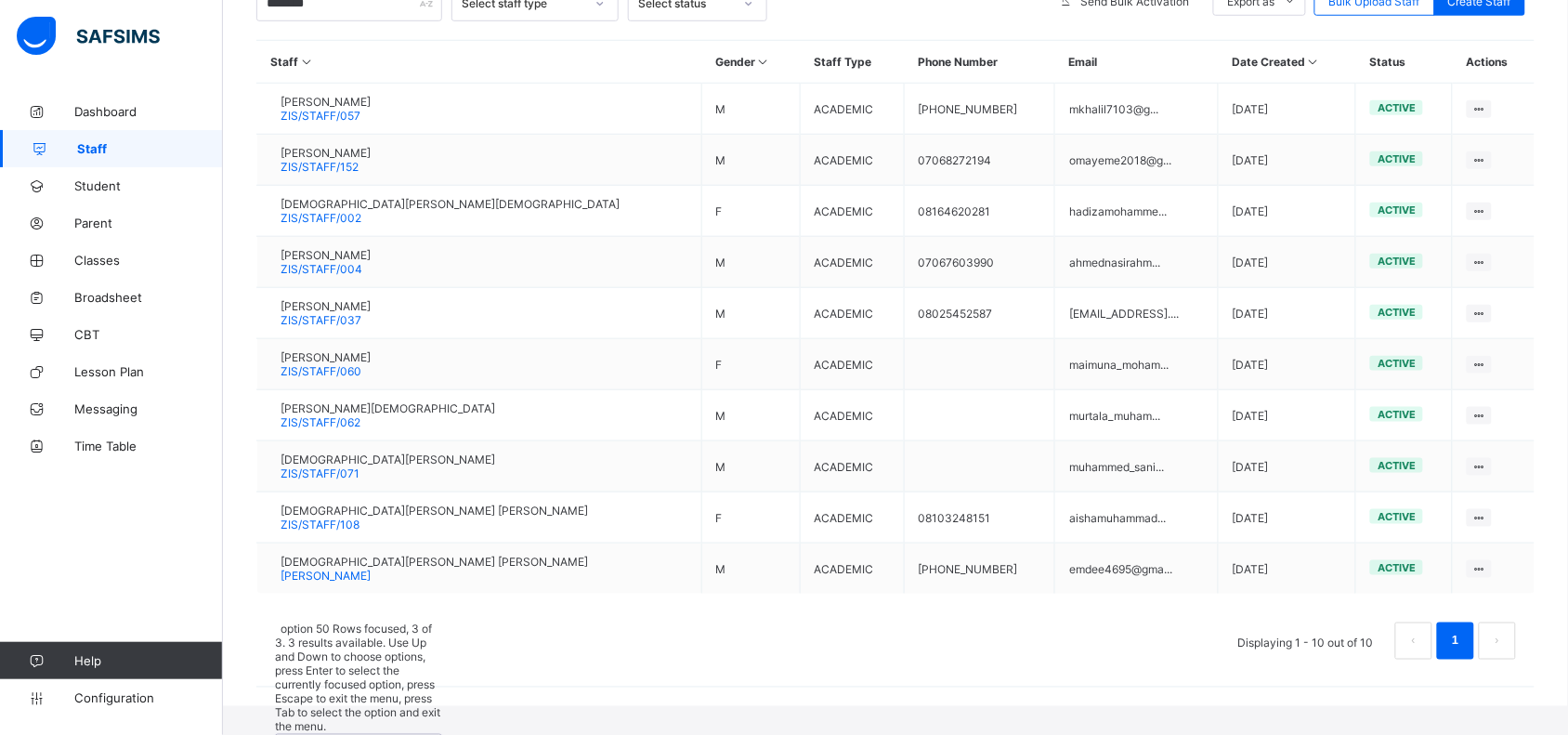 click on "50 Rows" at bounding box center [359, 840] 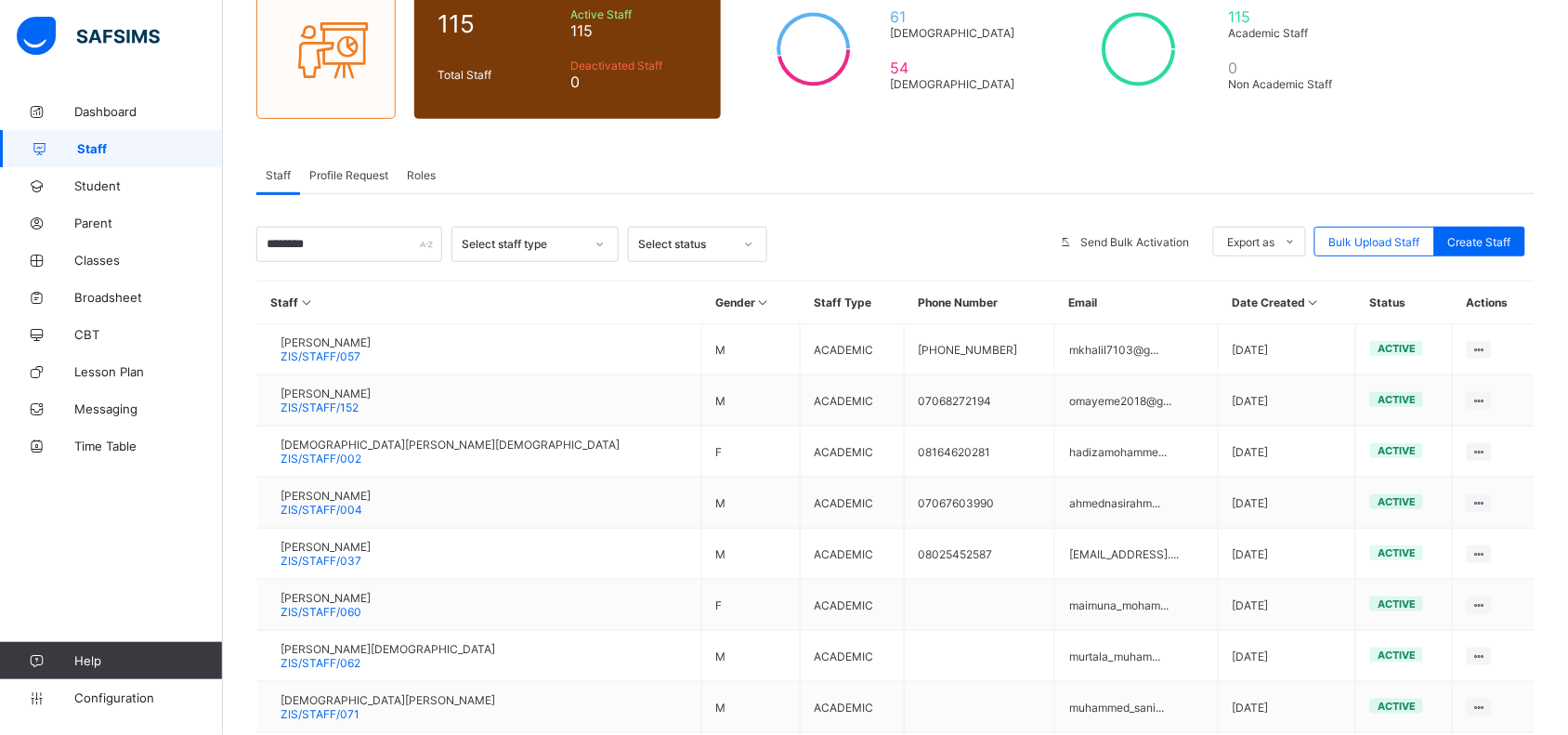 scroll, scrollTop: 177, scrollLeft: 0, axis: vertical 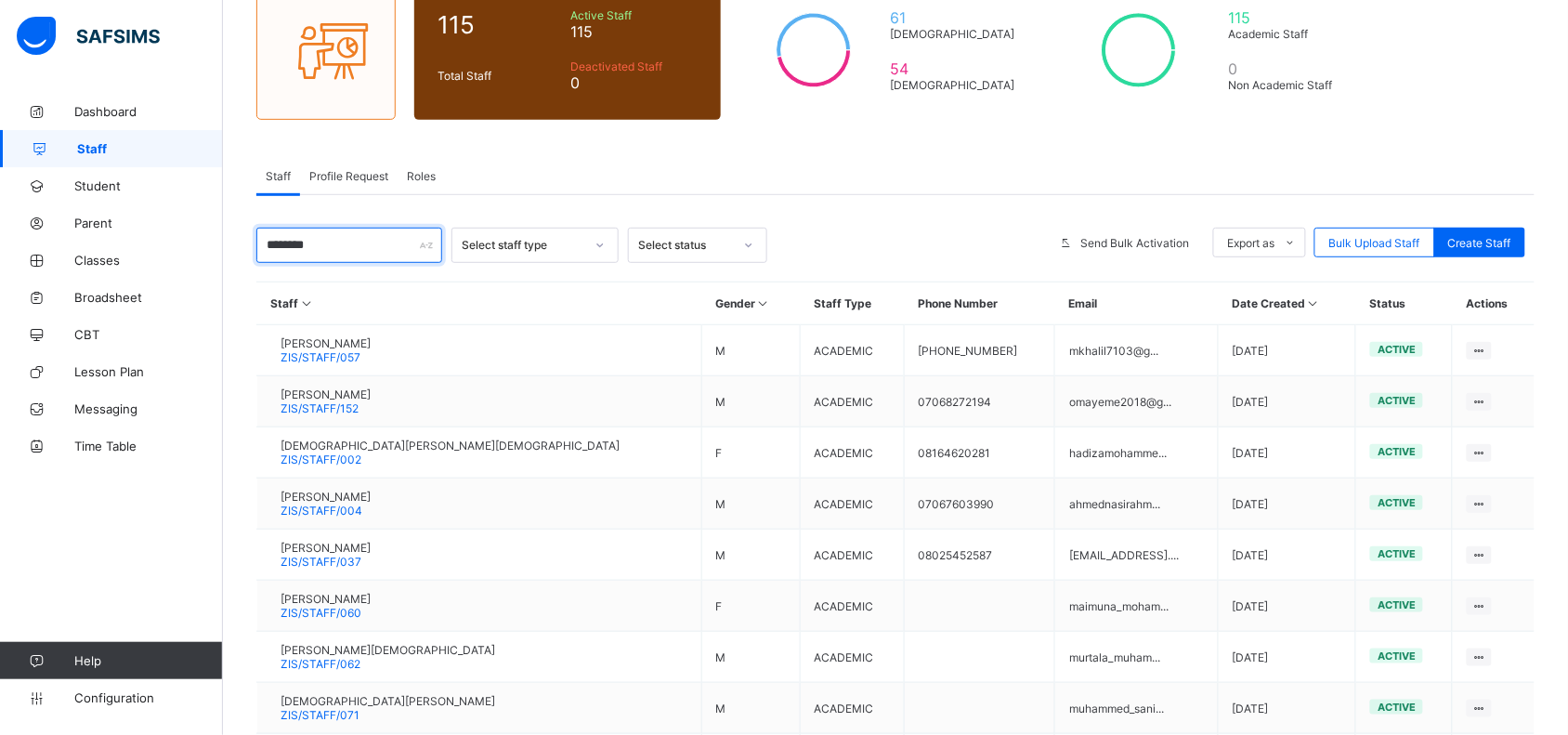 click on "********" at bounding box center [349, 245] 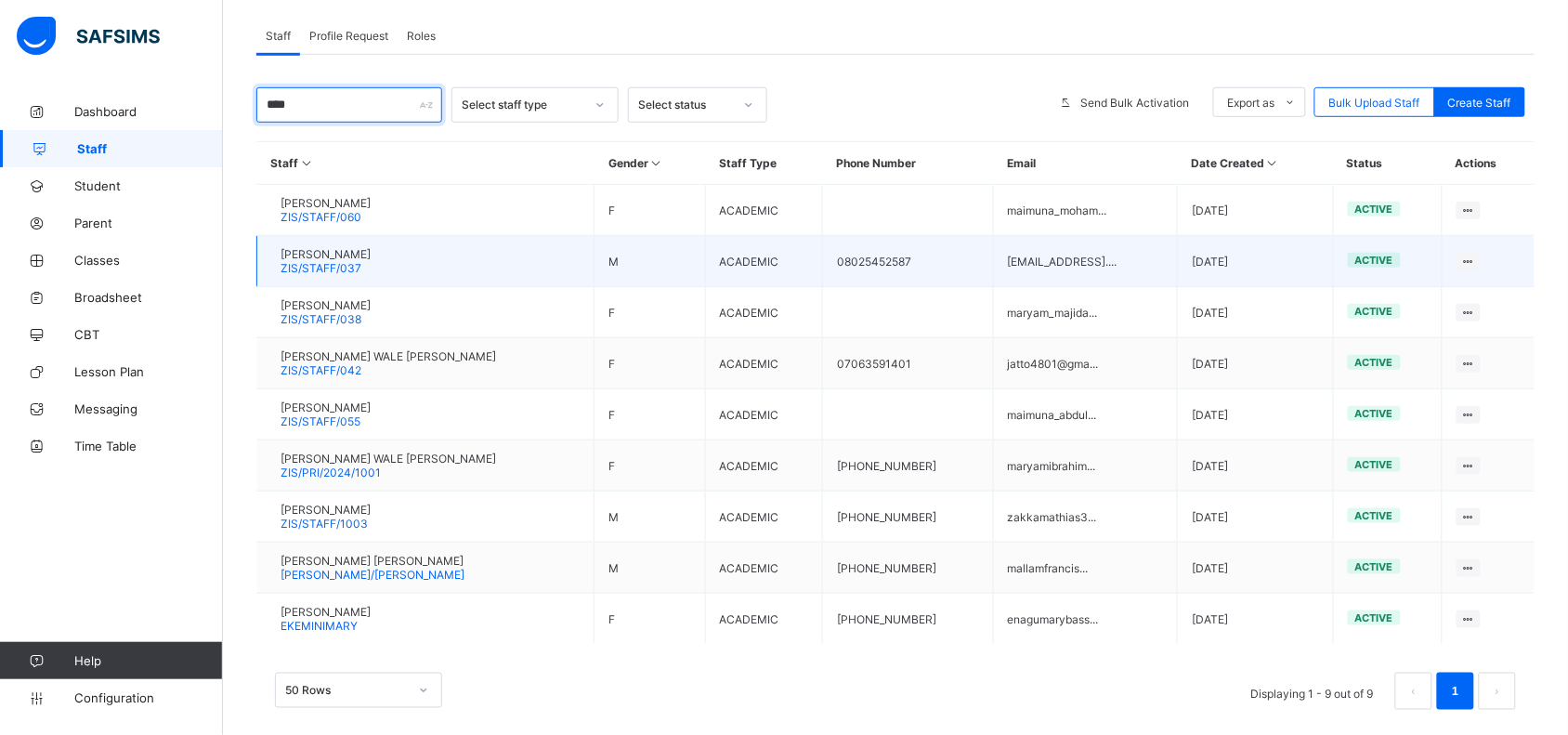 scroll, scrollTop: 323, scrollLeft: 0, axis: vertical 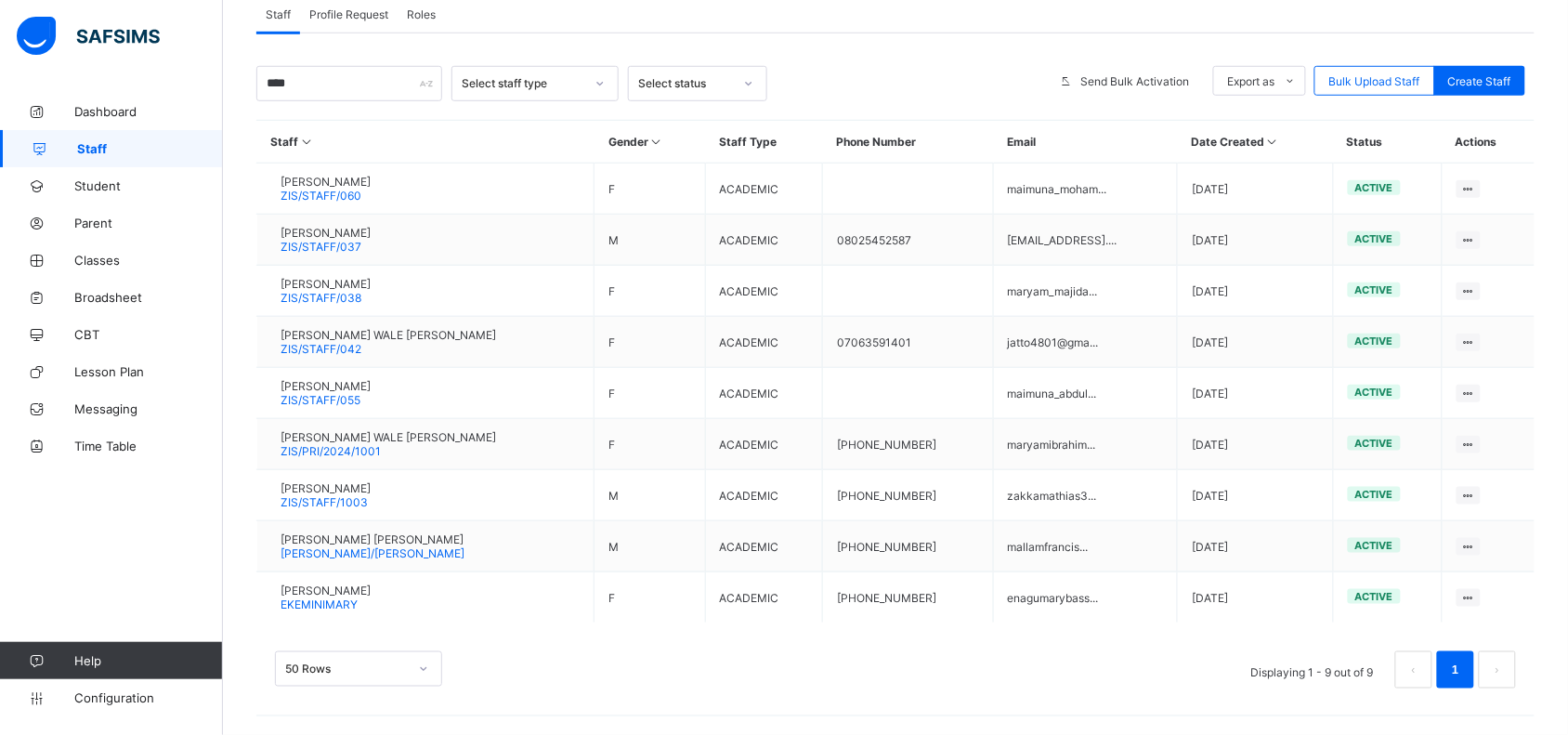 click on "50 Rows" at bounding box center [359, 669] 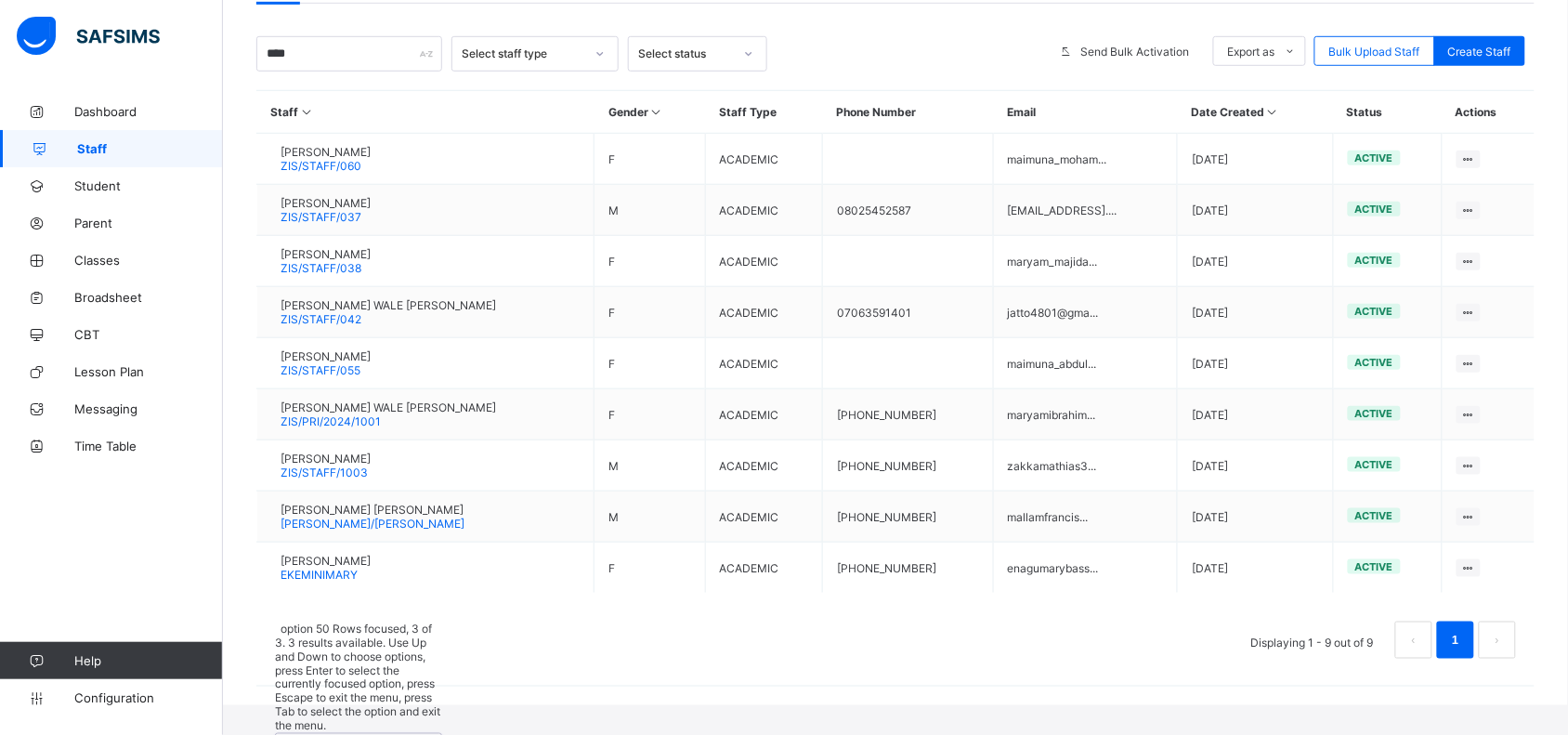 click on "50 Rows" at bounding box center [359, 839] 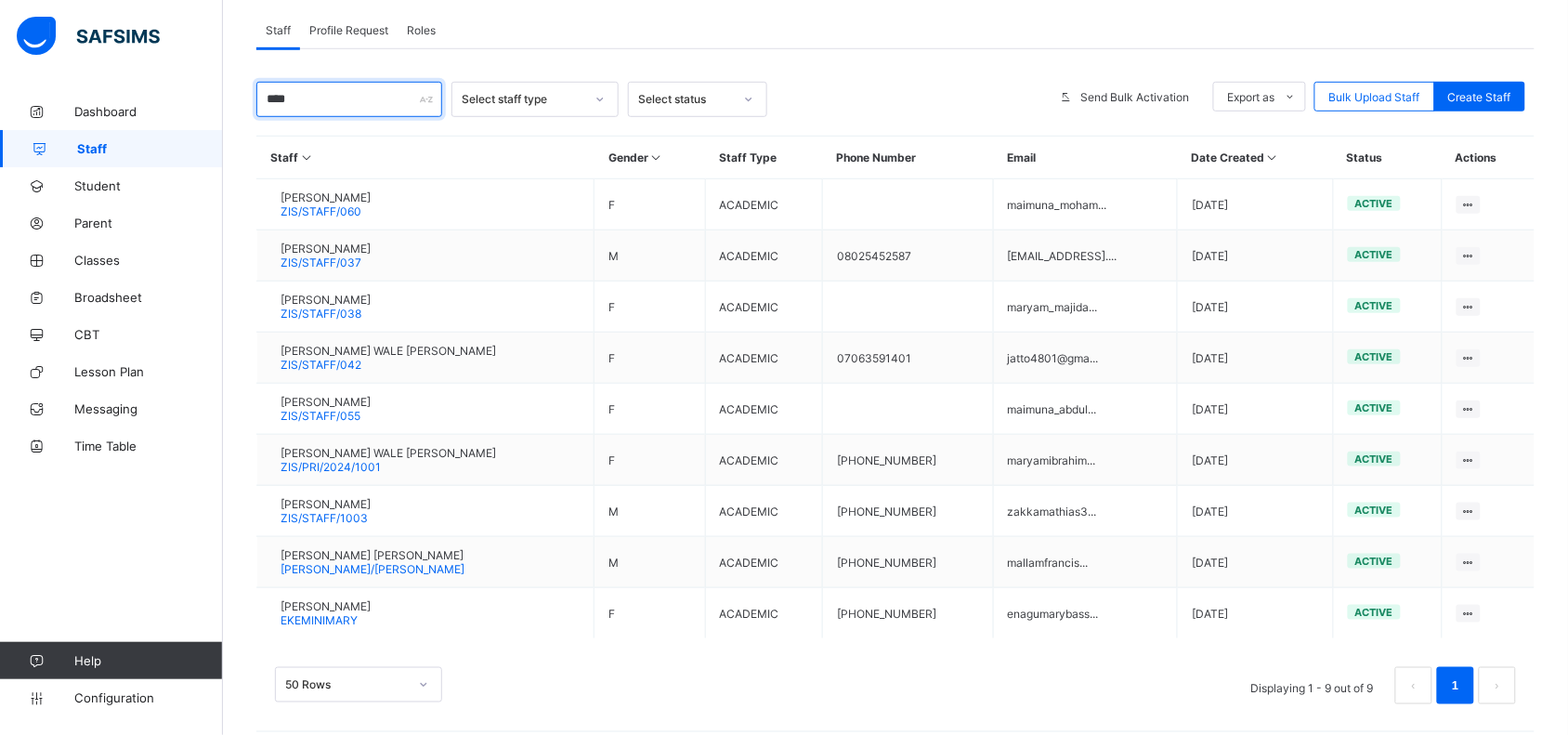 click on "****" at bounding box center [349, 99] 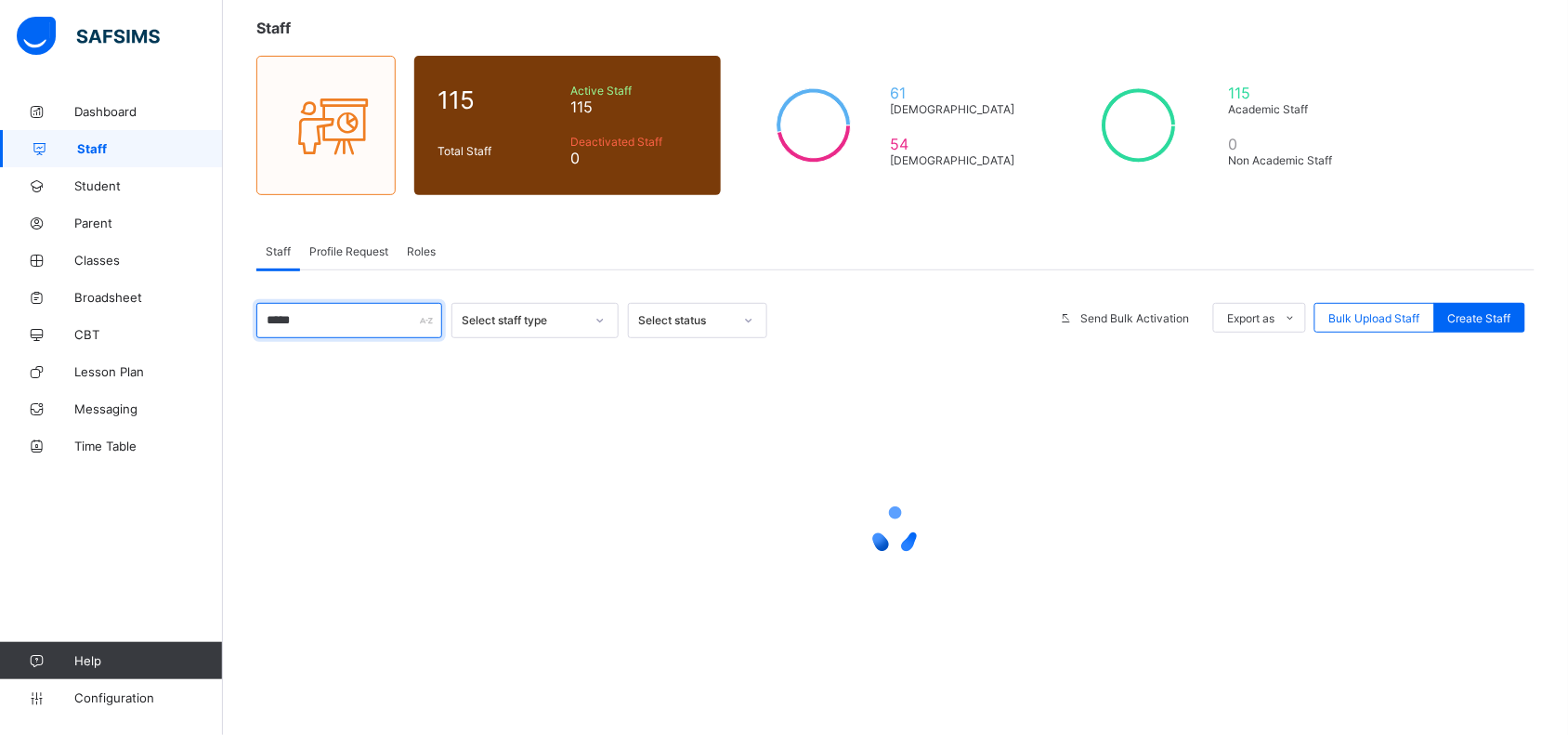 scroll, scrollTop: 128, scrollLeft: 0, axis: vertical 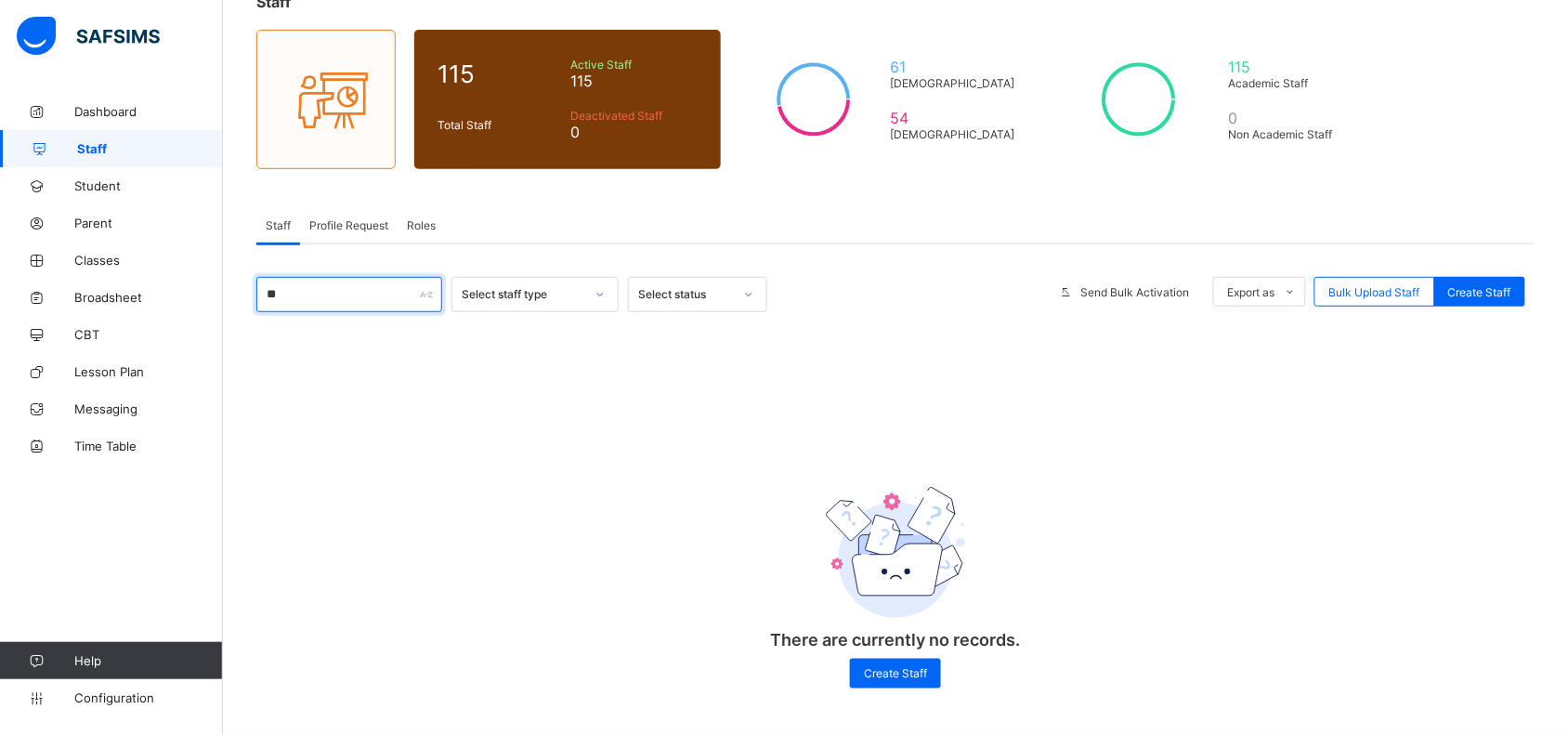 type on "*" 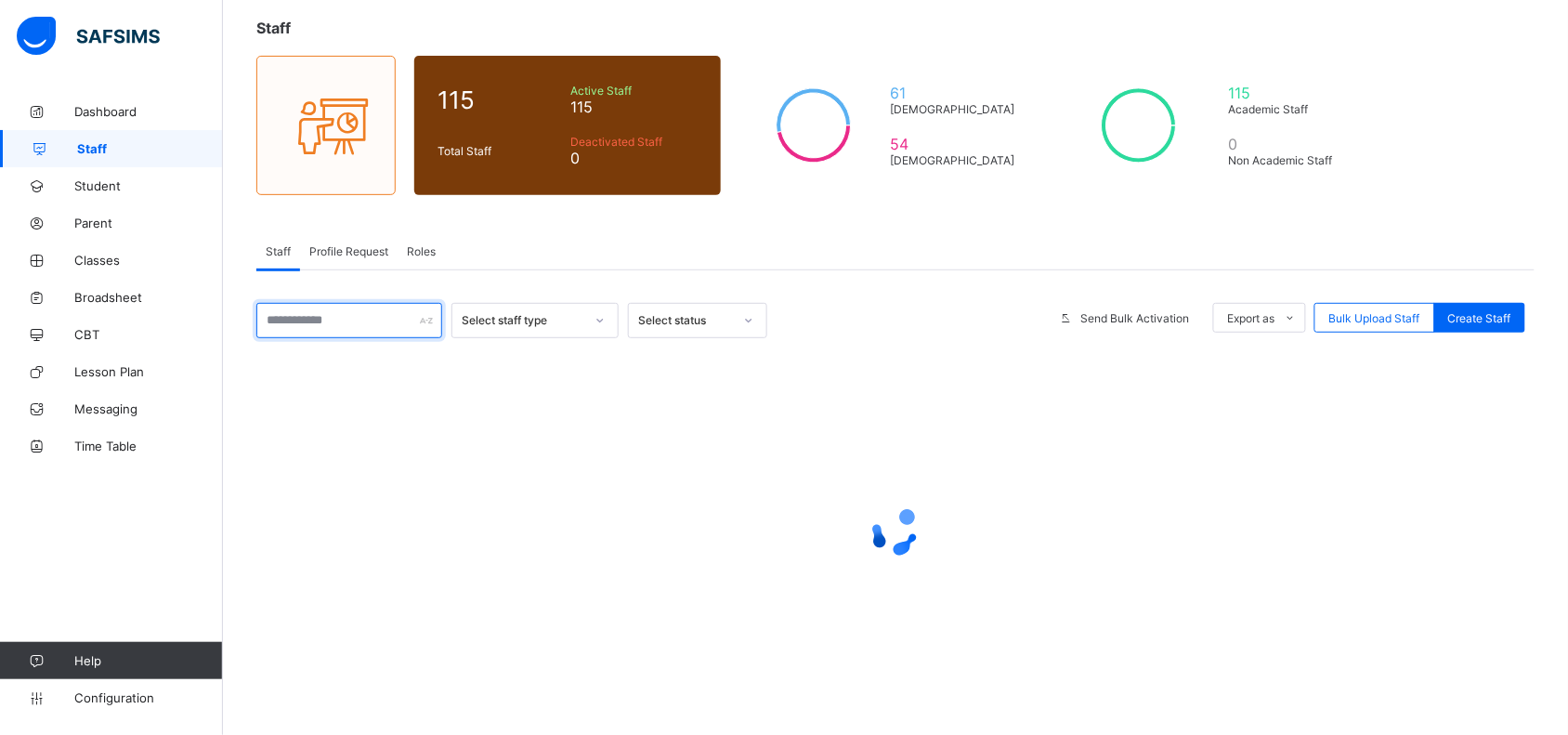 scroll, scrollTop: 323, scrollLeft: 0, axis: vertical 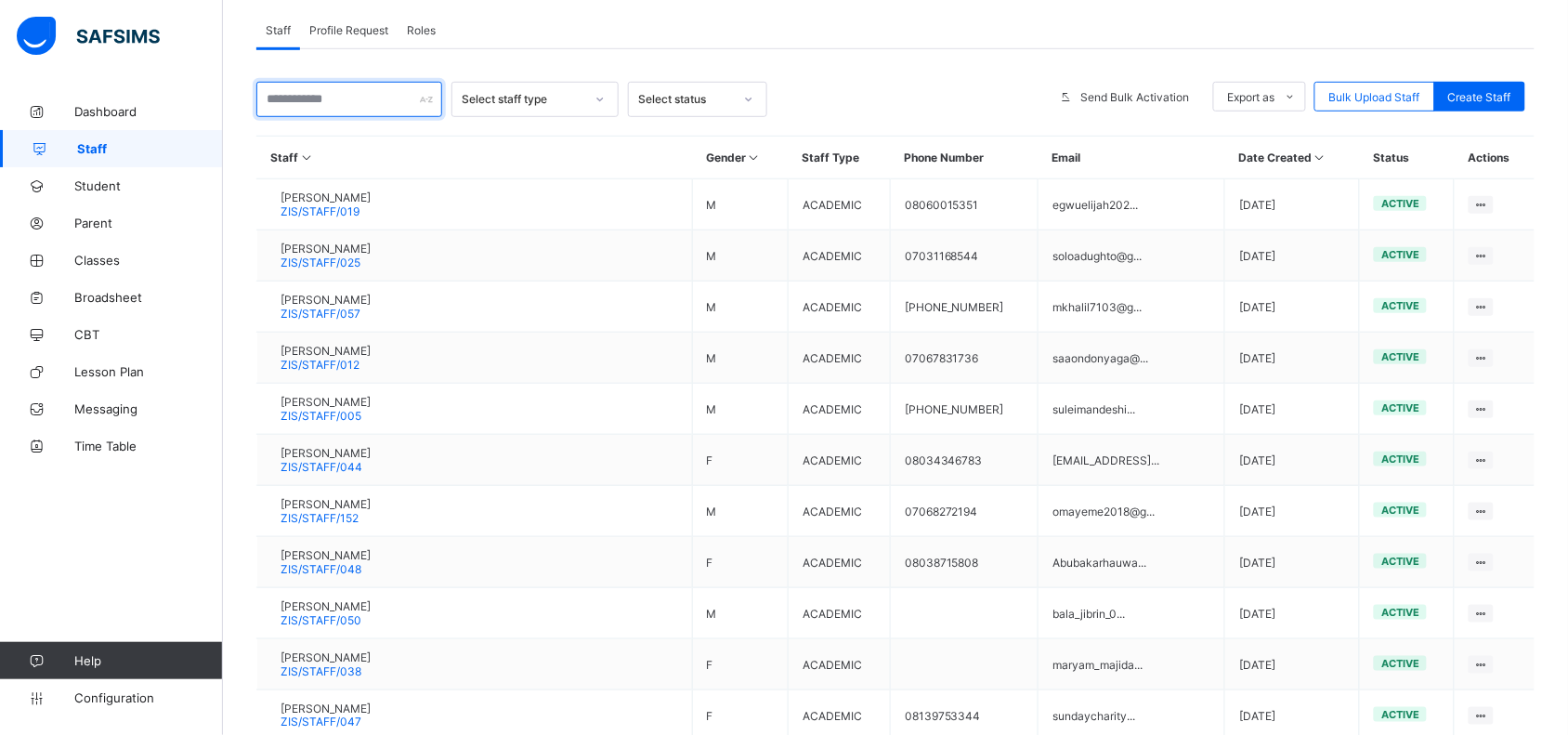 paste on "********" 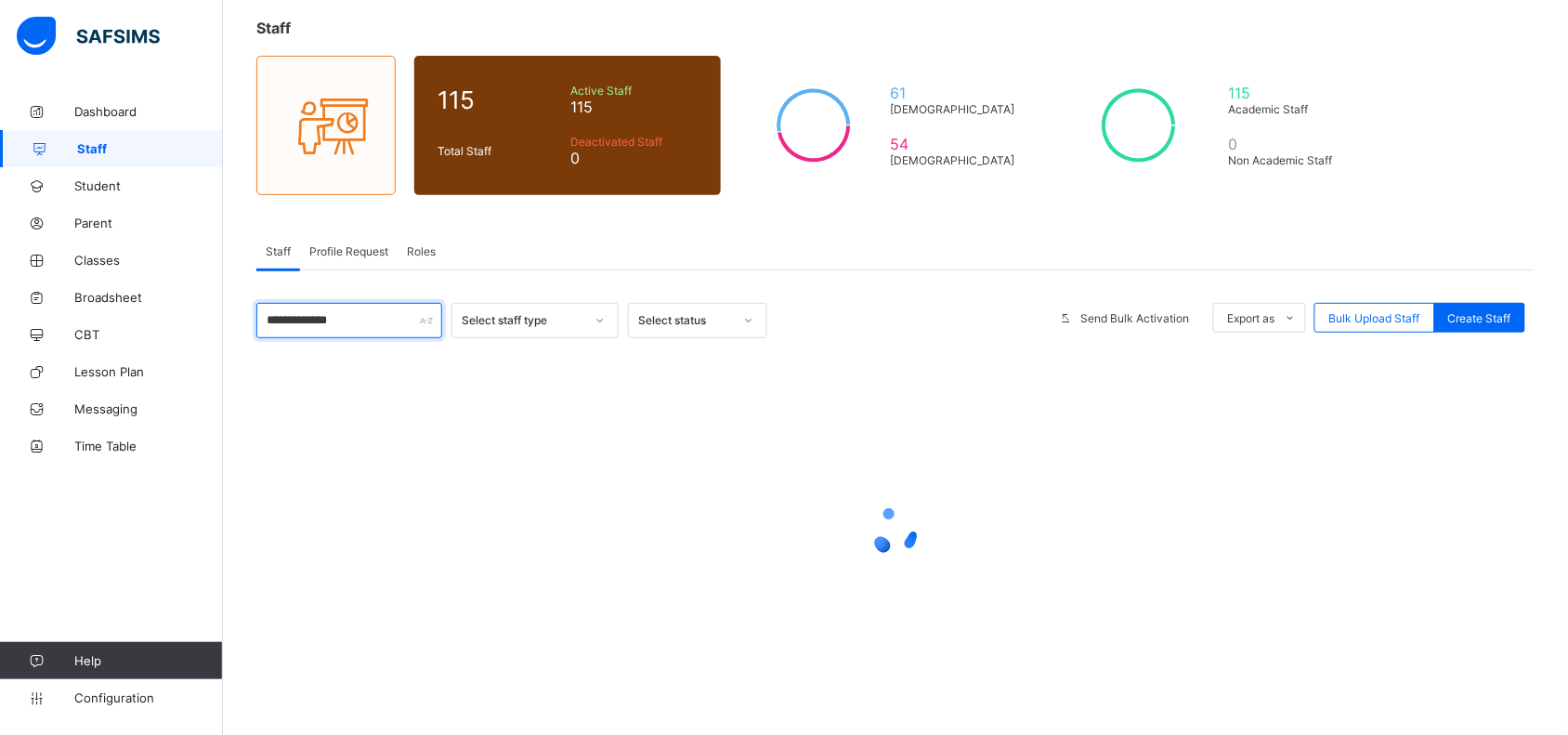 scroll, scrollTop: 323, scrollLeft: 0, axis: vertical 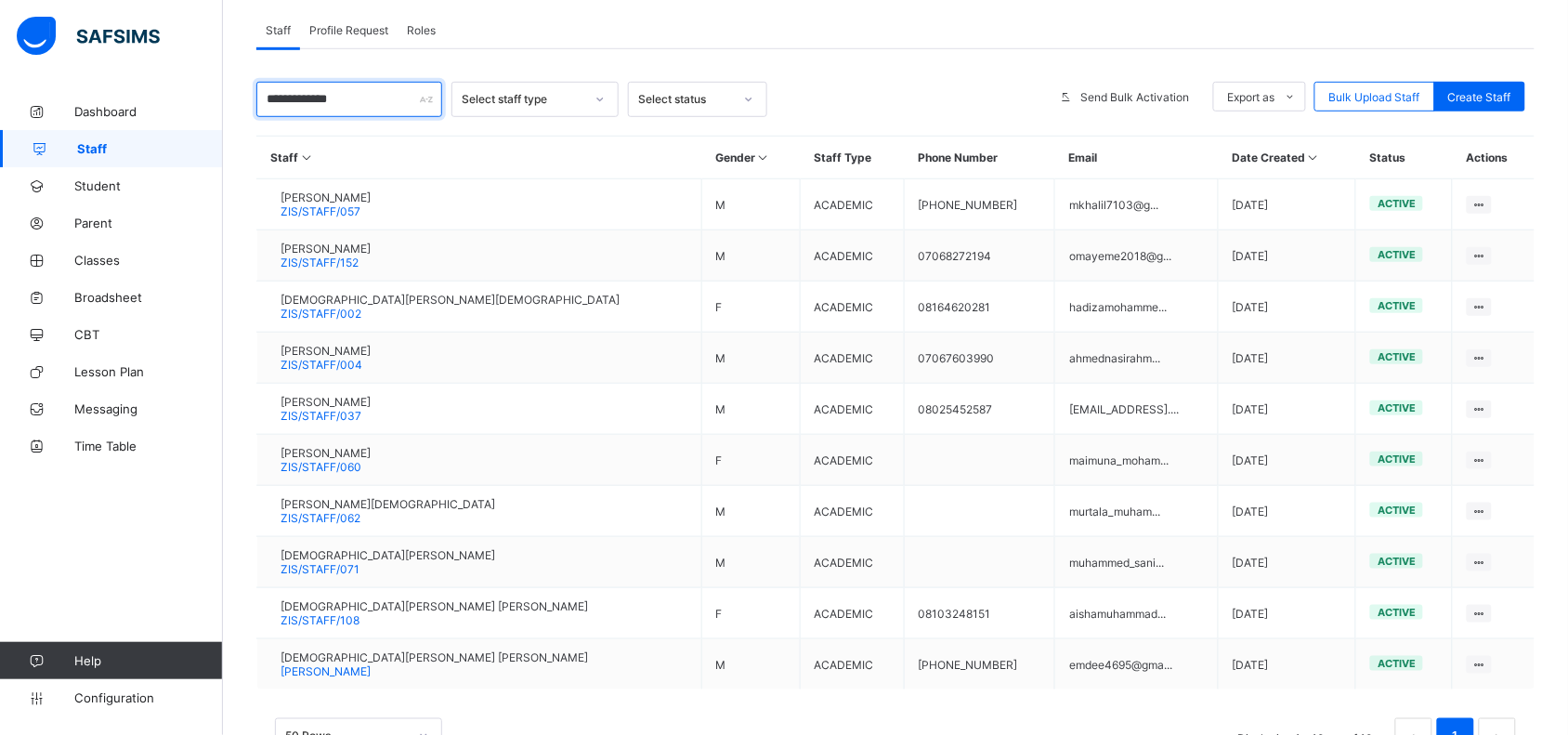 type on "**********" 